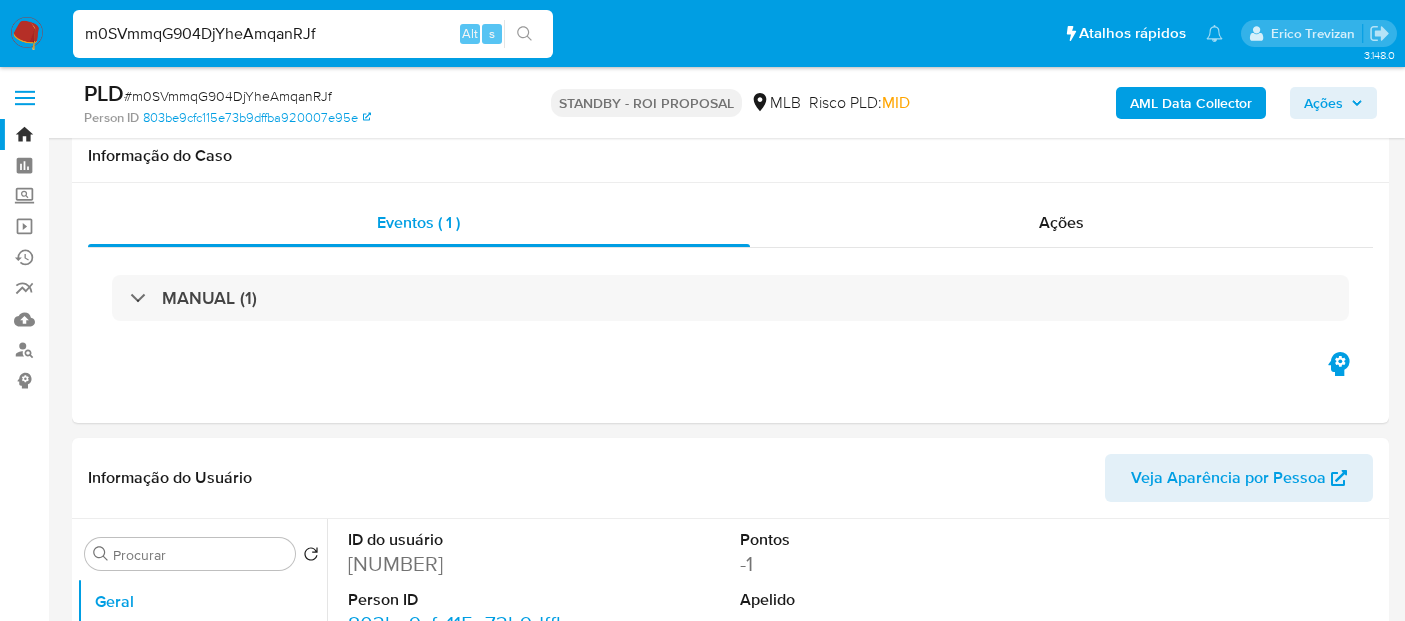 select on "10" 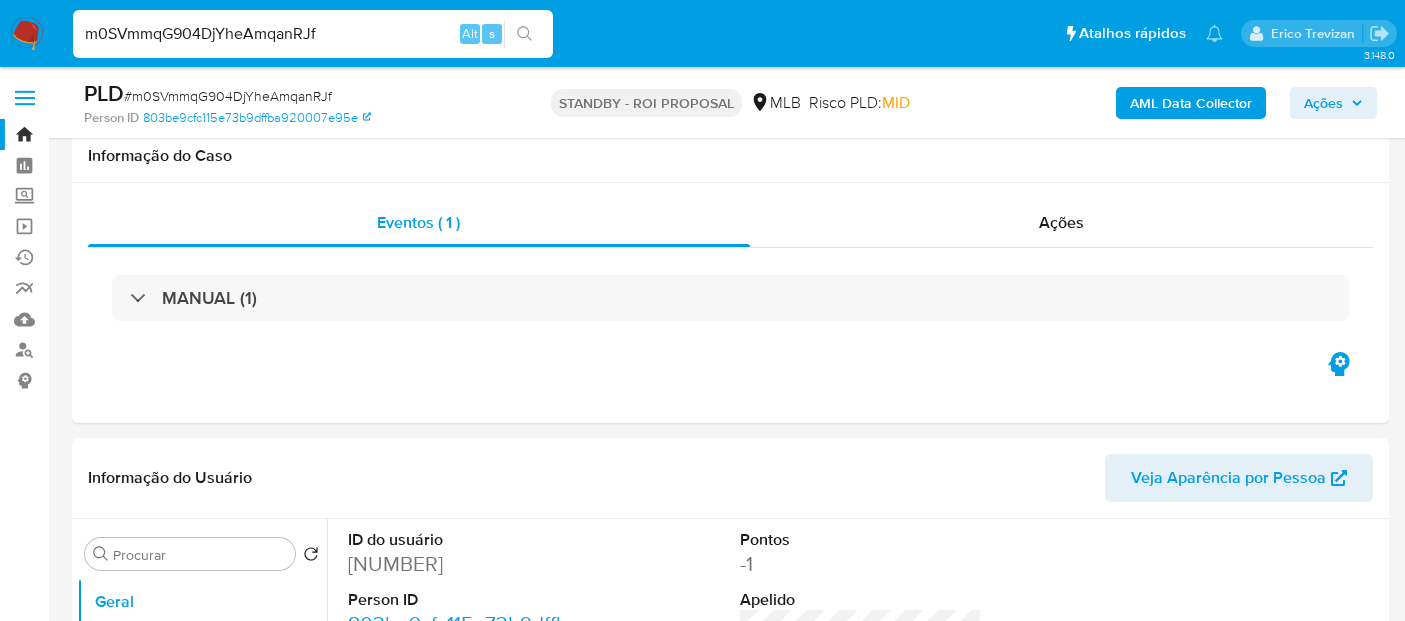 scroll, scrollTop: 333, scrollLeft: 0, axis: vertical 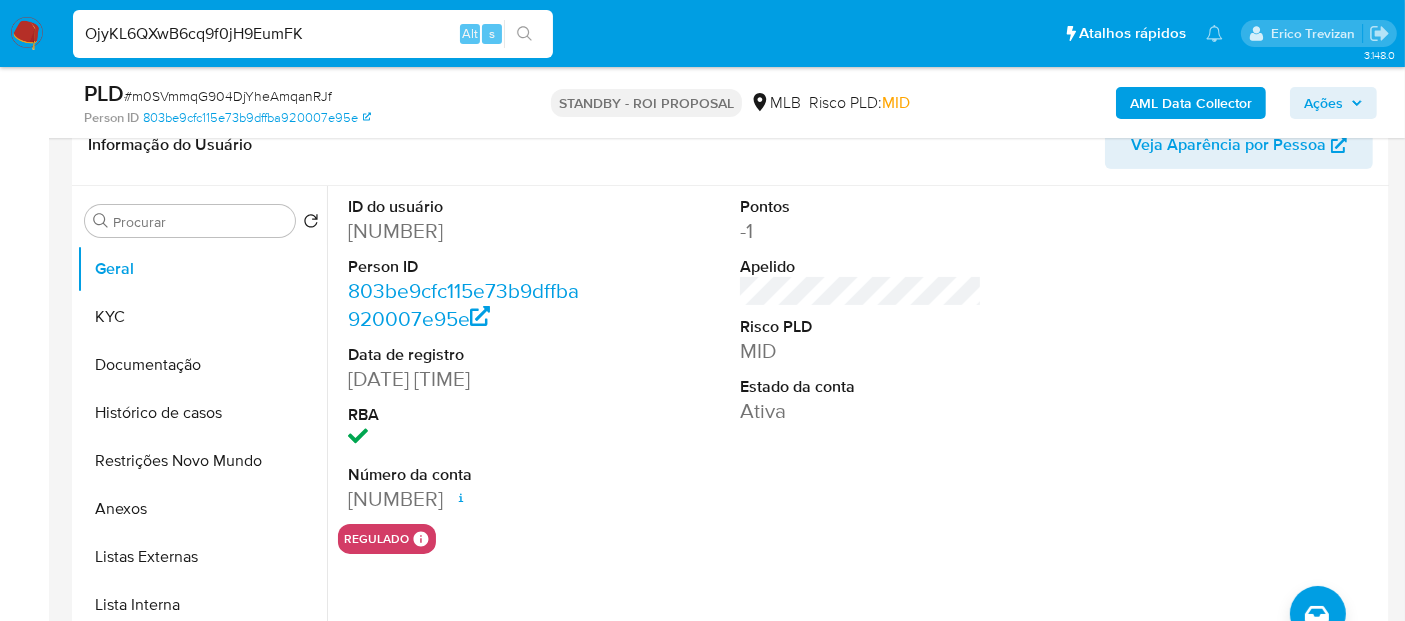 type on "OjyKL6QXwB6cq9f0jH9EumFK" 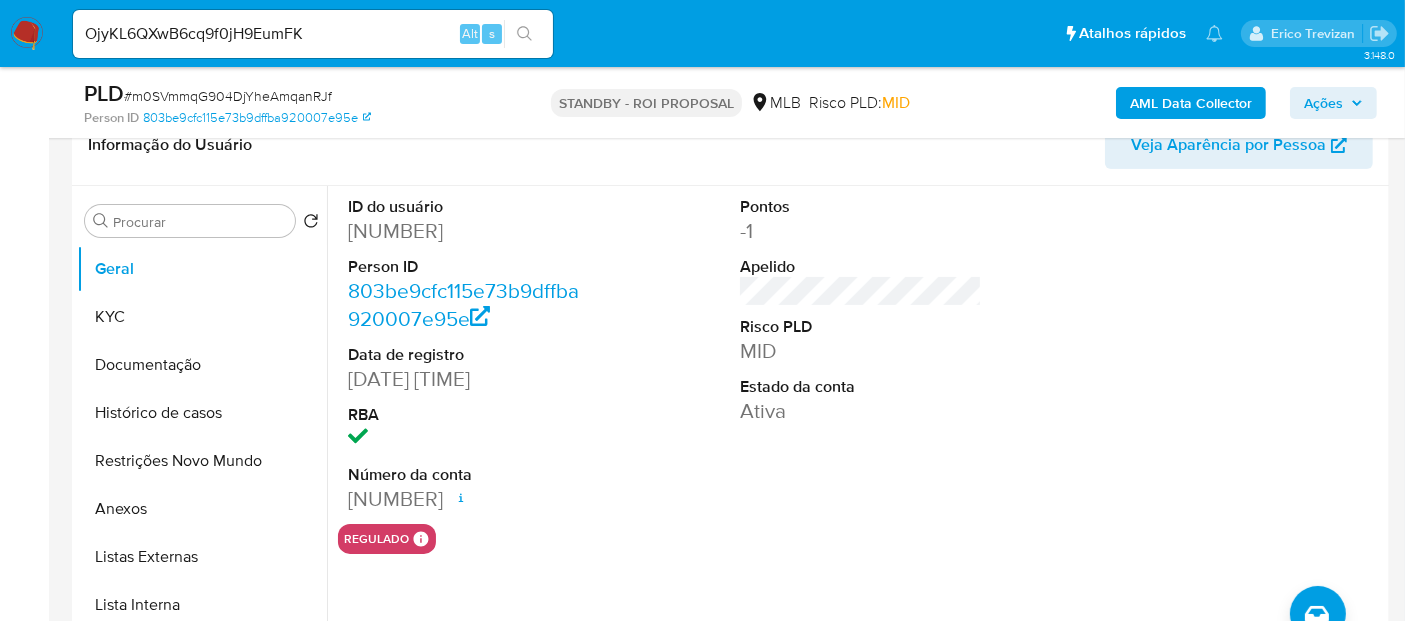 type 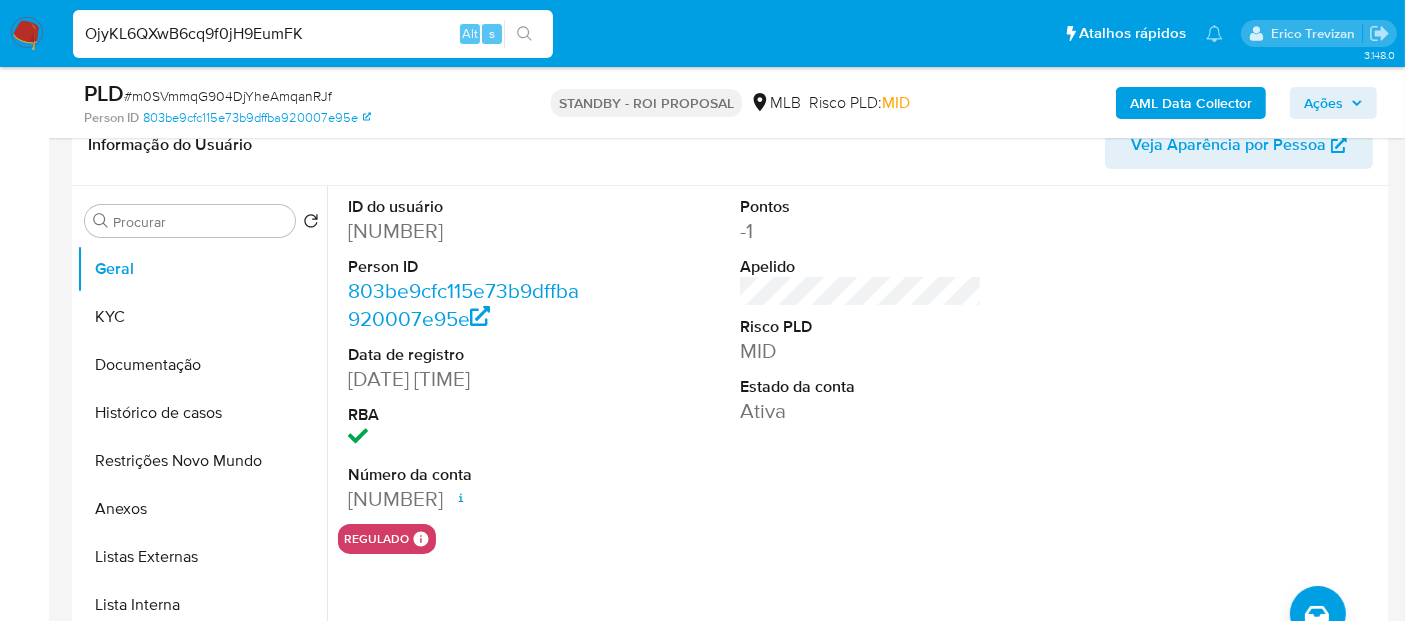 drag, startPoint x: 345, startPoint y: 32, endPoint x: 0, endPoint y: 34, distance: 345.0058 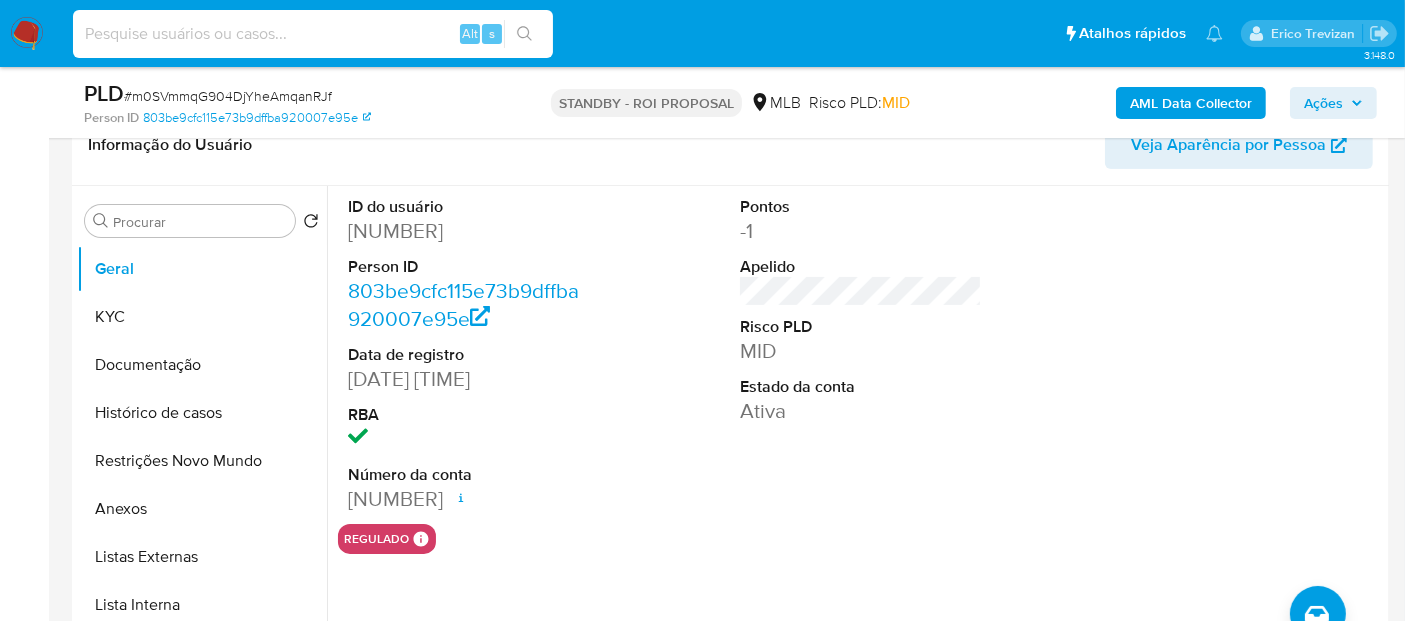 paste on "OjyKL6QXwB6cq9f0jH9EumFK" 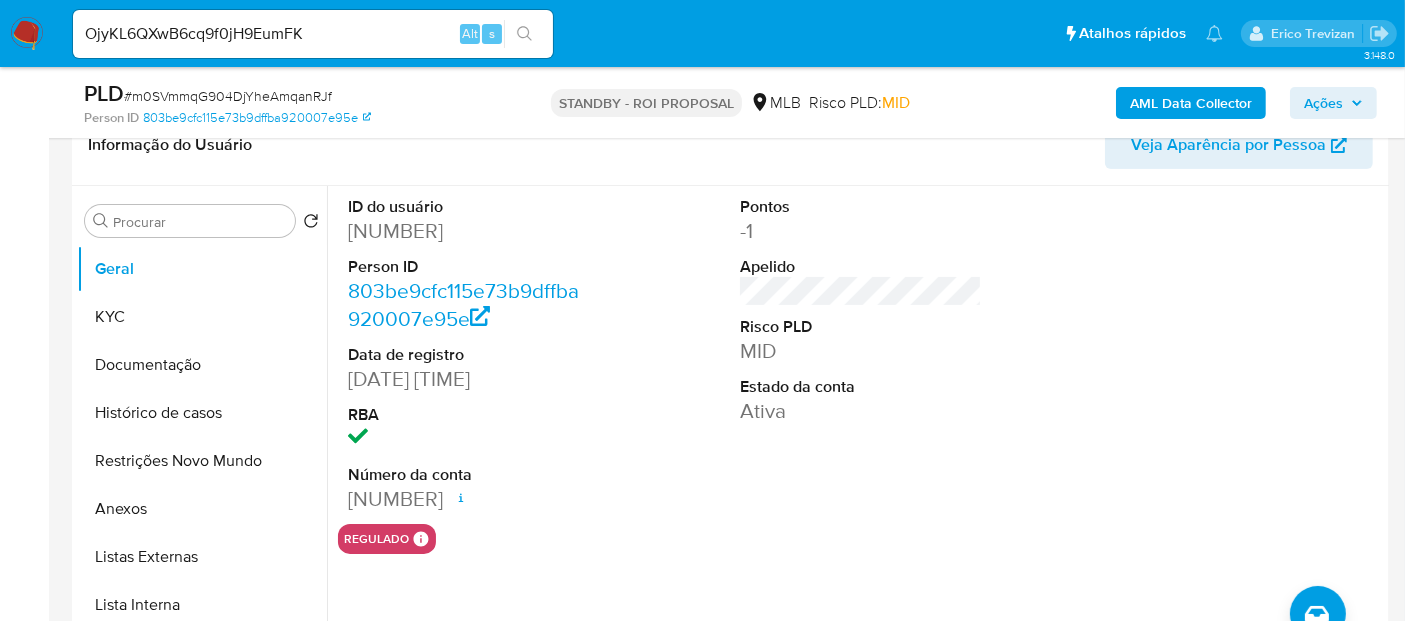 click at bounding box center [524, 34] 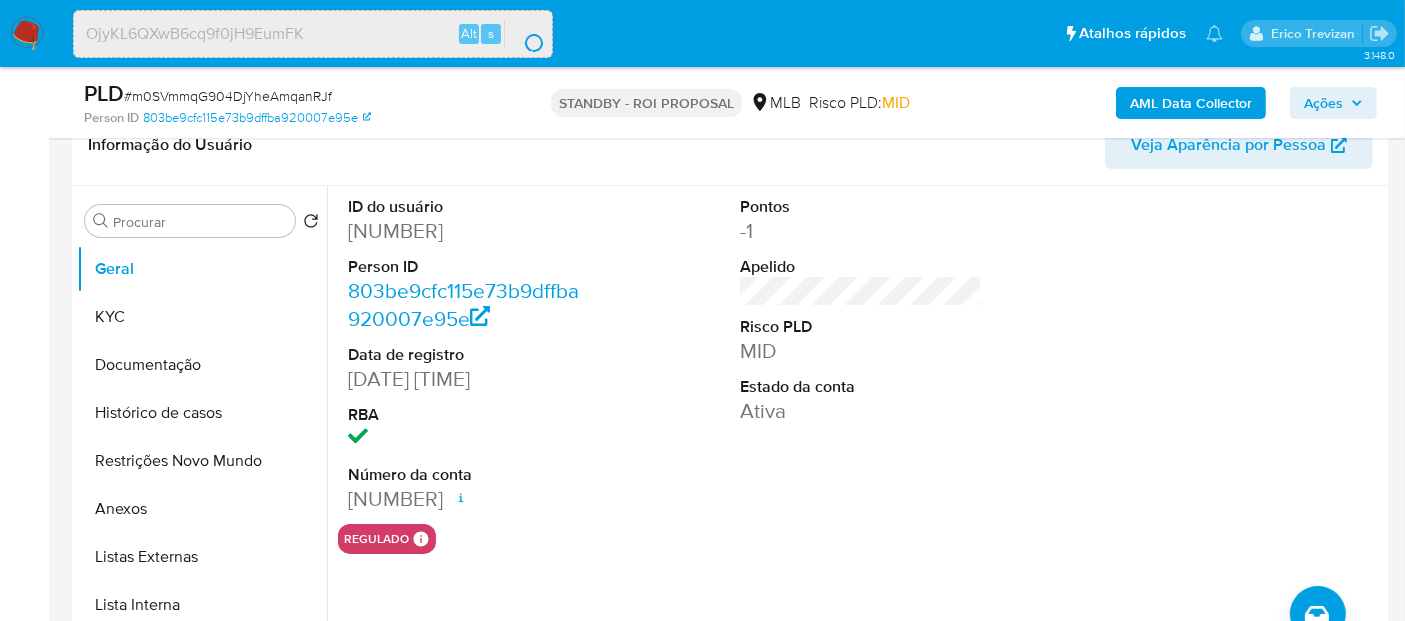 scroll, scrollTop: 0, scrollLeft: 0, axis: both 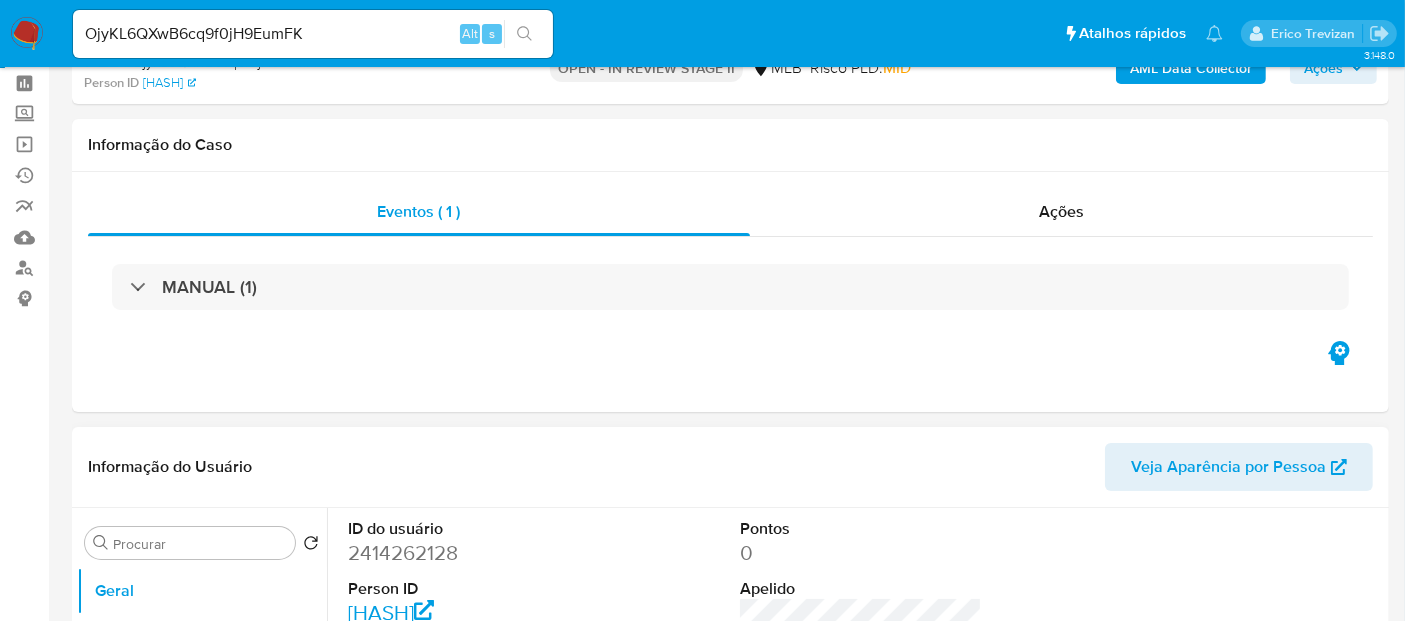 select on "10" 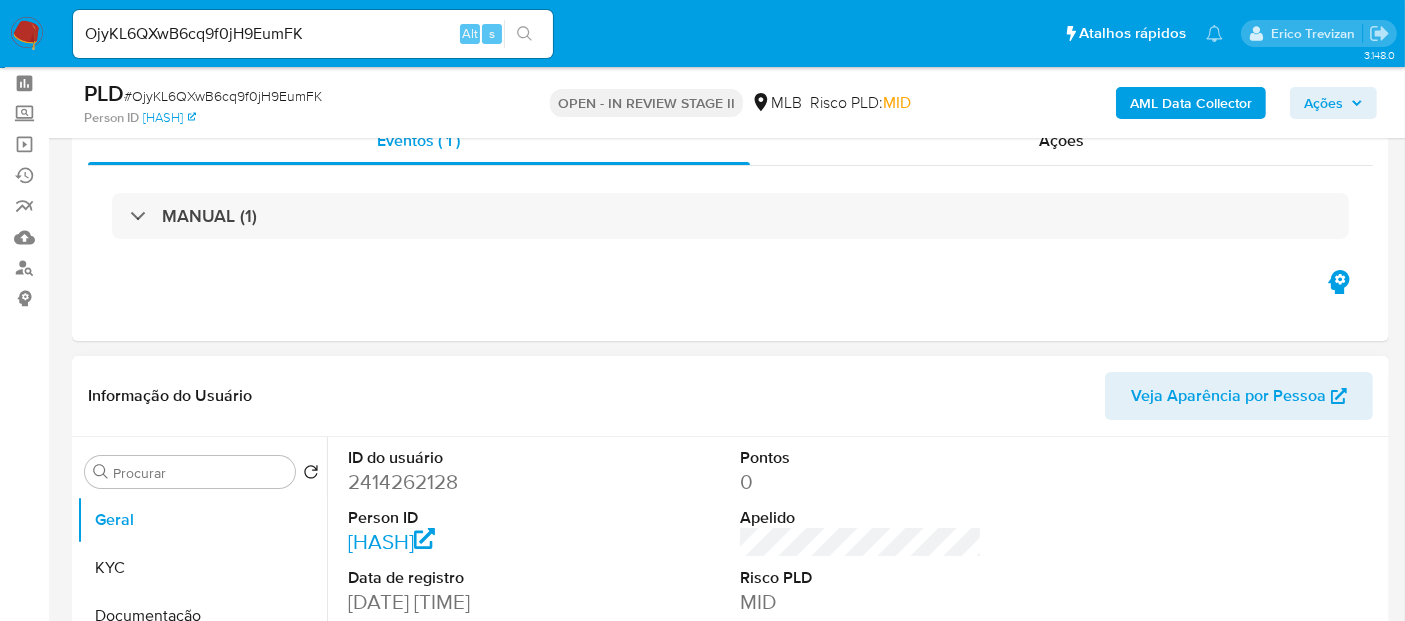 scroll, scrollTop: 222, scrollLeft: 0, axis: vertical 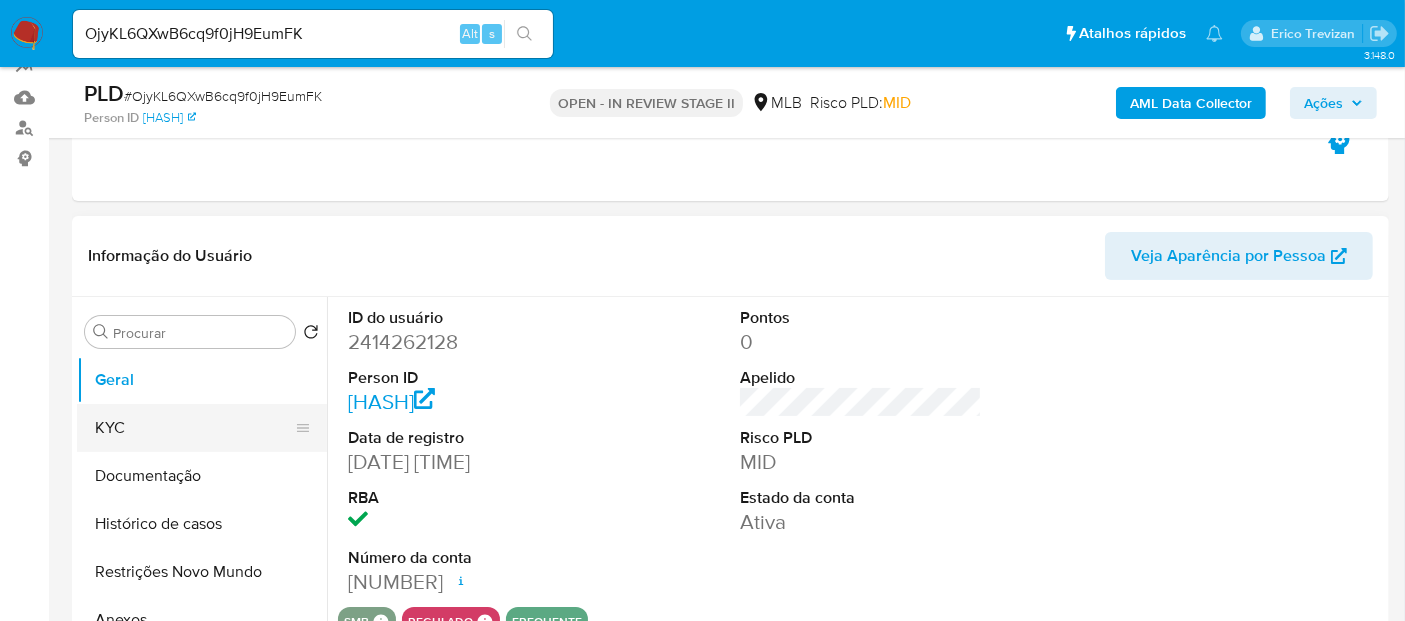 click on "KYC" at bounding box center (194, 428) 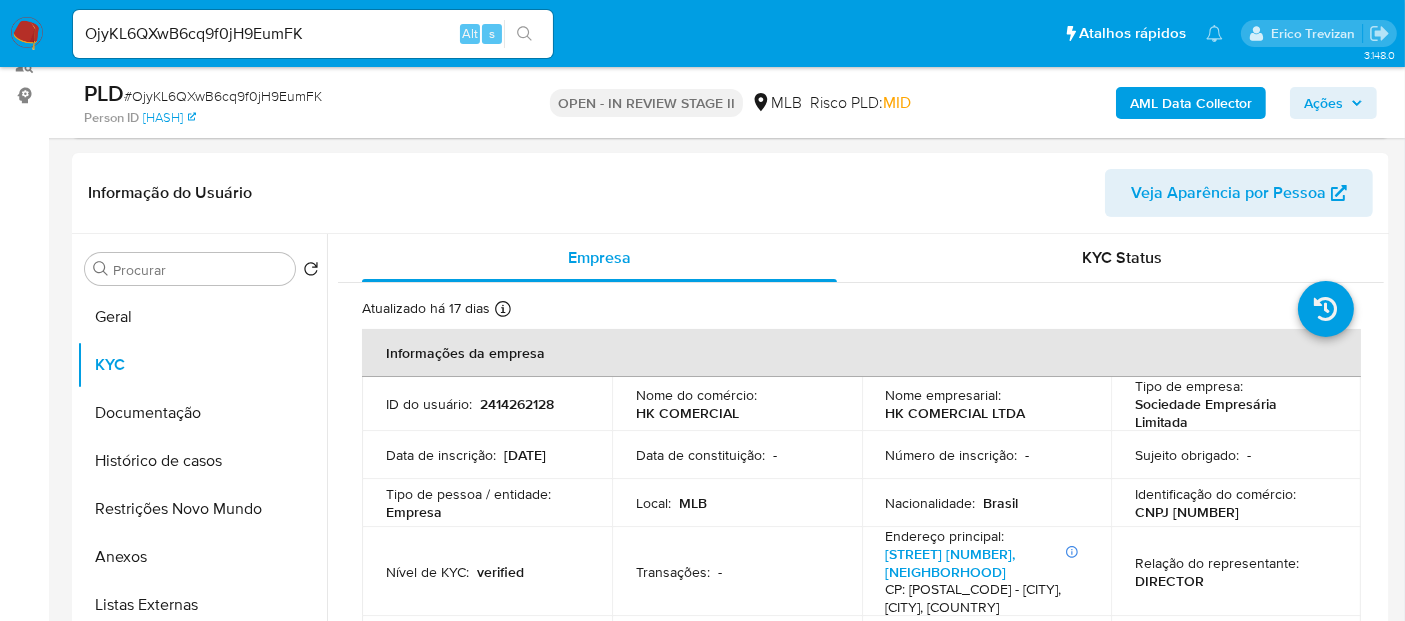 scroll, scrollTop: 340, scrollLeft: 0, axis: vertical 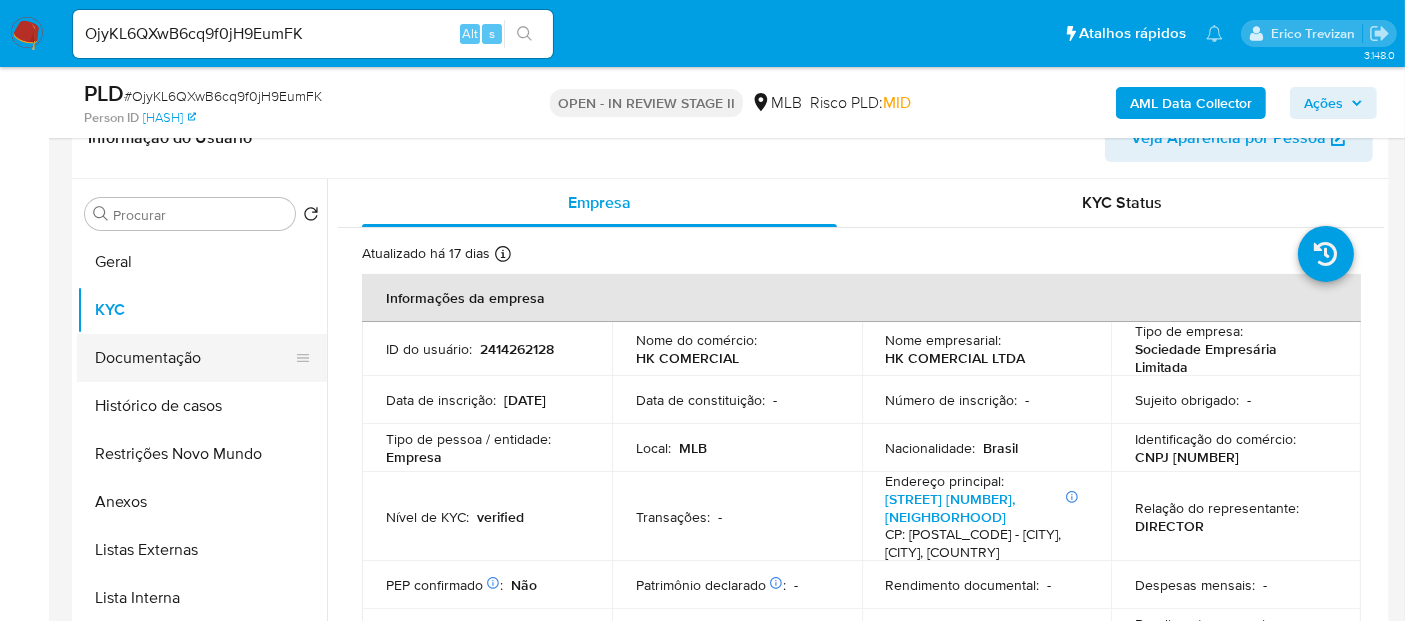 click on "Documentação" at bounding box center (194, 358) 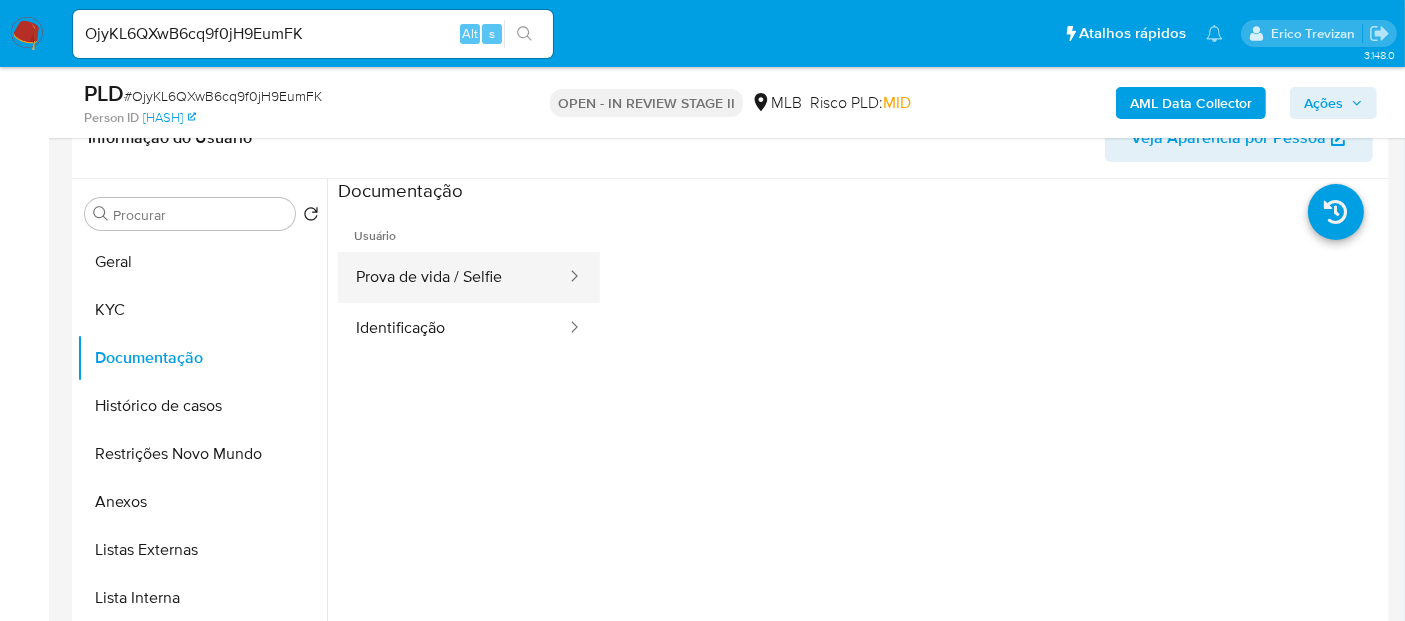 click on "Prova de vida / Selfie" at bounding box center (453, 277) 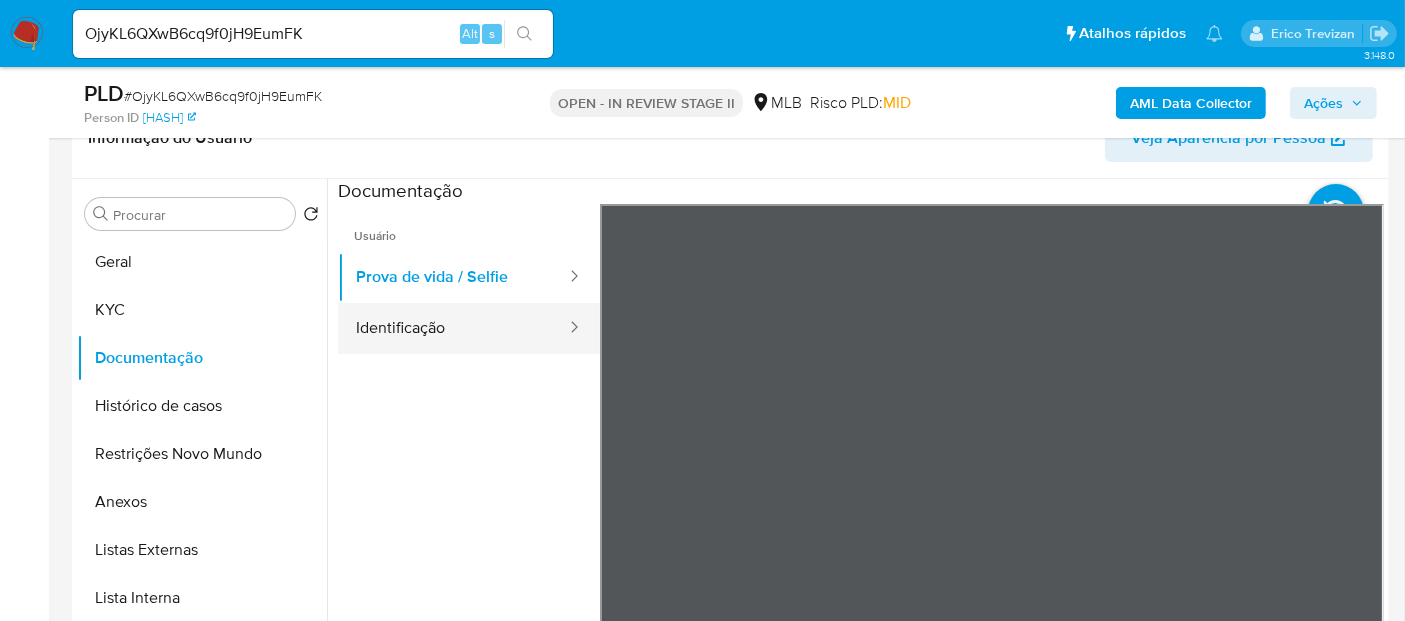 click on "Identificação" at bounding box center (453, 328) 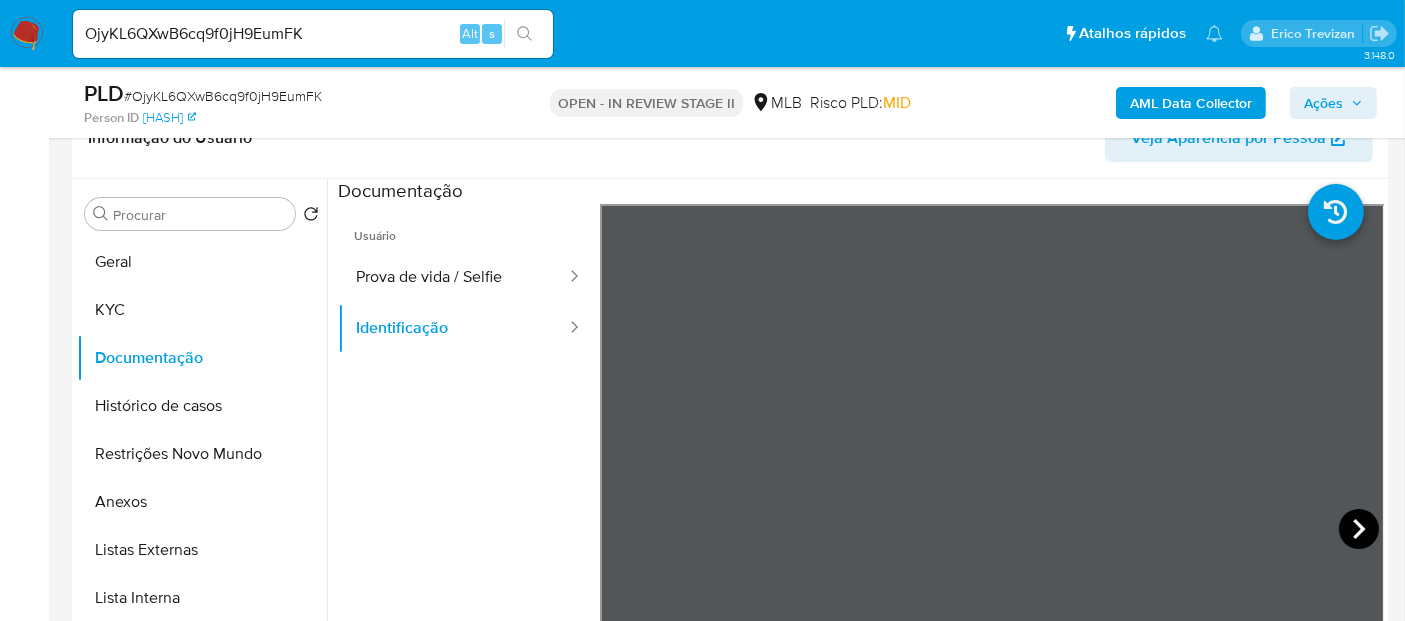 click 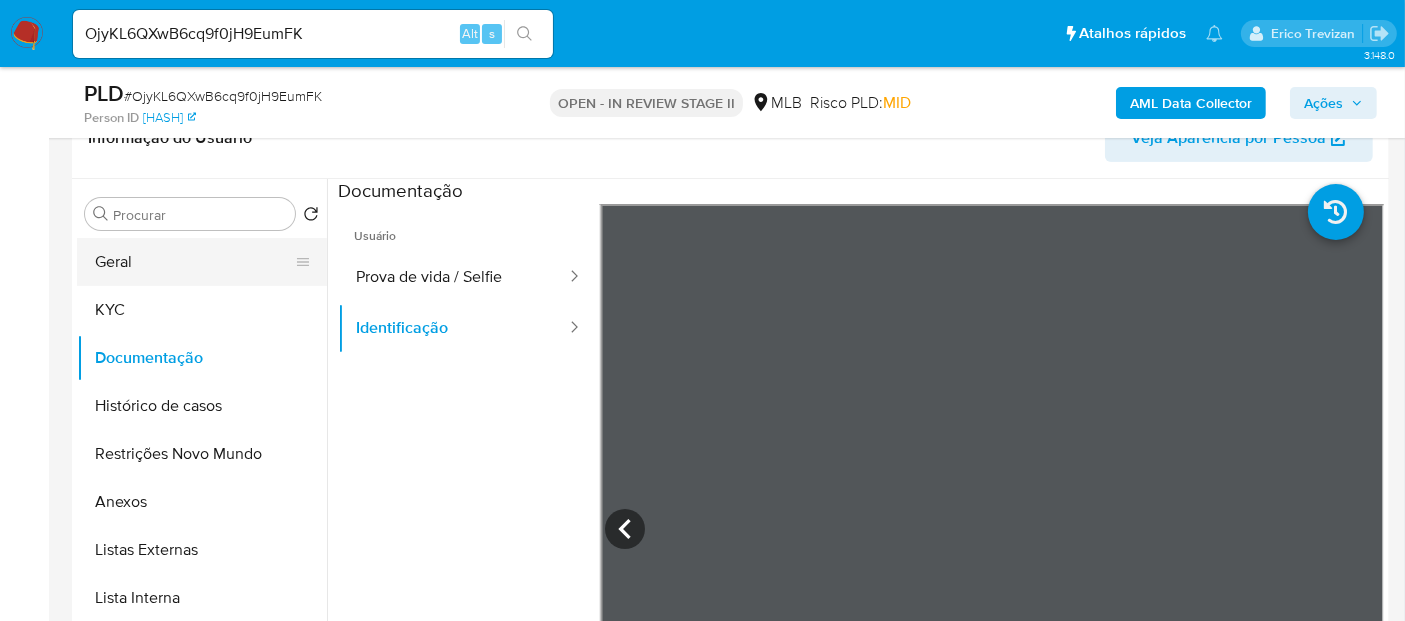 click on "Geral" at bounding box center [194, 262] 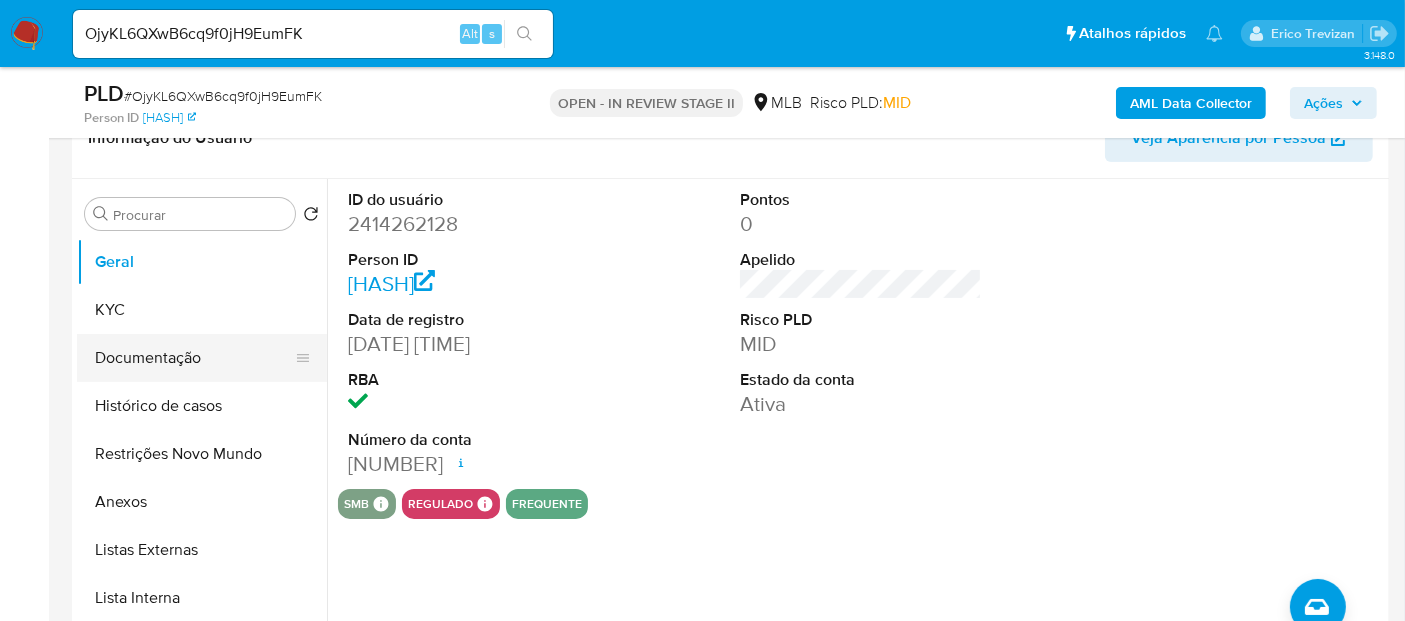 drag, startPoint x: 158, startPoint y: 358, endPoint x: 232, endPoint y: 357, distance: 74.00676 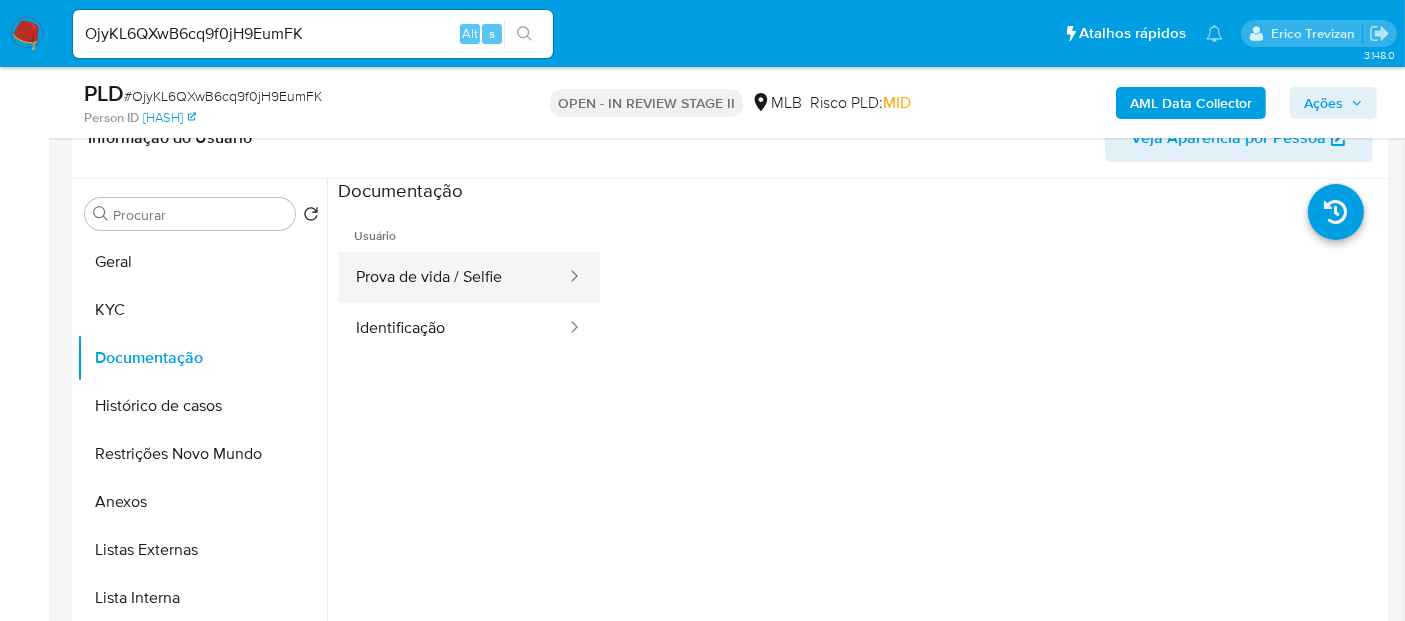 click on "Prova de vida / Selfie" at bounding box center (453, 277) 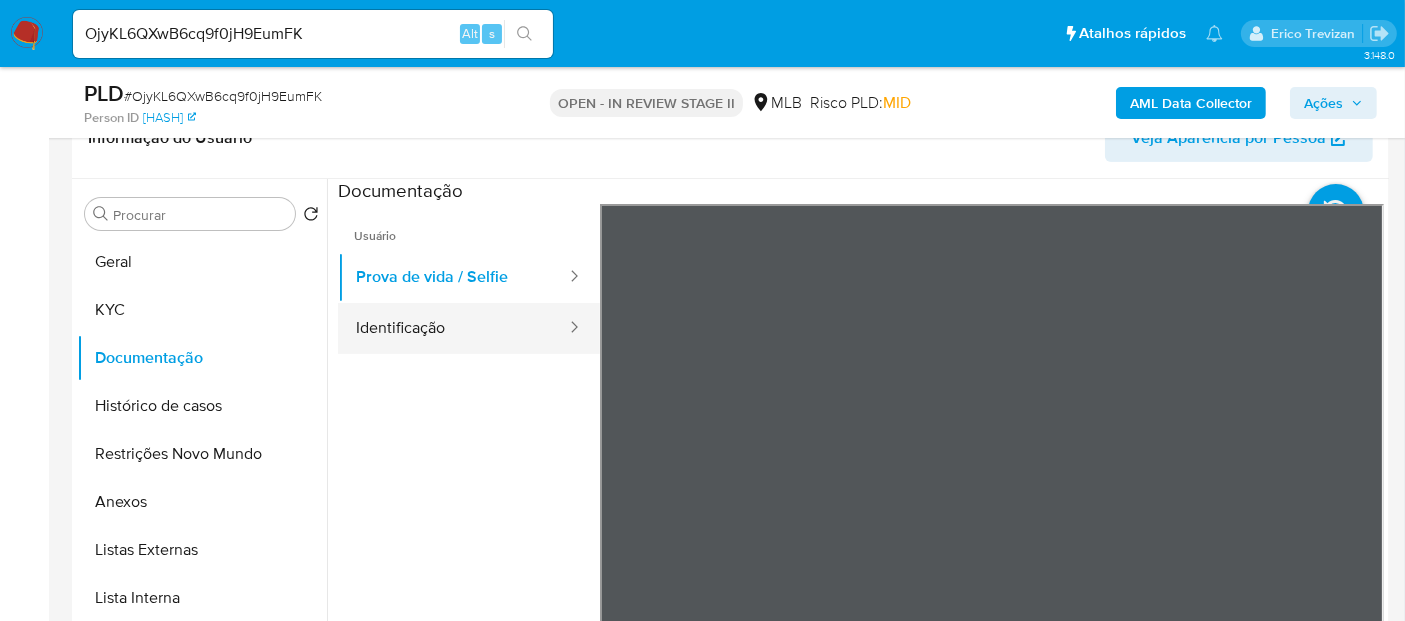 click on "Identificação" at bounding box center (453, 328) 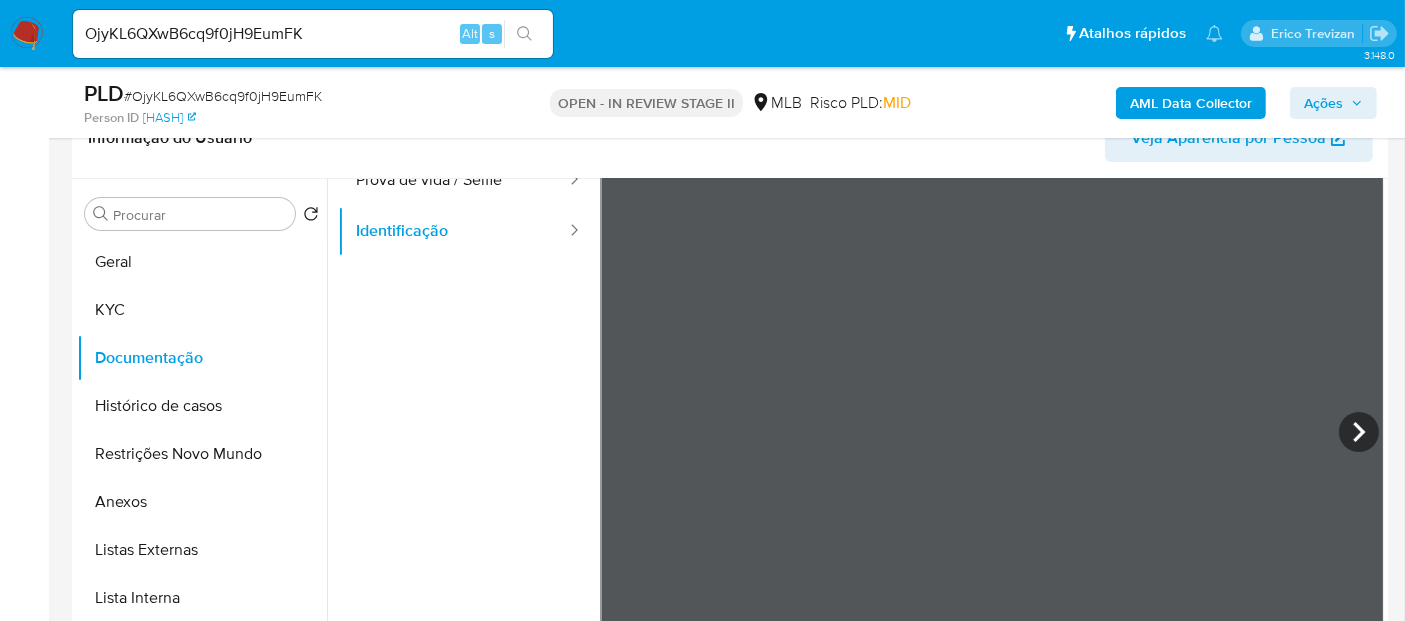 scroll, scrollTop: 168, scrollLeft: 0, axis: vertical 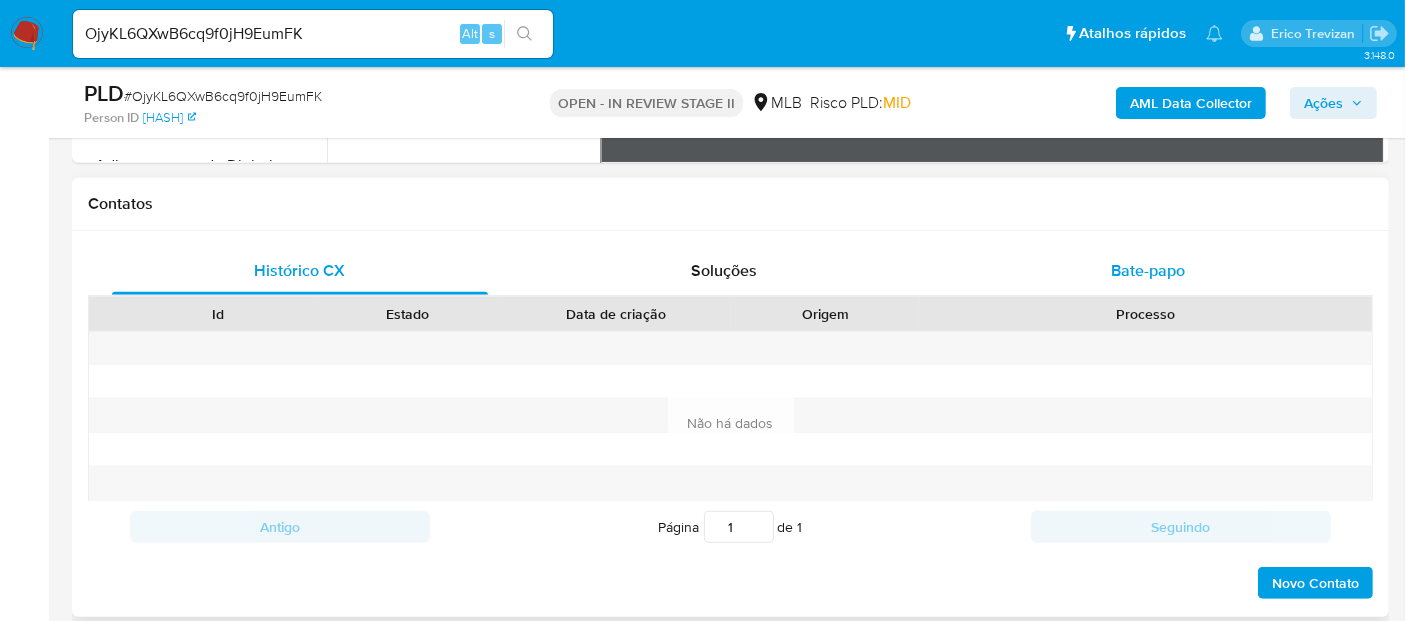 click on "Bate-papo" at bounding box center [1148, 270] 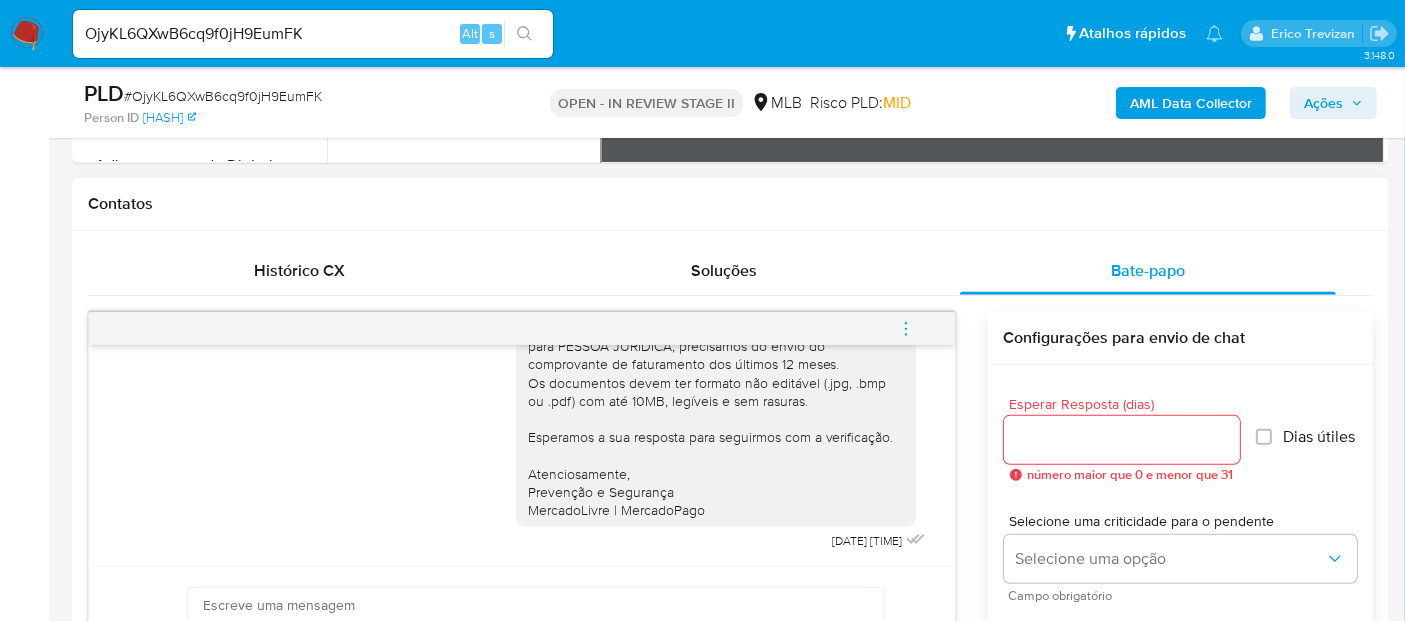scroll, scrollTop: 329, scrollLeft: 0, axis: vertical 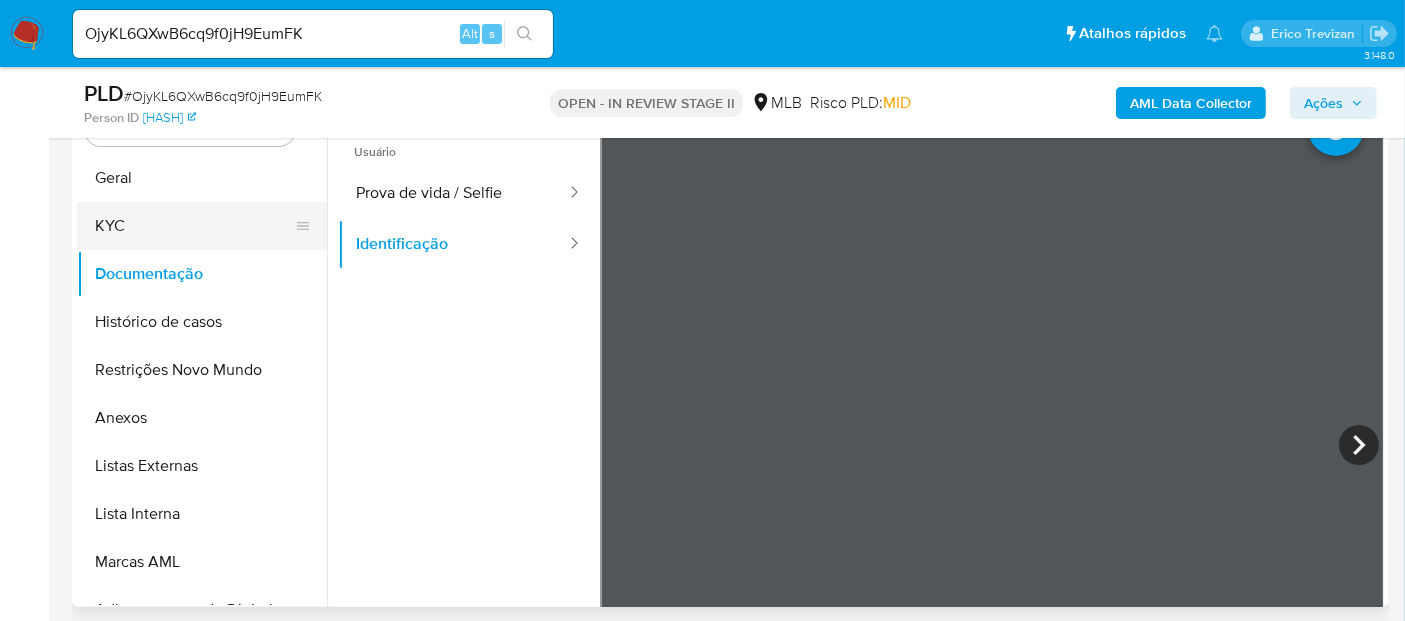 click on "KYC" at bounding box center (194, 226) 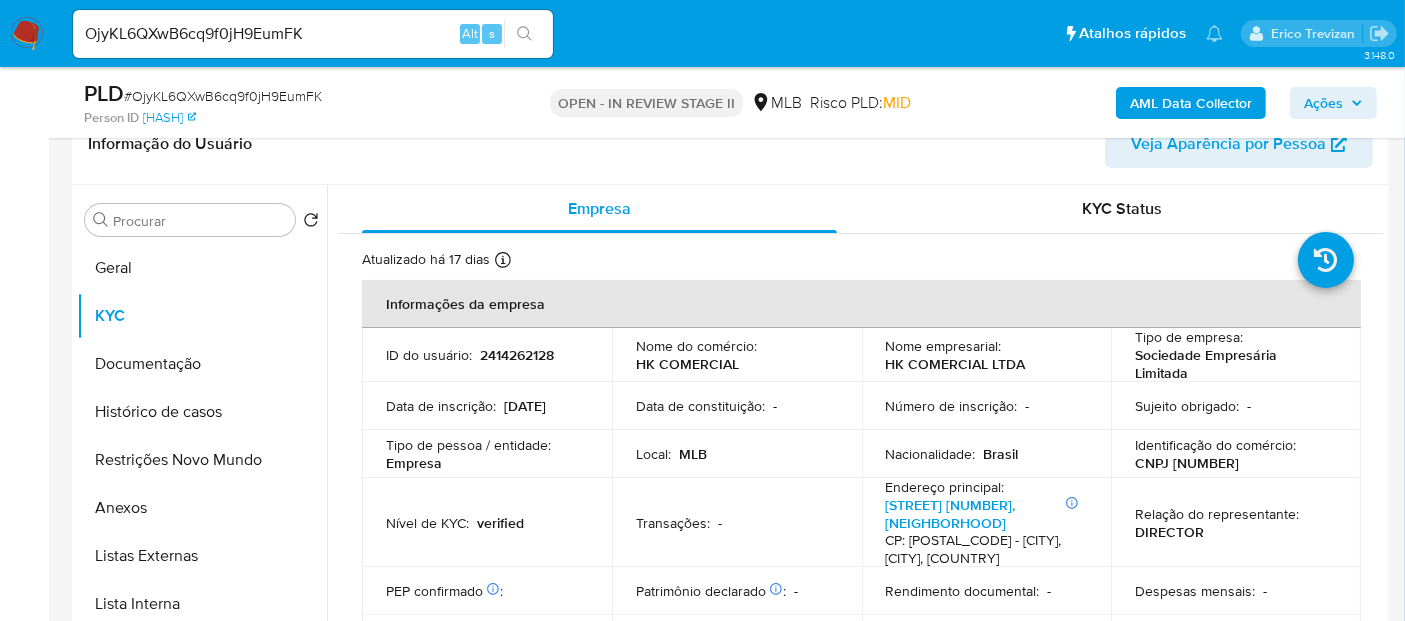 scroll, scrollTop: 202, scrollLeft: 0, axis: vertical 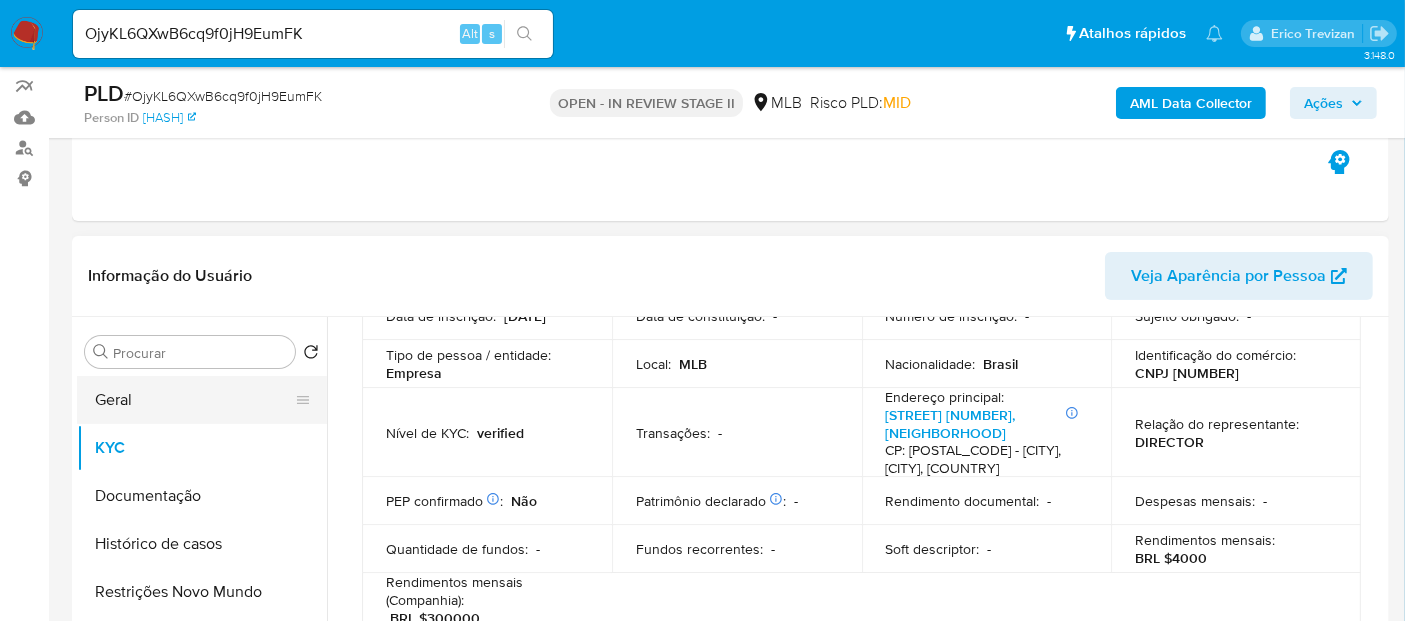 click on "Geral" at bounding box center (194, 400) 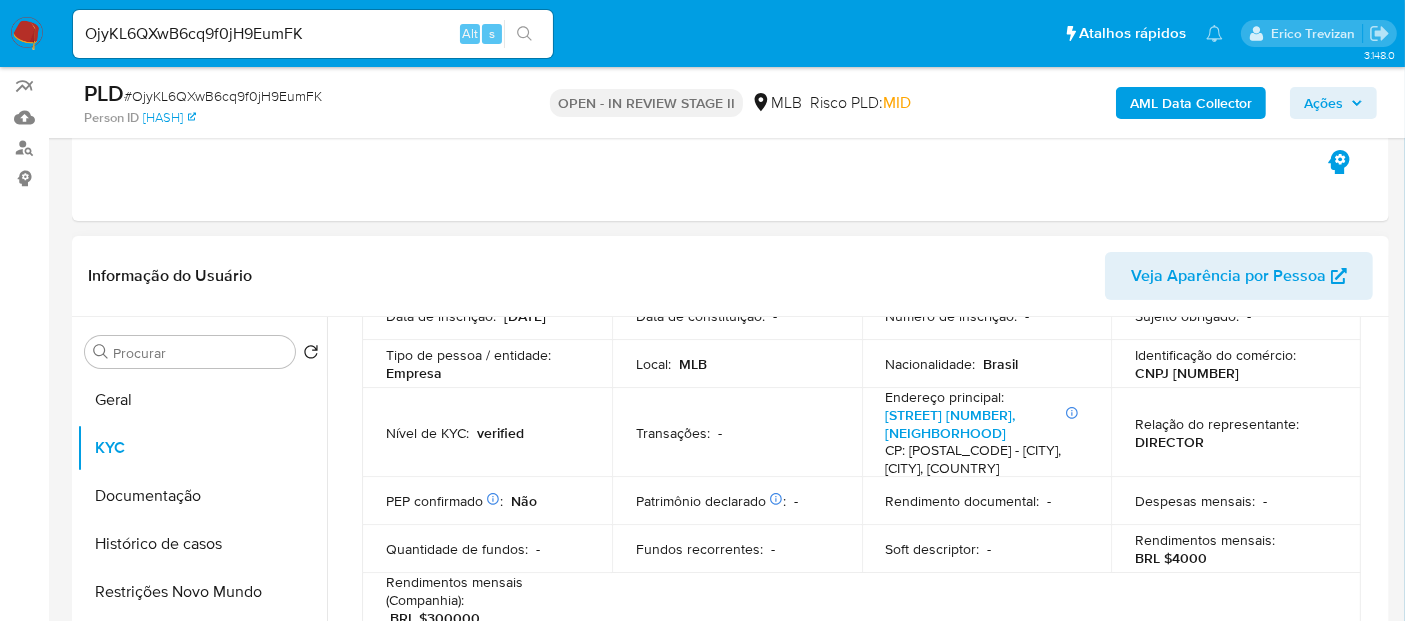 scroll, scrollTop: 0, scrollLeft: 0, axis: both 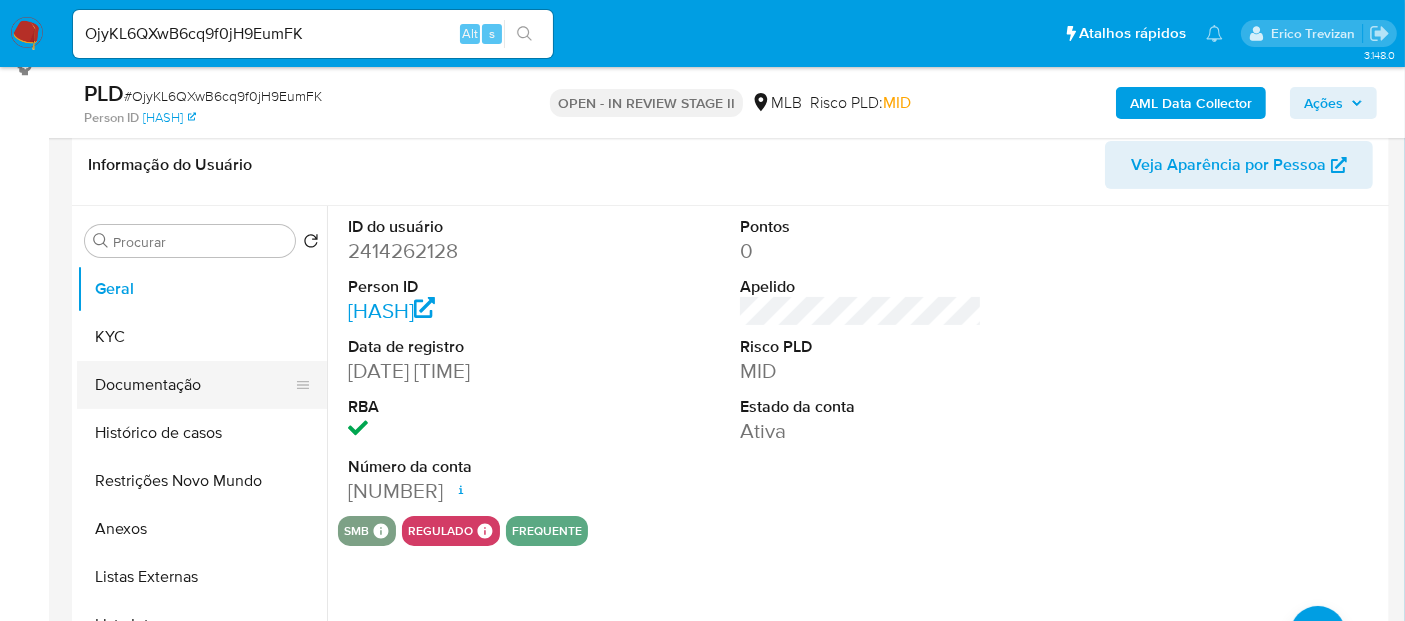 click on "Documentação" at bounding box center [194, 385] 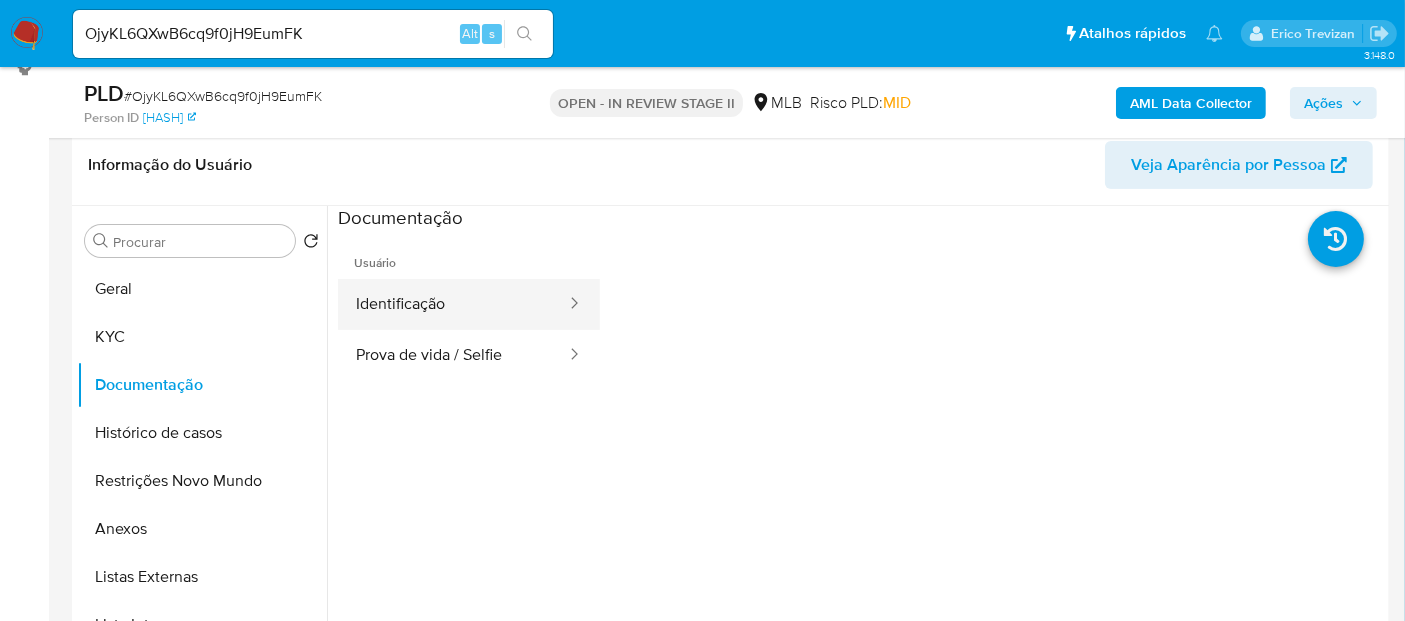 click on "Identificação" at bounding box center (453, 304) 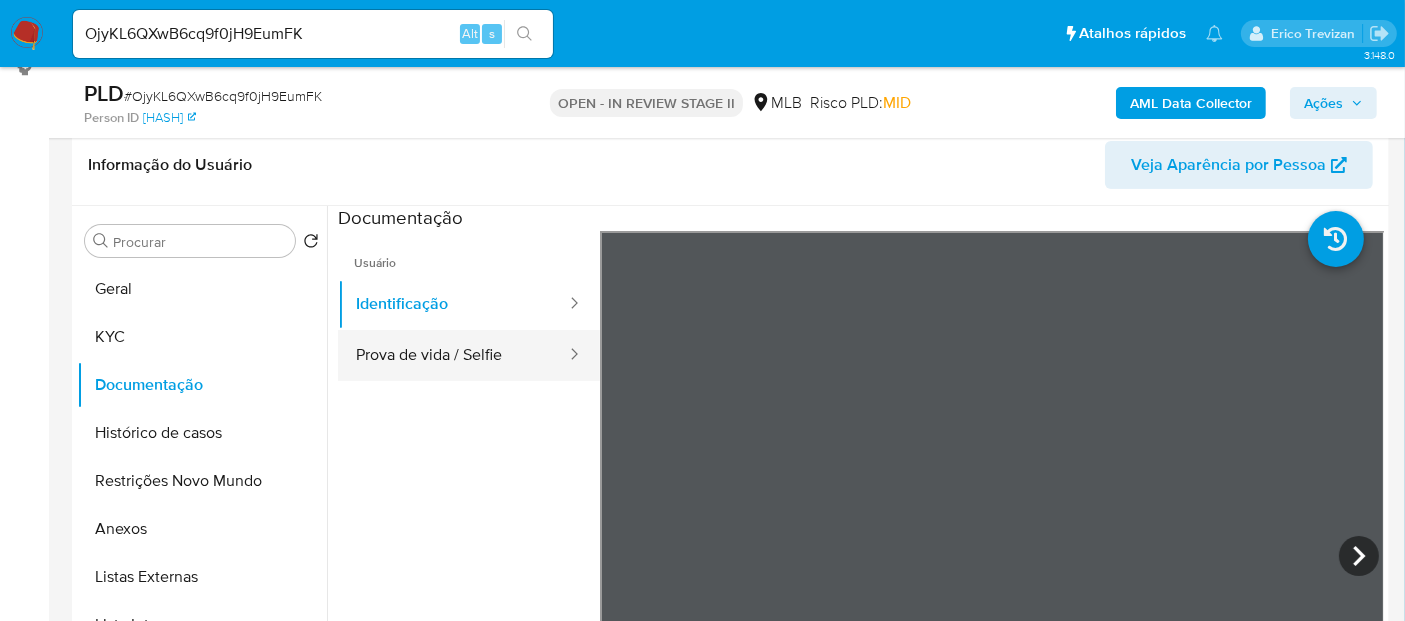 click on "Prova de vida / Selfie" at bounding box center (453, 355) 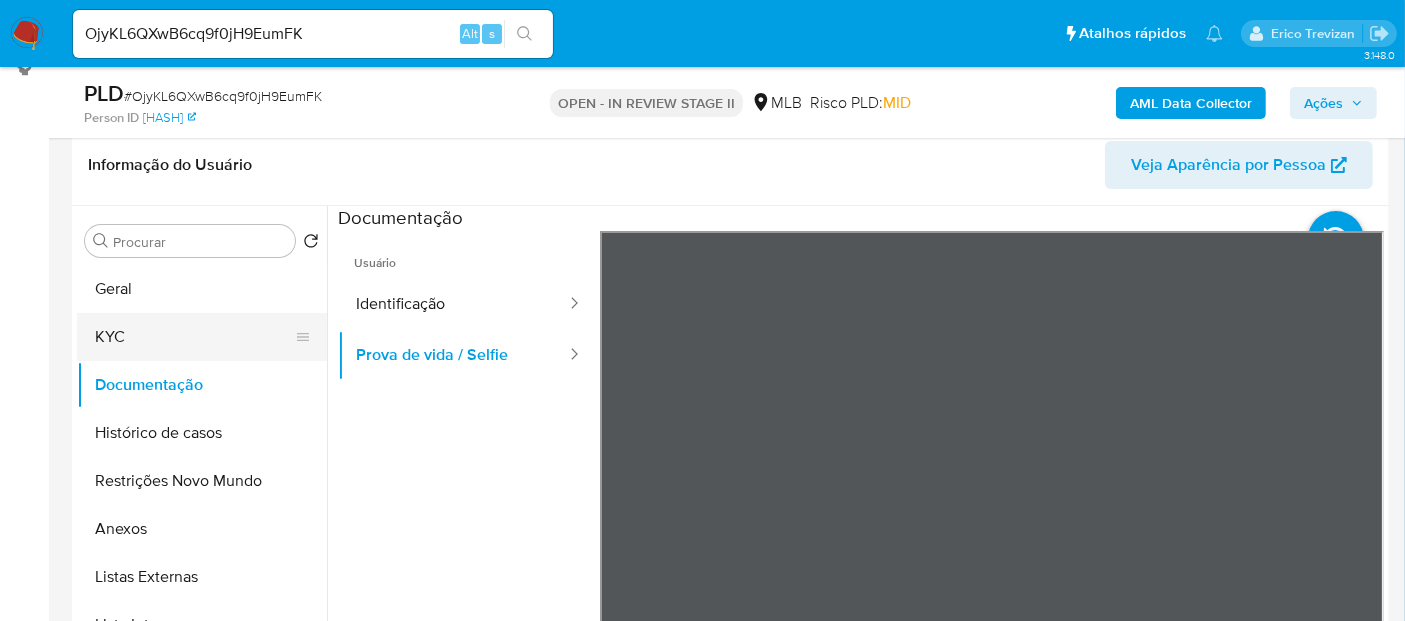 click on "KYC" at bounding box center (194, 337) 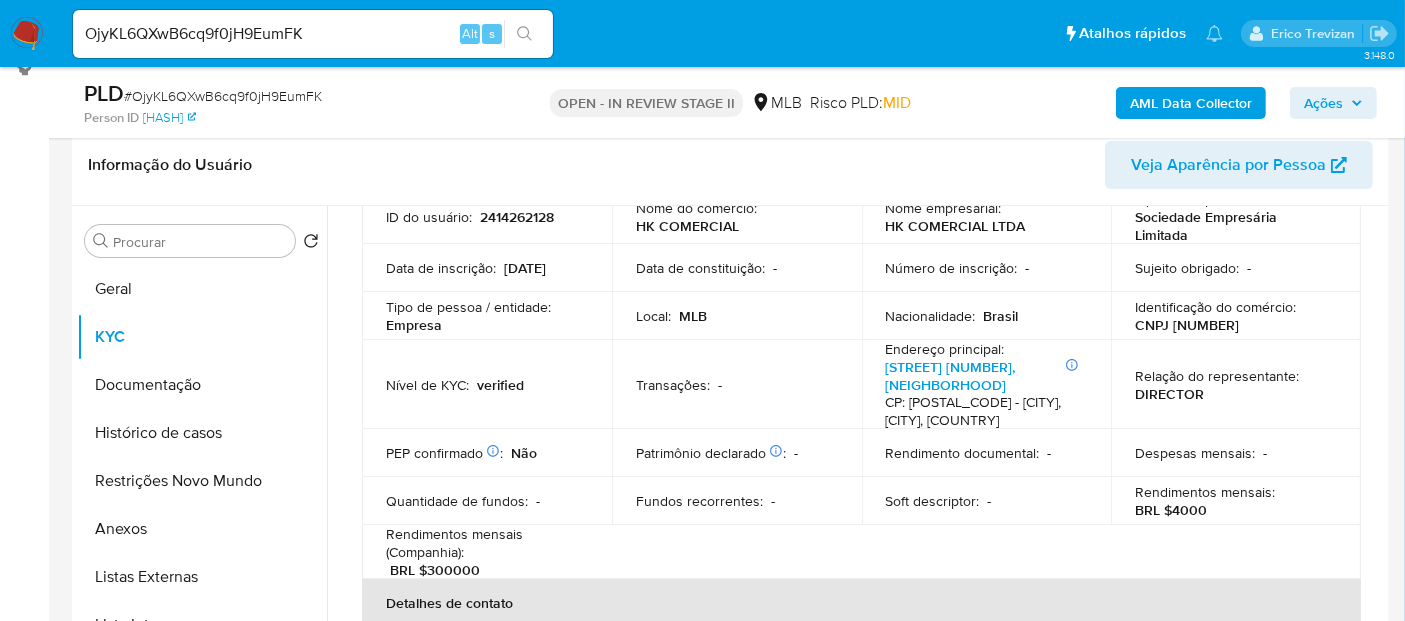 scroll, scrollTop: 0, scrollLeft: 0, axis: both 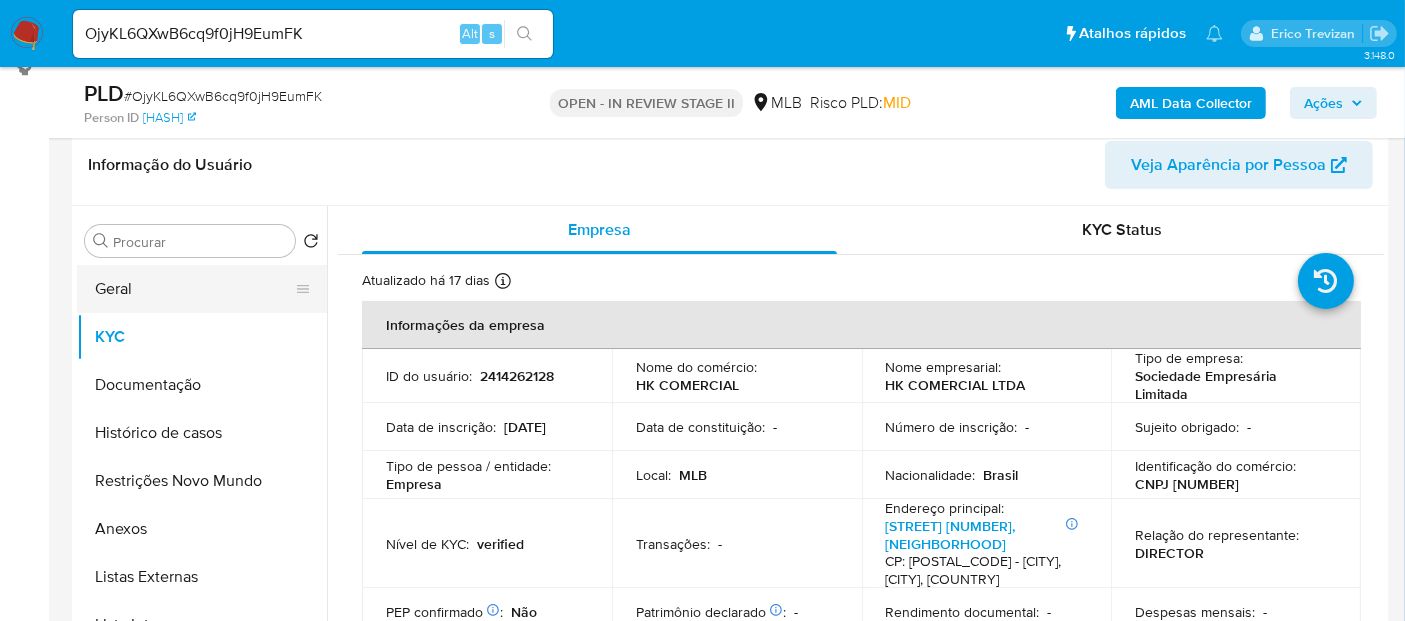 drag, startPoint x: 127, startPoint y: 290, endPoint x: 281, endPoint y: 284, distance: 154.11684 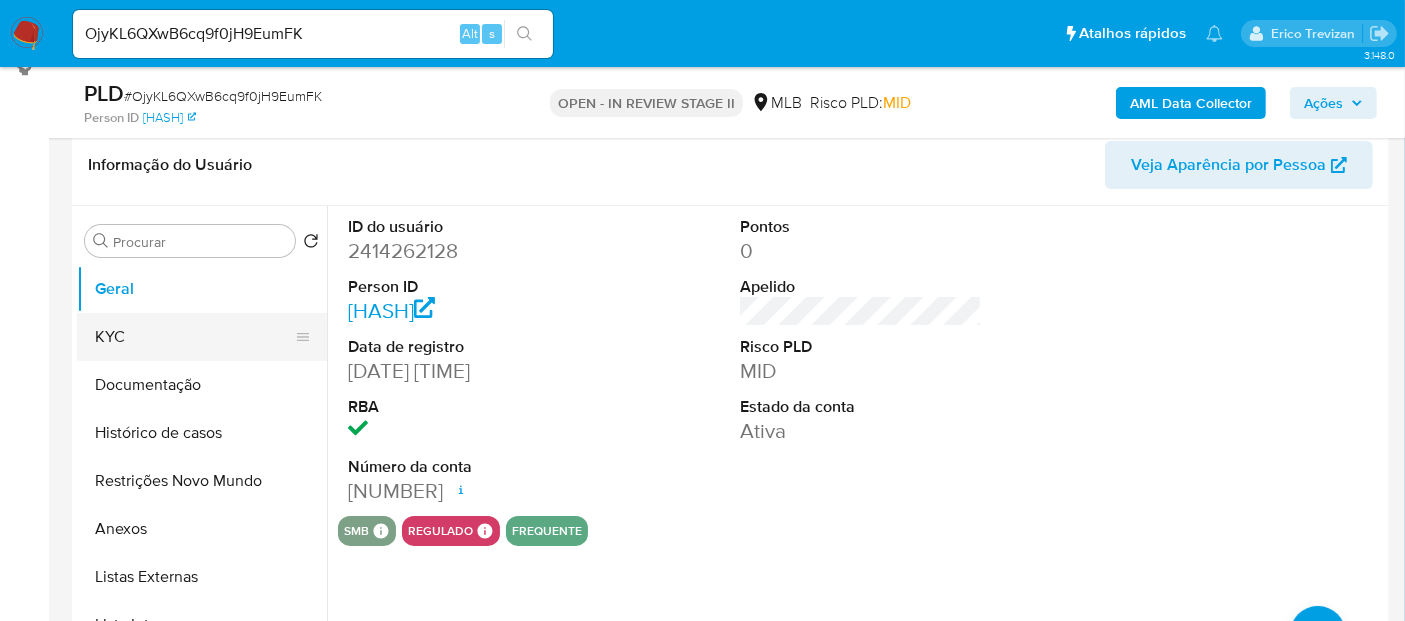 click on "KYC" at bounding box center (194, 337) 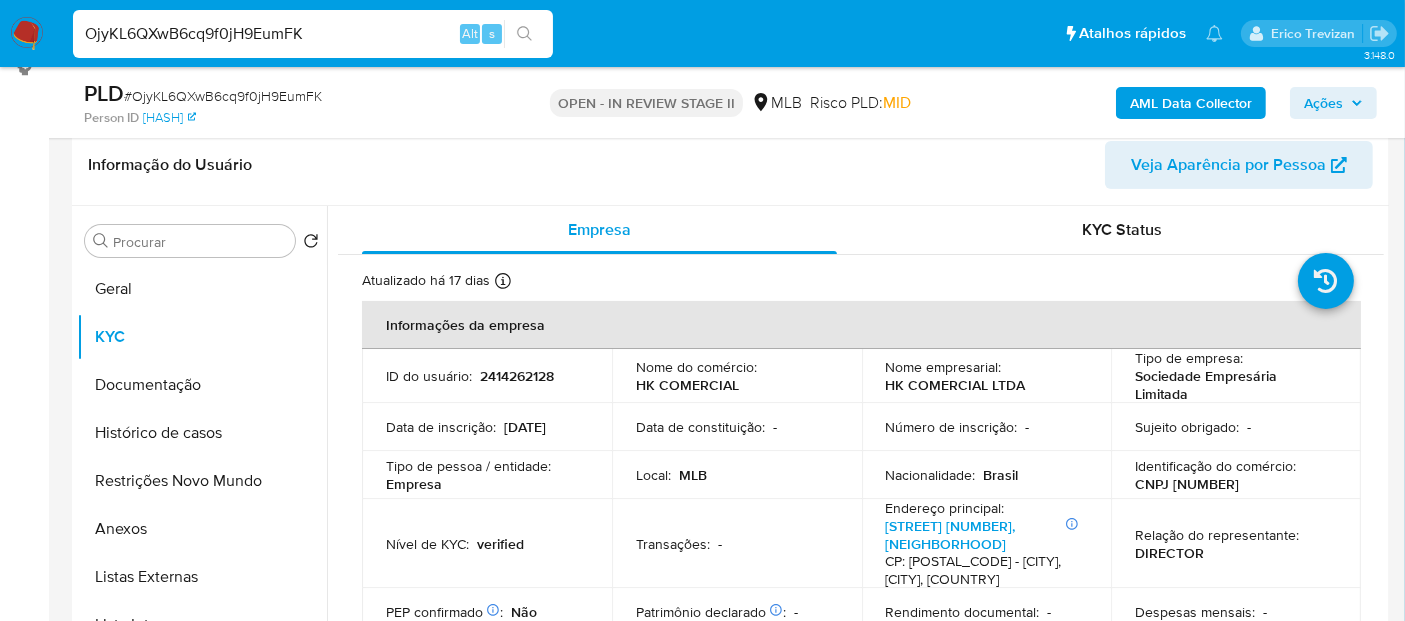 drag, startPoint x: 361, startPoint y: 44, endPoint x: 0, endPoint y: 34, distance: 361.1385 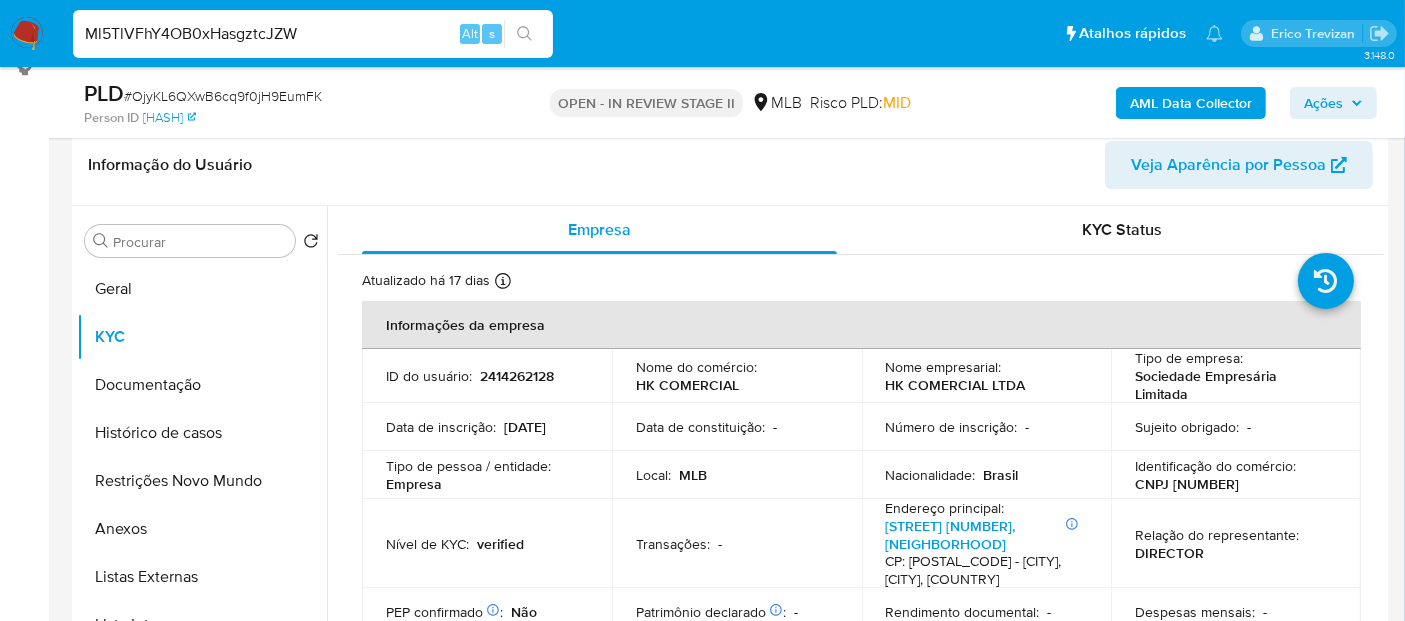 type on "Ml5TlVFhY4OB0xHasgztcJZW" 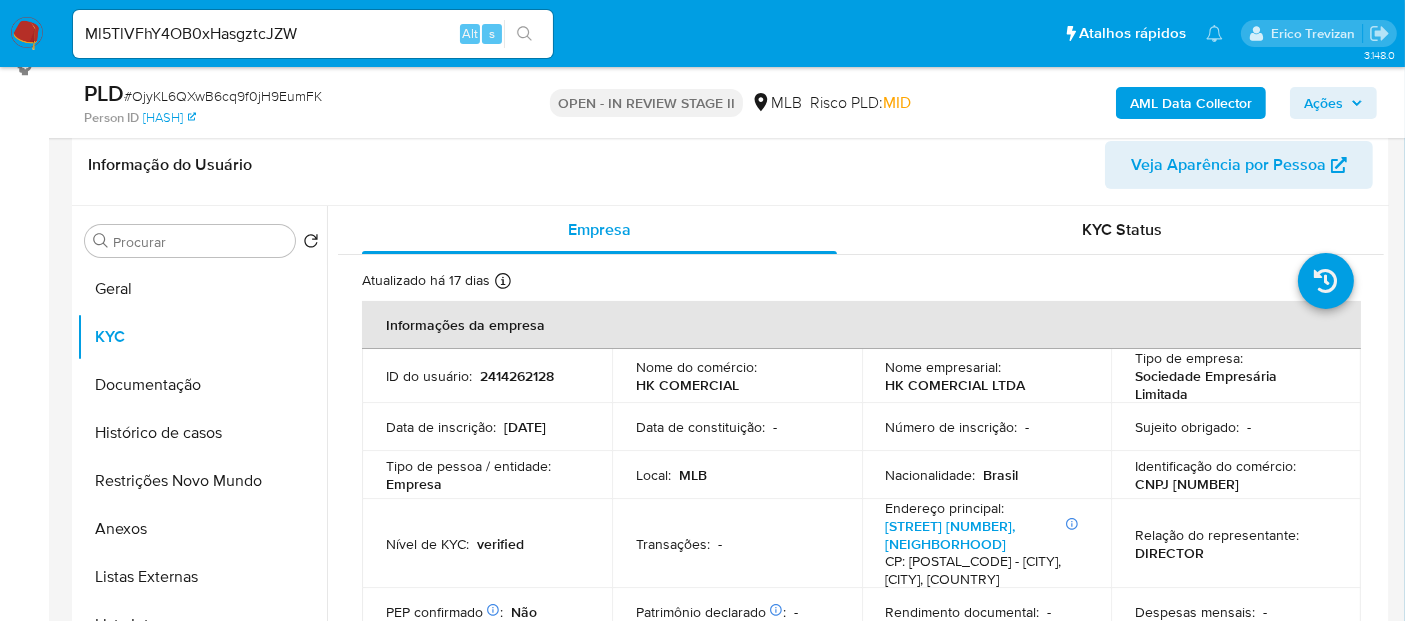 click 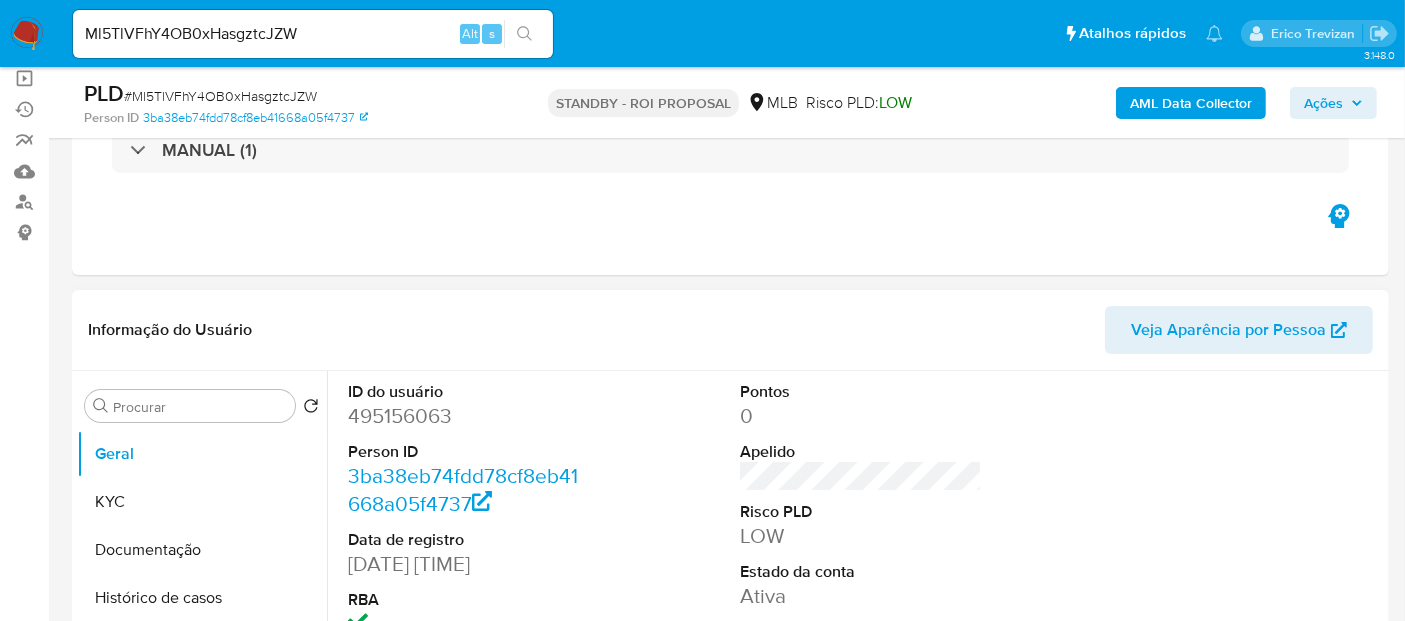 scroll, scrollTop: 222, scrollLeft: 0, axis: vertical 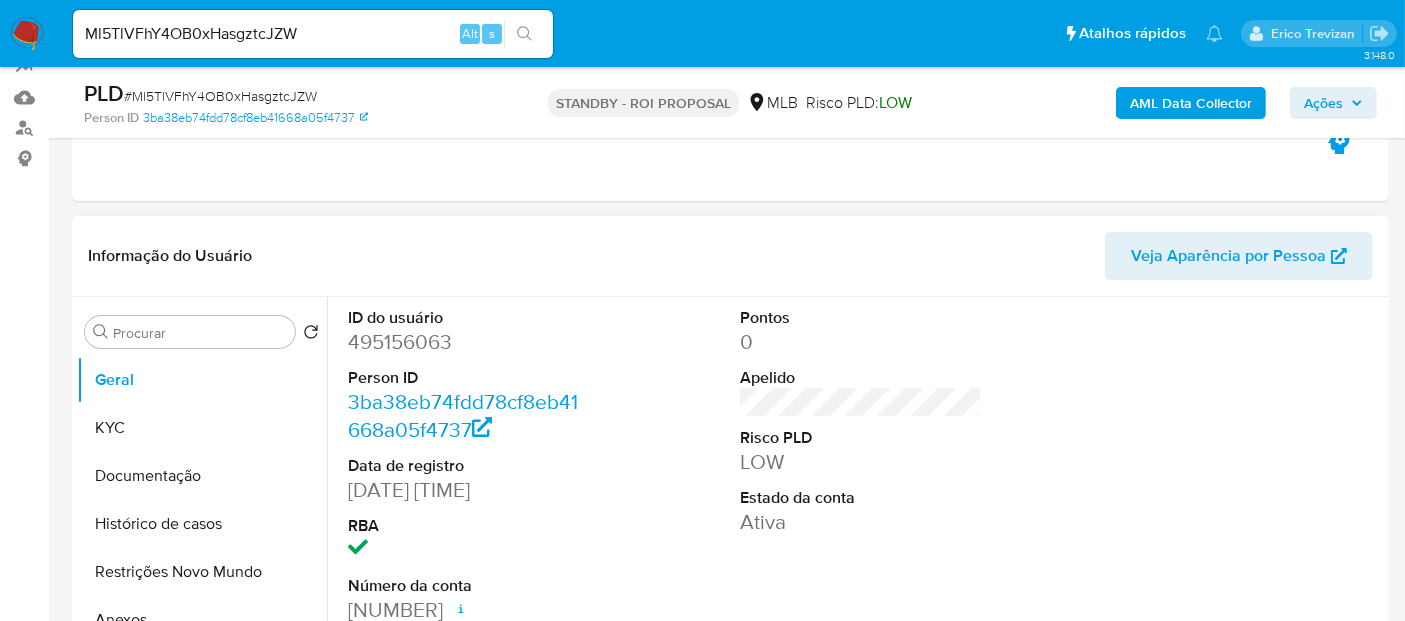 select on "10" 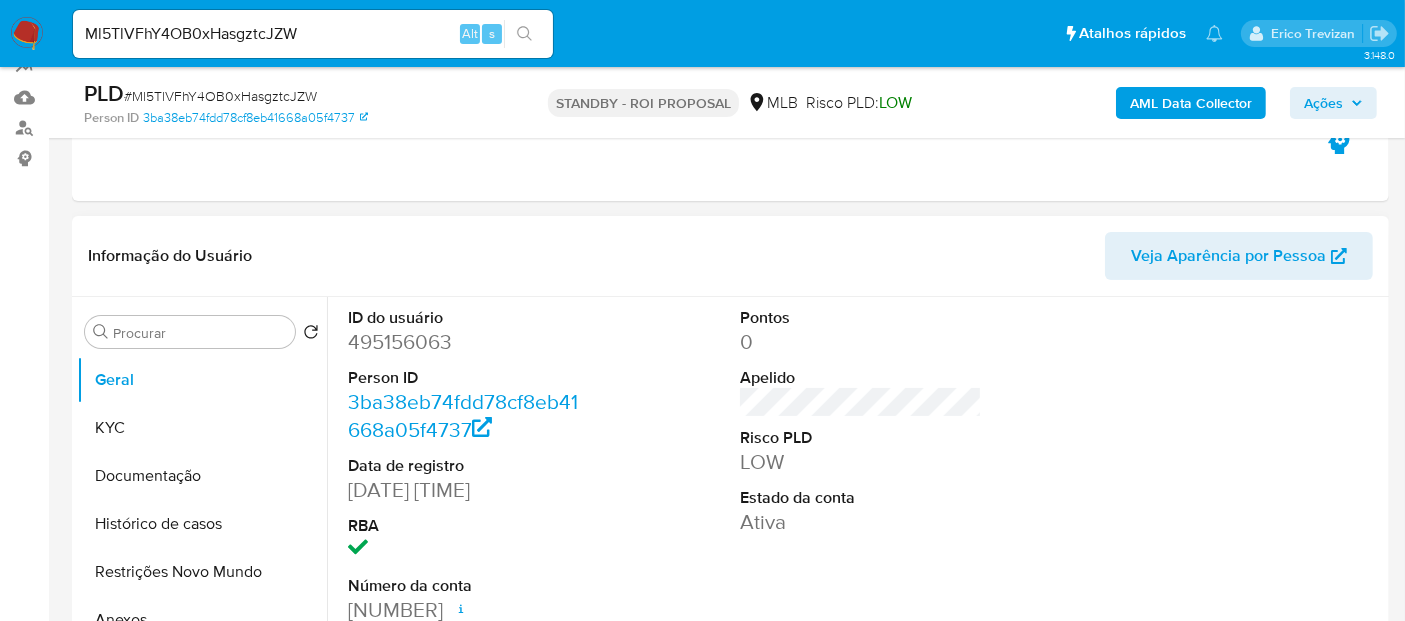 scroll, scrollTop: 0, scrollLeft: 0, axis: both 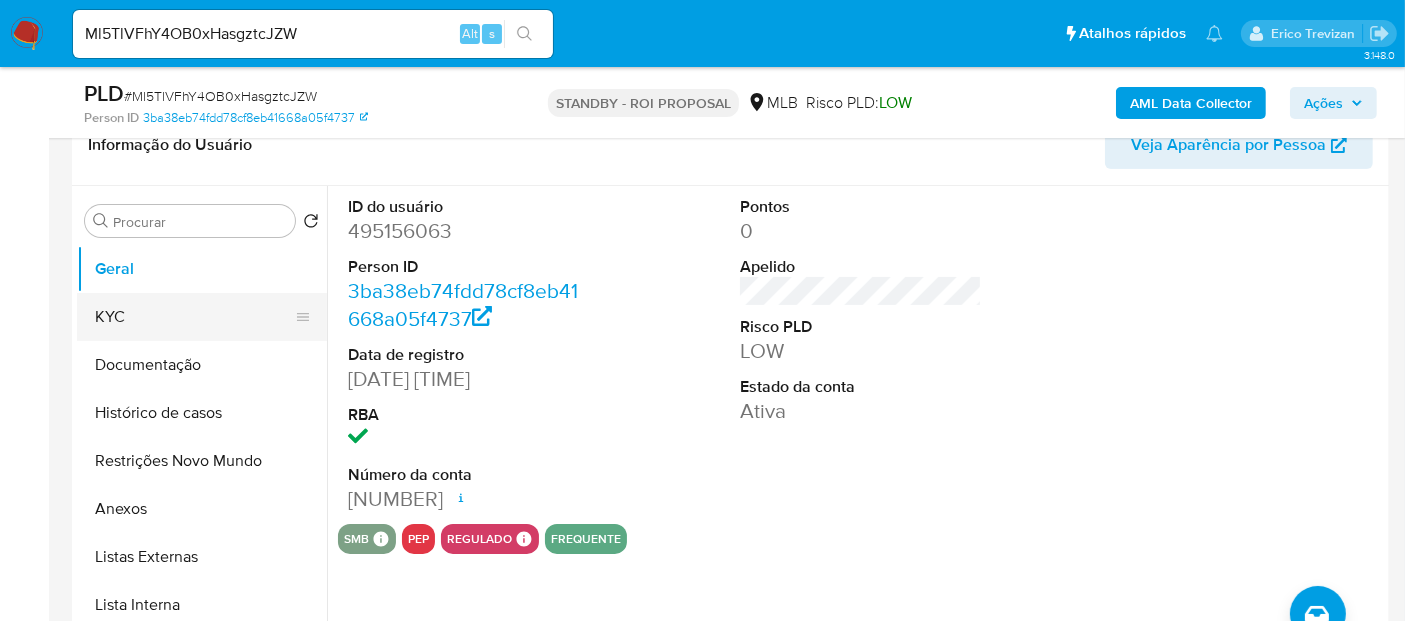 click on "KYC" at bounding box center (194, 317) 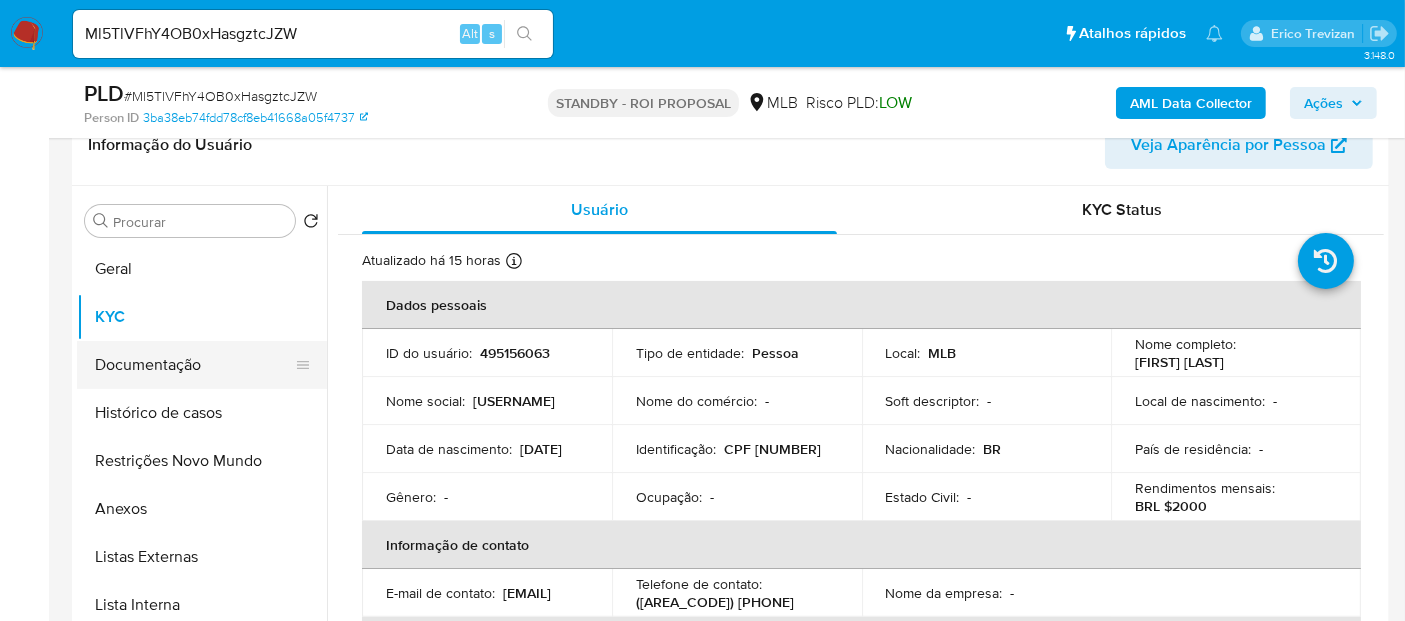 drag, startPoint x: 194, startPoint y: 374, endPoint x: 314, endPoint y: 356, distance: 121.34249 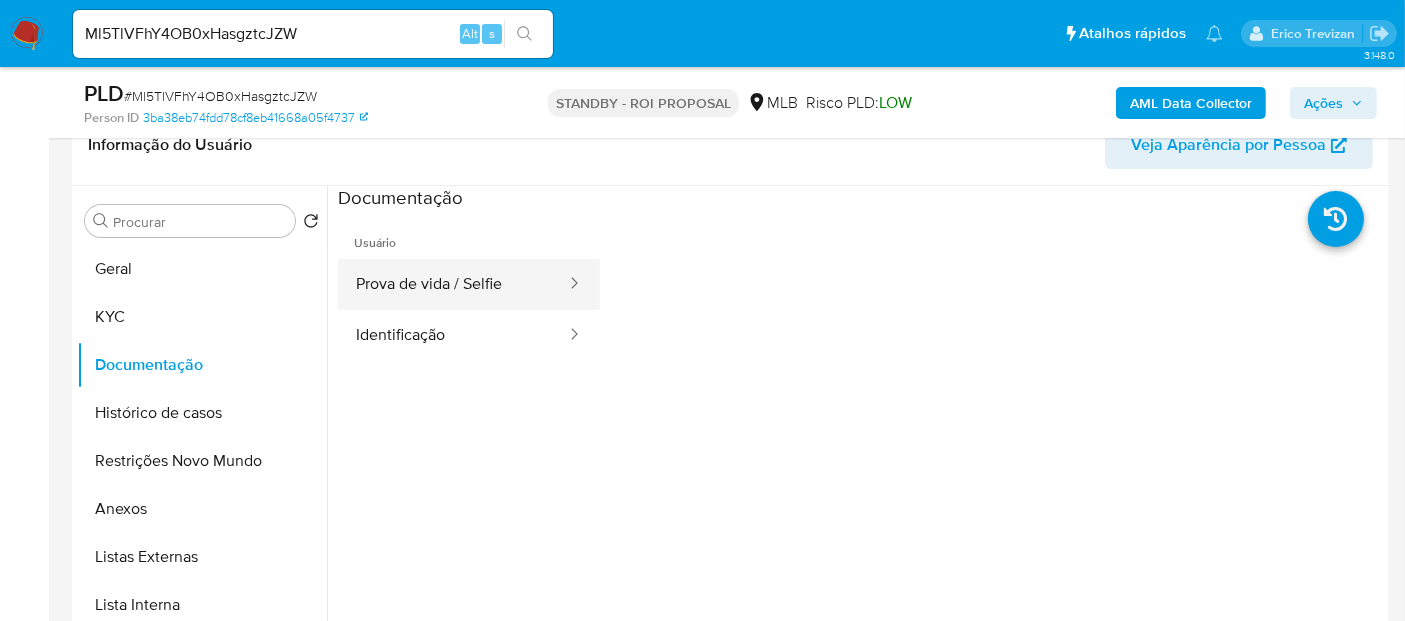 click on "Prova de vida / Selfie" at bounding box center [453, 284] 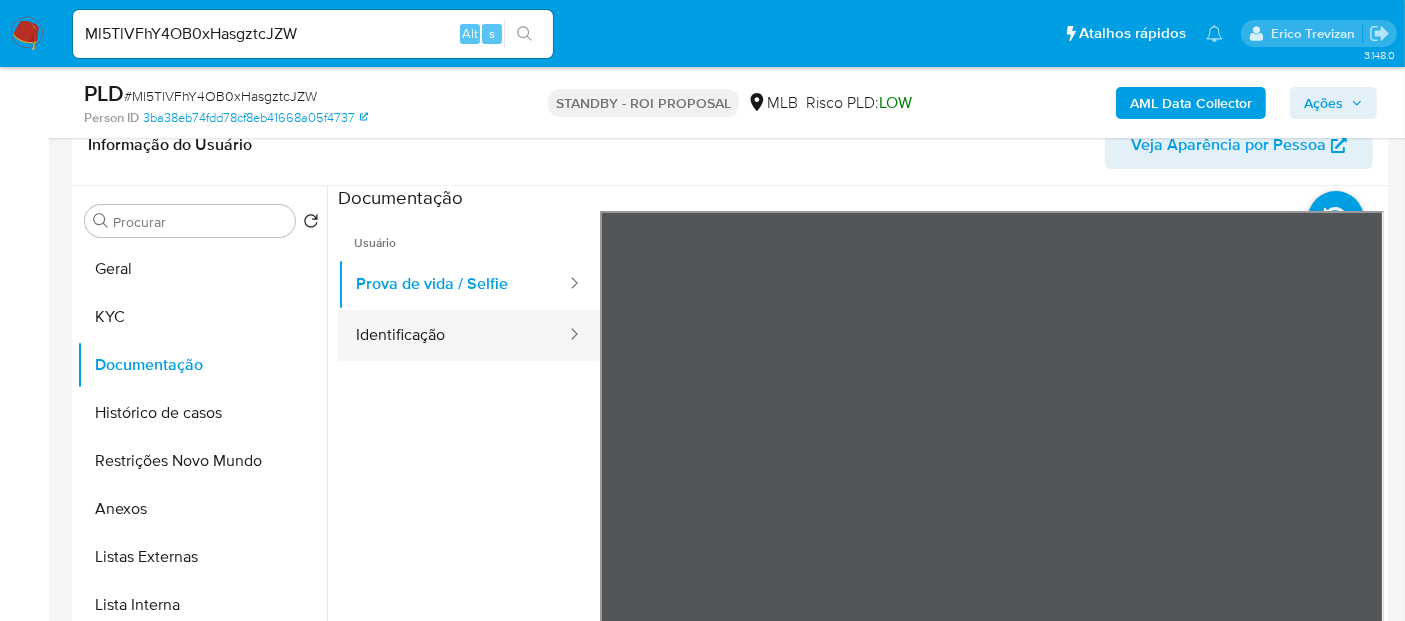 drag, startPoint x: 439, startPoint y: 341, endPoint x: 573, endPoint y: 352, distance: 134.45073 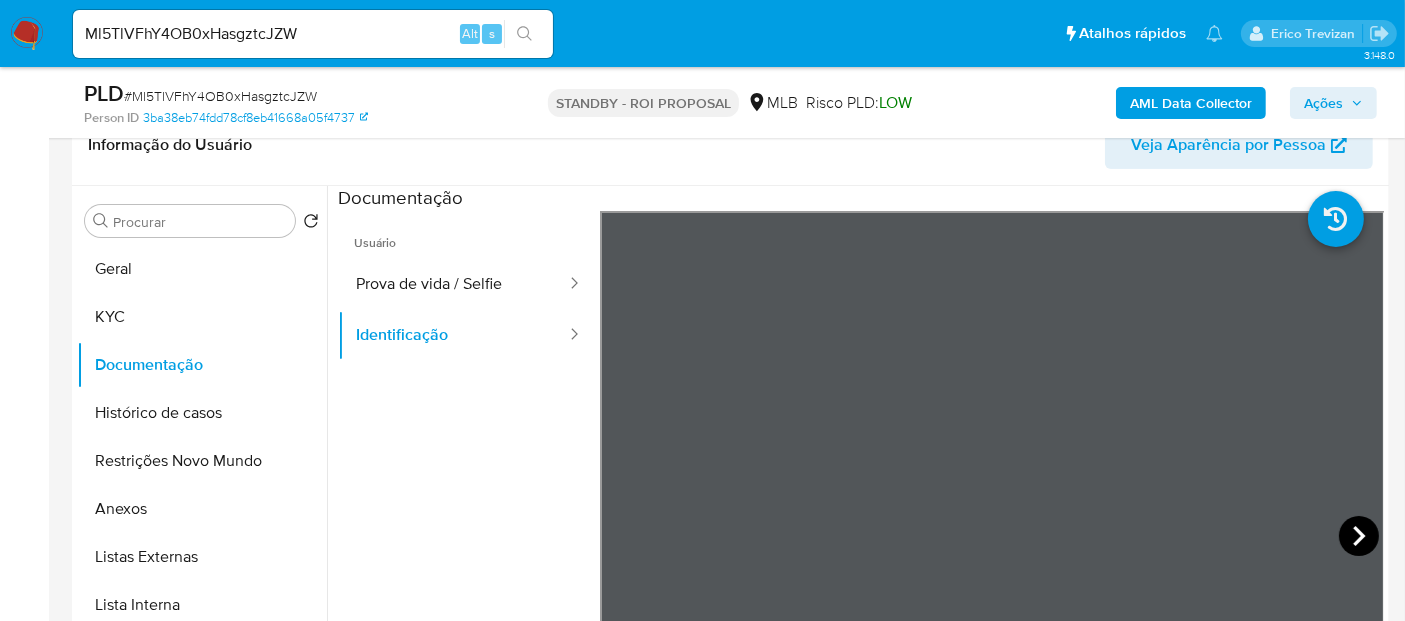 click 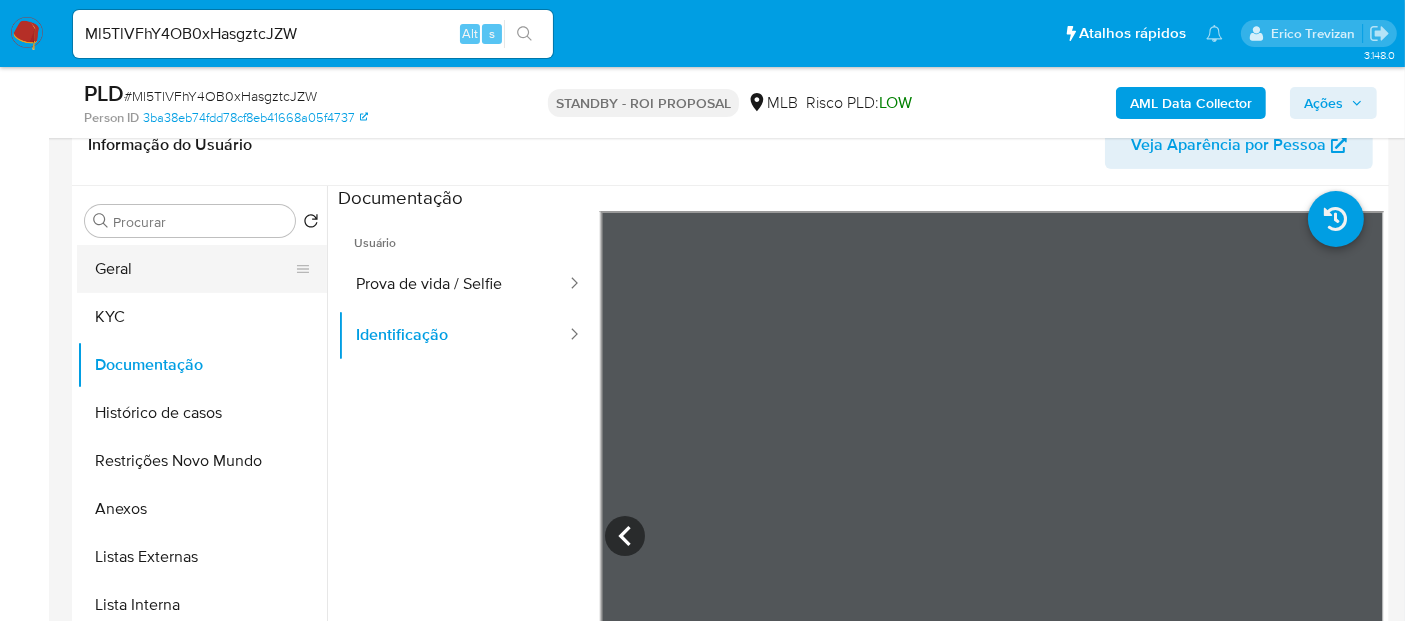 click on "Geral" at bounding box center [194, 269] 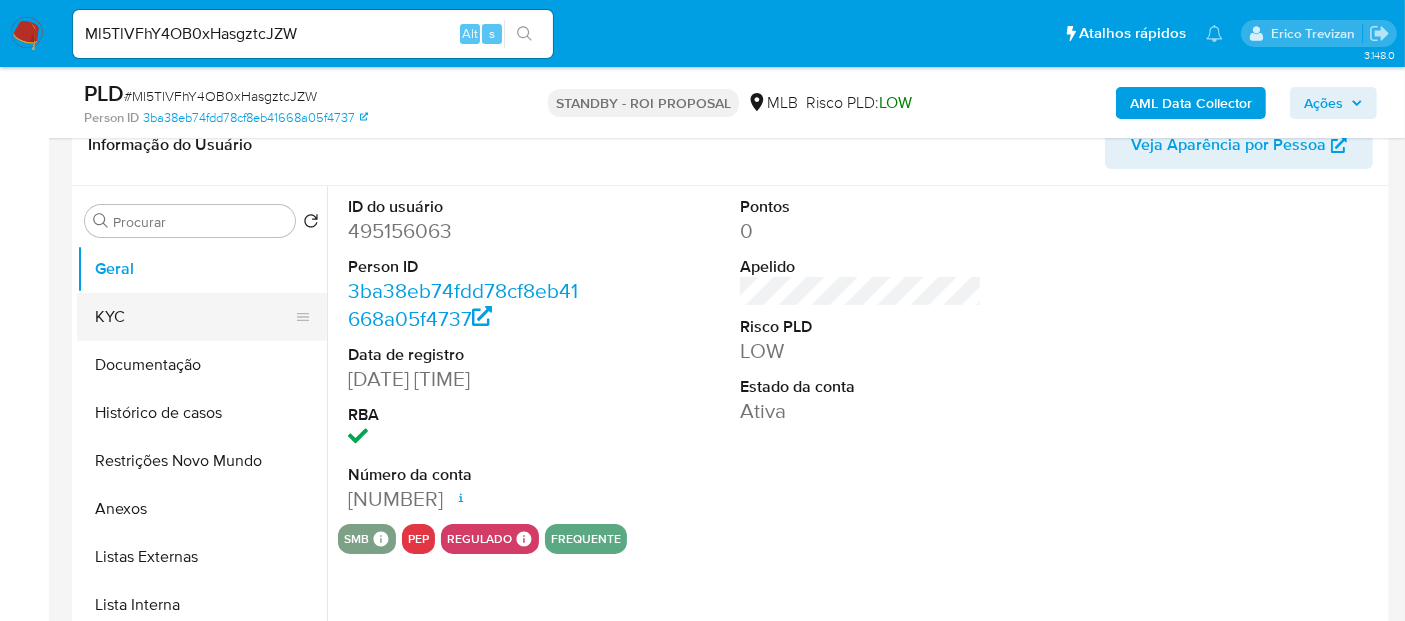 click on "KYC" at bounding box center (194, 317) 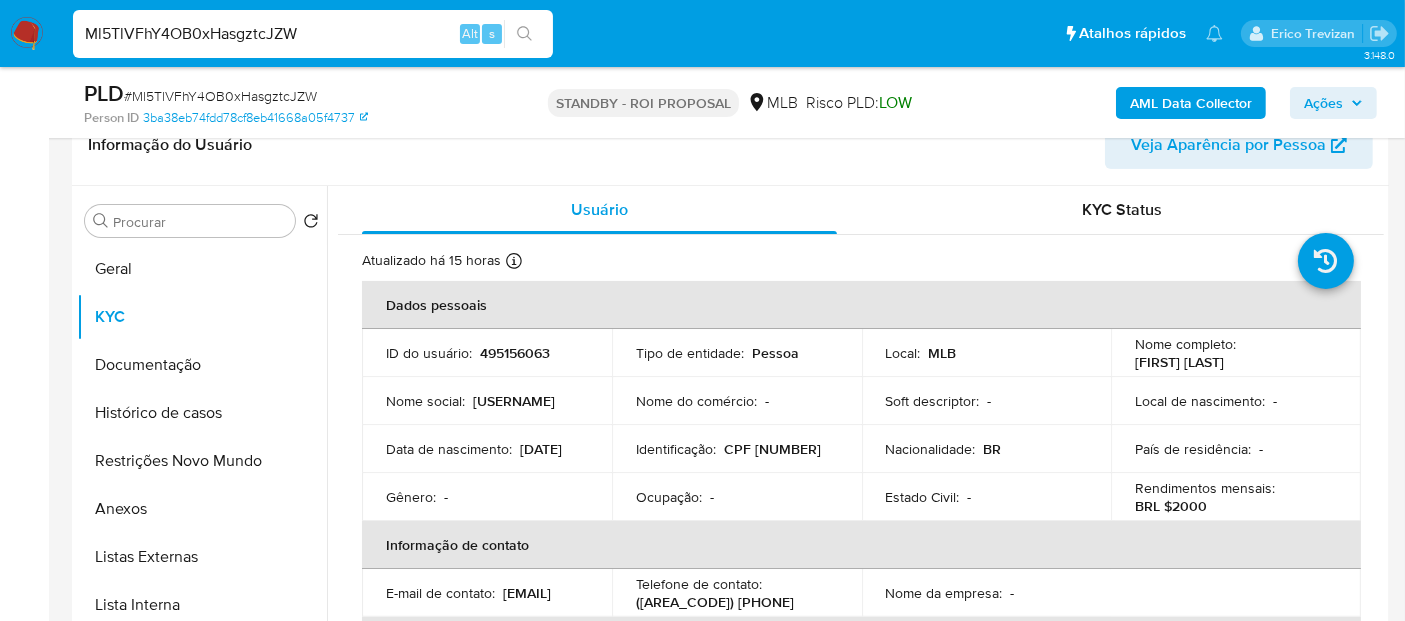 drag, startPoint x: 340, startPoint y: 31, endPoint x: 0, endPoint y: 31, distance: 340 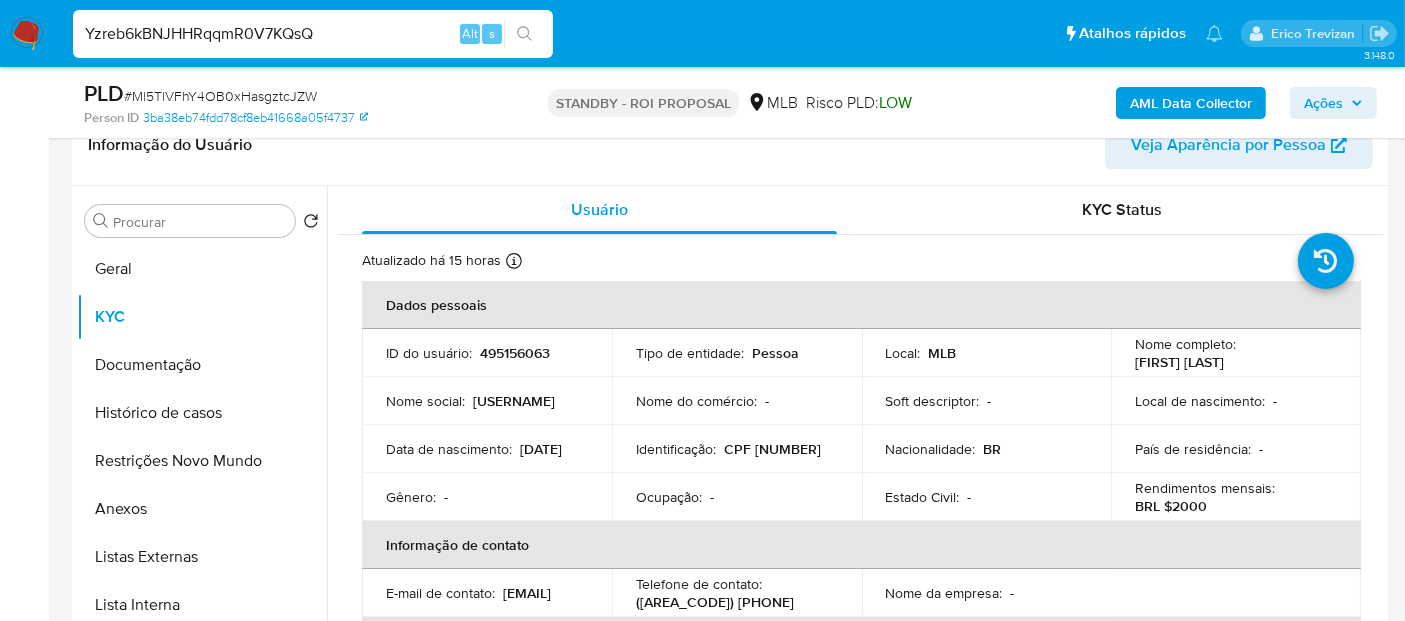 type on "Yzreb6kBNJHHRqqmR0V7KQsQ" 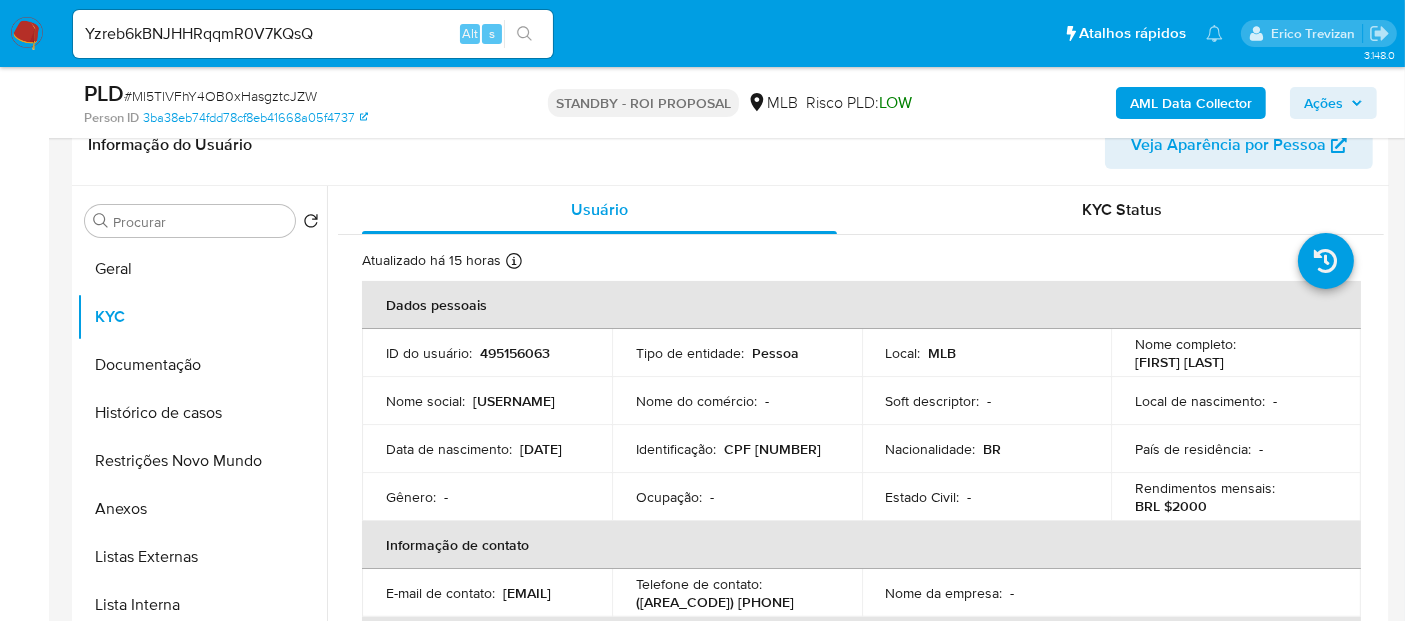 click at bounding box center [524, 34] 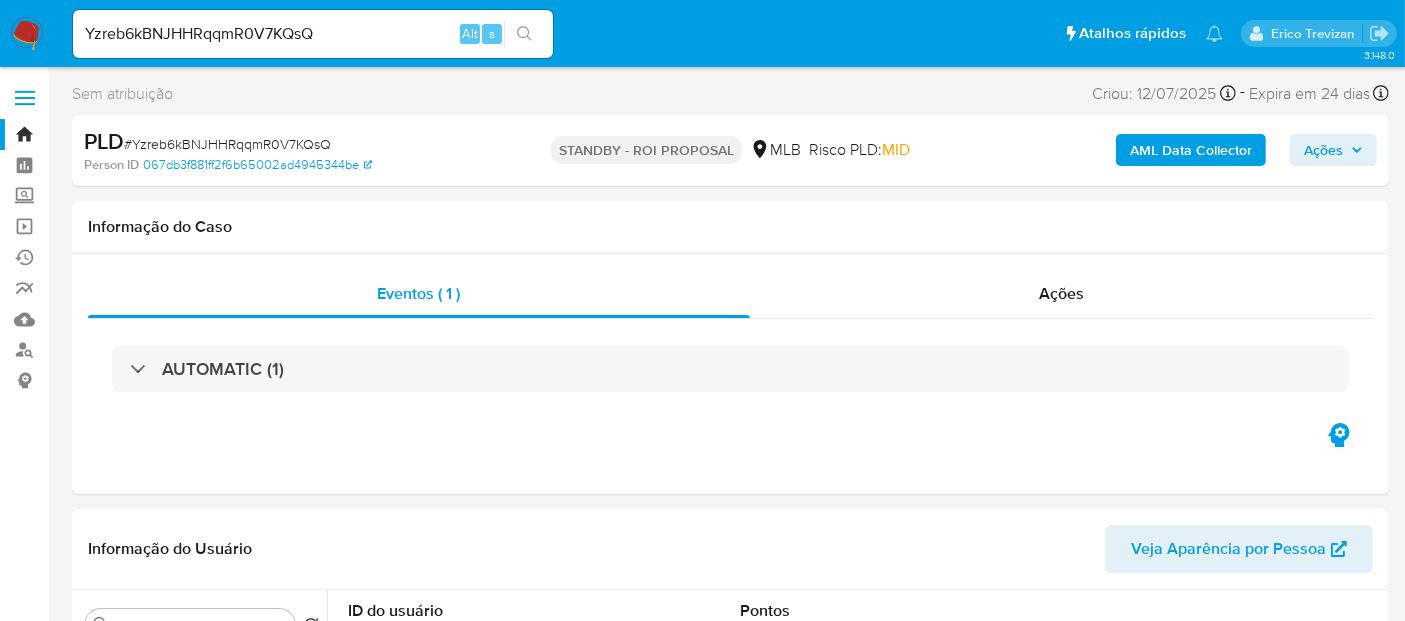 select on "10" 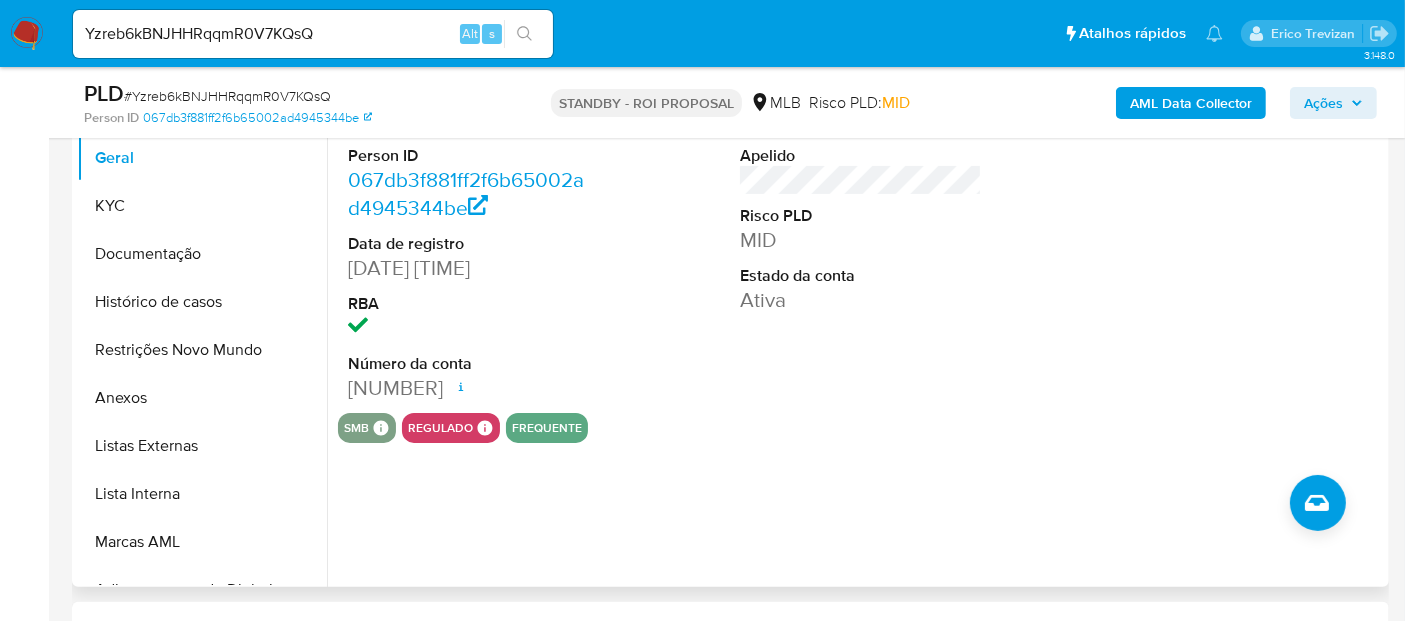 scroll, scrollTop: 333, scrollLeft: 0, axis: vertical 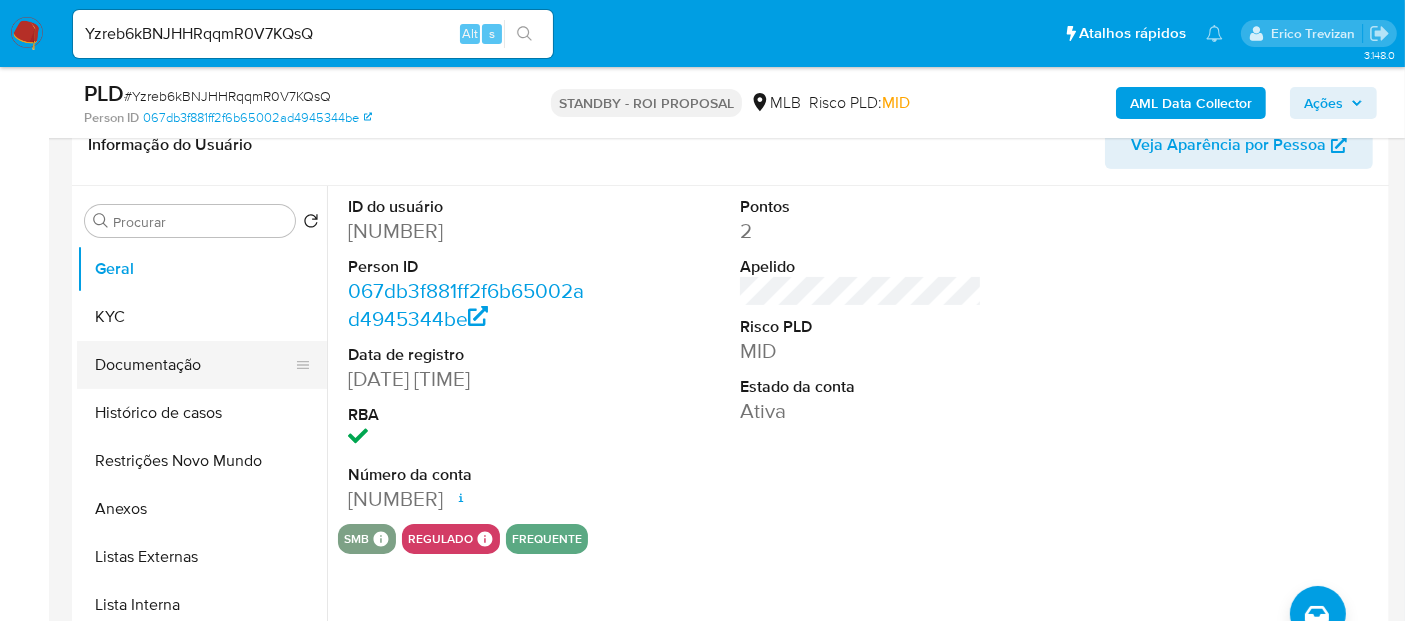 click on "Documentação" at bounding box center [194, 365] 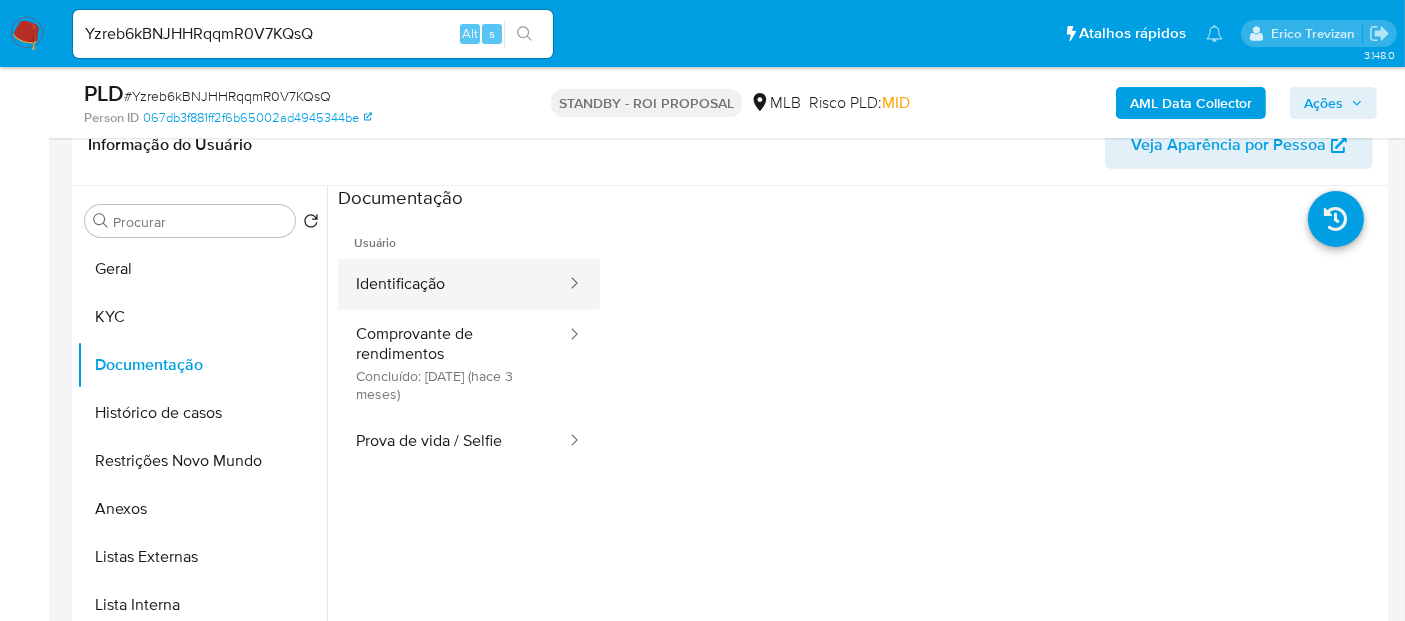 click on "Identificação" at bounding box center (453, 284) 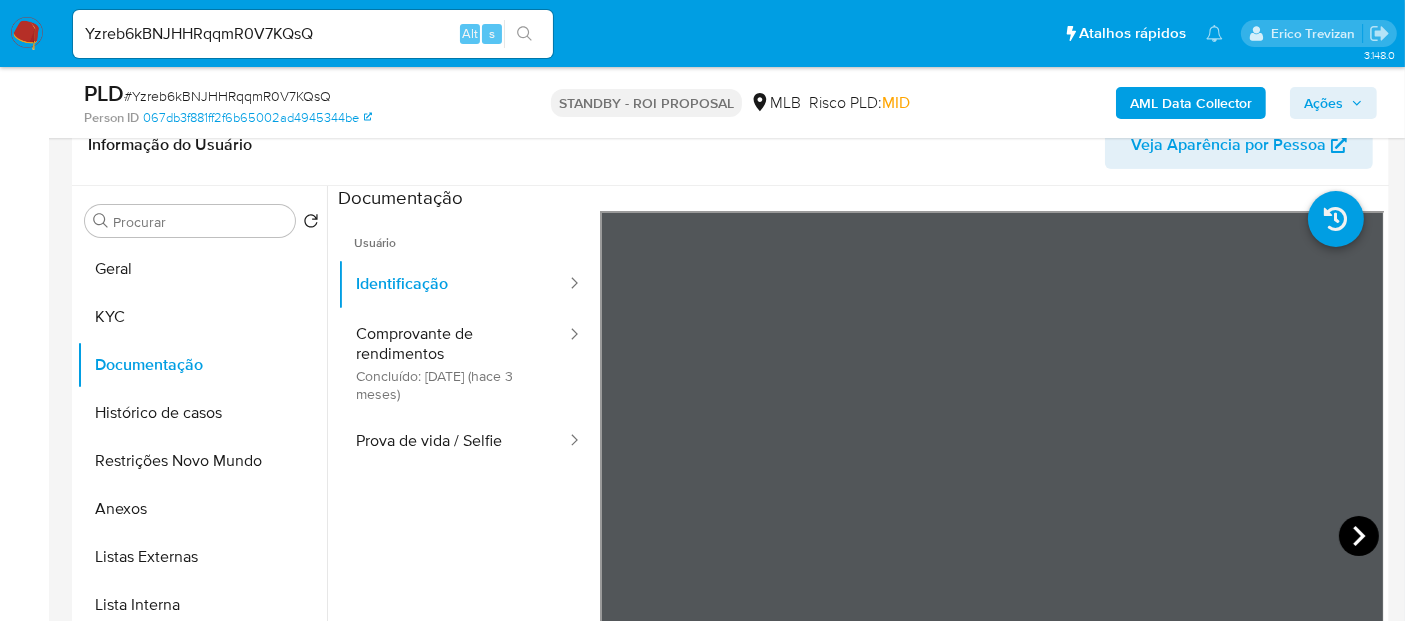 click 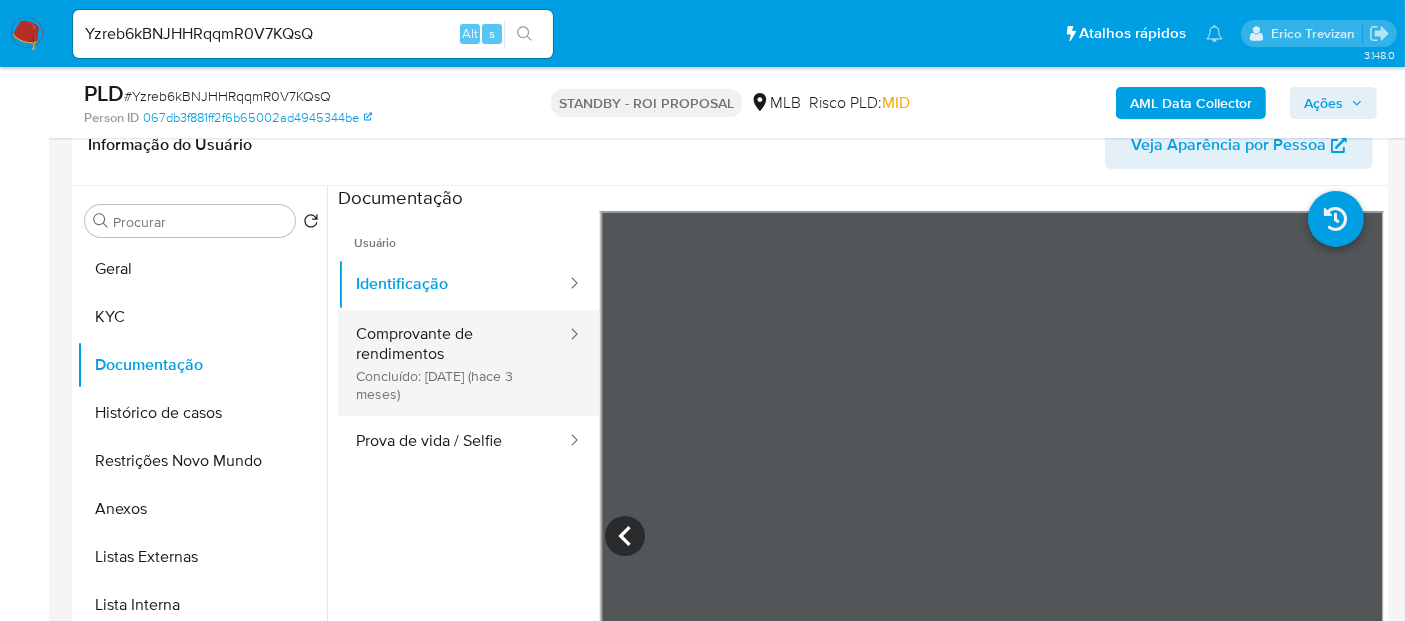 click on "Comprovante de rendimentos Concluído: 27/04/2025 (hace 3 meses)" at bounding box center [453, 363] 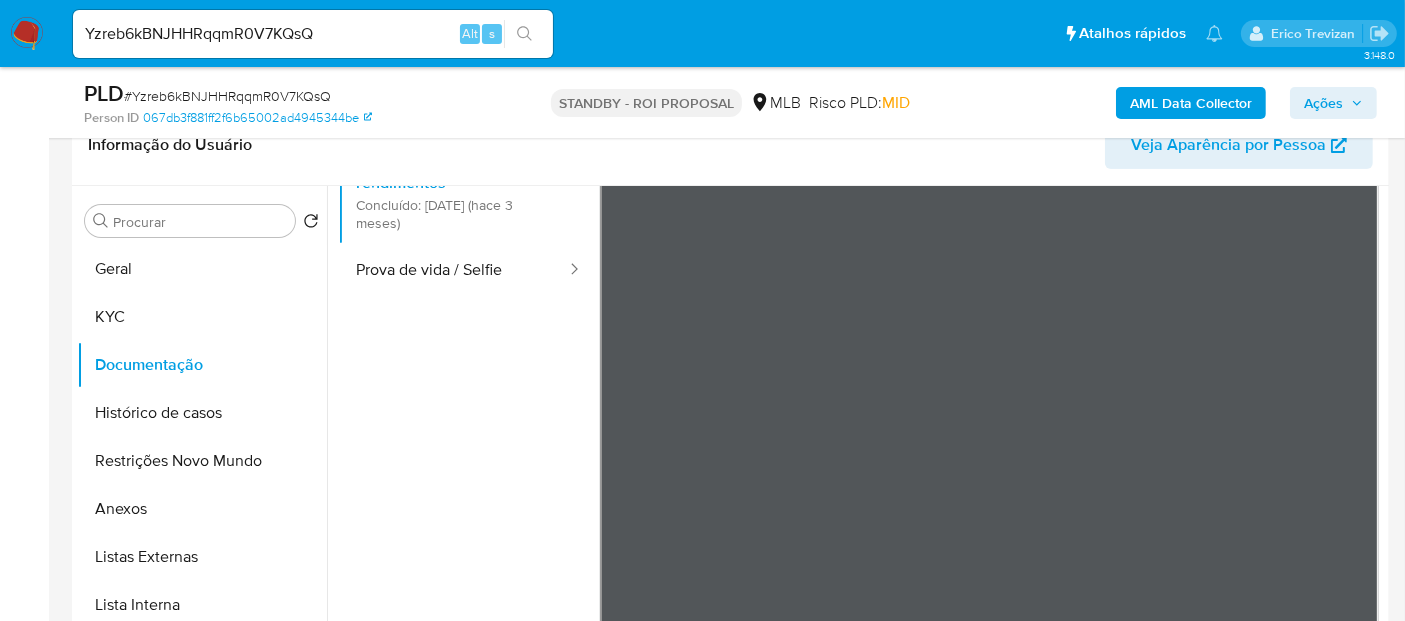 scroll, scrollTop: 174, scrollLeft: 0, axis: vertical 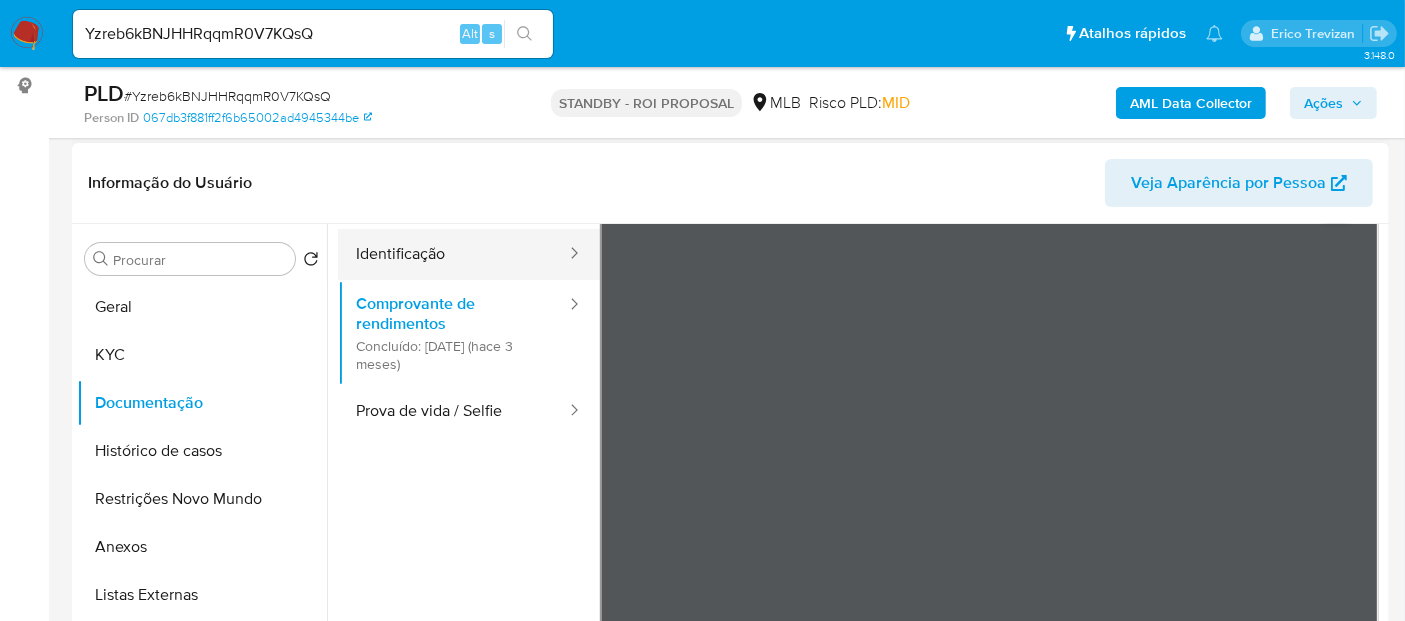 click on "Identificação" at bounding box center [453, 254] 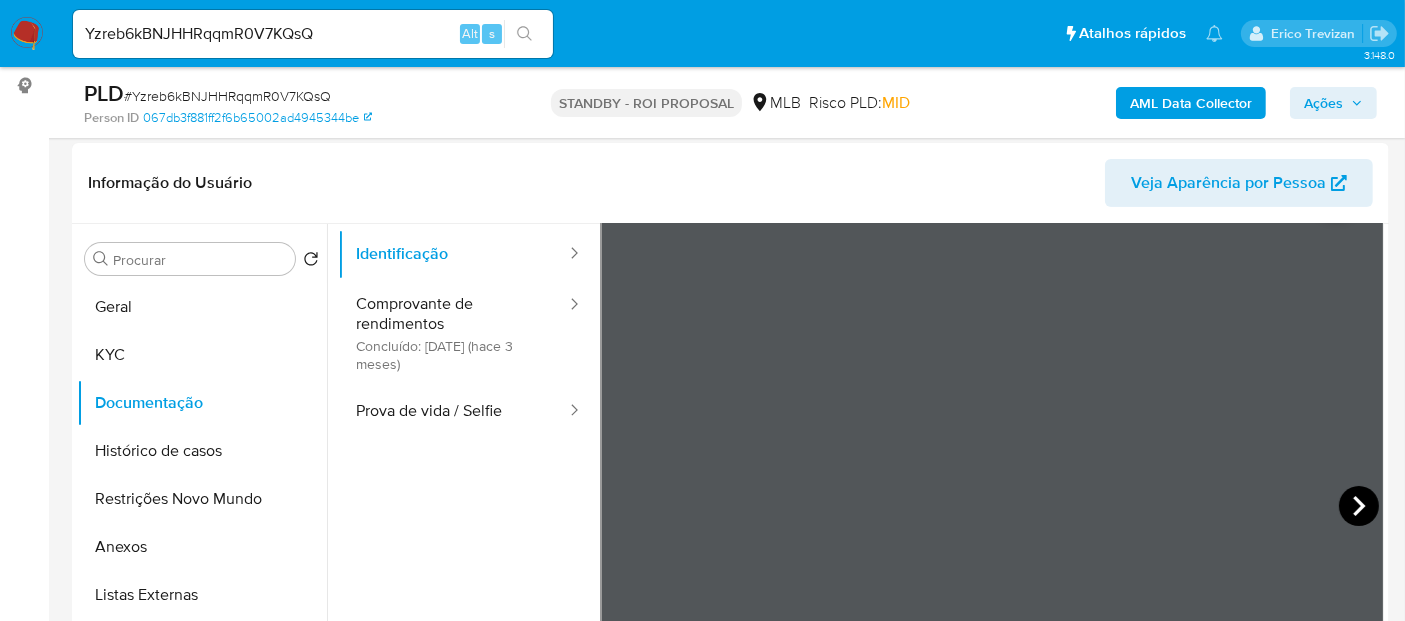 click 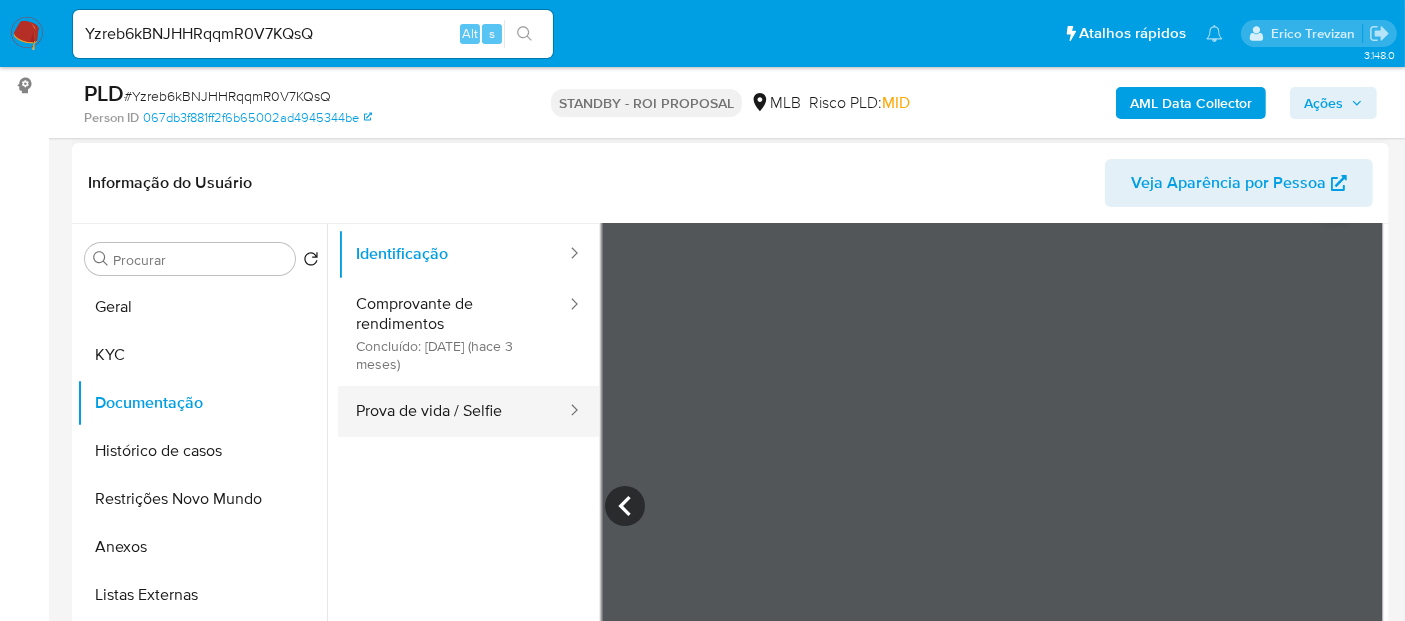 drag, startPoint x: 411, startPoint y: 409, endPoint x: 568, endPoint y: 394, distance: 157.71494 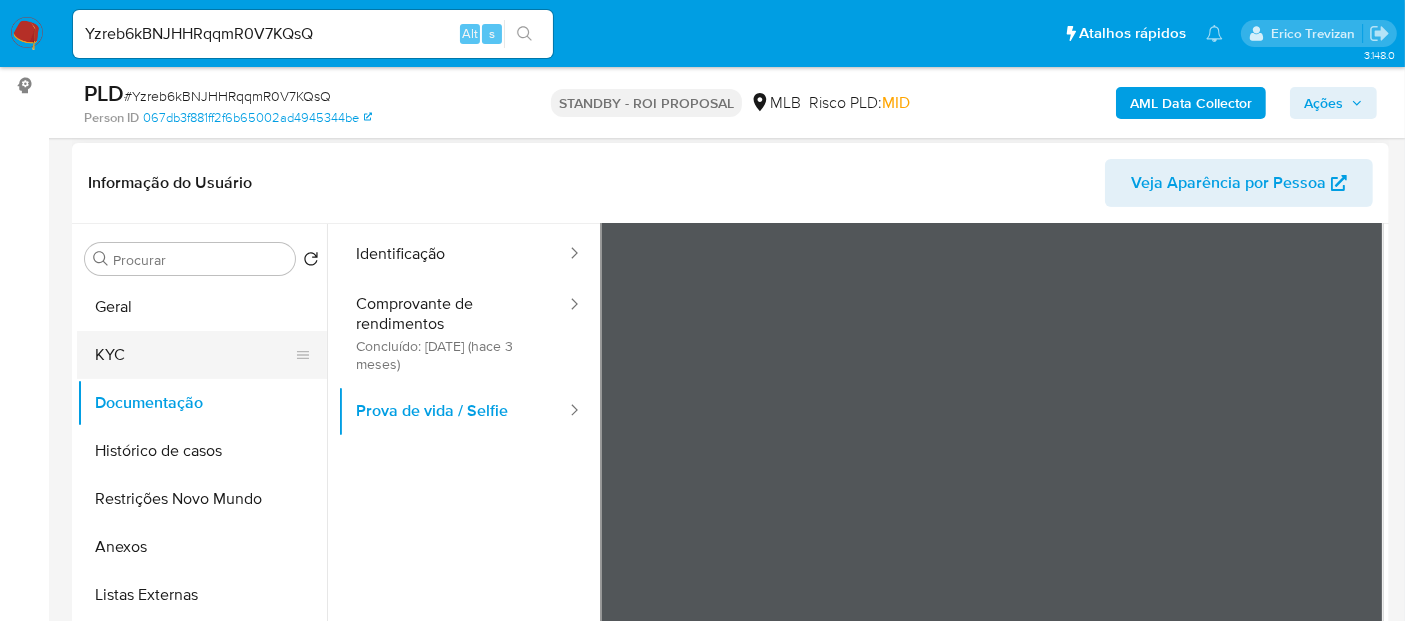 click on "KYC" at bounding box center (194, 355) 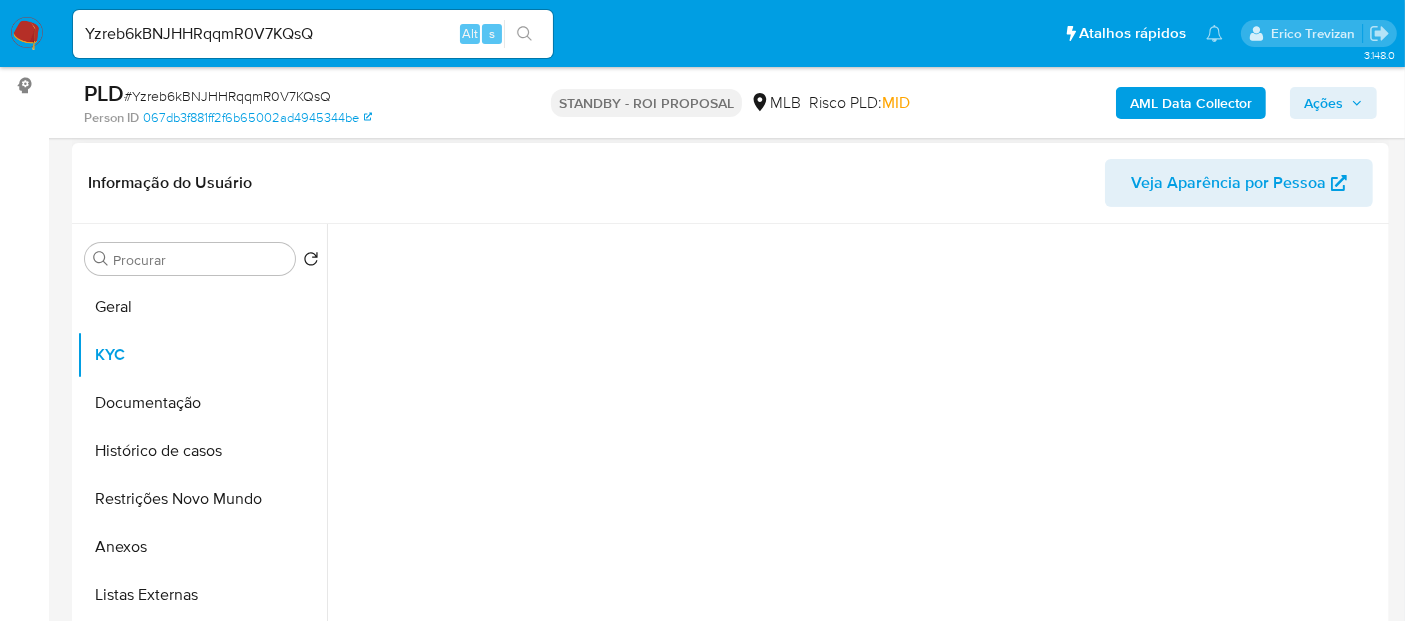 scroll, scrollTop: 0, scrollLeft: 0, axis: both 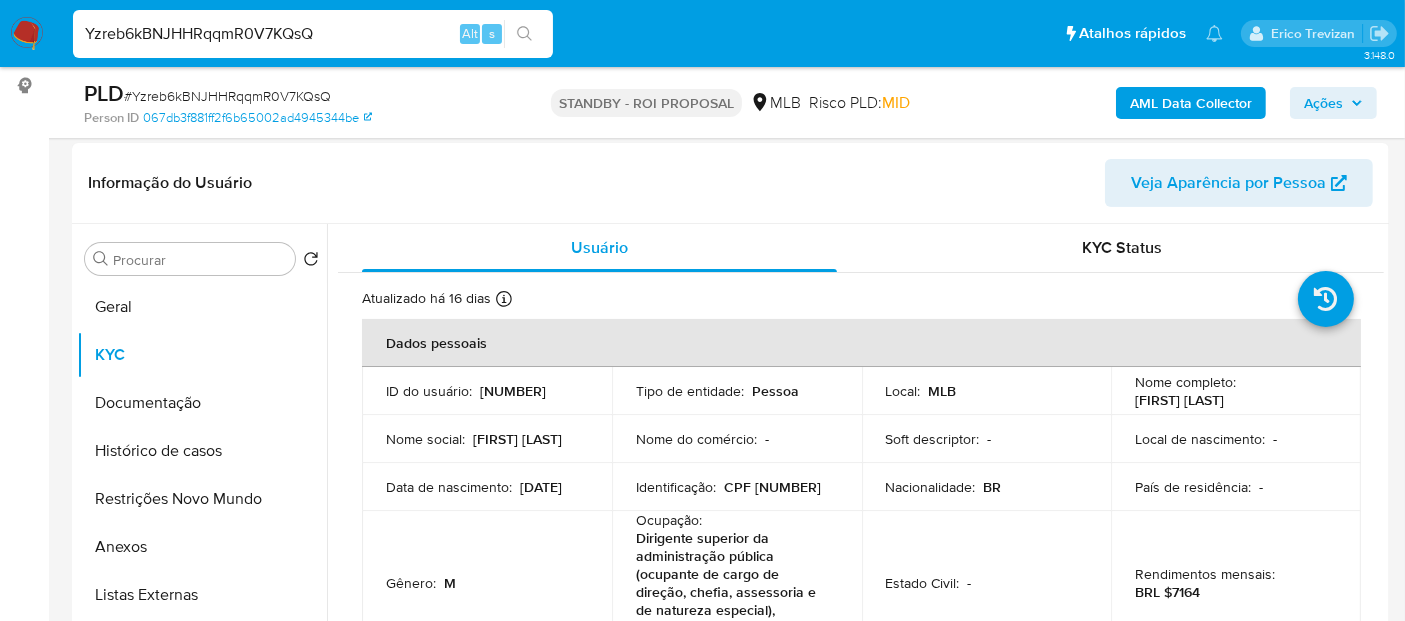 drag, startPoint x: 354, startPoint y: 27, endPoint x: 0, endPoint y: 24, distance: 354.01273 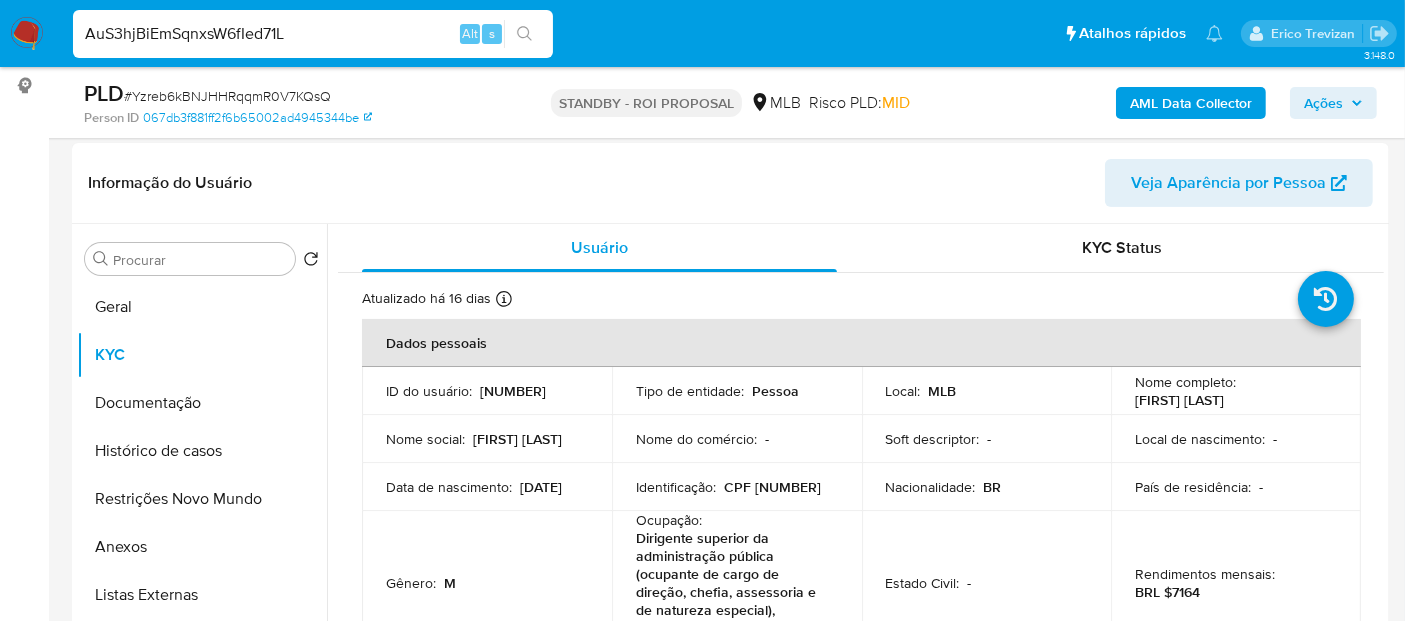 type on "AuS3hjBiEmSqnxsW6fIed71L" 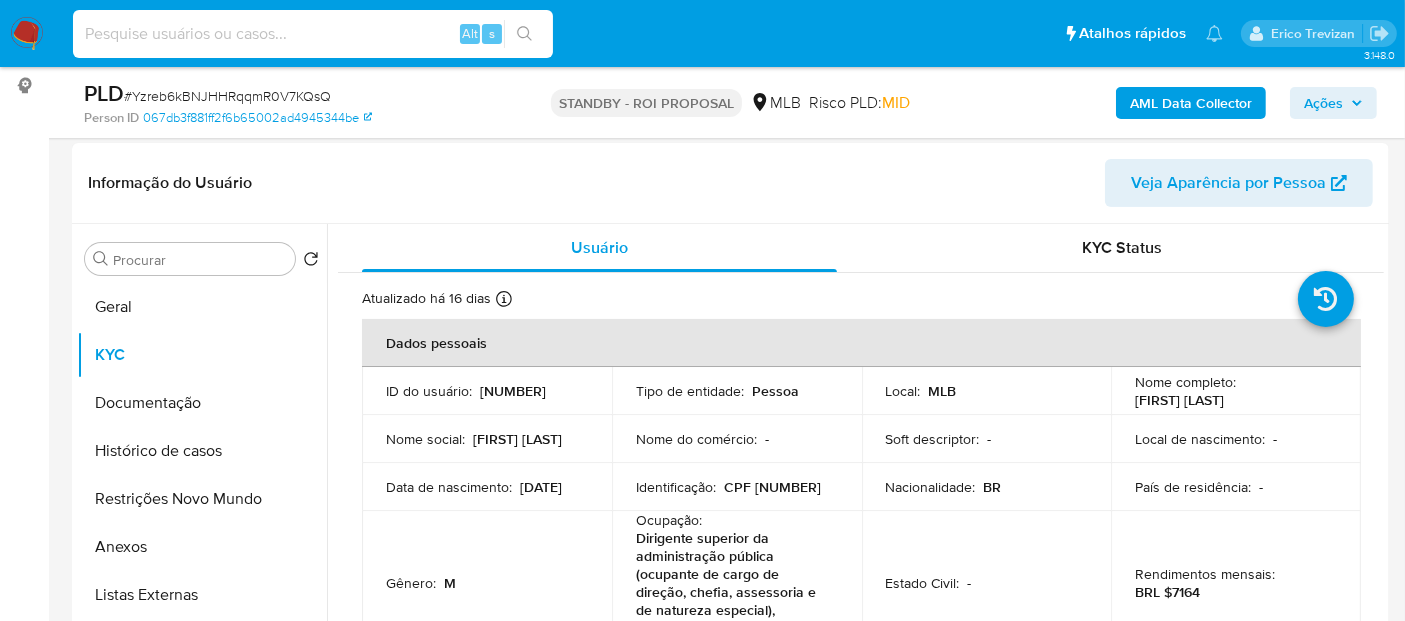 paste on "AuS3hjBiEmSqnxsW6fIed71L" 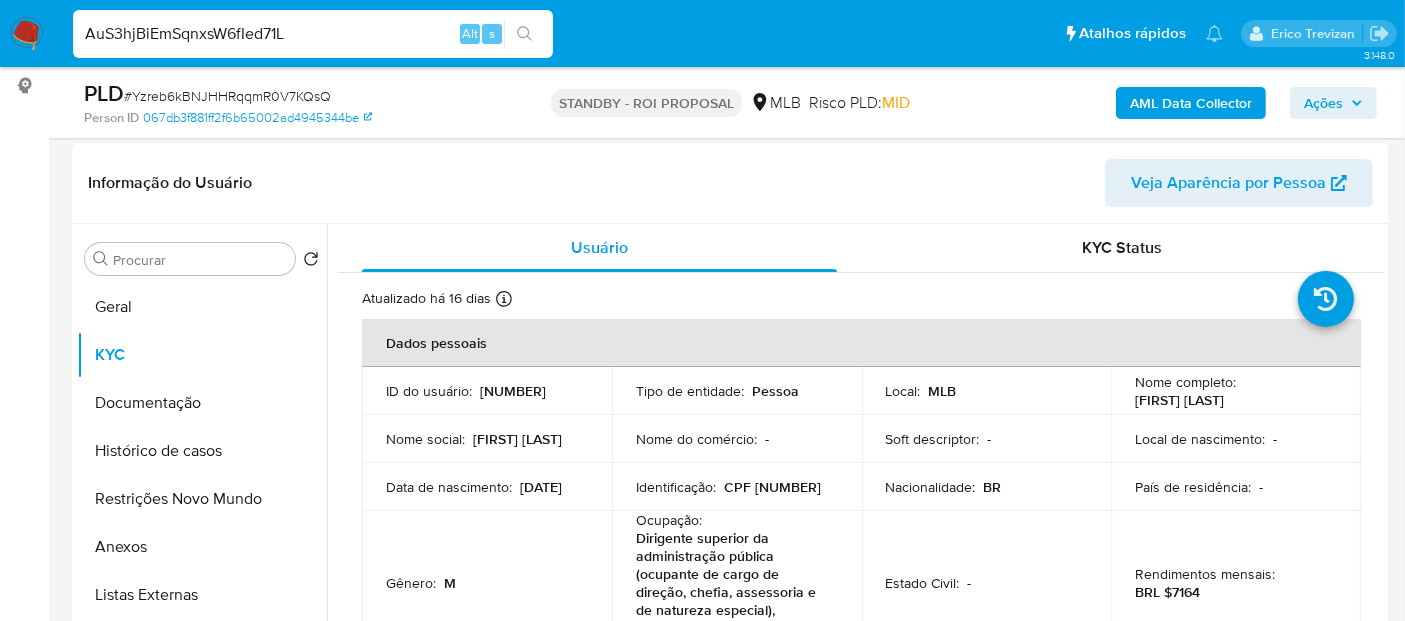 click 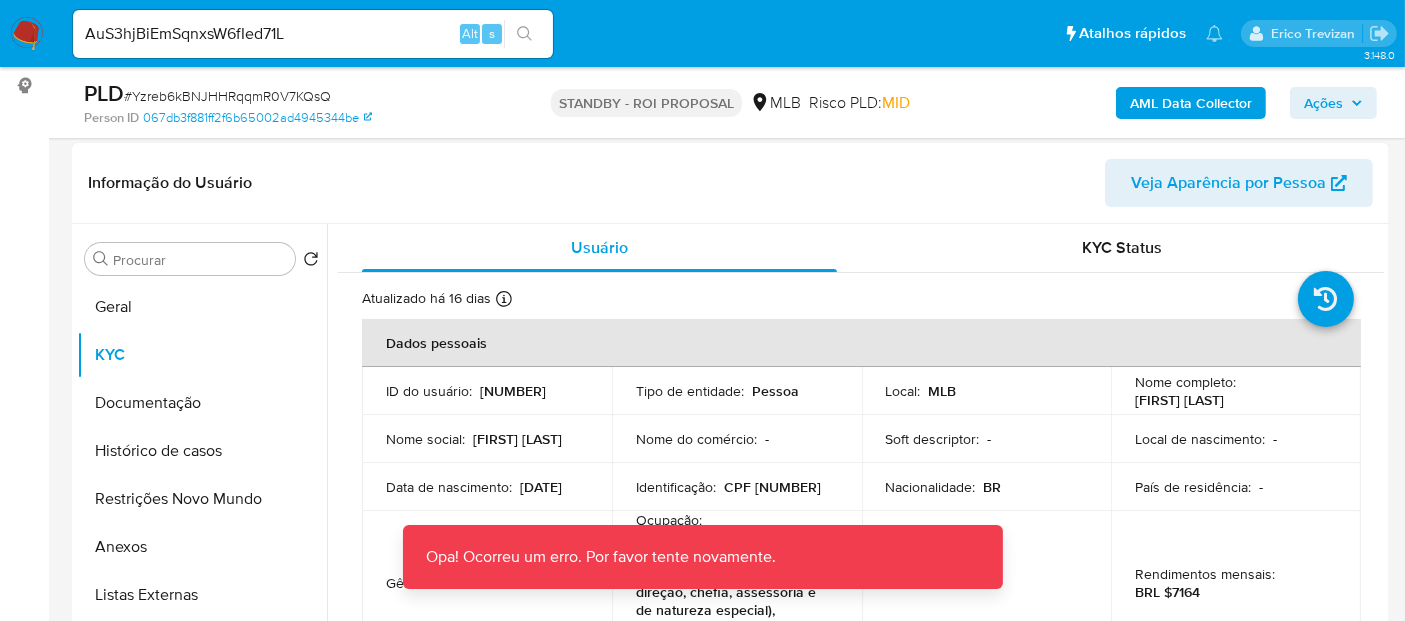 drag, startPoint x: 26, startPoint y: 35, endPoint x: 183, endPoint y: 118, distance: 177.58942 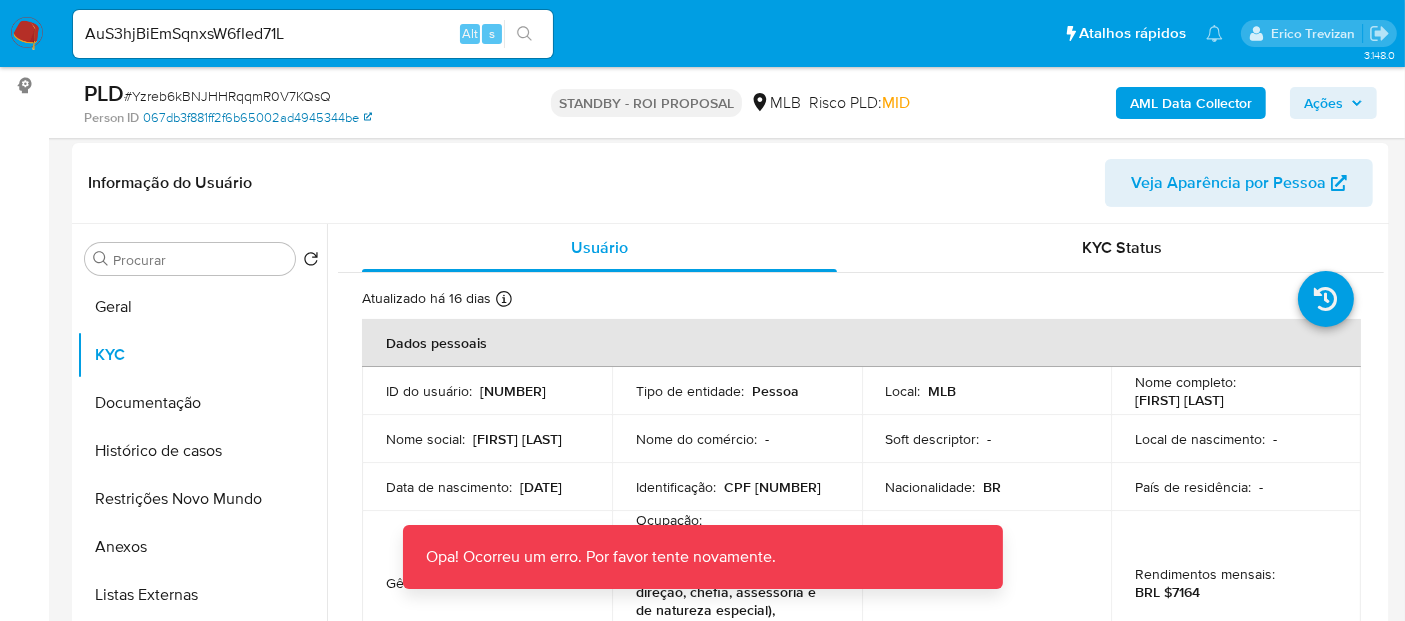 click at bounding box center (27, 34) 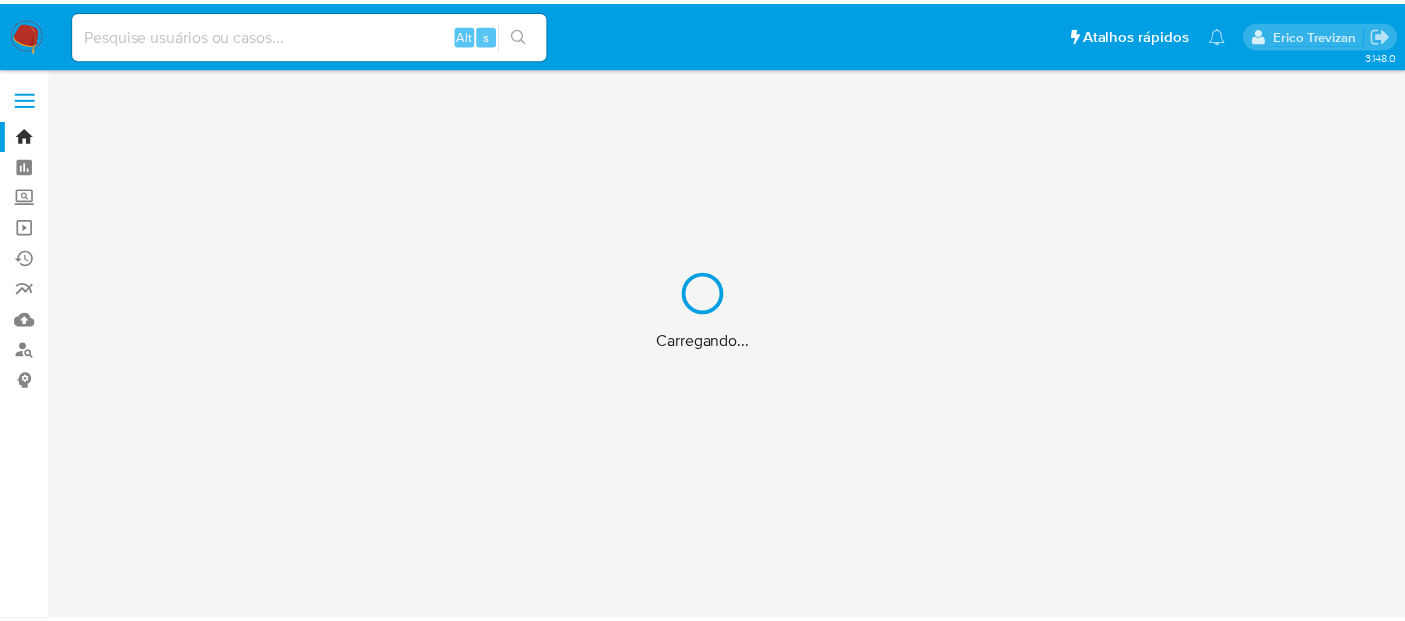 scroll, scrollTop: 0, scrollLeft: 0, axis: both 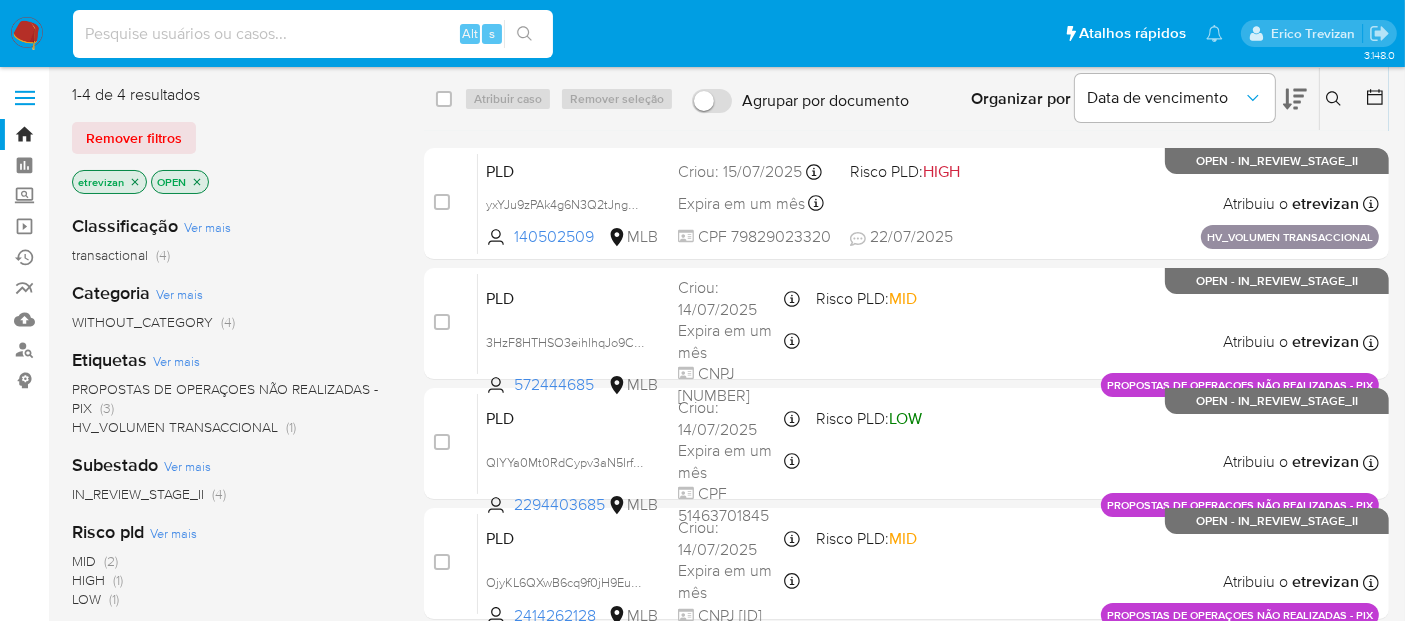 click at bounding box center (313, 34) 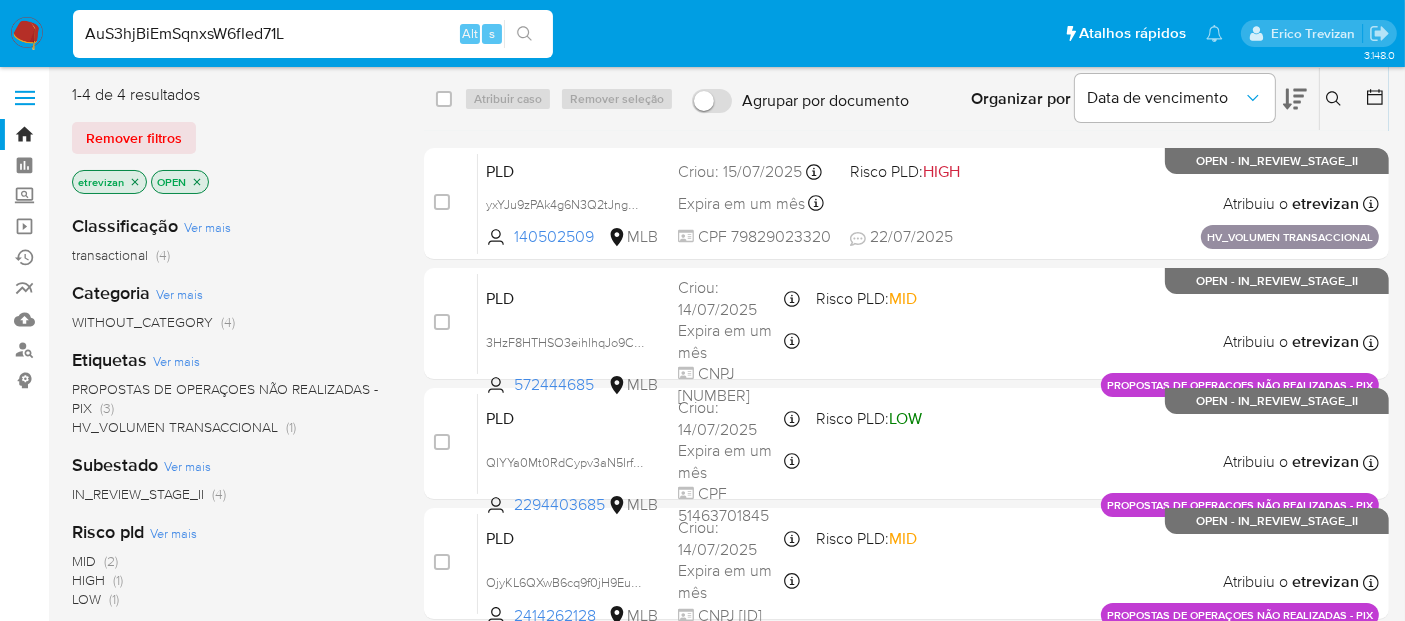 type on "AuS3hjBiEmSqnxsW6fIed71L" 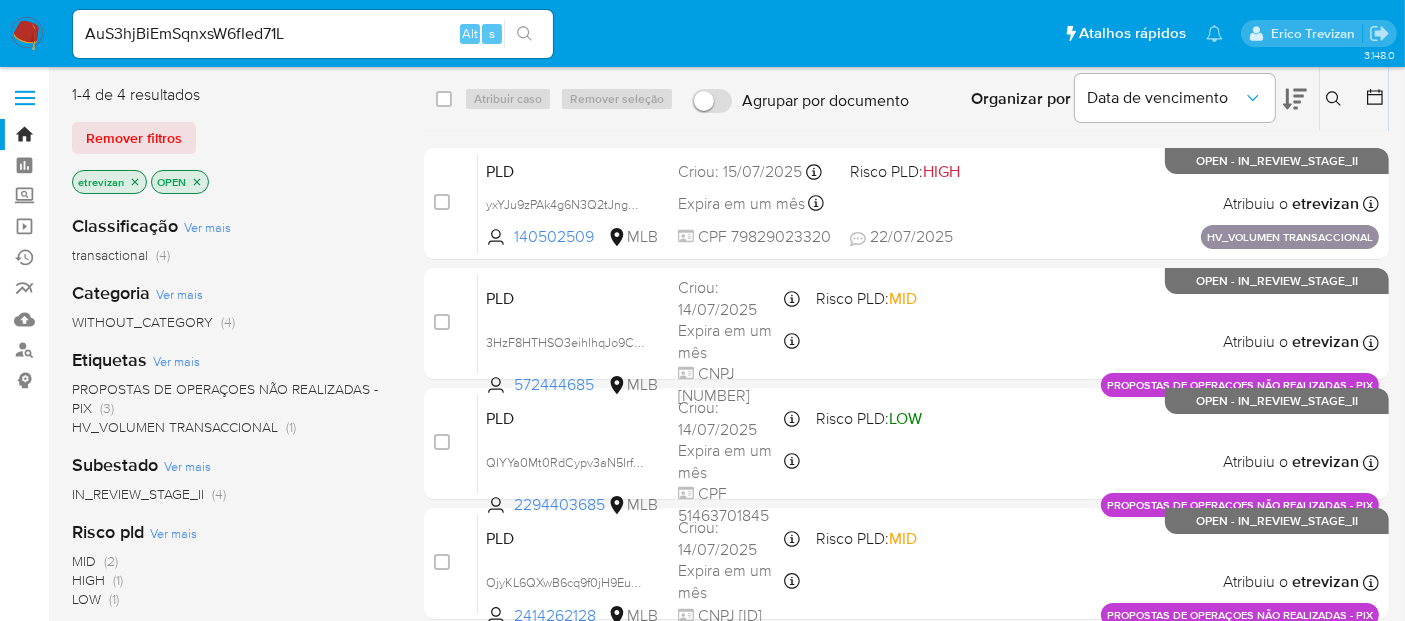click at bounding box center (524, 34) 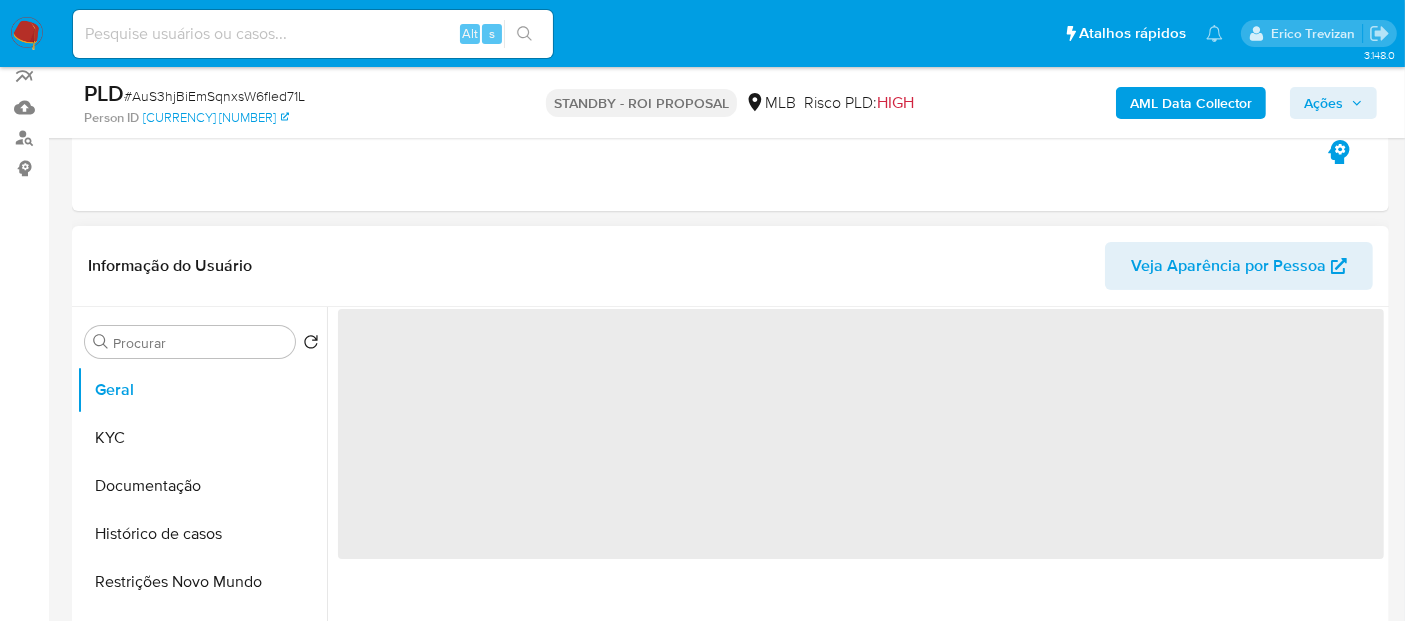 scroll, scrollTop: 222, scrollLeft: 0, axis: vertical 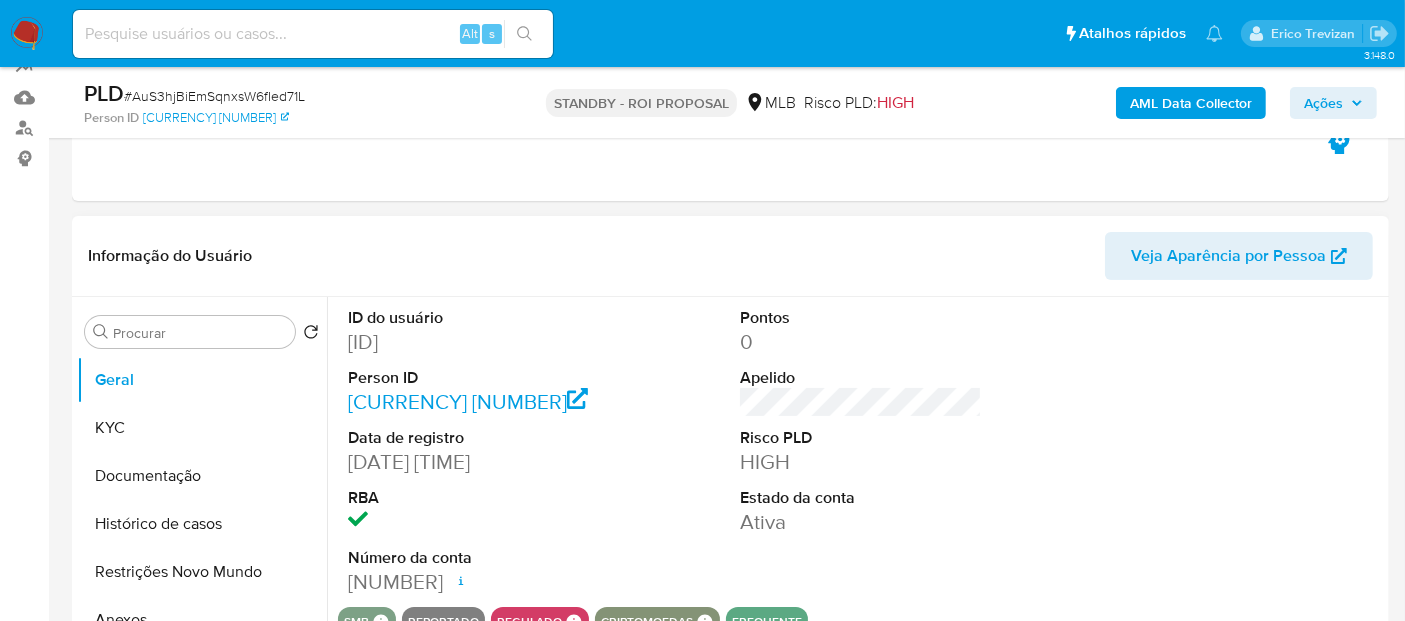 select on "10" 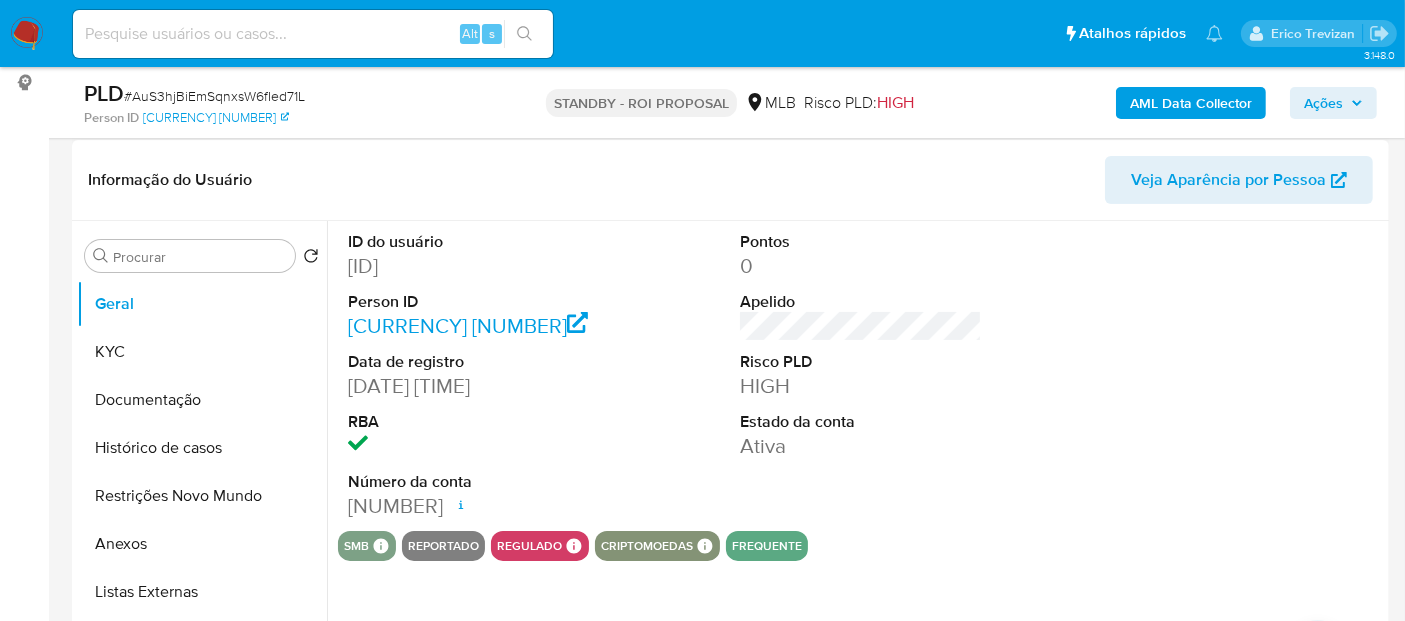 scroll, scrollTop: 333, scrollLeft: 0, axis: vertical 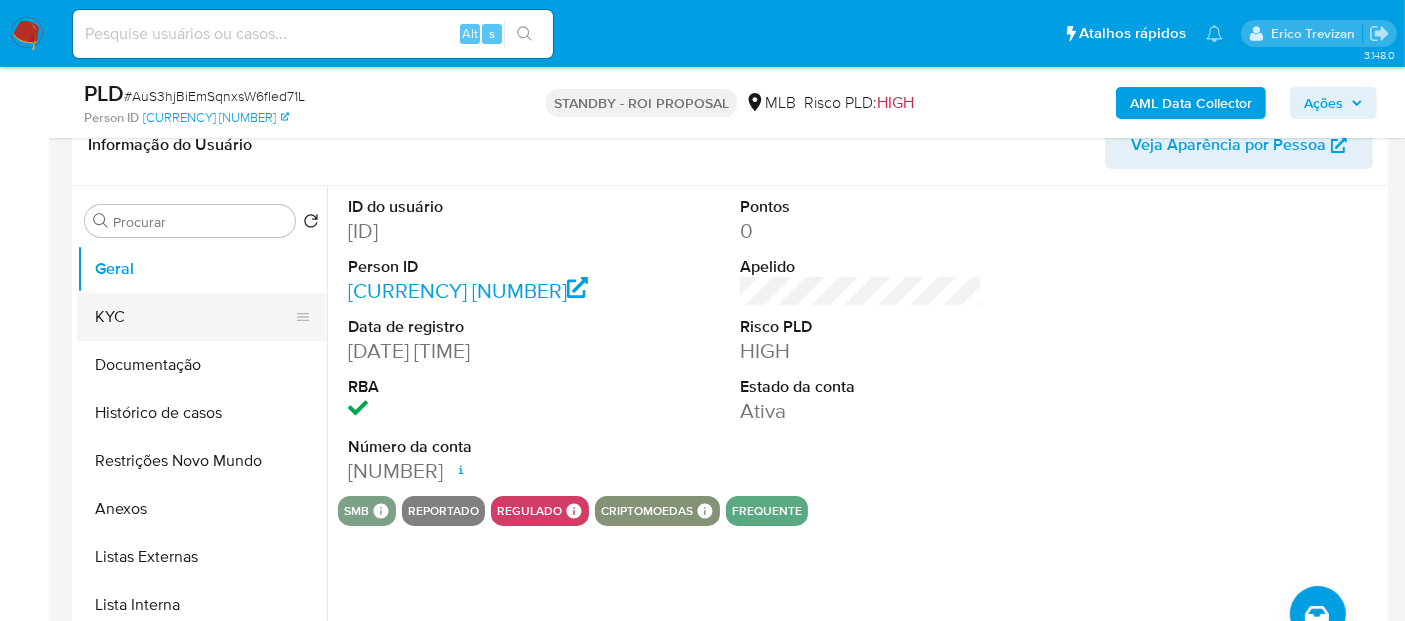 click on "KYC" at bounding box center [194, 317] 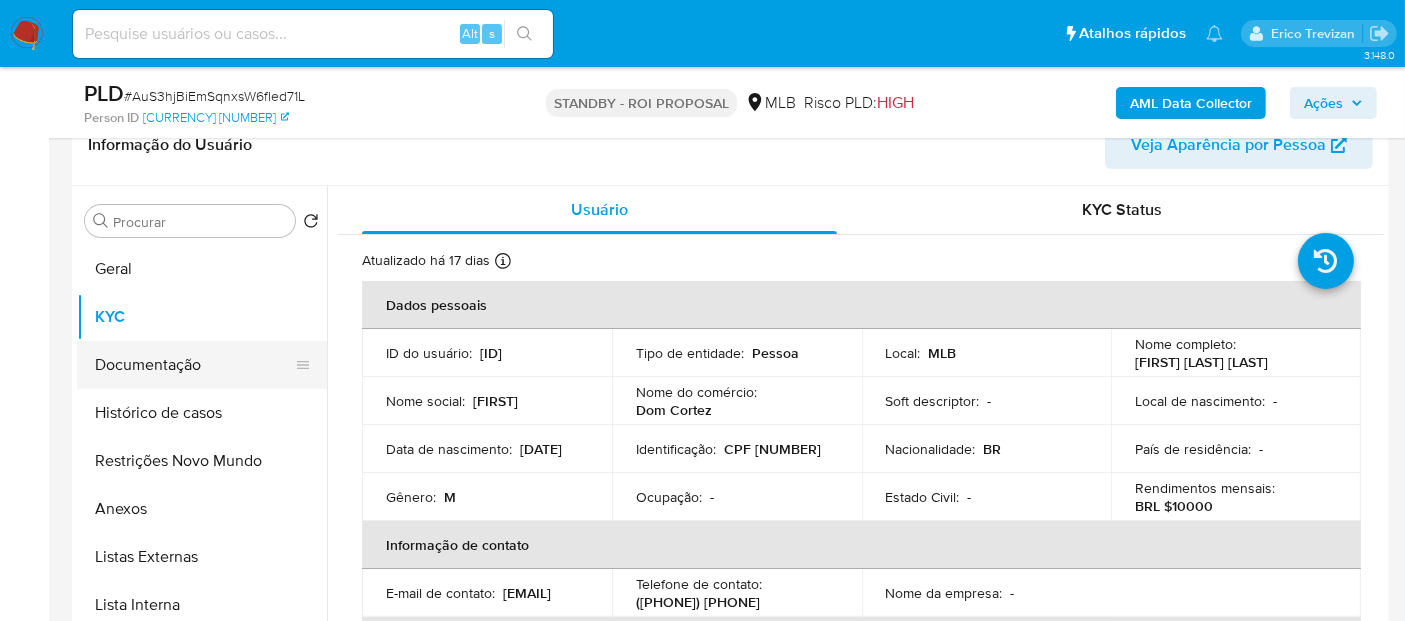 click on "Documentação" at bounding box center (194, 365) 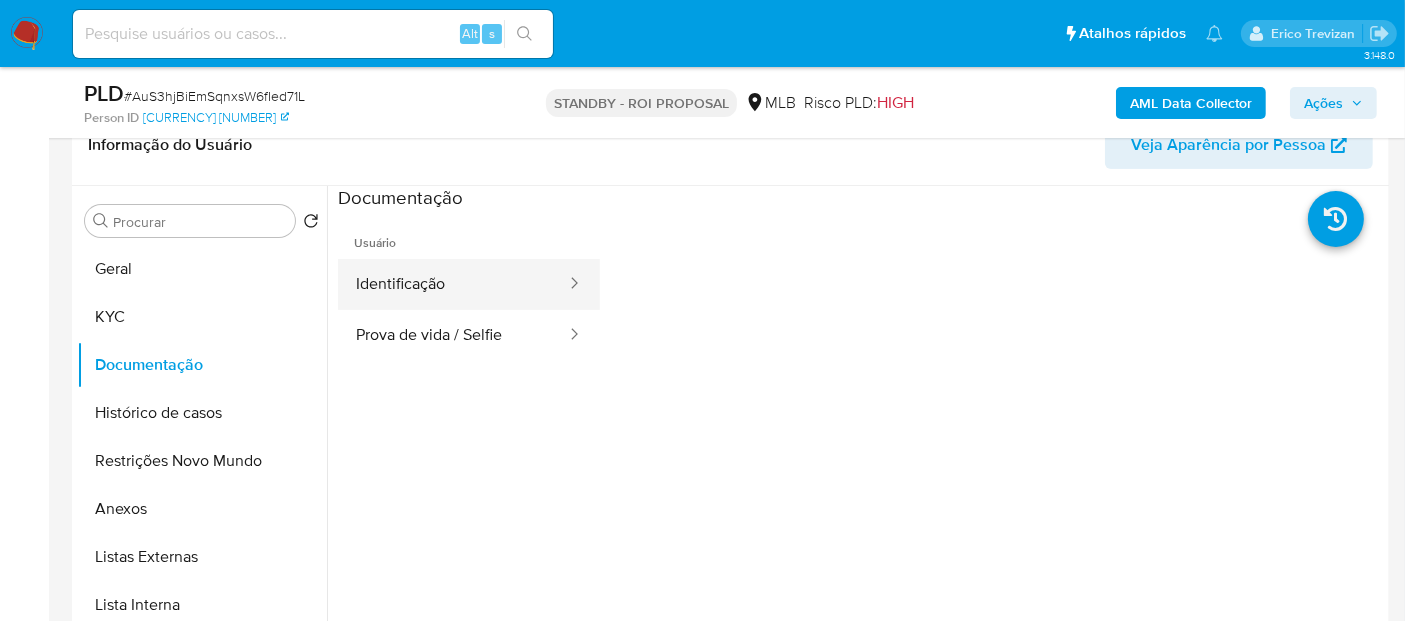 click on "Identificação" at bounding box center (453, 284) 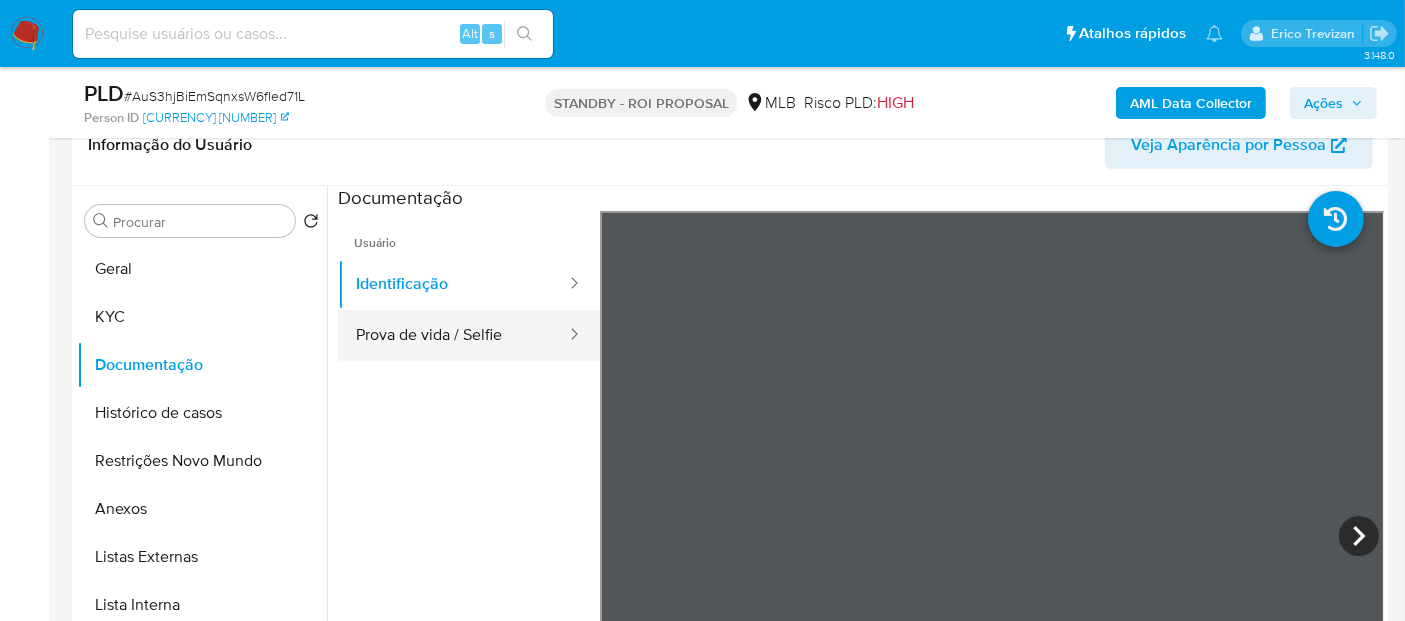 drag, startPoint x: 478, startPoint y: 343, endPoint x: 560, endPoint y: 339, distance: 82.0975 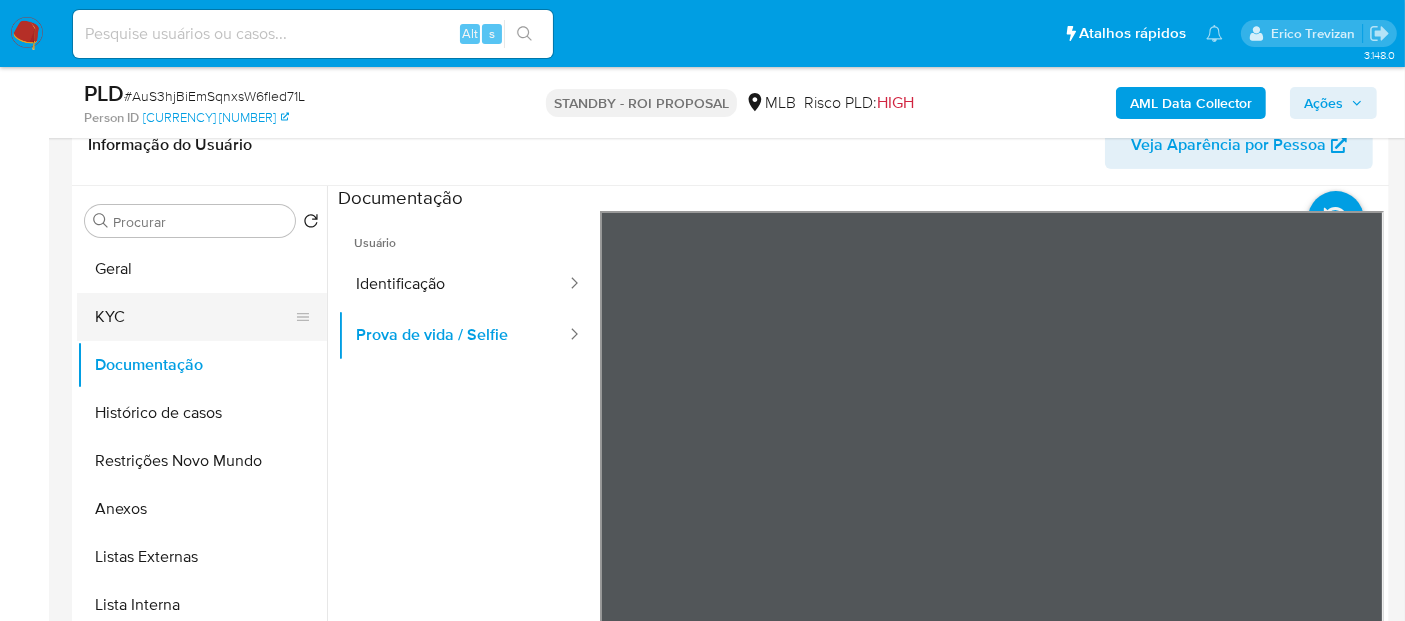 click on "KYC" at bounding box center (194, 317) 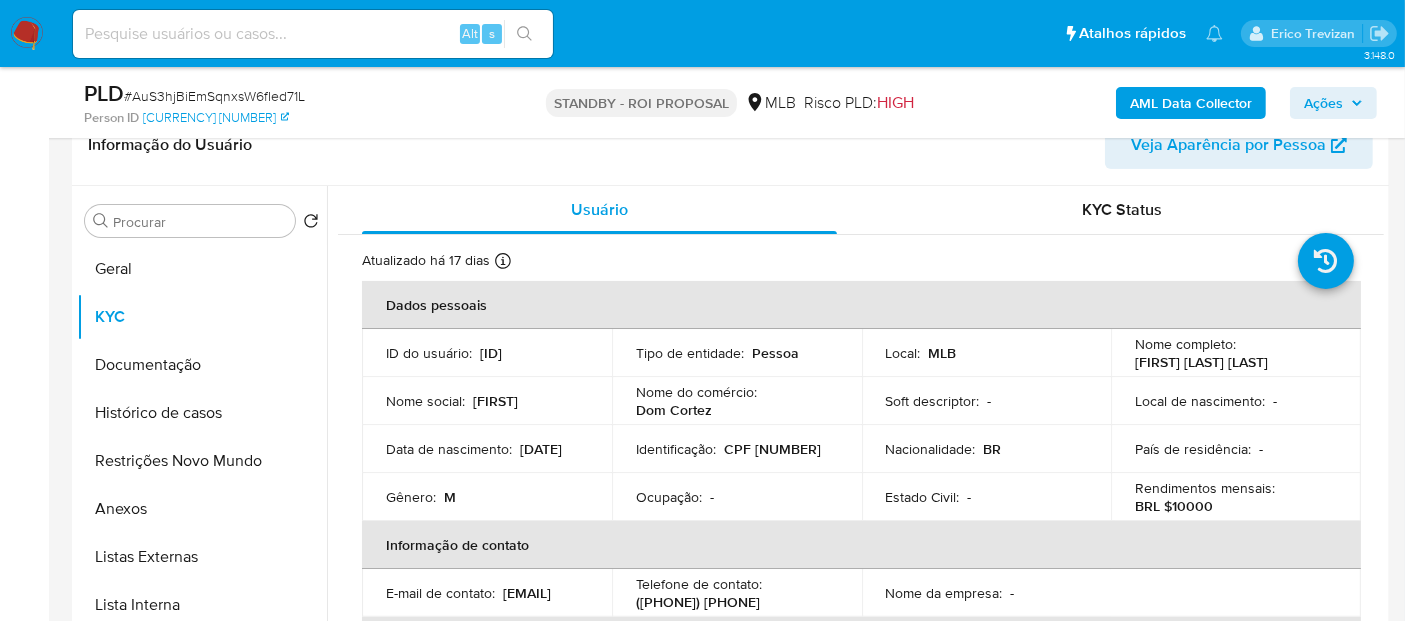drag, startPoint x: 381, startPoint y: 458, endPoint x: 485, endPoint y: 458, distance: 104 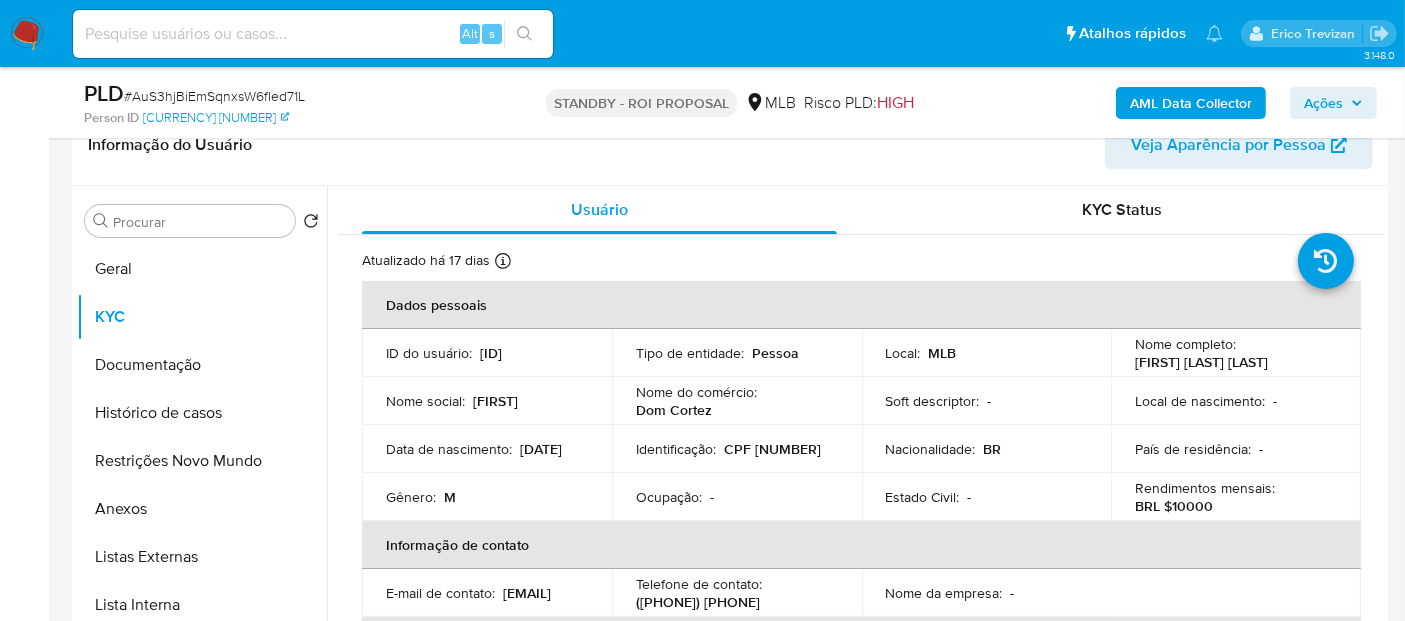 drag, startPoint x: 534, startPoint y: 452, endPoint x: 467, endPoint y: 469, distance: 69.12308 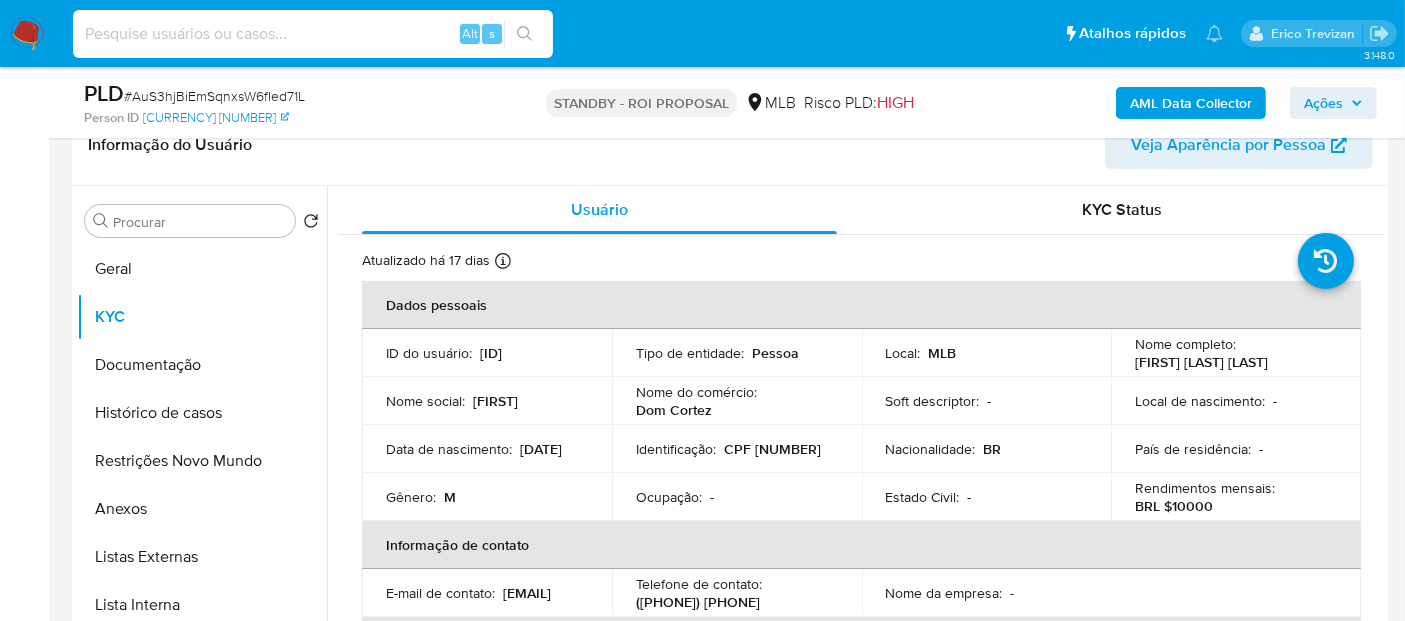 click at bounding box center (313, 34) 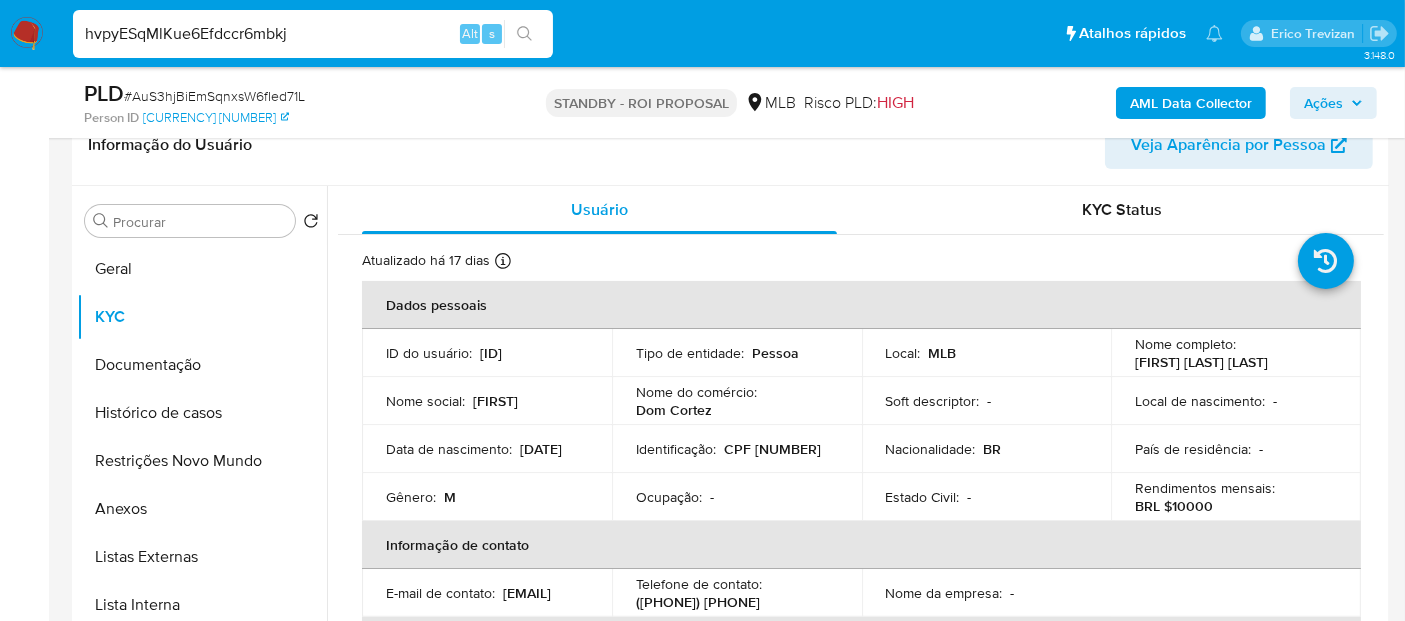 type on "hvpyESqMlKue6Efdccr6mbkj" 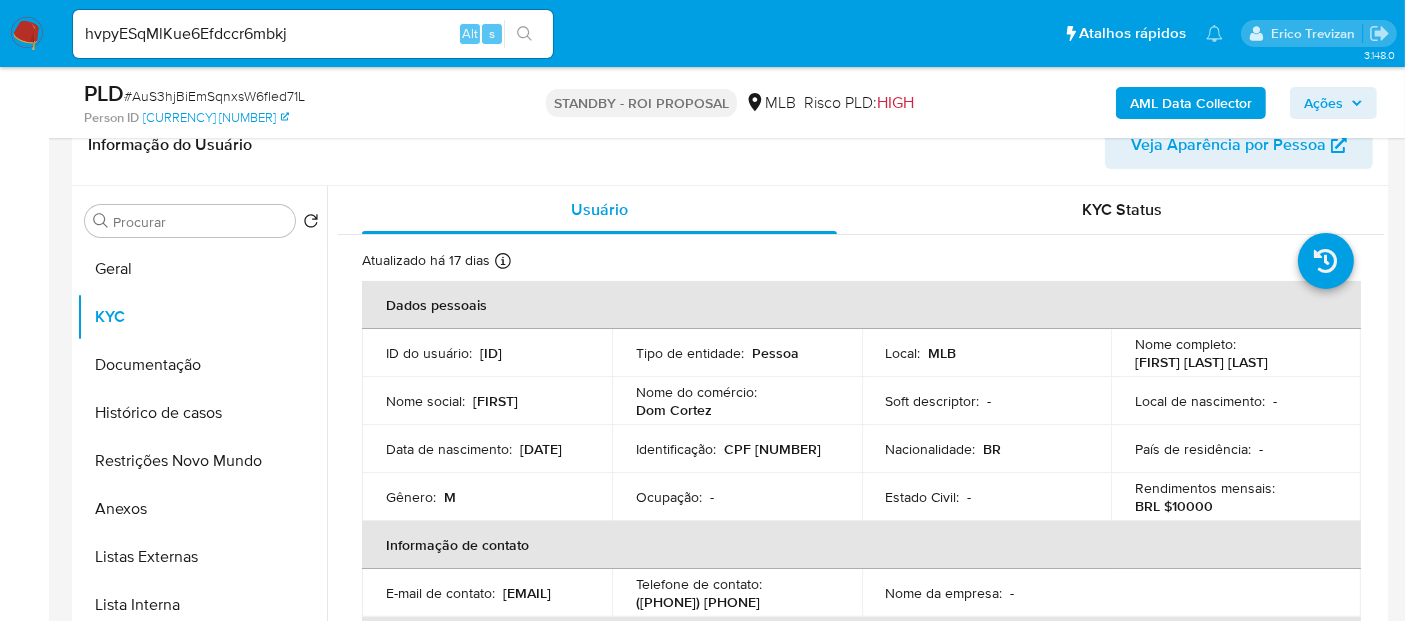 click 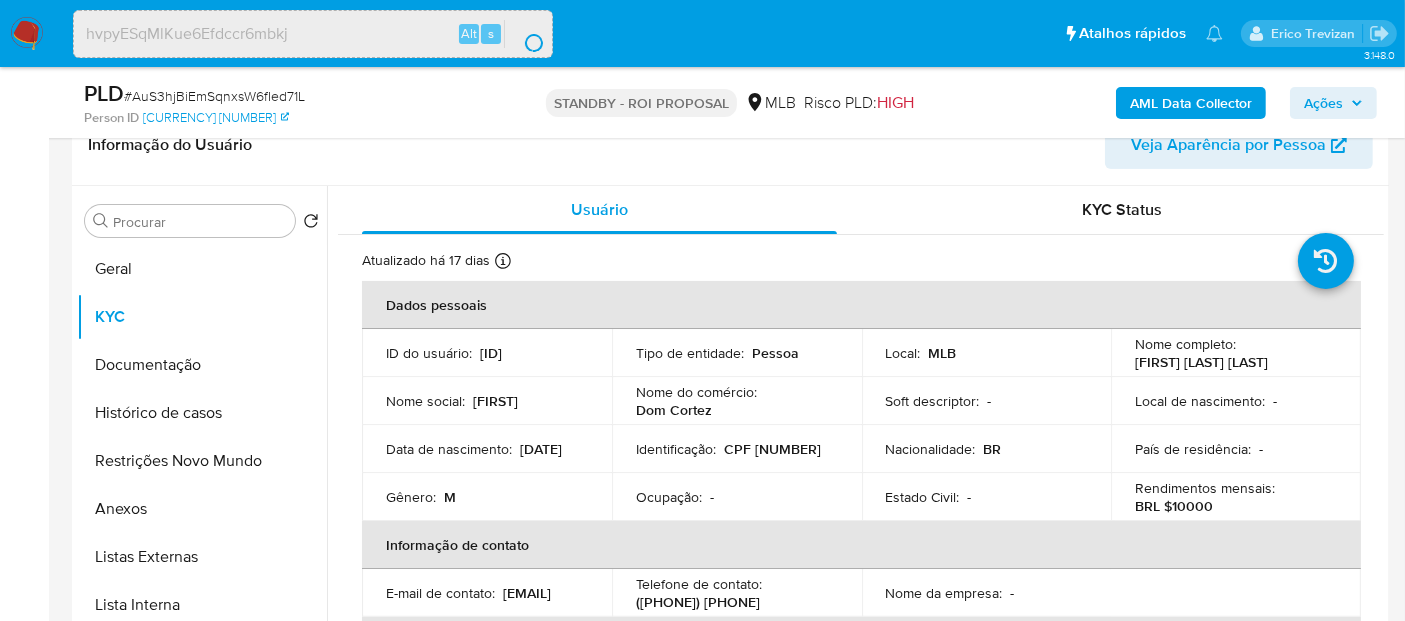 scroll, scrollTop: 0, scrollLeft: 0, axis: both 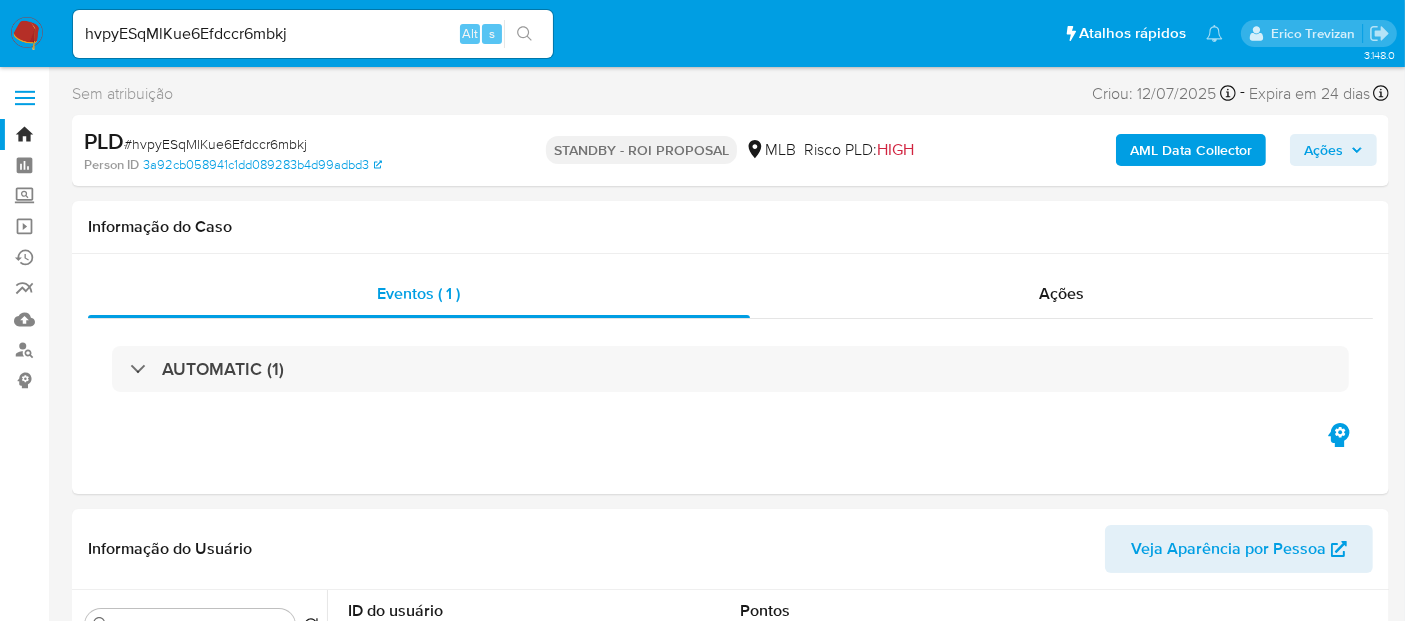 select on "10" 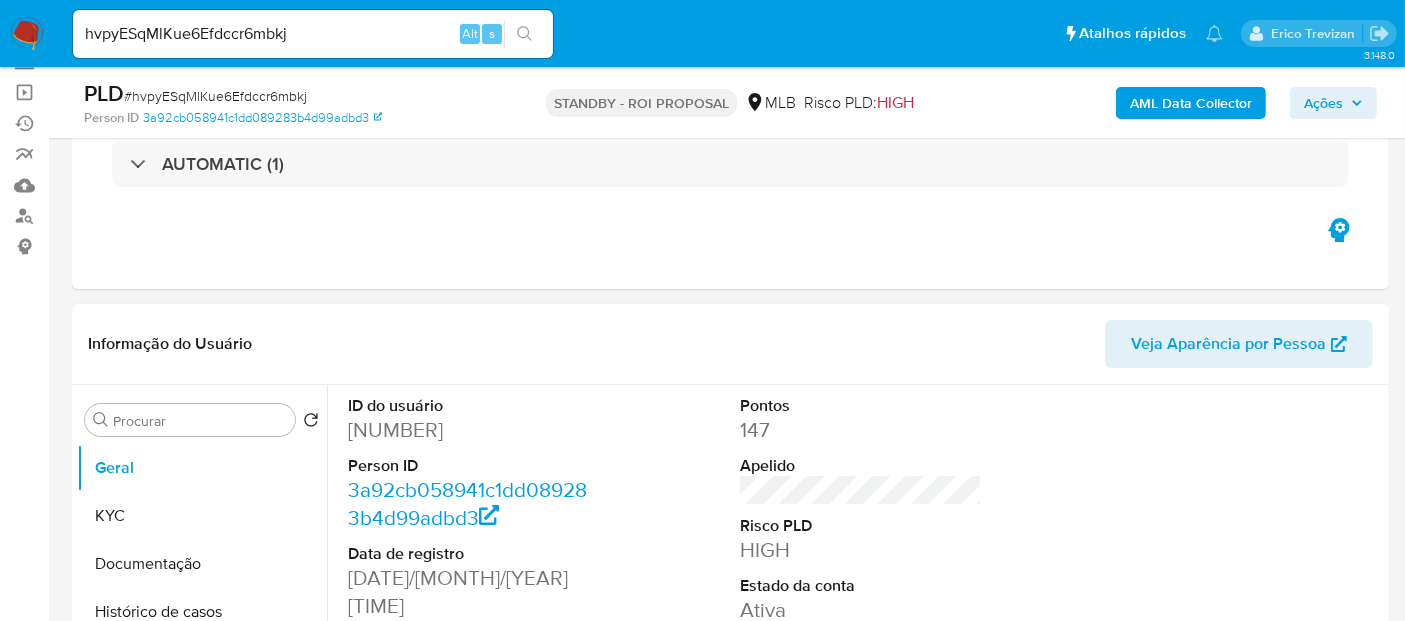 scroll, scrollTop: 222, scrollLeft: 0, axis: vertical 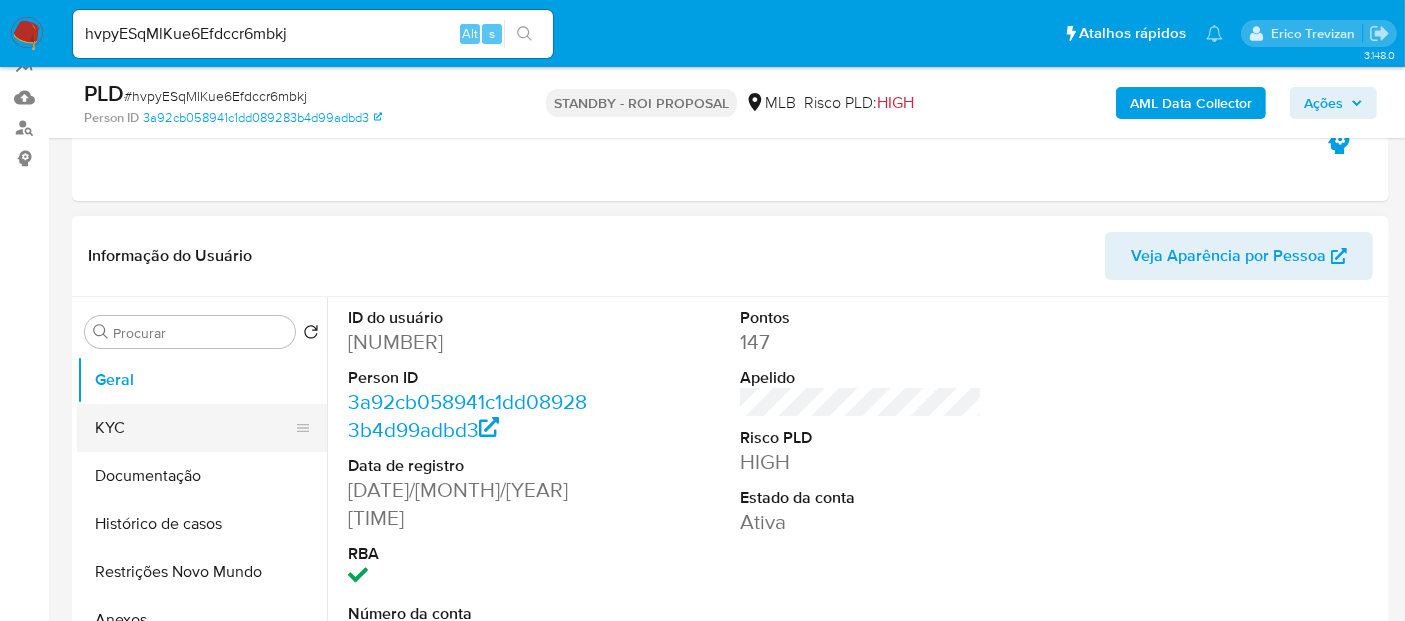 click on "KYC" at bounding box center [194, 428] 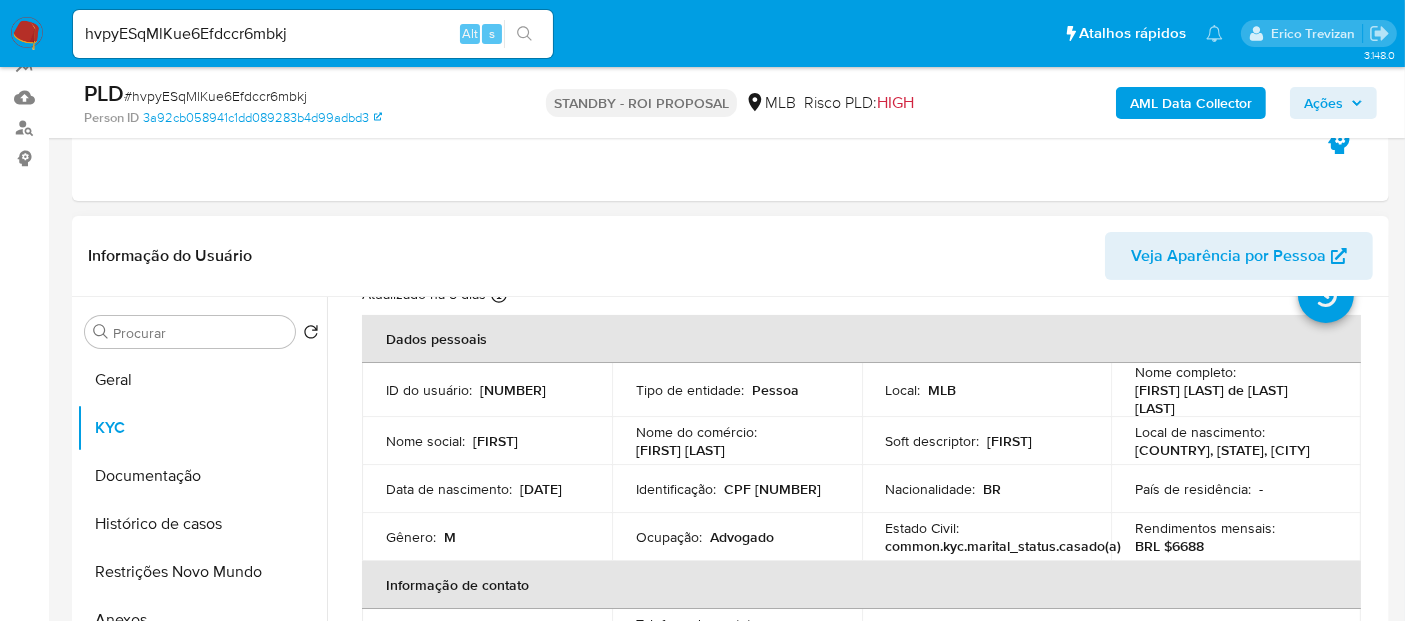 scroll, scrollTop: 111, scrollLeft: 0, axis: vertical 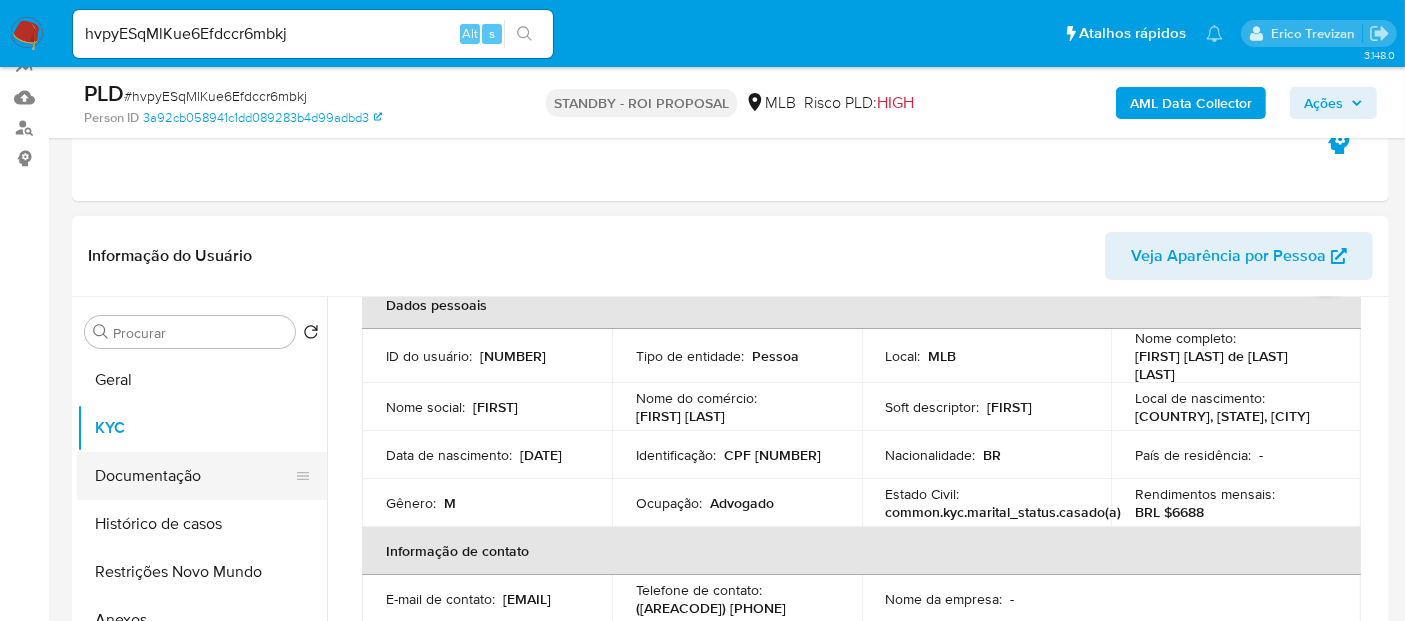 click on "Documentação" at bounding box center (194, 476) 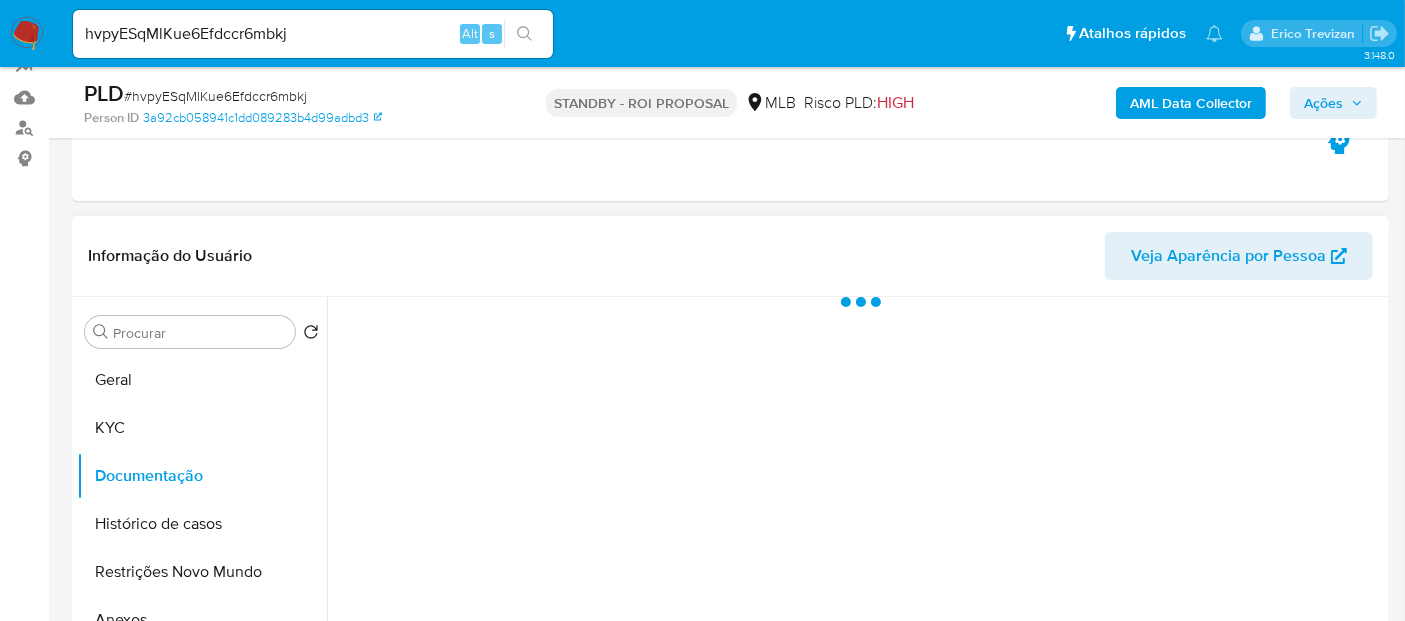scroll, scrollTop: 0, scrollLeft: 0, axis: both 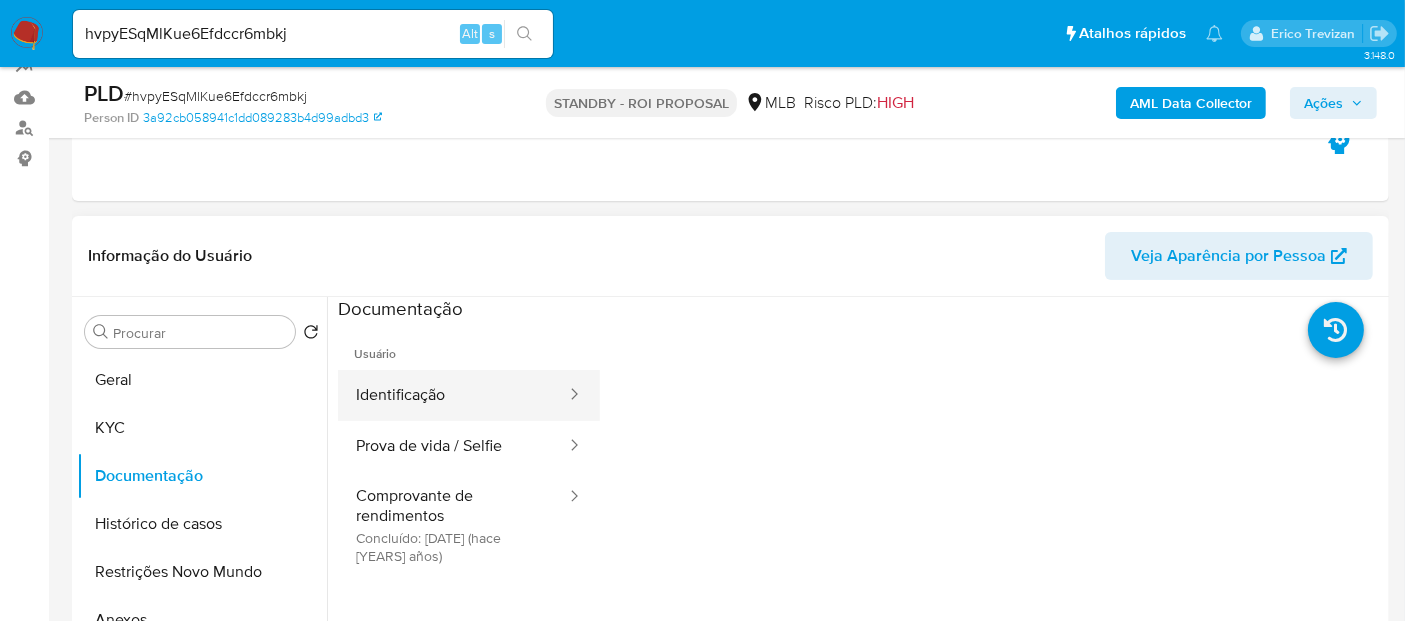 click on "Identificação" at bounding box center (453, 395) 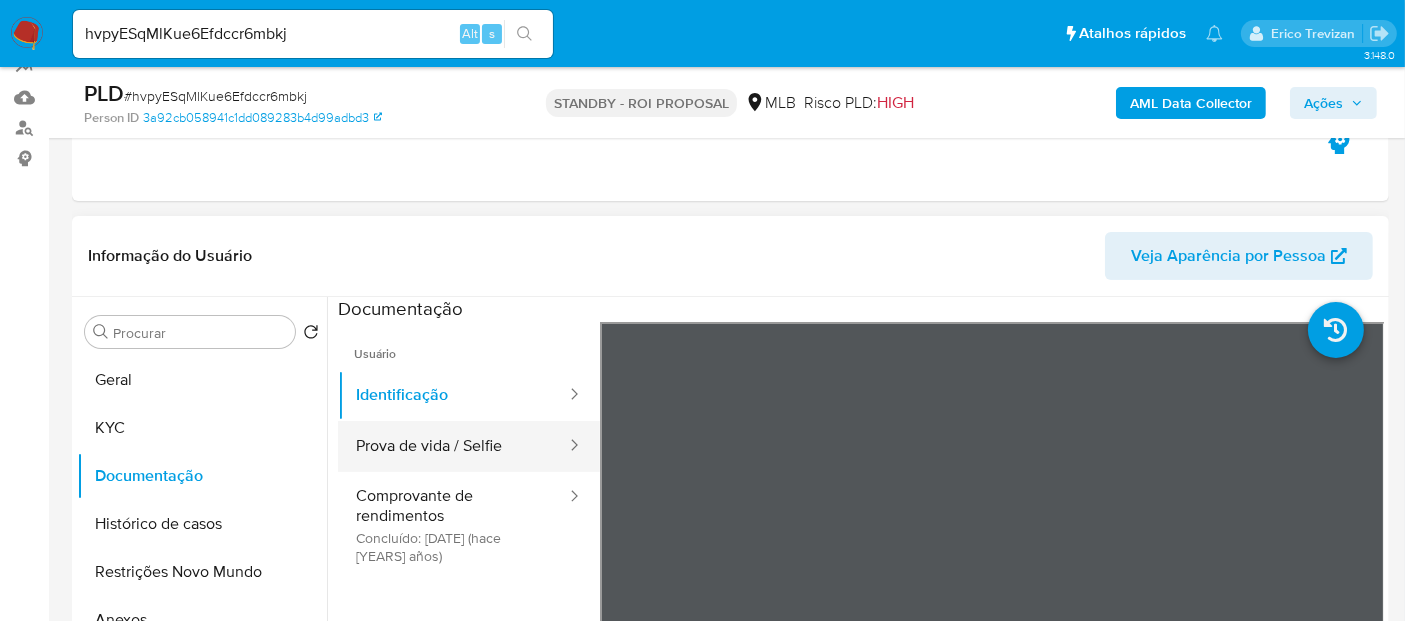 click on "Prova de vida / Selfie" at bounding box center [453, 446] 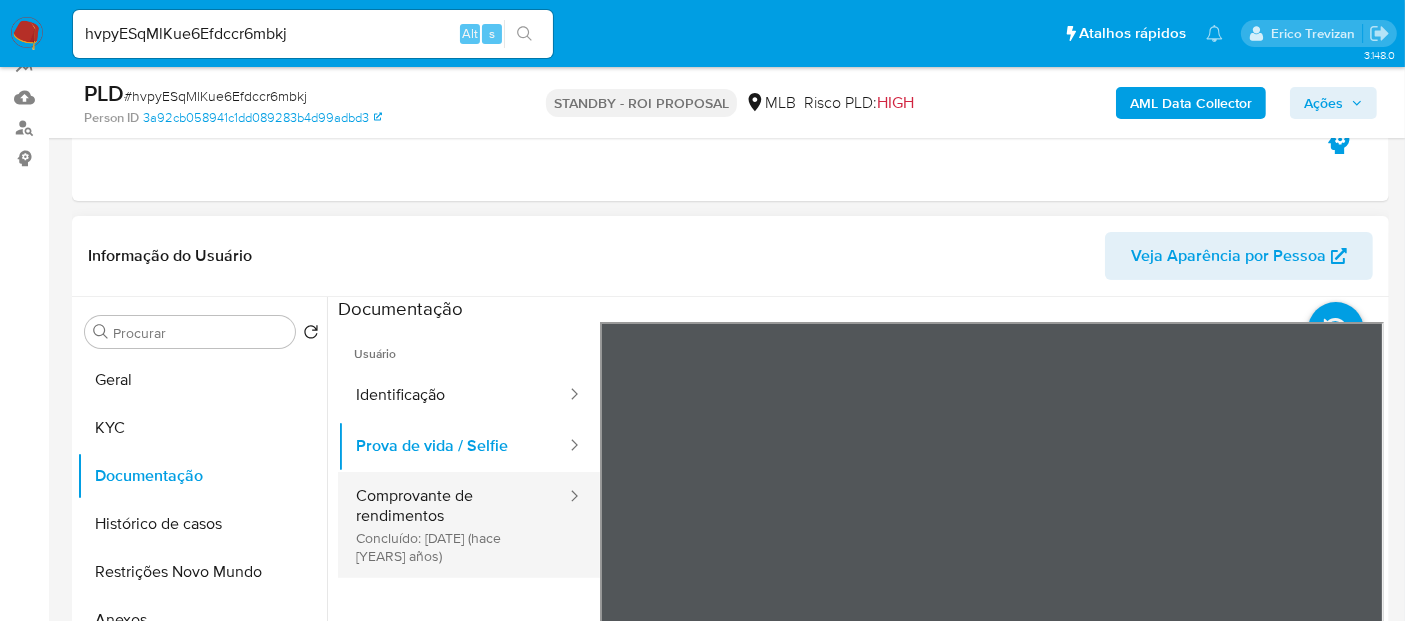 click on "Comprovante de rendimentos Concluído: 17/11/2023 (hace 2 años)" at bounding box center [453, 525] 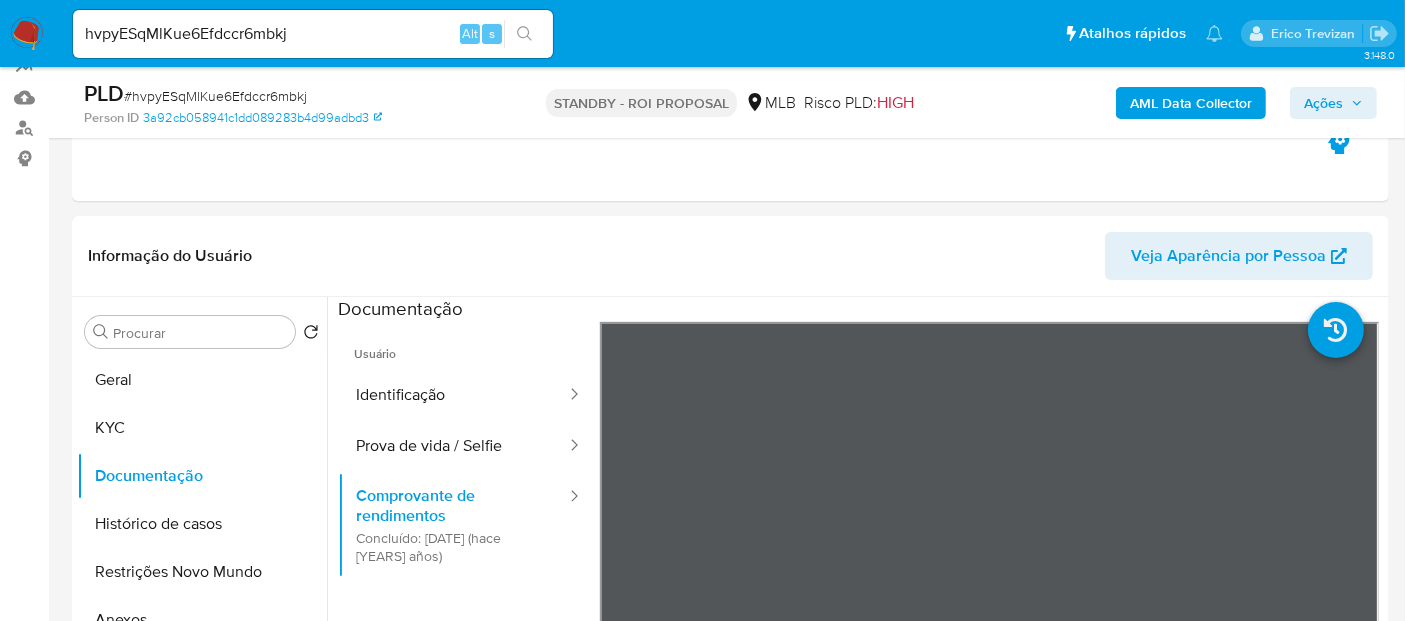 scroll, scrollTop: 391, scrollLeft: 0, axis: vertical 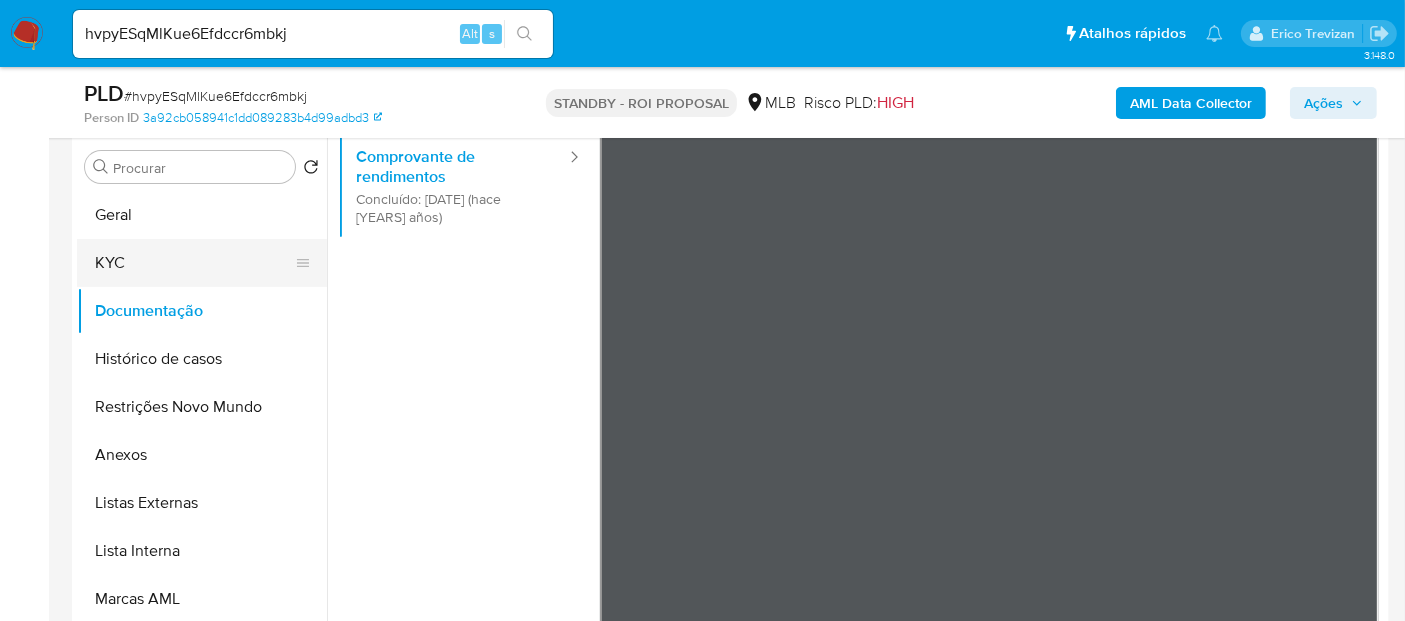 drag, startPoint x: 123, startPoint y: 264, endPoint x: 168, endPoint y: 264, distance: 45 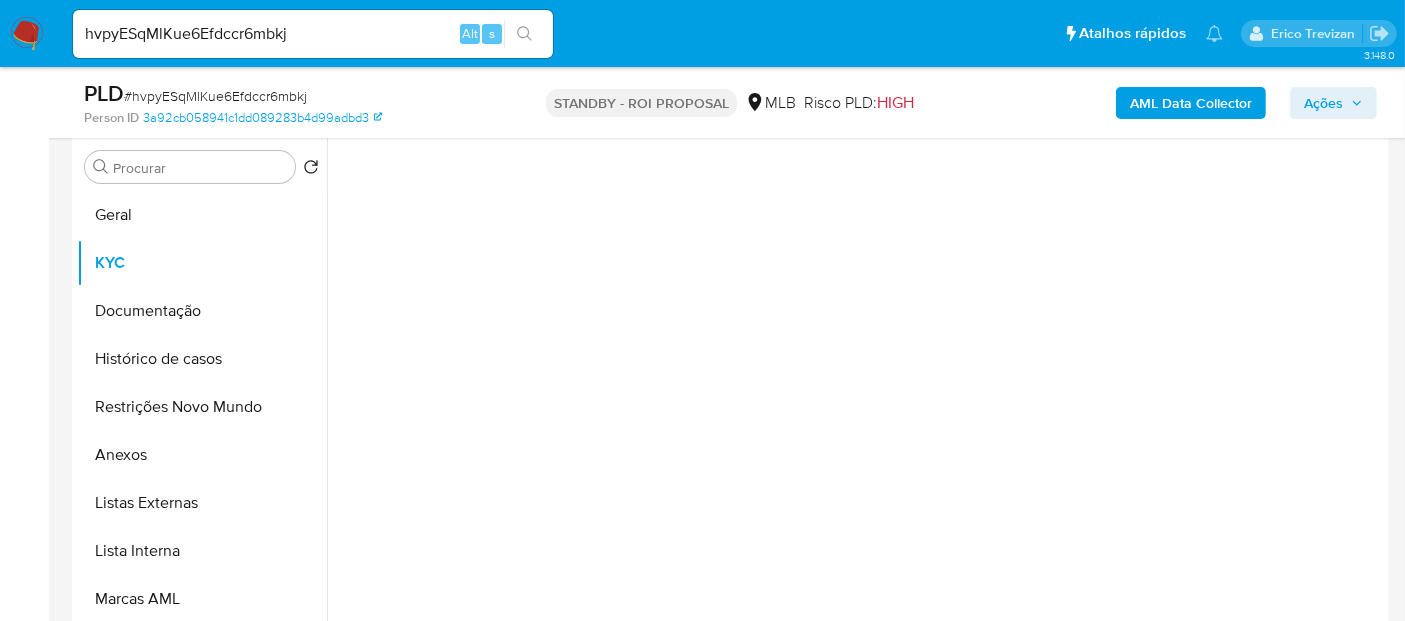 scroll, scrollTop: 0, scrollLeft: 0, axis: both 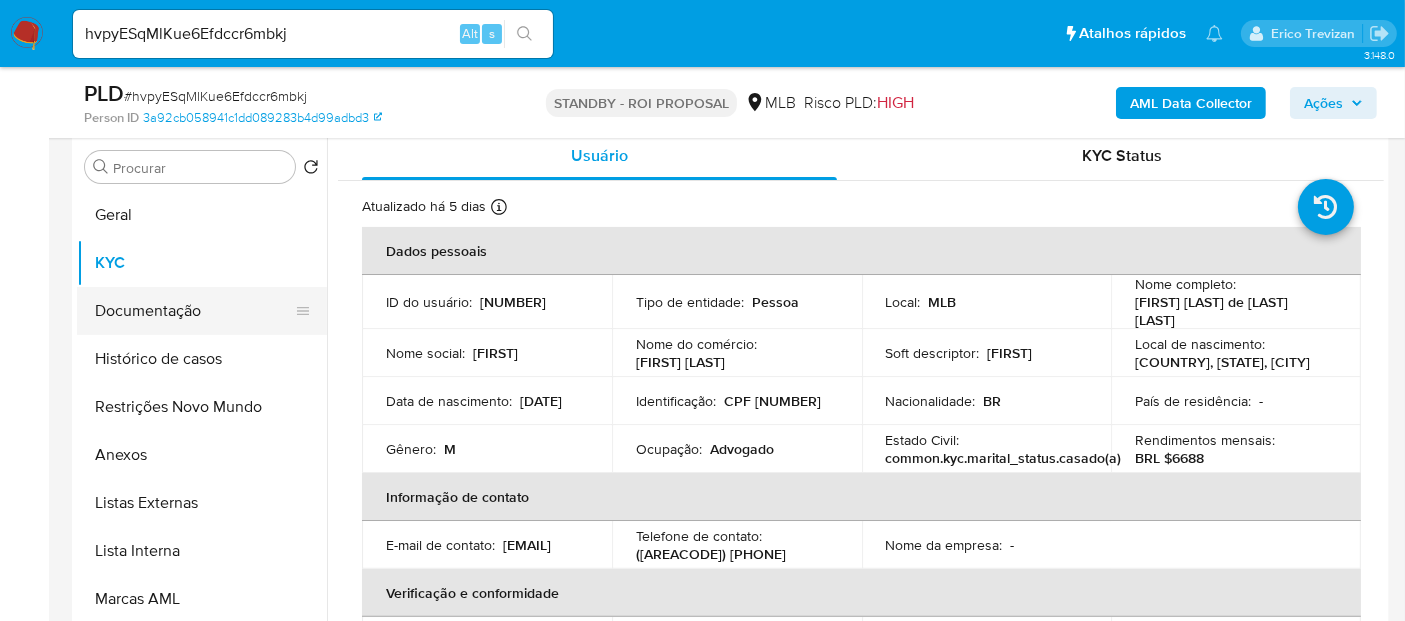 click on "Documentação" at bounding box center [194, 311] 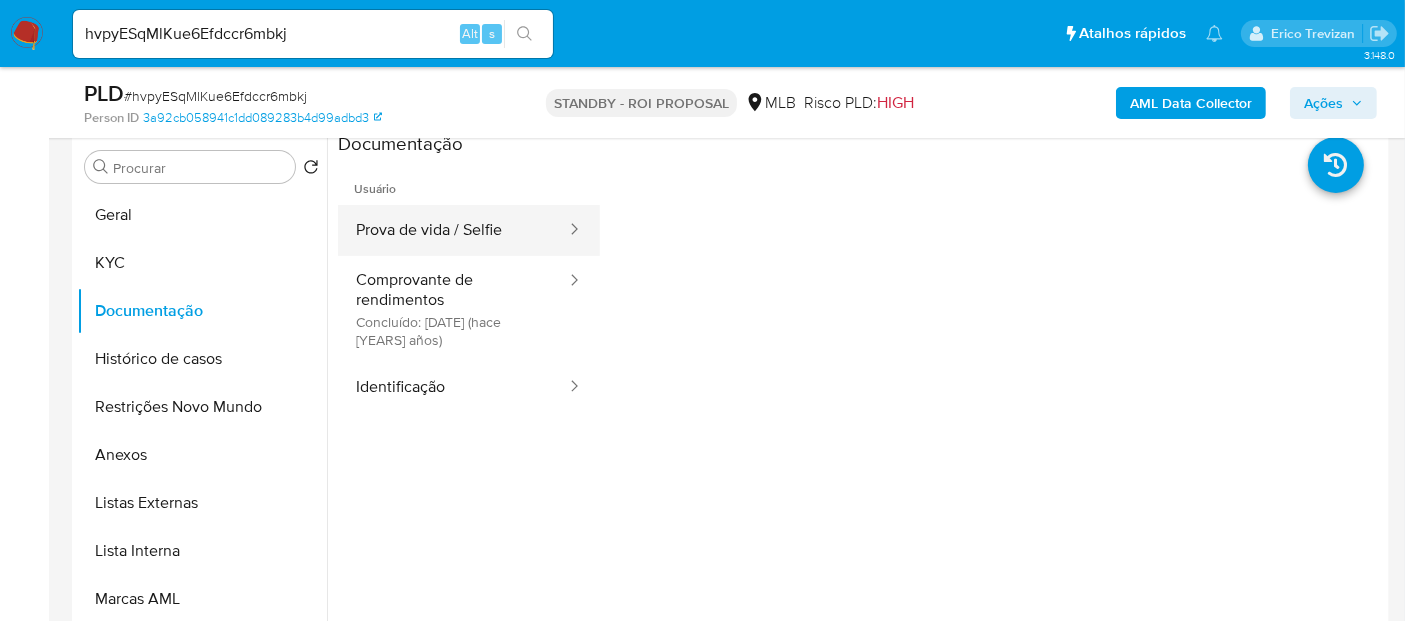 click on "Prova de vida / Selfie" at bounding box center [453, 230] 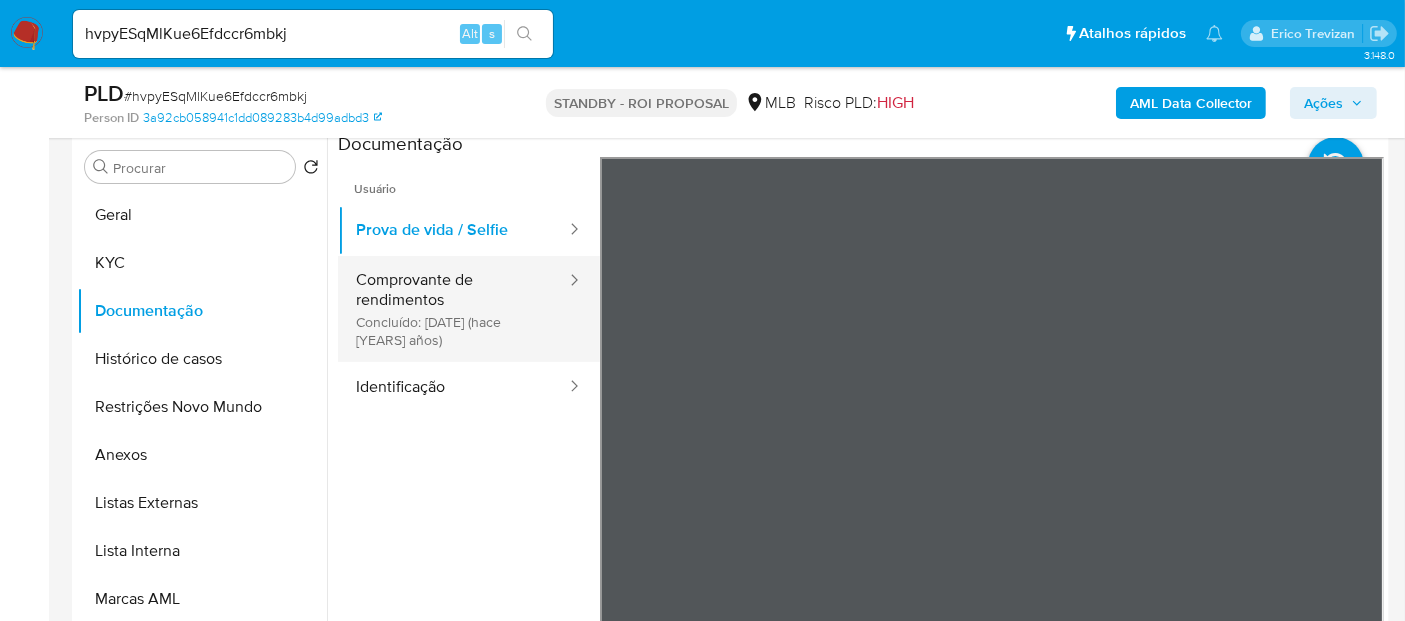 click on "Comprovante de rendimentos Concluído: 17/11/2023 (hace 2 años)" at bounding box center [453, 309] 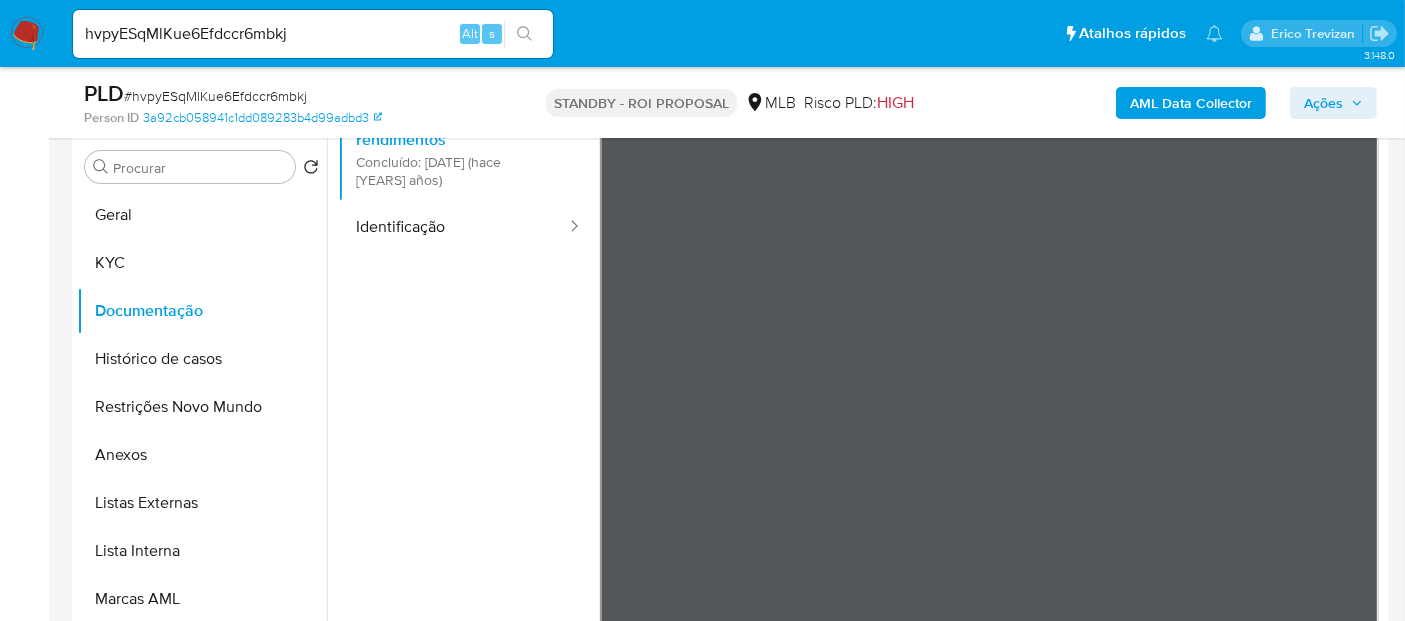 scroll, scrollTop: 174, scrollLeft: 0, axis: vertical 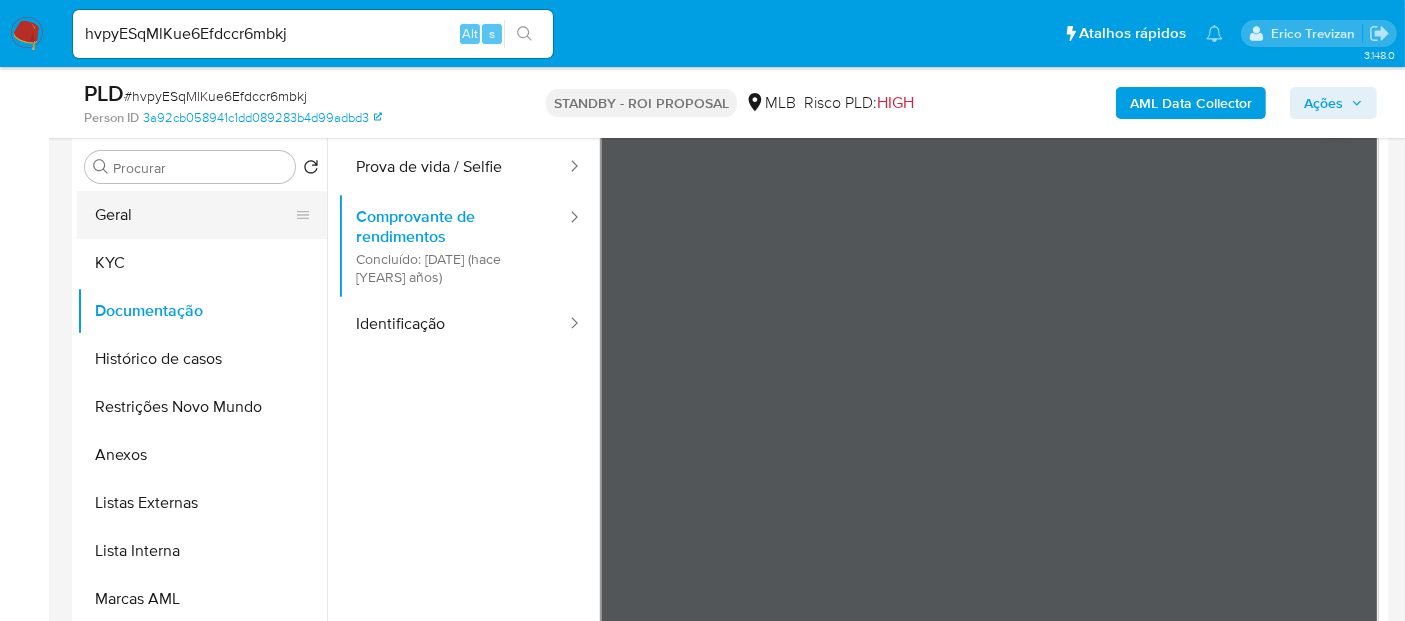 click on "Geral" at bounding box center (194, 215) 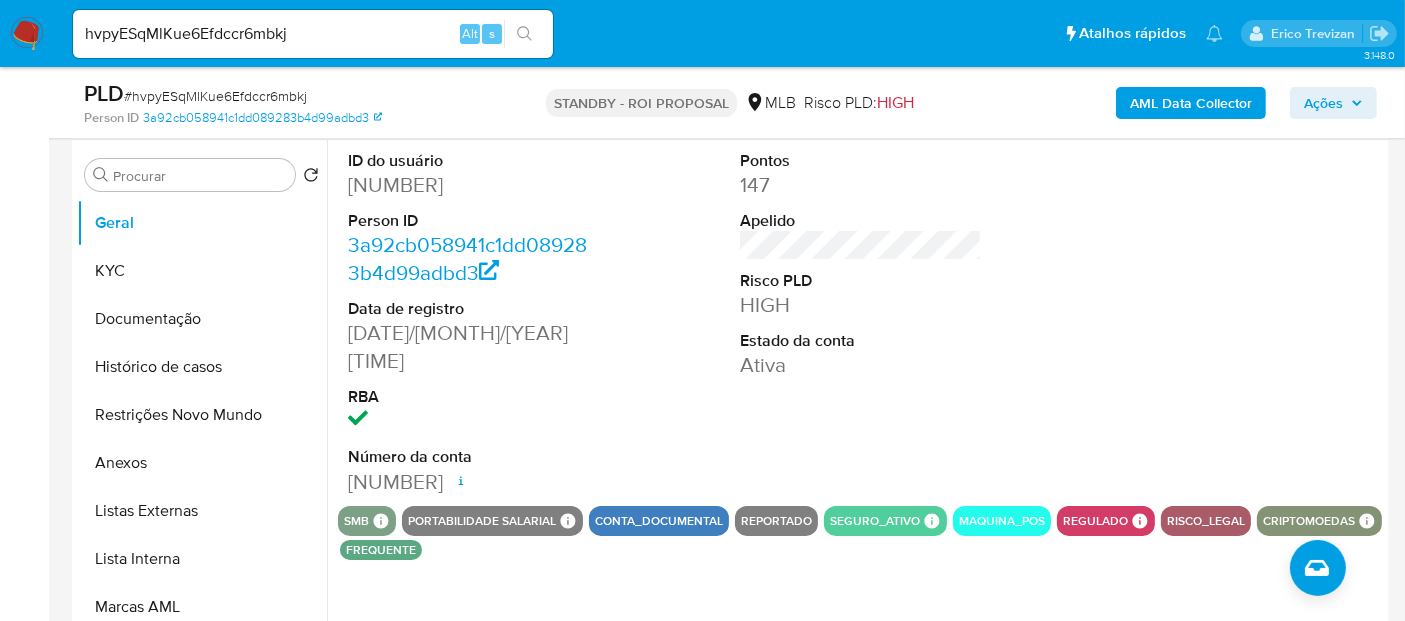 scroll, scrollTop: 387, scrollLeft: 0, axis: vertical 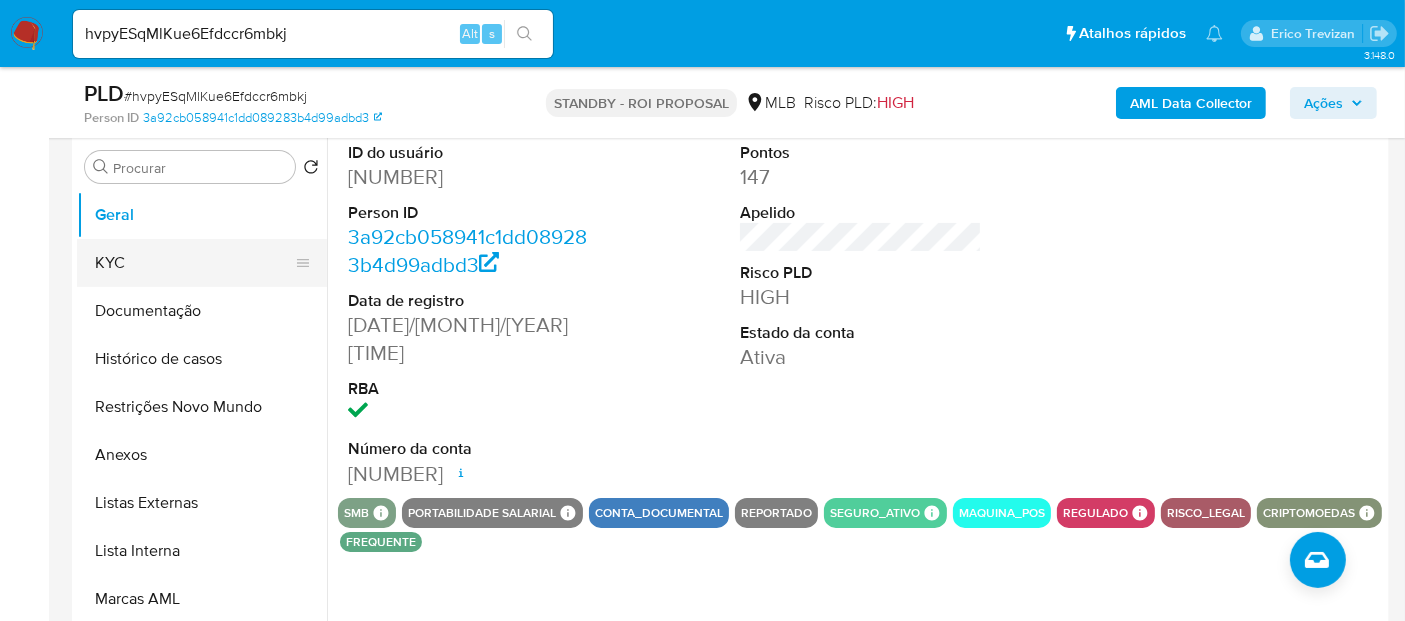drag, startPoint x: 106, startPoint y: 261, endPoint x: 256, endPoint y: 273, distance: 150.47923 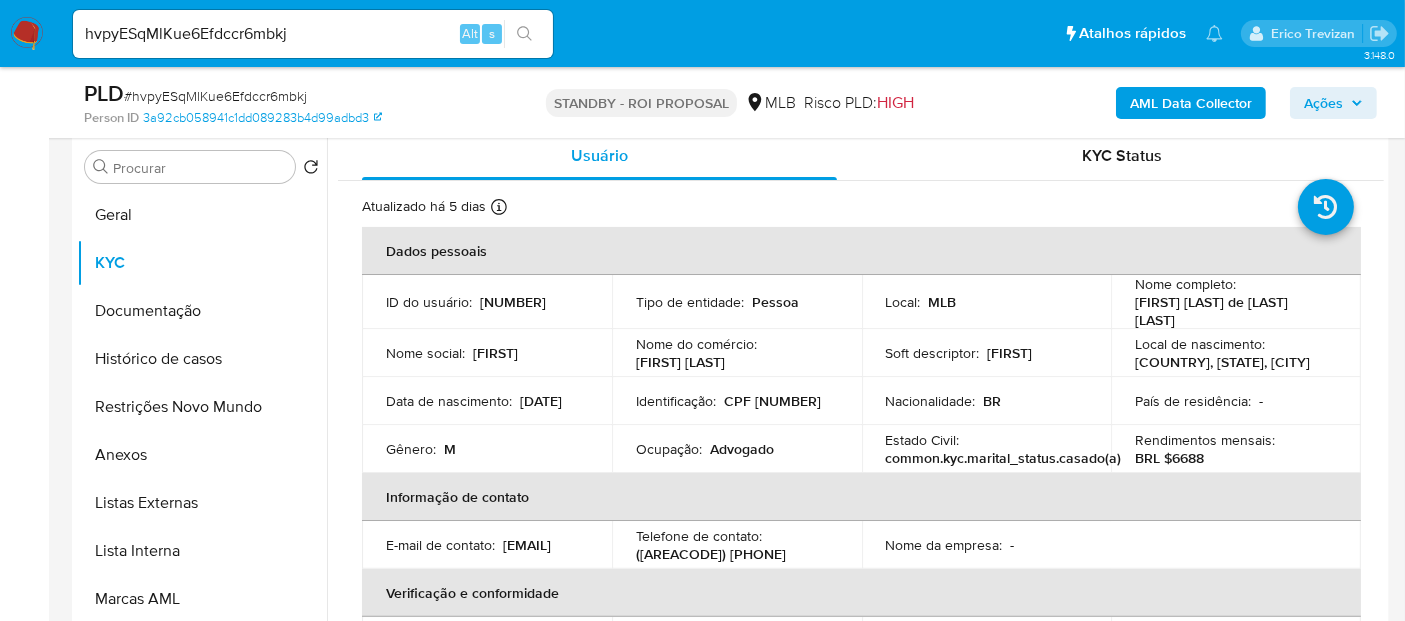 drag, startPoint x: 165, startPoint y: 353, endPoint x: 341, endPoint y: 347, distance: 176.10225 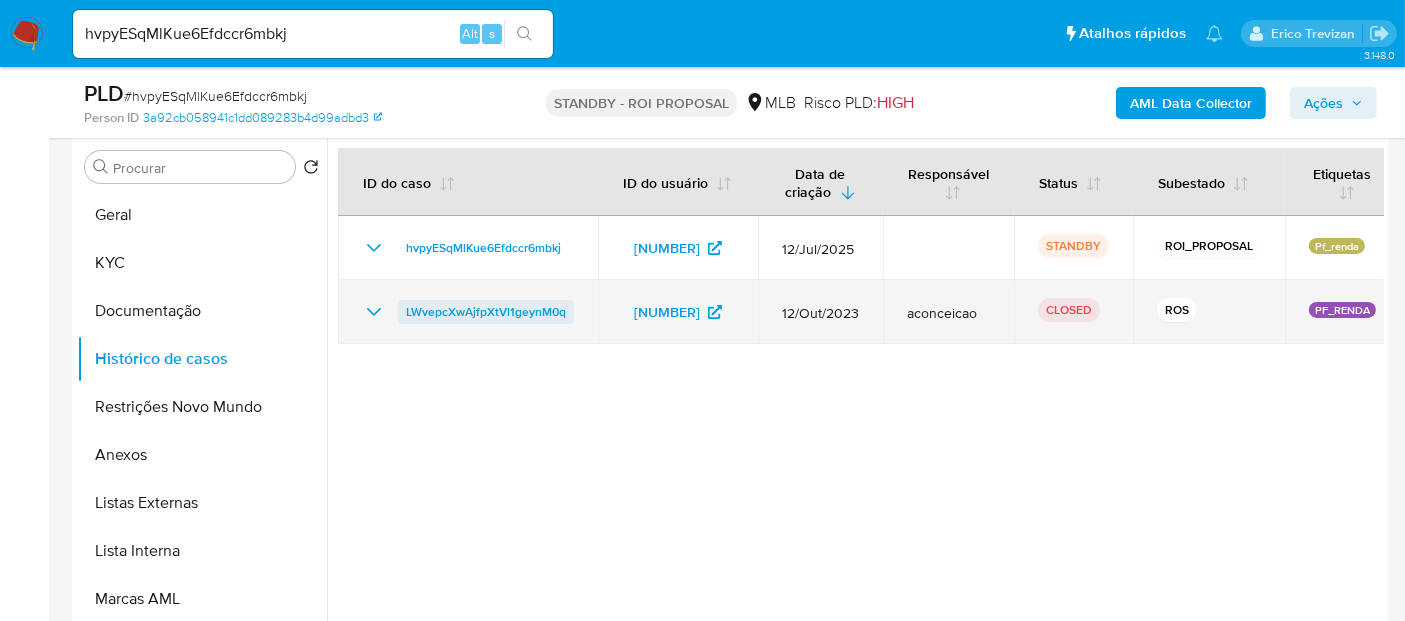 click on "LWvepcXwAjfpXtVl1geynM0q" at bounding box center (486, 312) 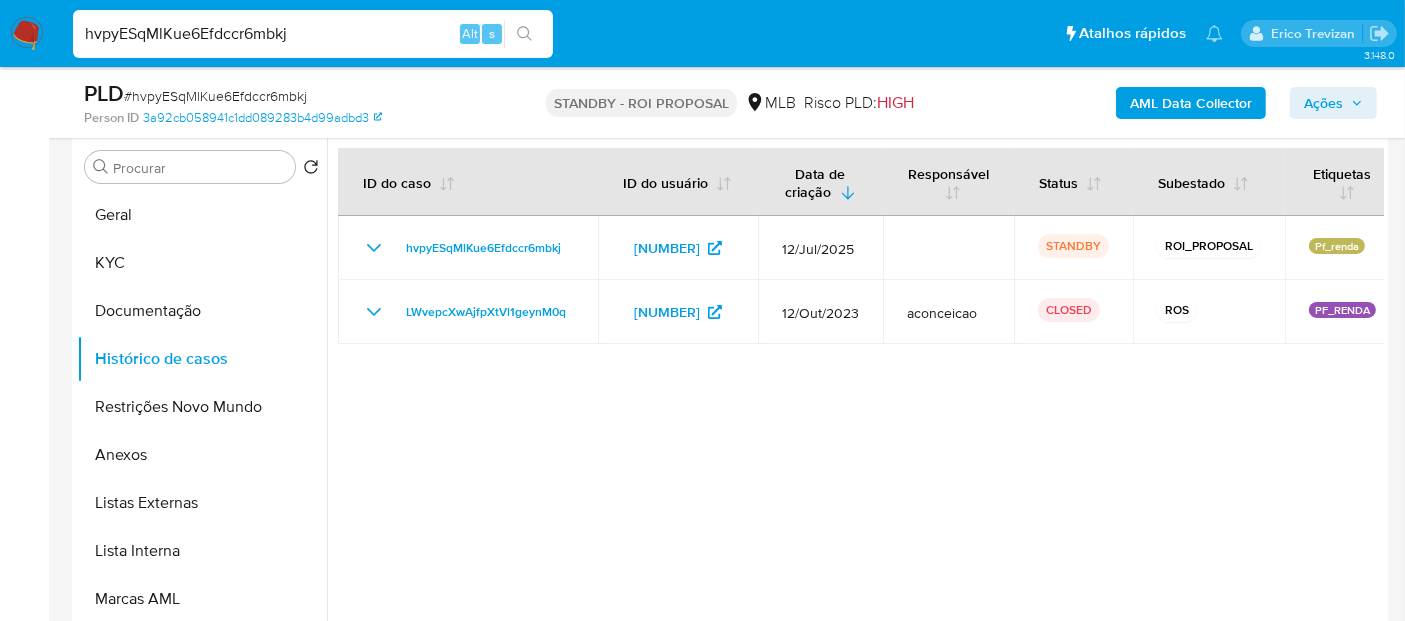 drag, startPoint x: 288, startPoint y: 33, endPoint x: 0, endPoint y: 23, distance: 288.17355 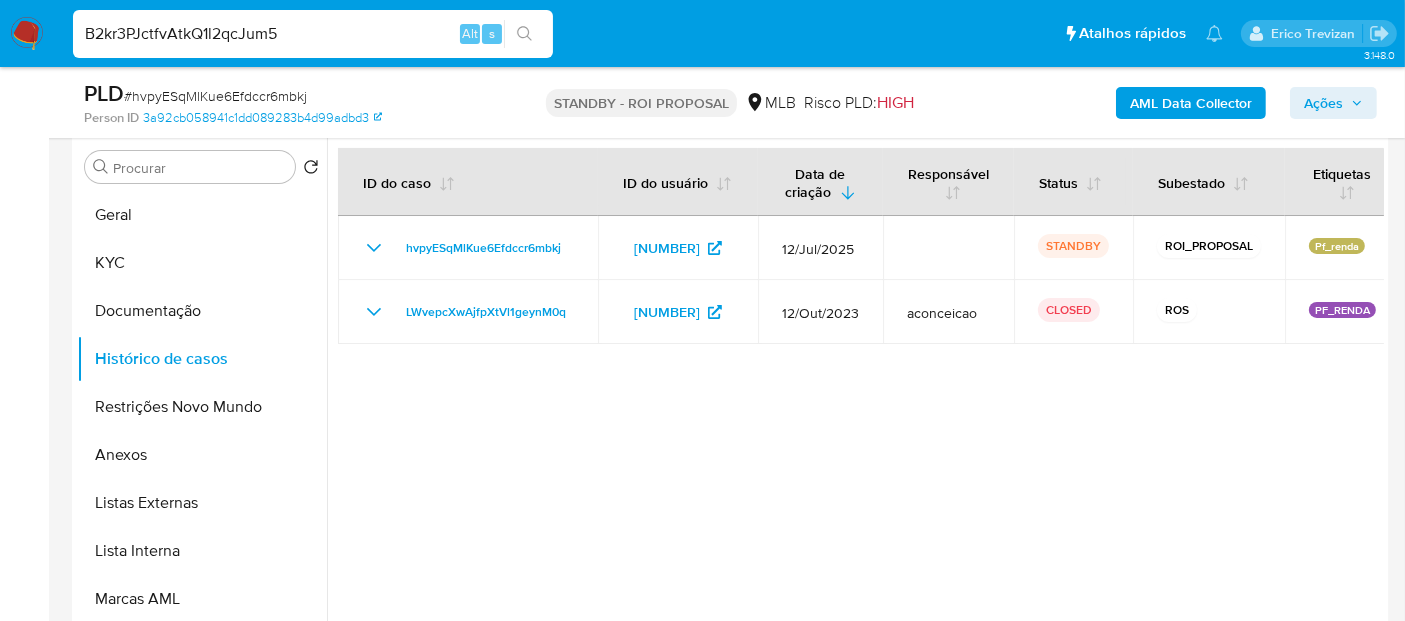 type on "B2kr3PJctfvAtkQ1l2qcJum5" 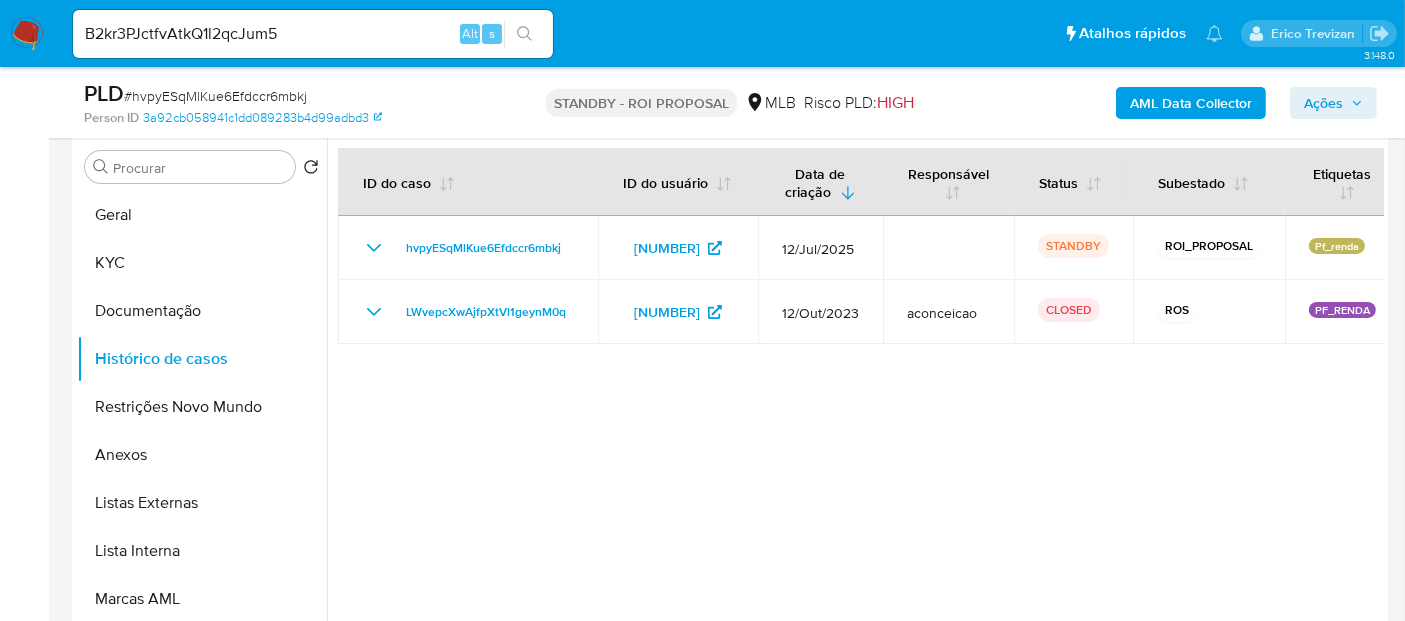 click 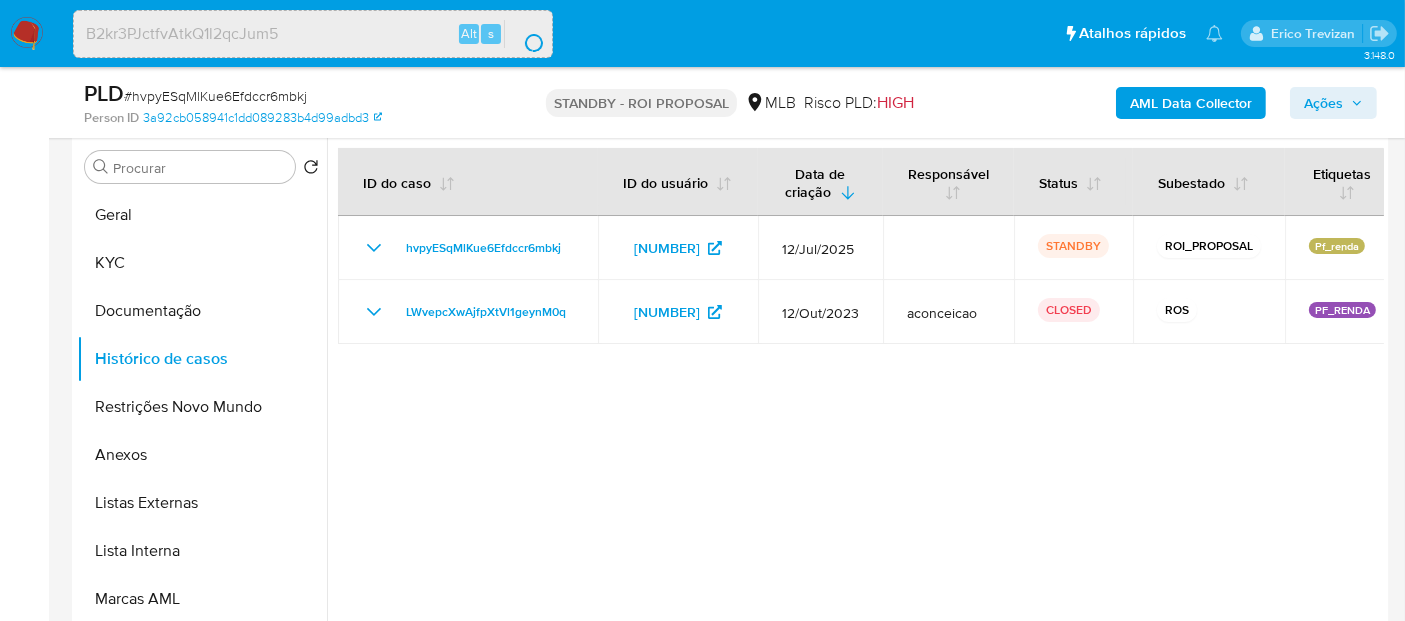 scroll, scrollTop: 0, scrollLeft: 0, axis: both 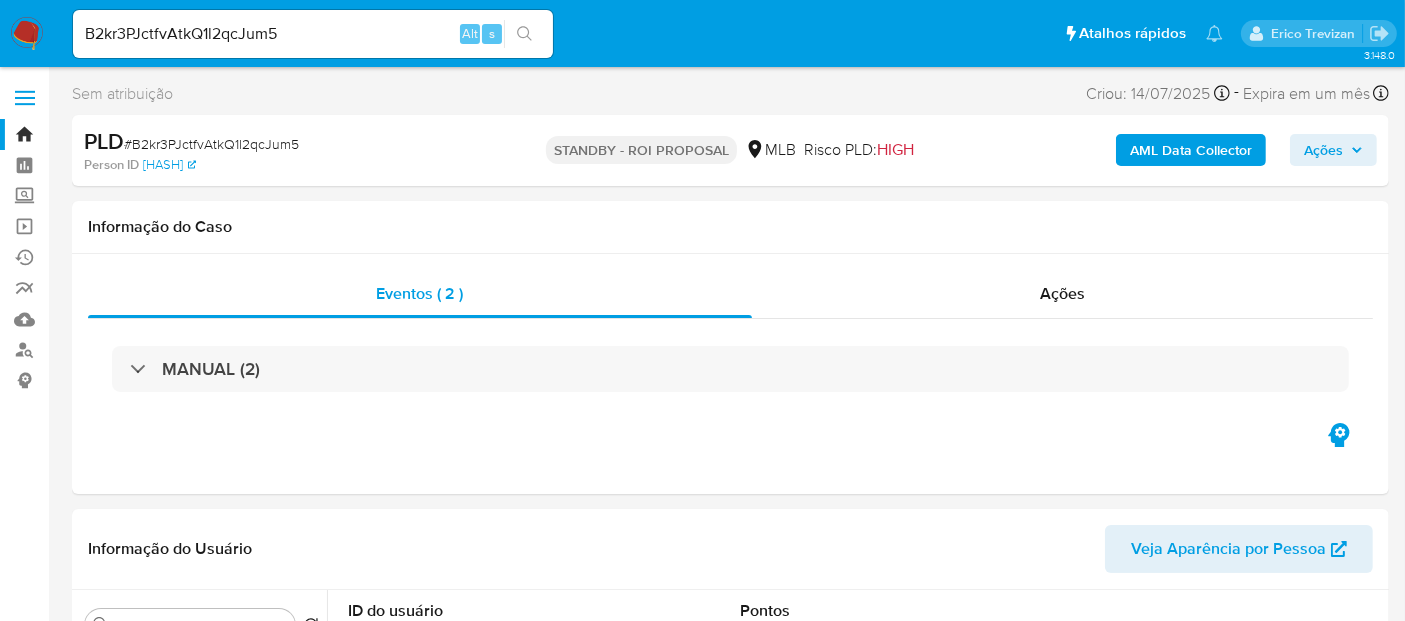 select on "10" 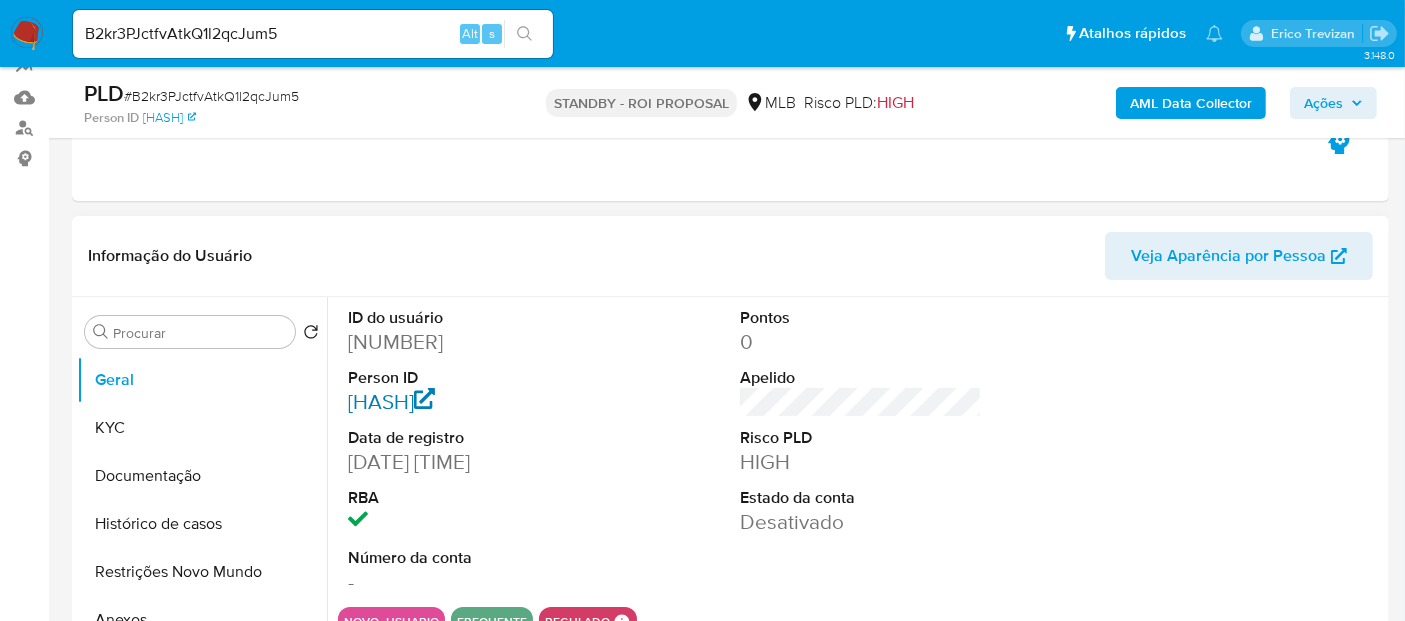 scroll, scrollTop: 333, scrollLeft: 0, axis: vertical 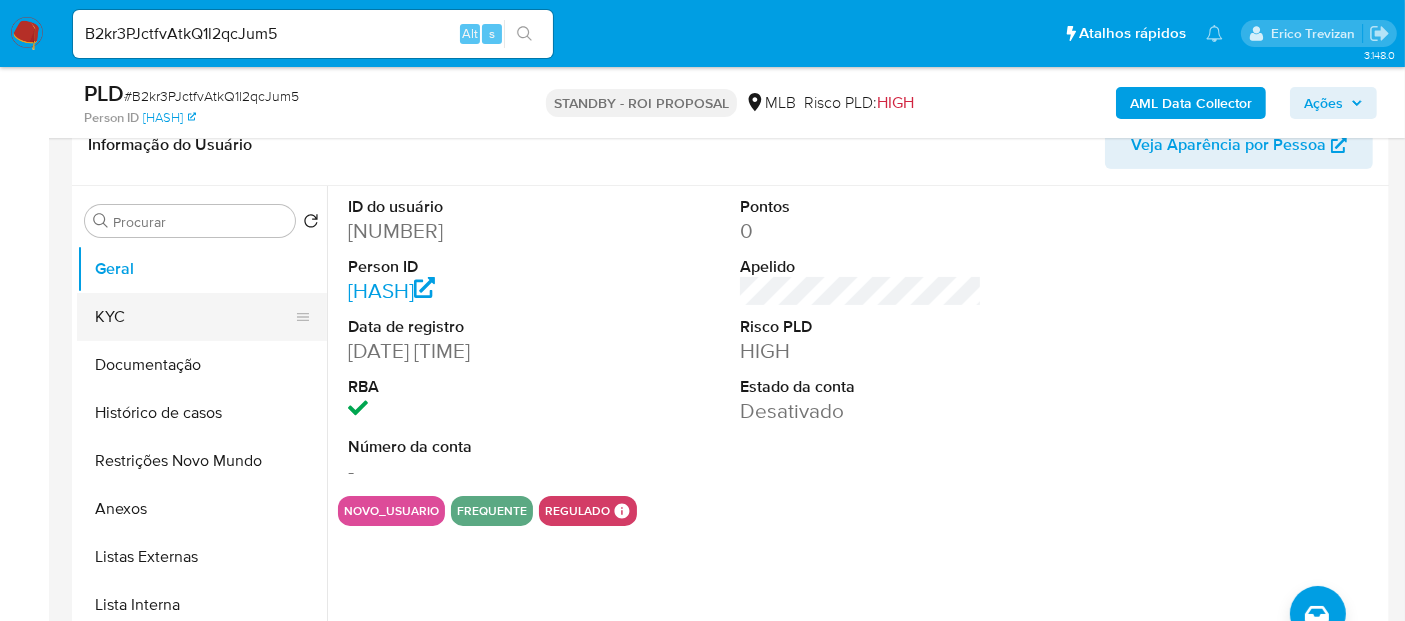 click on "KYC" at bounding box center [194, 317] 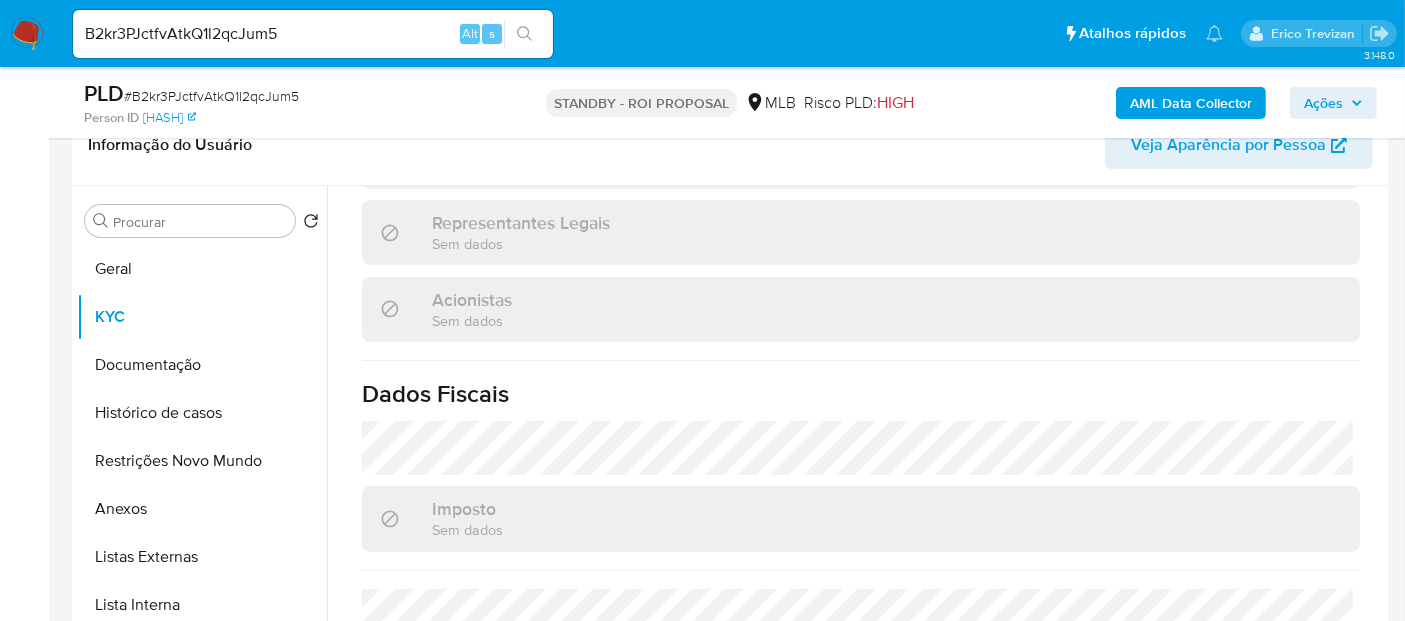 scroll, scrollTop: 1190, scrollLeft: 0, axis: vertical 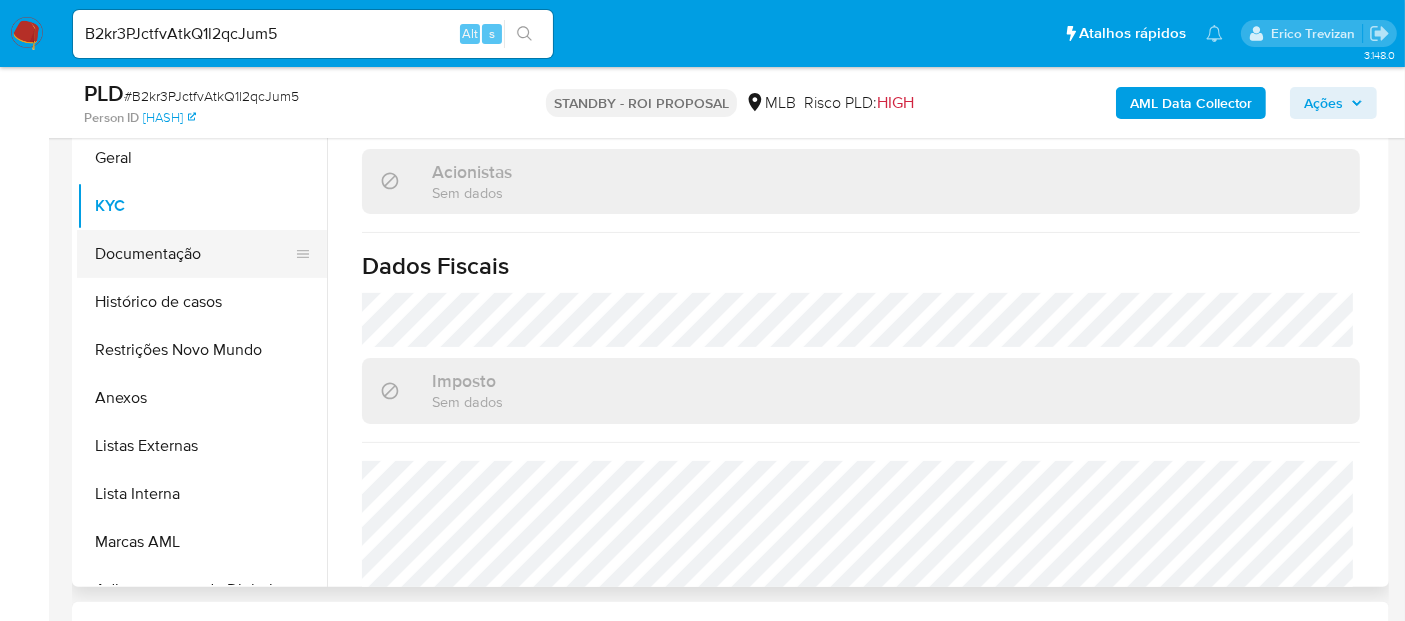 click on "Documentação" at bounding box center (194, 254) 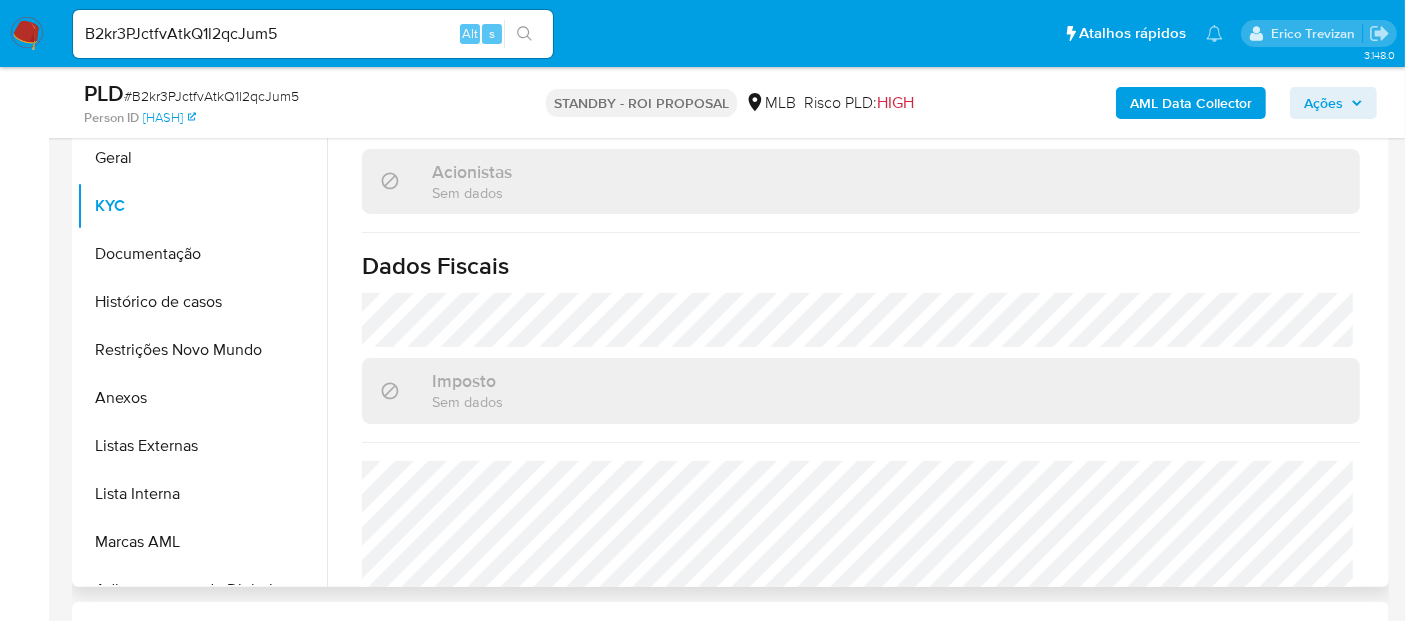 scroll, scrollTop: 0, scrollLeft: 0, axis: both 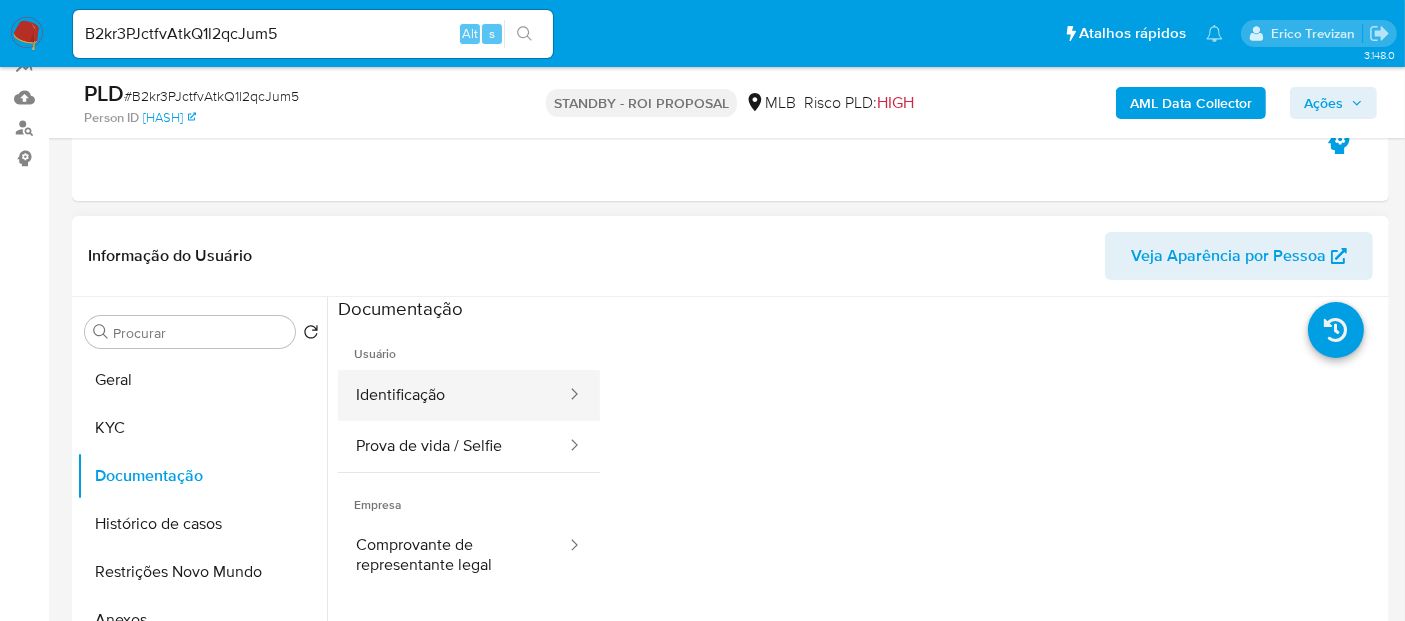 click on "Identificação" at bounding box center [453, 395] 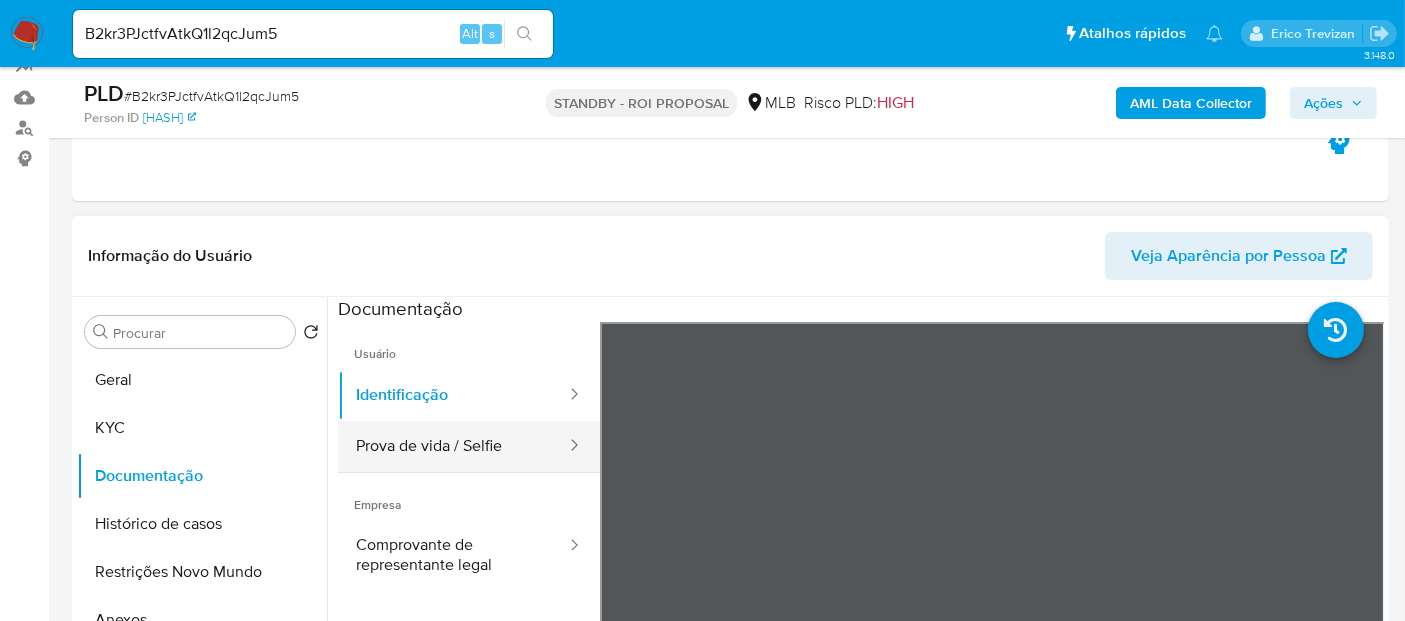 click on "Prova de vida / Selfie" at bounding box center [453, 446] 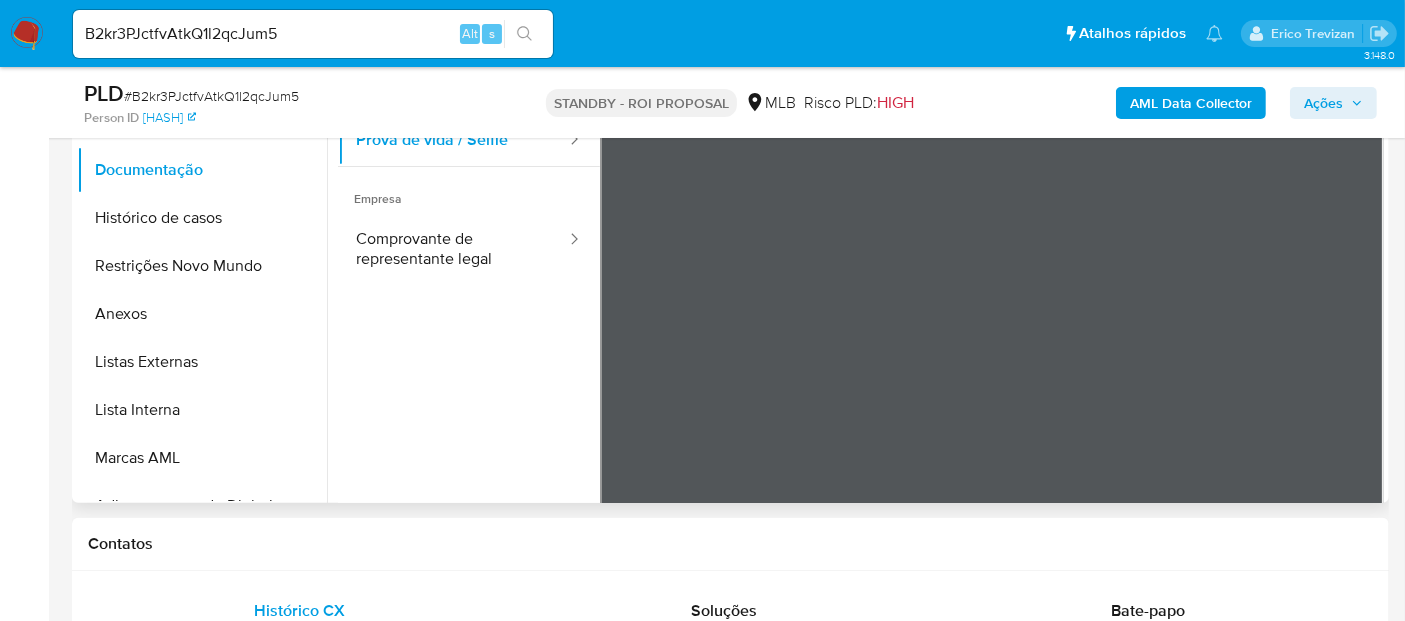 scroll, scrollTop: 532, scrollLeft: 0, axis: vertical 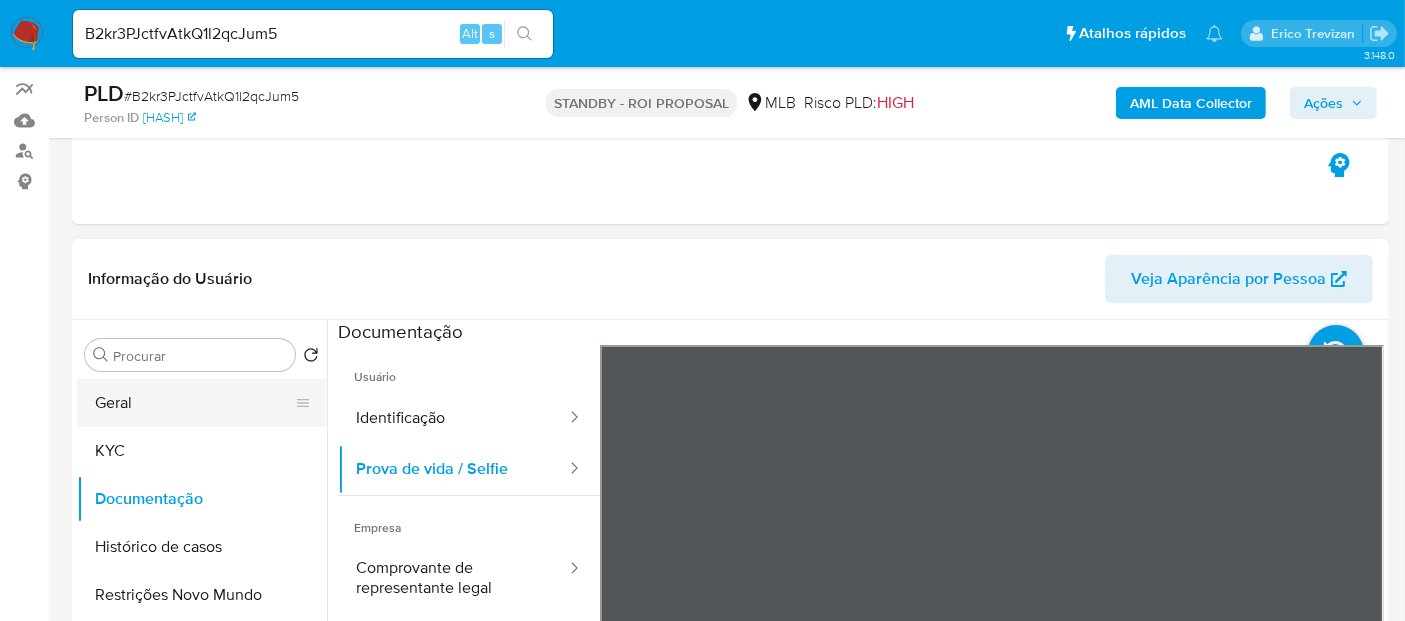 drag, startPoint x: 133, startPoint y: 406, endPoint x: 156, endPoint y: 405, distance: 23.021729 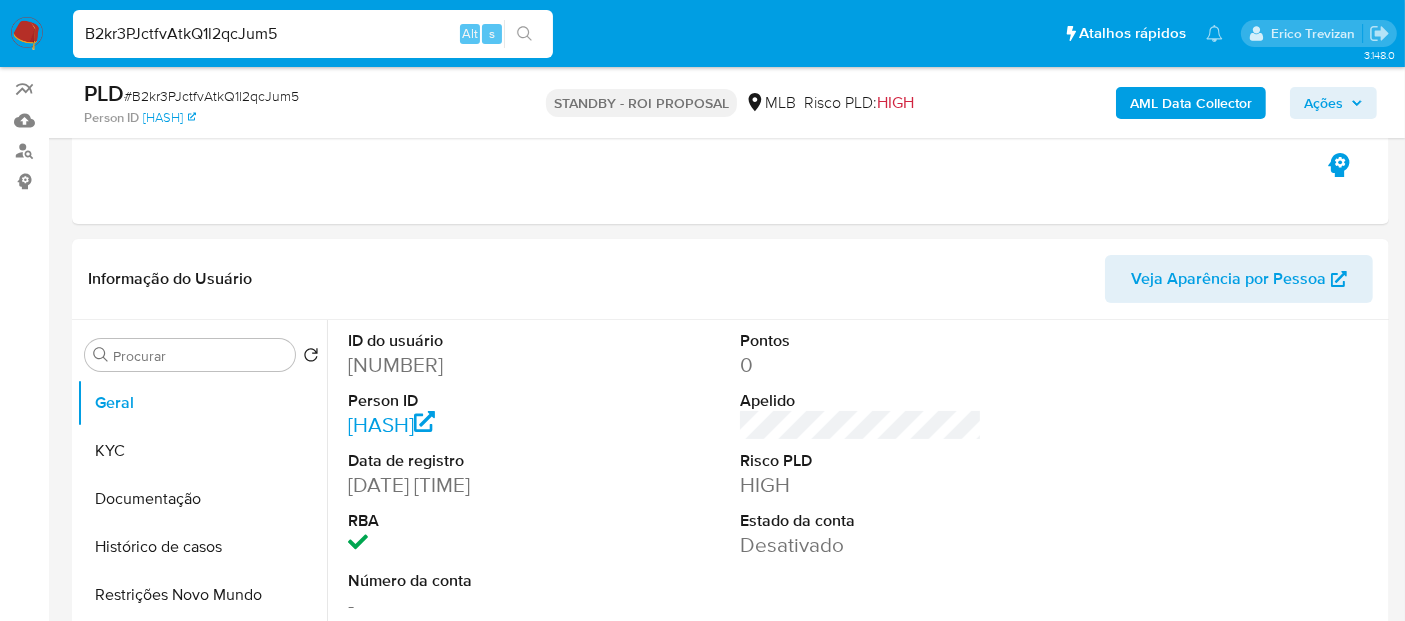 drag, startPoint x: 300, startPoint y: 28, endPoint x: 0, endPoint y: 13, distance: 300.37476 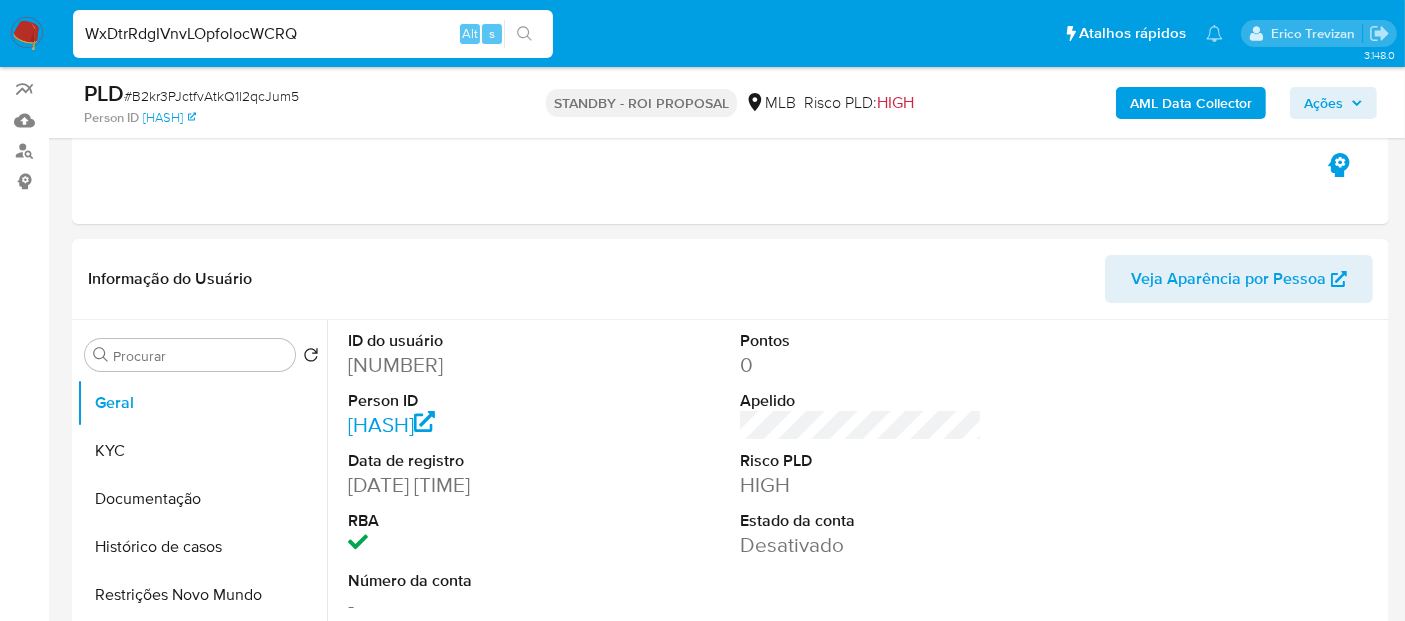 type on "WxDtrRdgIVnvLOpfolocWCRQ" 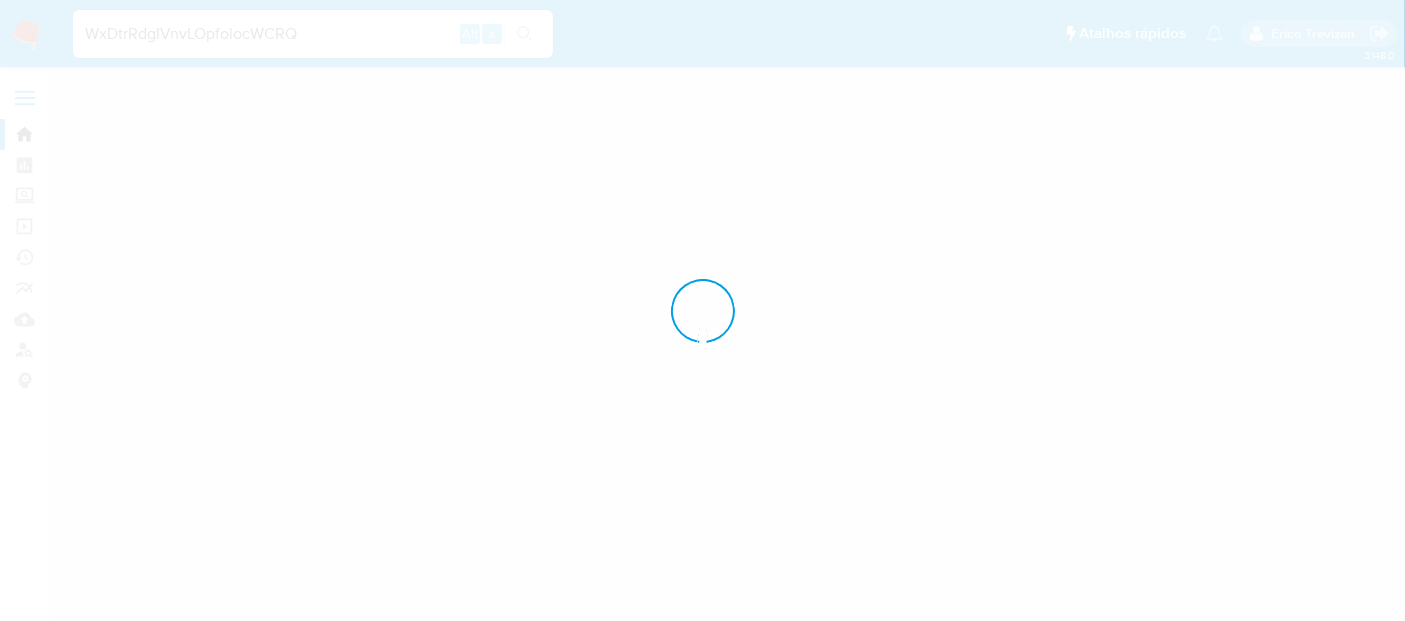 scroll, scrollTop: 0, scrollLeft: 0, axis: both 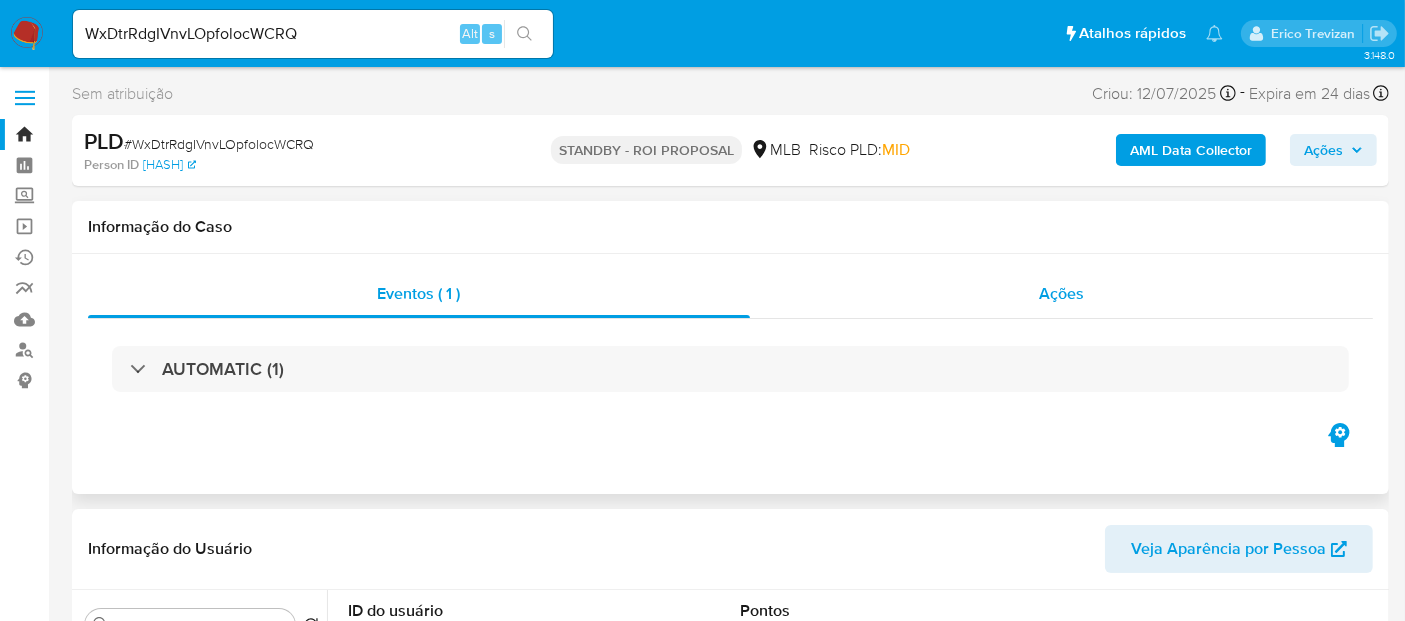 select on "10" 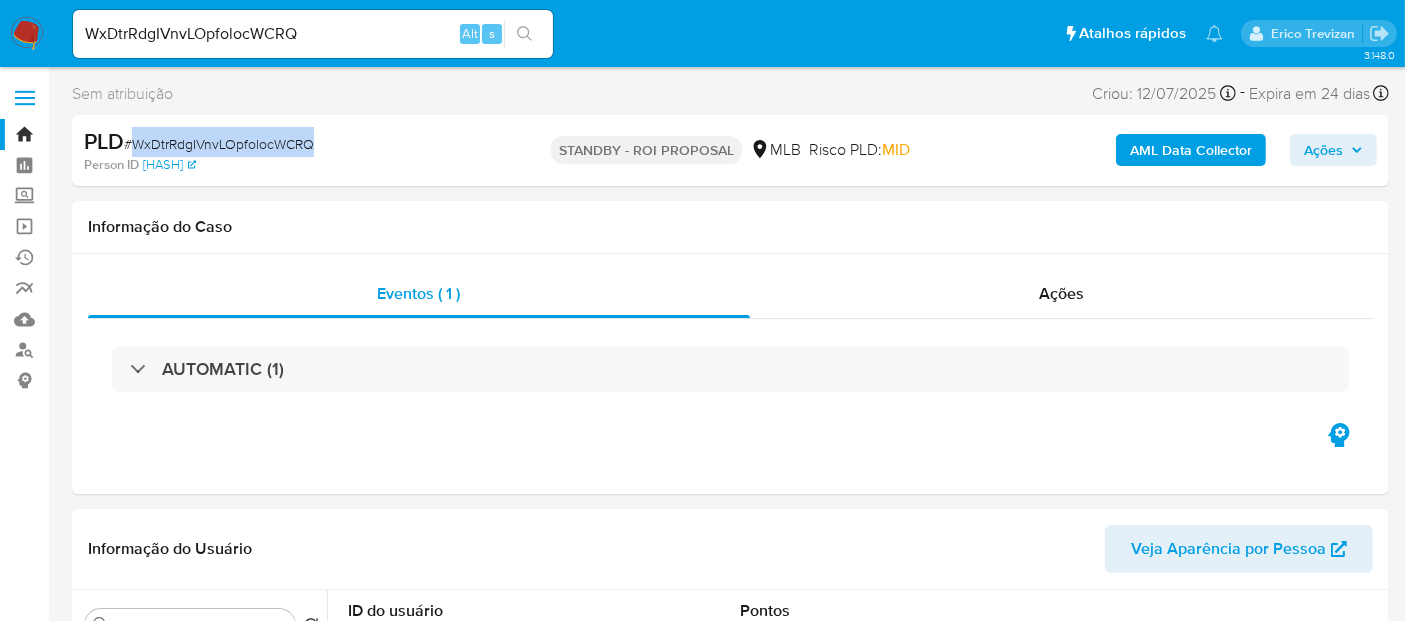 drag, startPoint x: 134, startPoint y: 141, endPoint x: 311, endPoint y: 148, distance: 177.13837 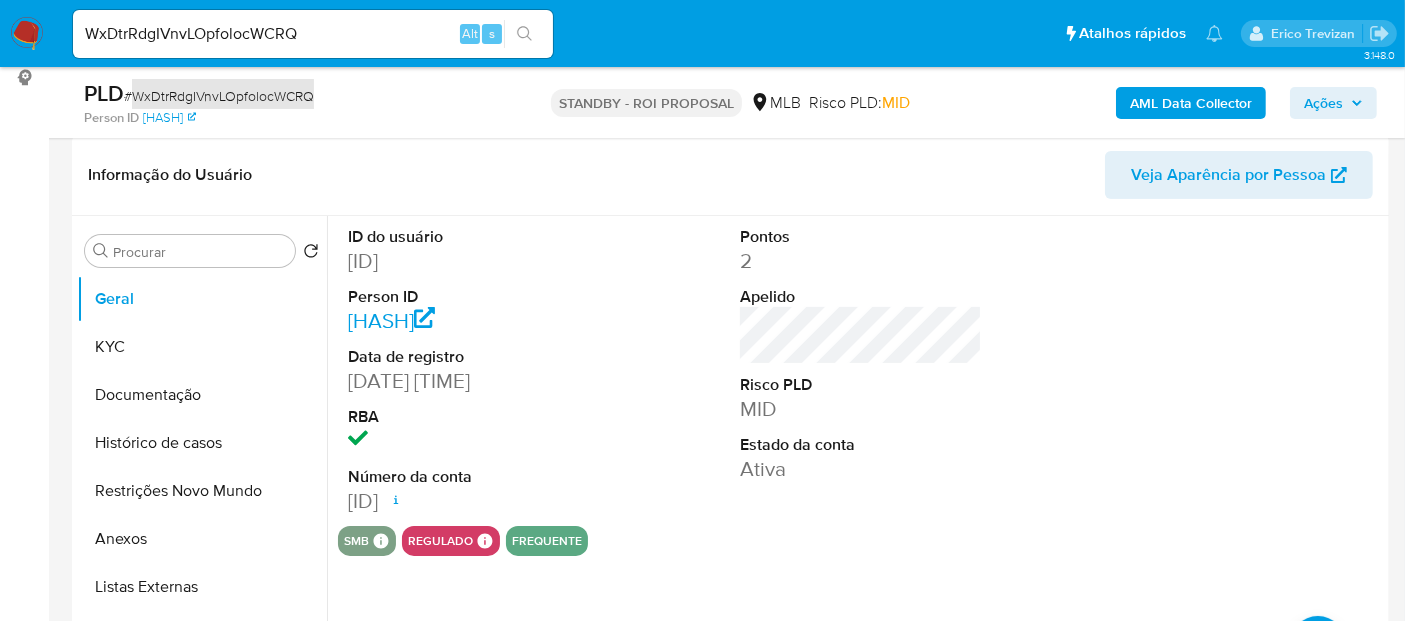scroll, scrollTop: 333, scrollLeft: 0, axis: vertical 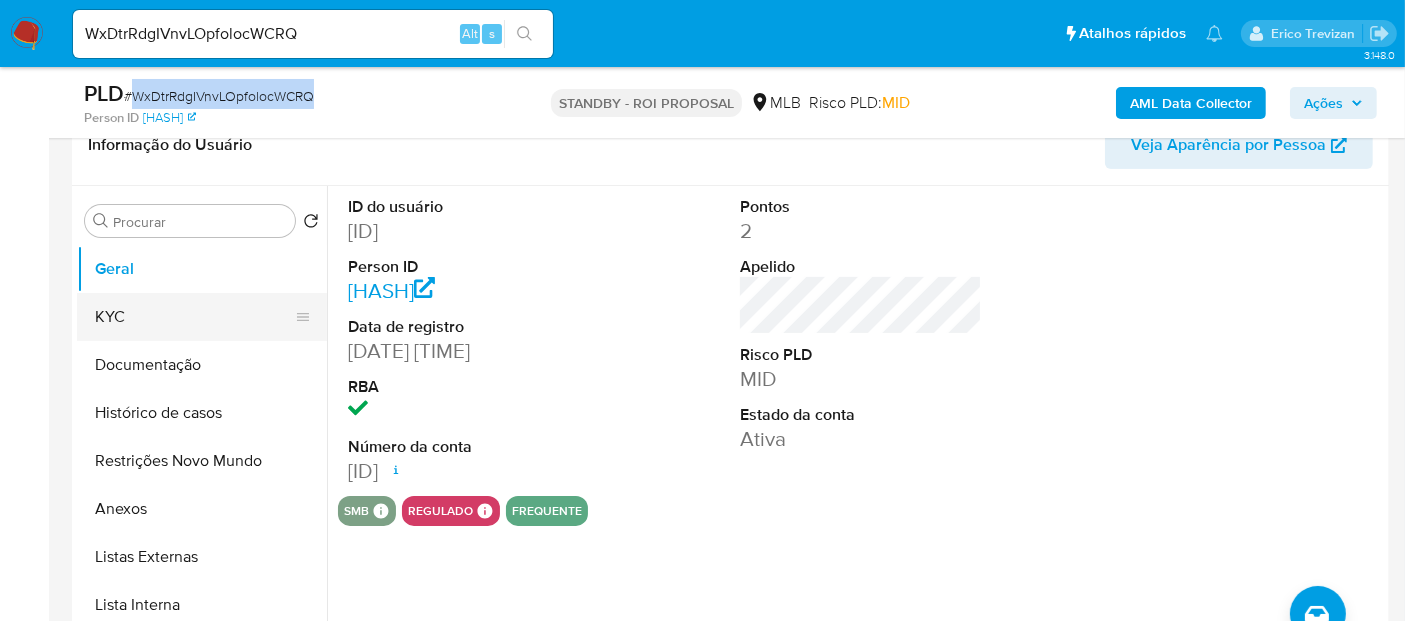 click on "KYC" at bounding box center [194, 317] 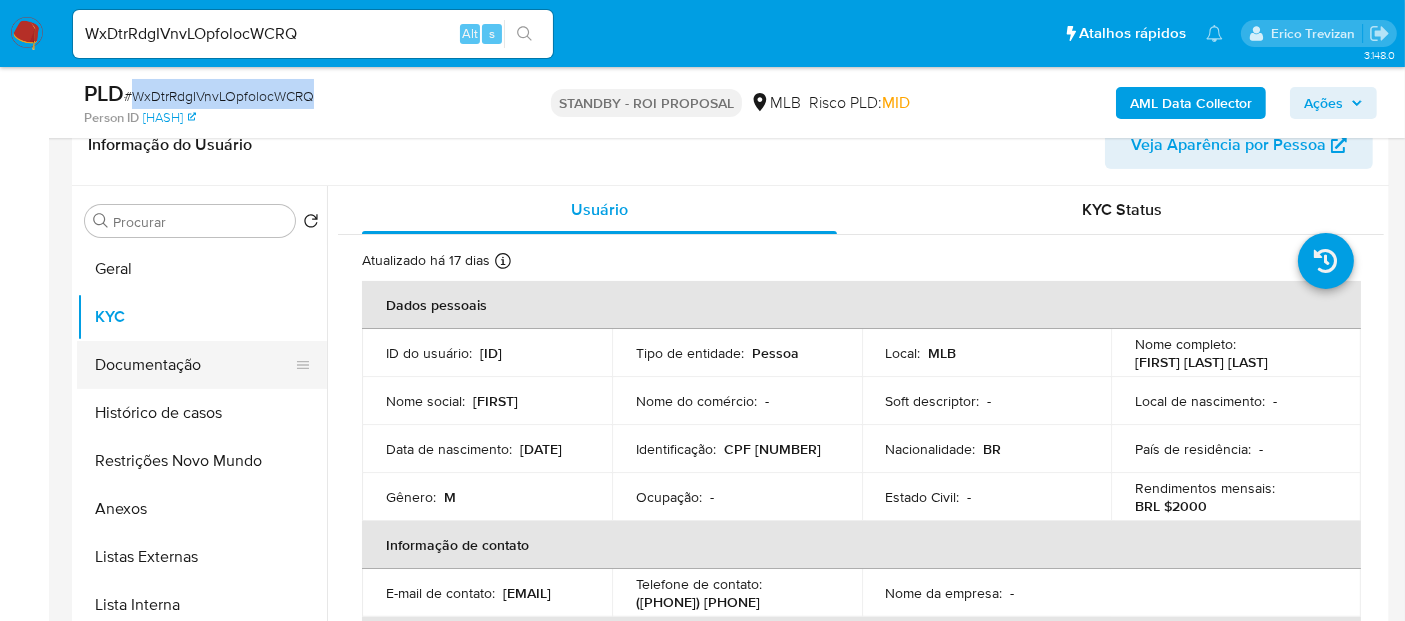 click on "Documentação" at bounding box center (194, 365) 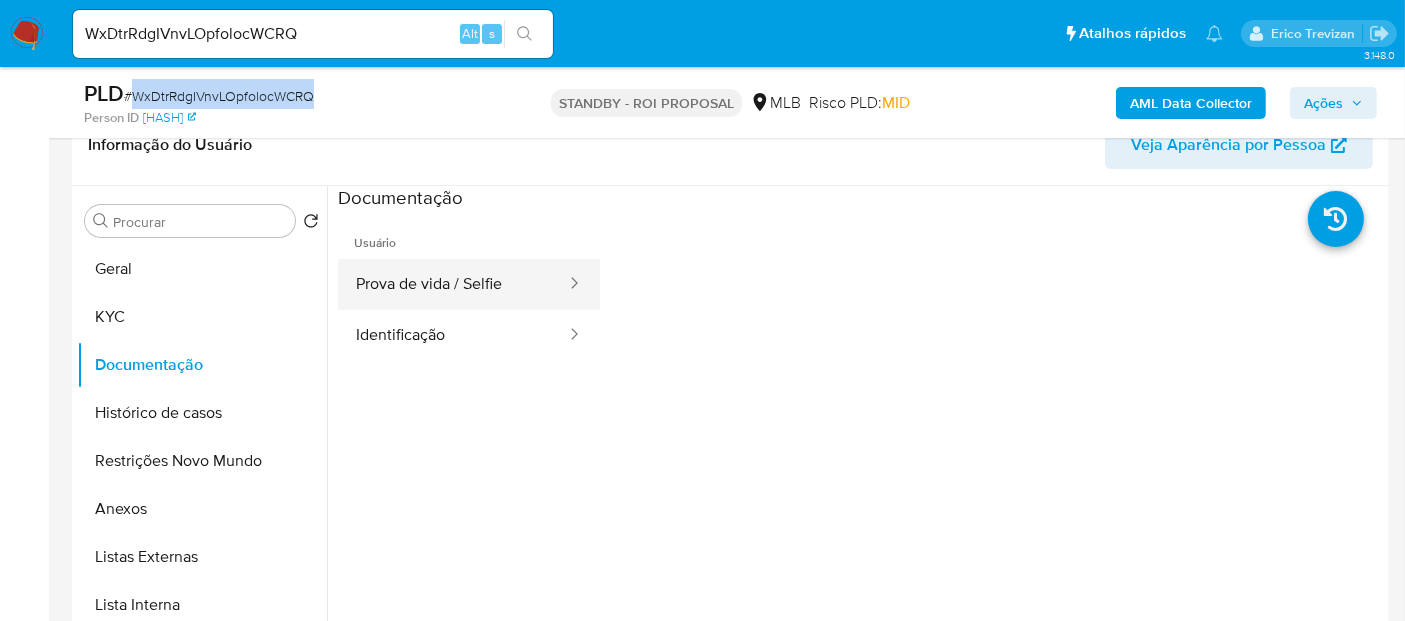 click on "Prova de vida / Selfie" at bounding box center [453, 284] 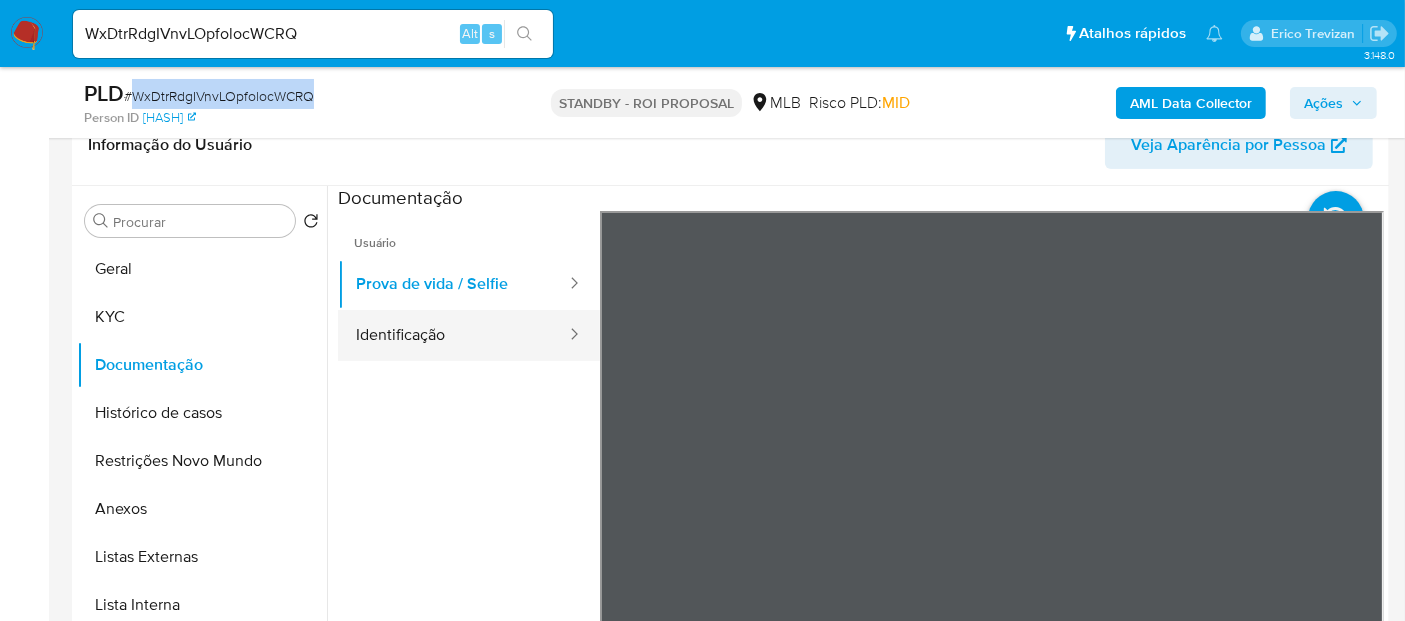 drag, startPoint x: 425, startPoint y: 335, endPoint x: 442, endPoint y: 332, distance: 17.262676 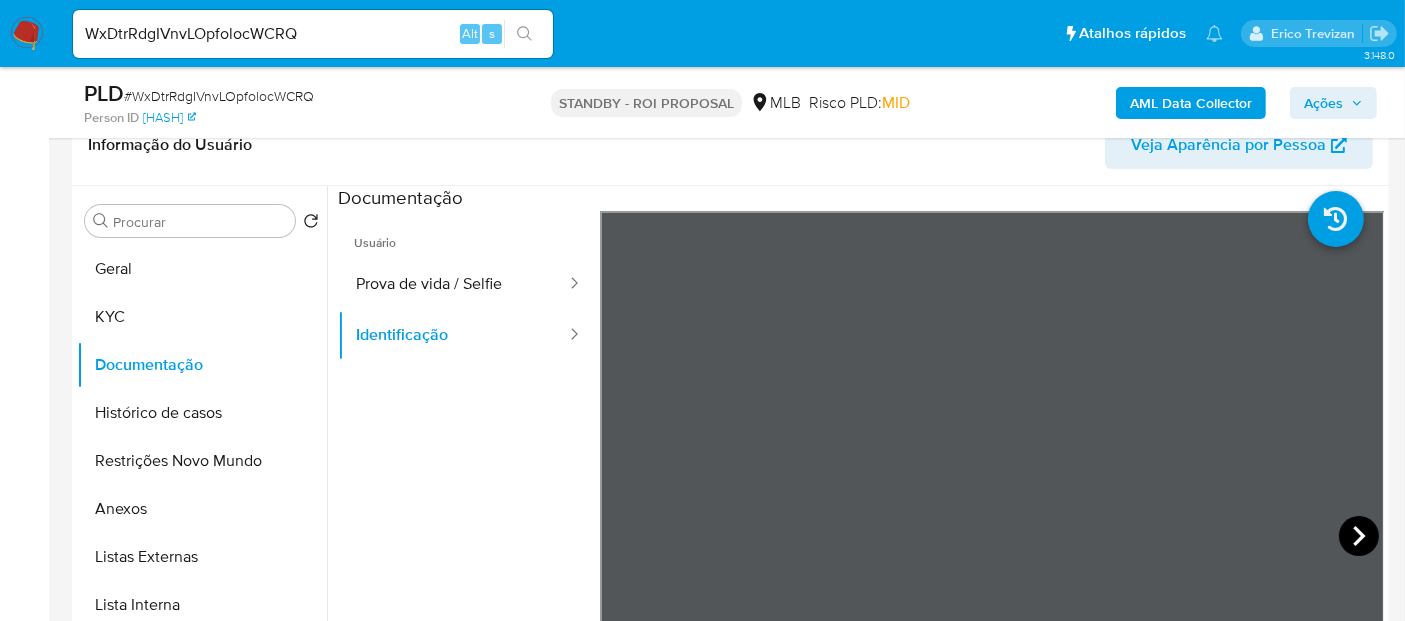 click 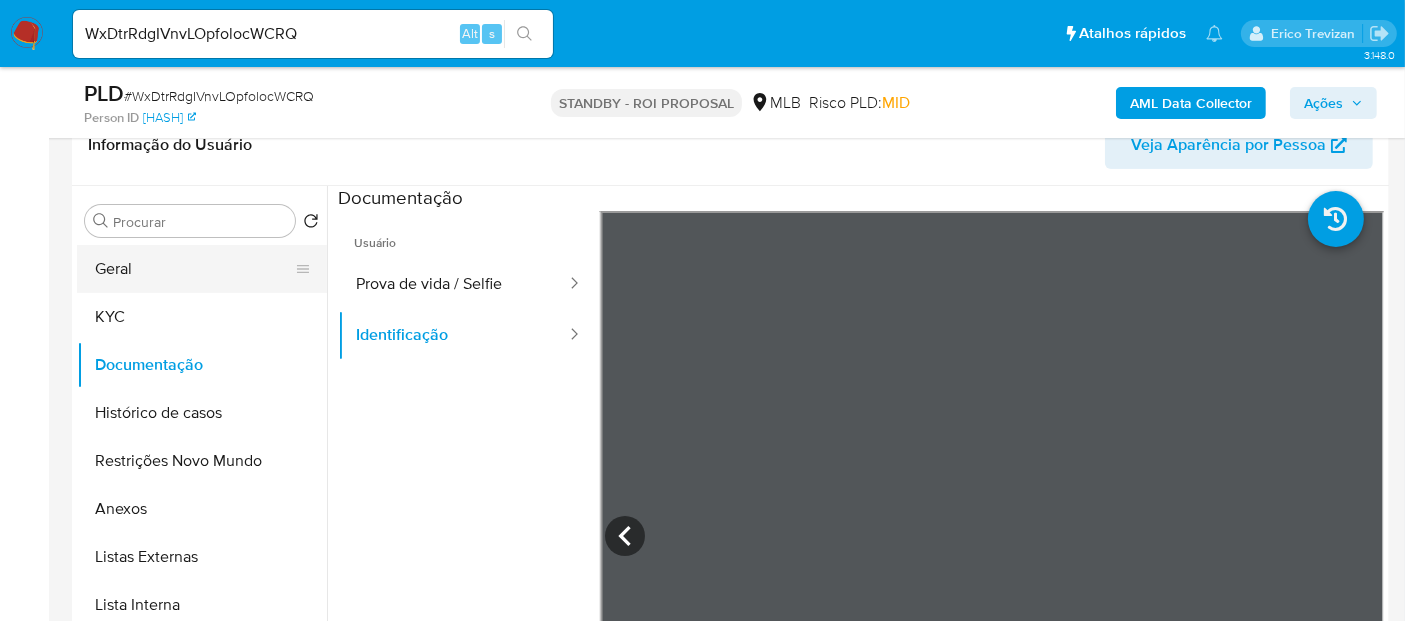 click on "Geral" at bounding box center [194, 269] 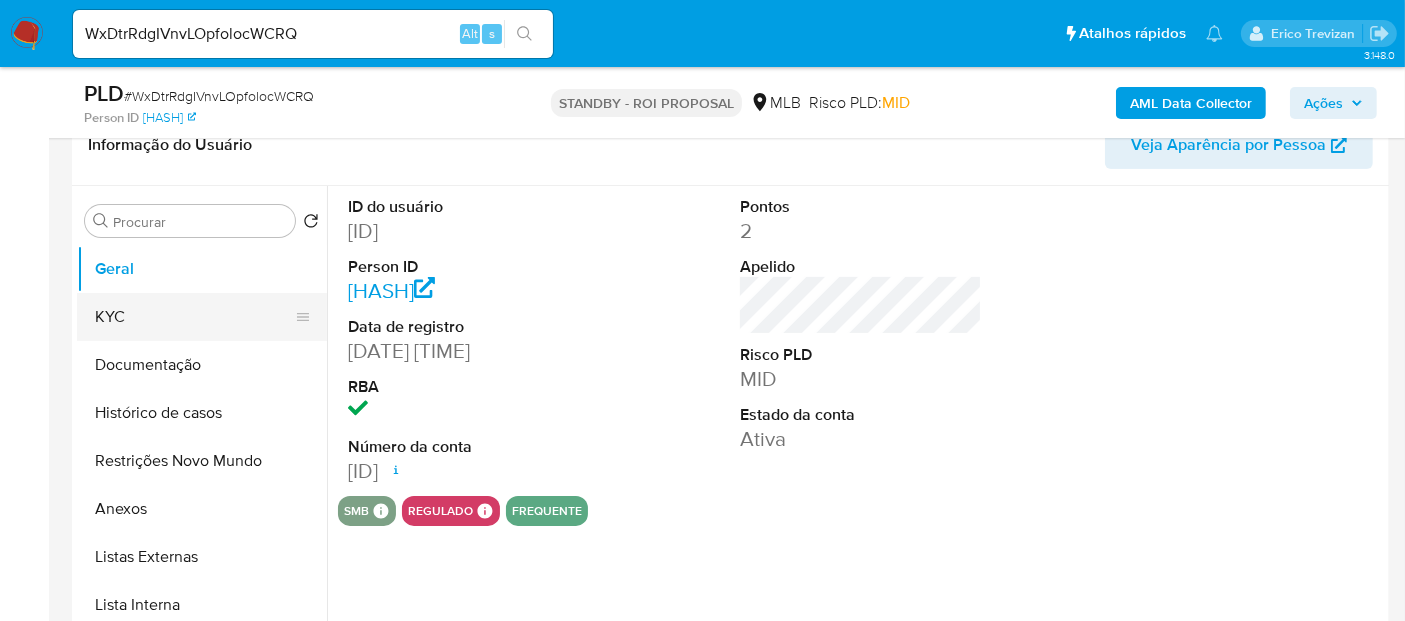 click on "KYC" at bounding box center [194, 317] 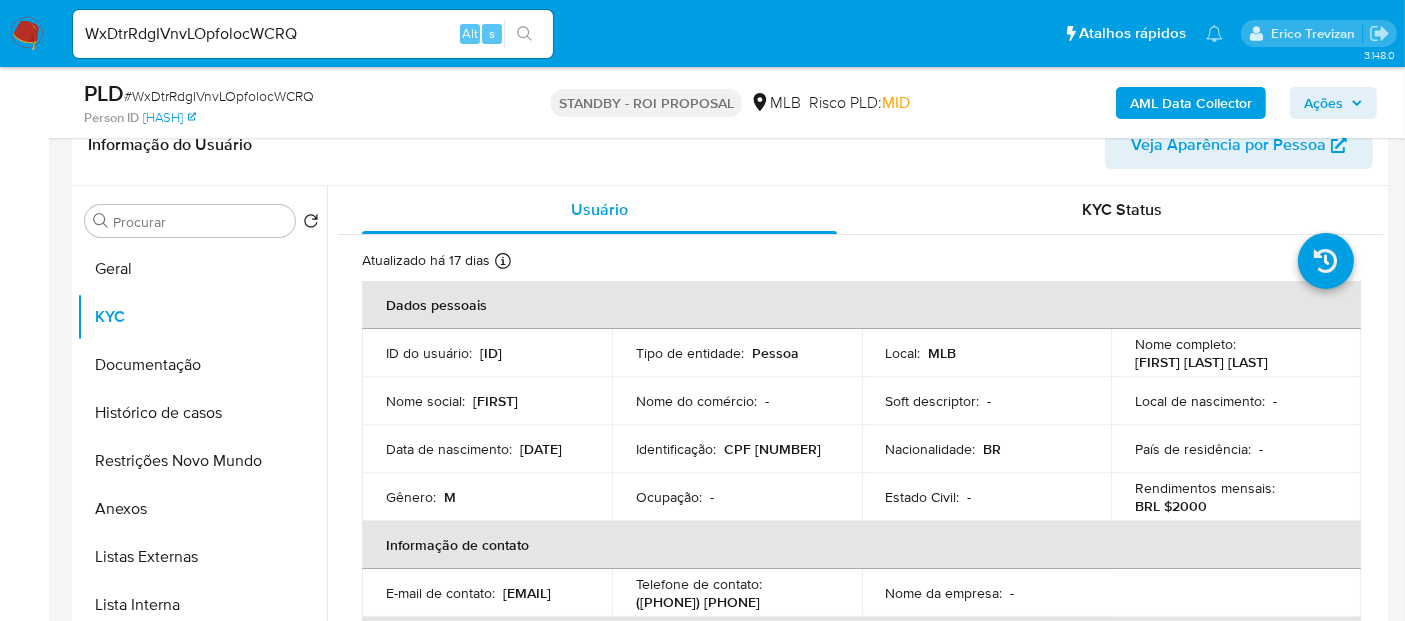 drag, startPoint x: 388, startPoint y: 456, endPoint x: 454, endPoint y: 456, distance: 66 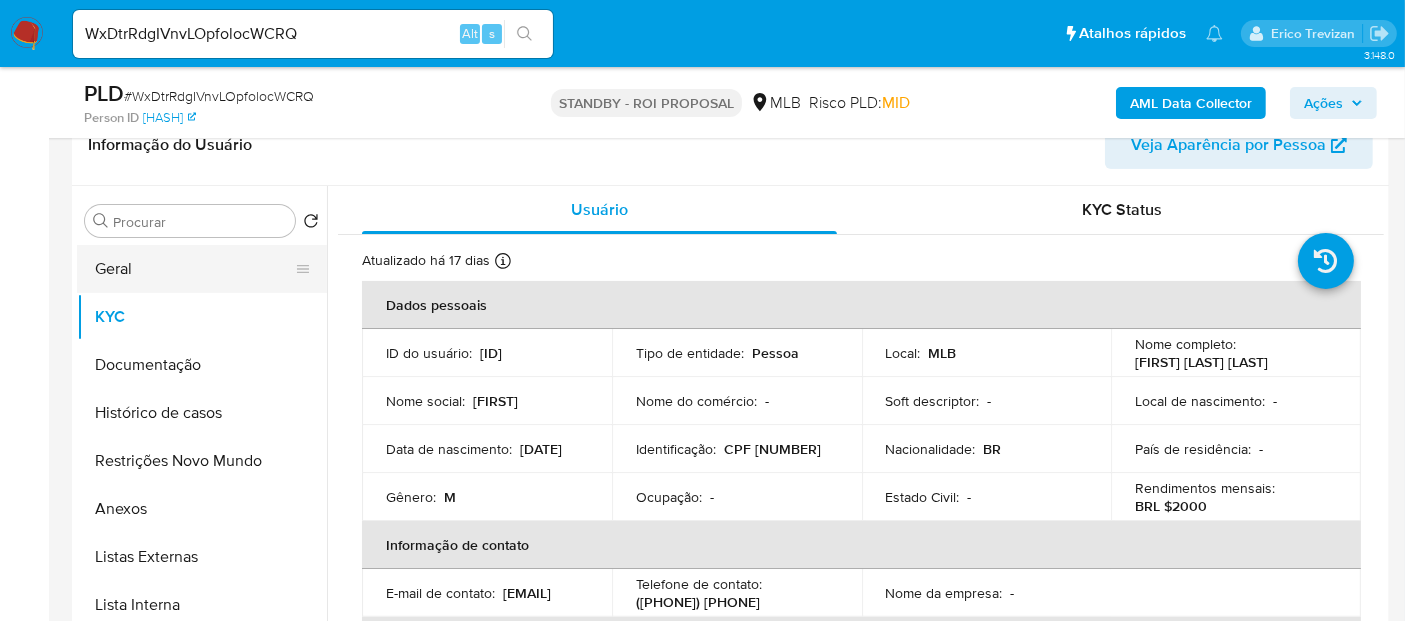 click on "Geral" at bounding box center (194, 269) 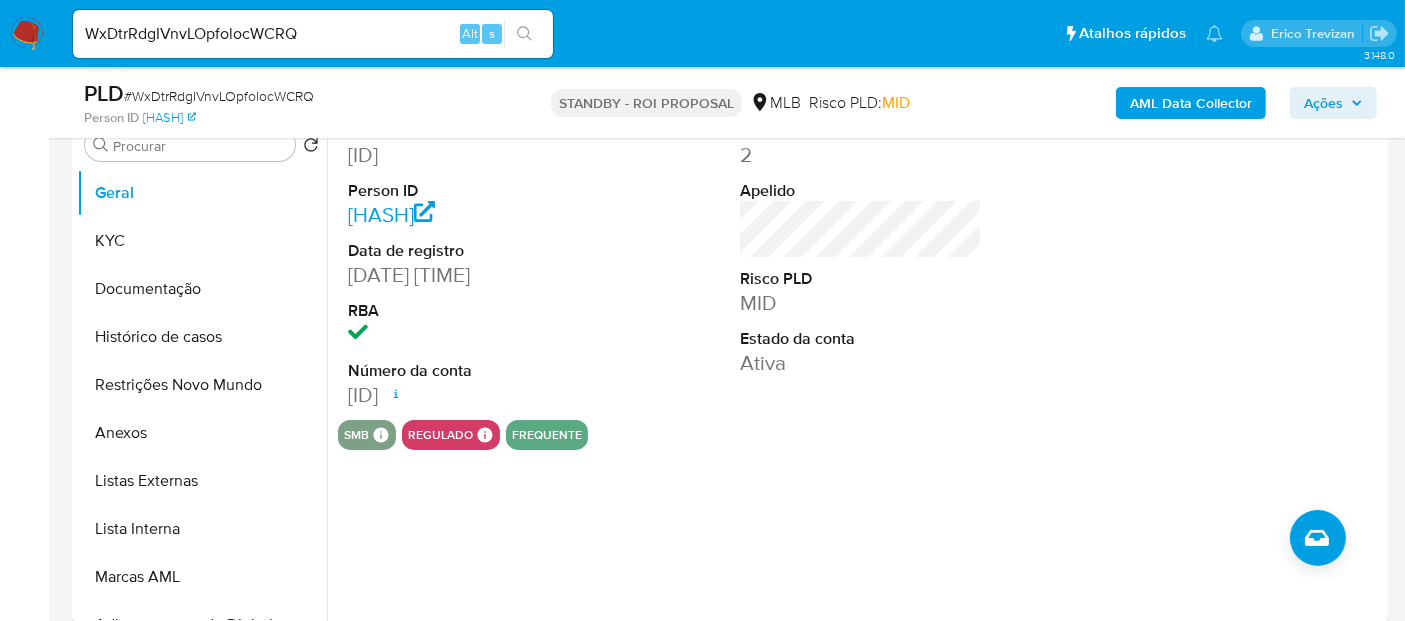 scroll, scrollTop: 444, scrollLeft: 0, axis: vertical 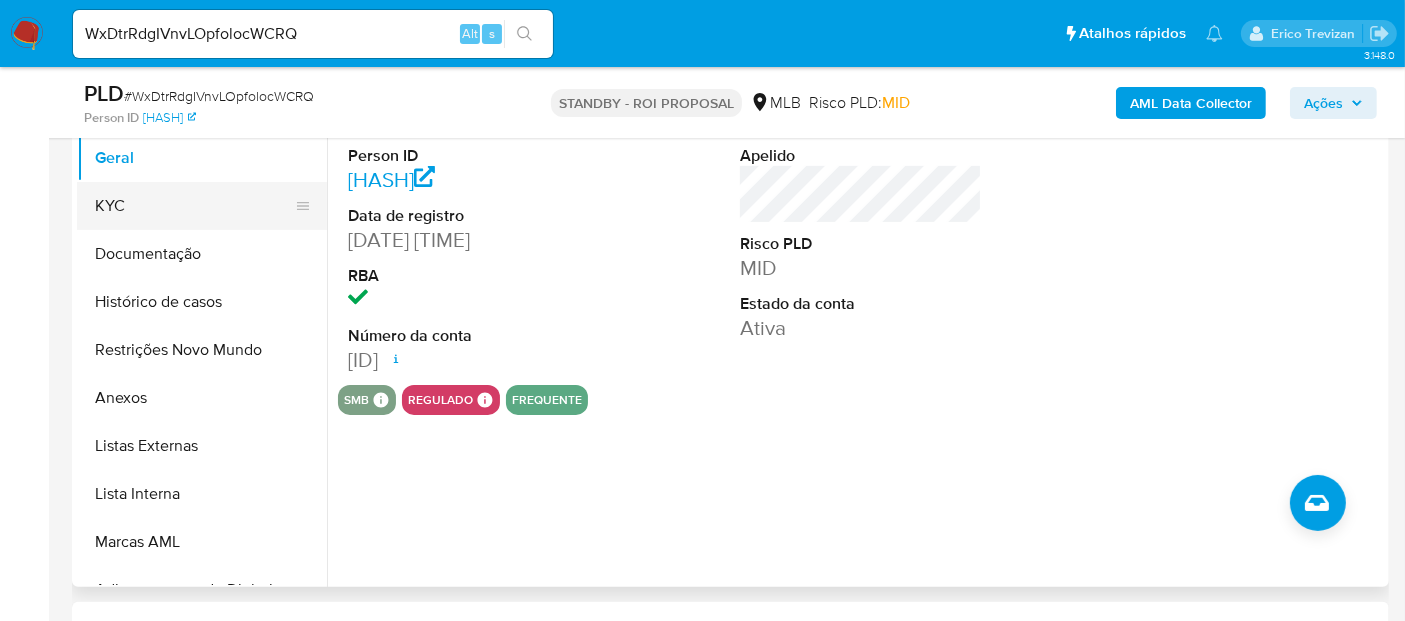 drag, startPoint x: 145, startPoint y: 210, endPoint x: 228, endPoint y: 224, distance: 84.17244 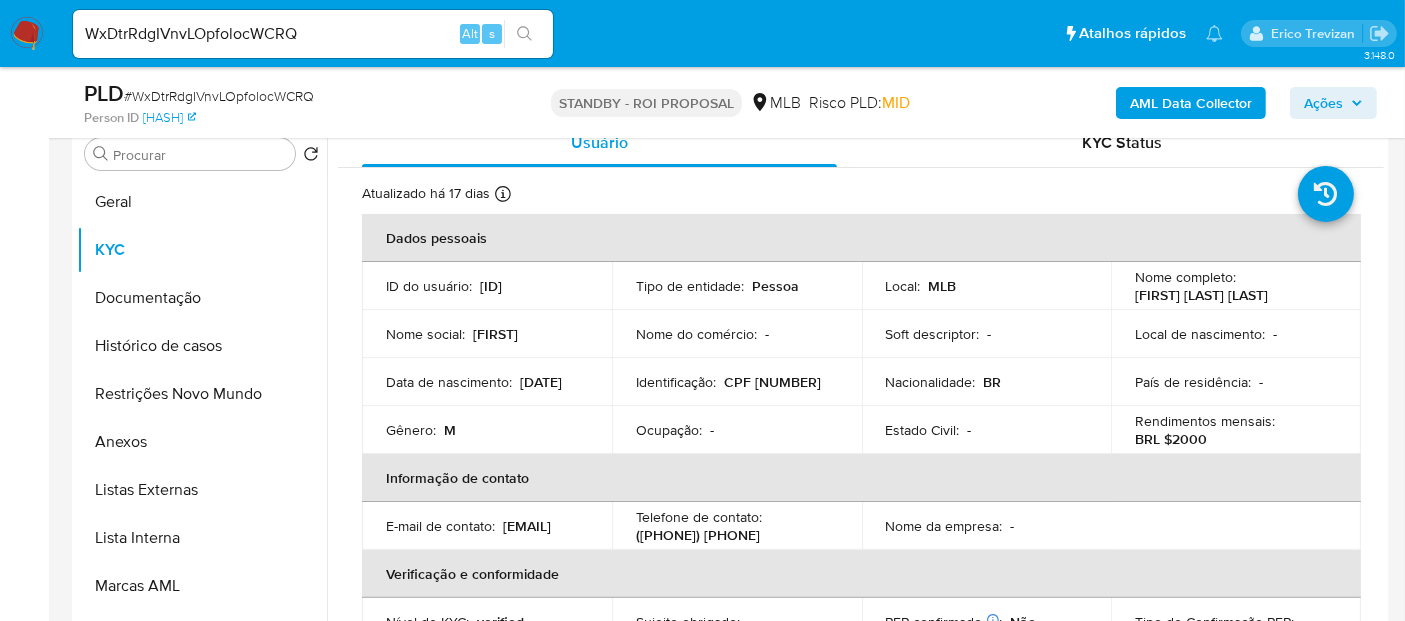 scroll, scrollTop: 333, scrollLeft: 0, axis: vertical 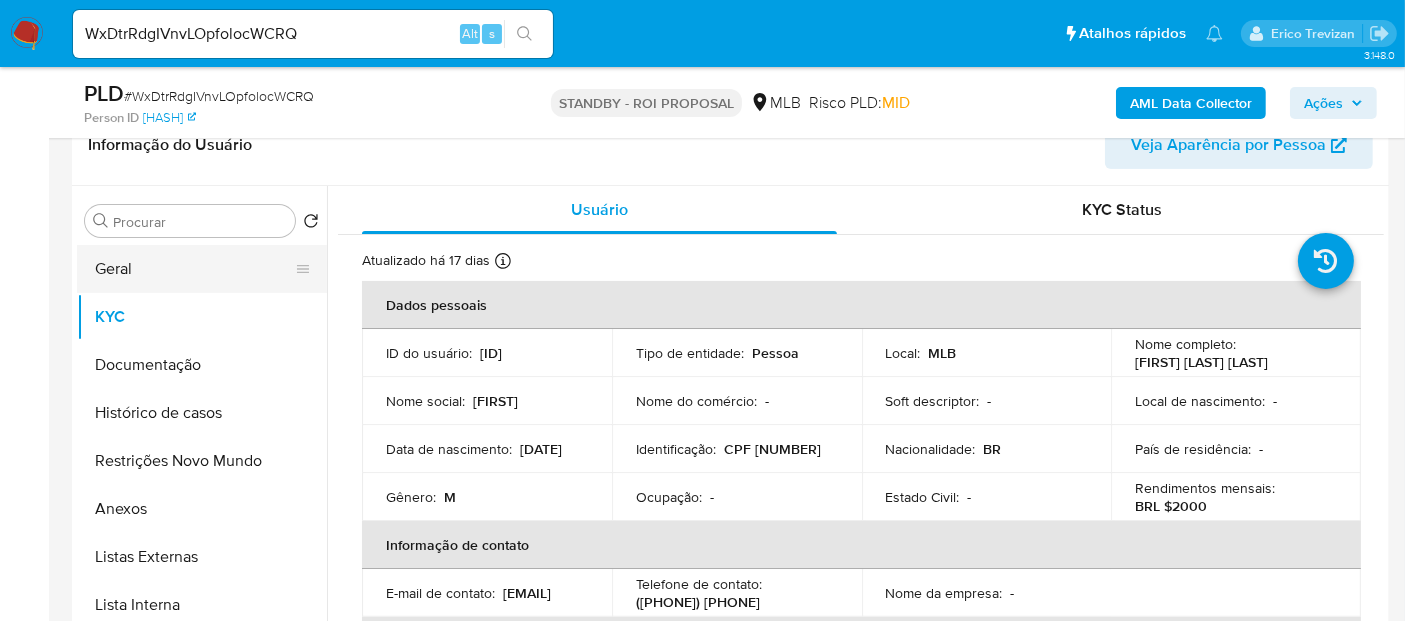 click on "Geral" at bounding box center [194, 269] 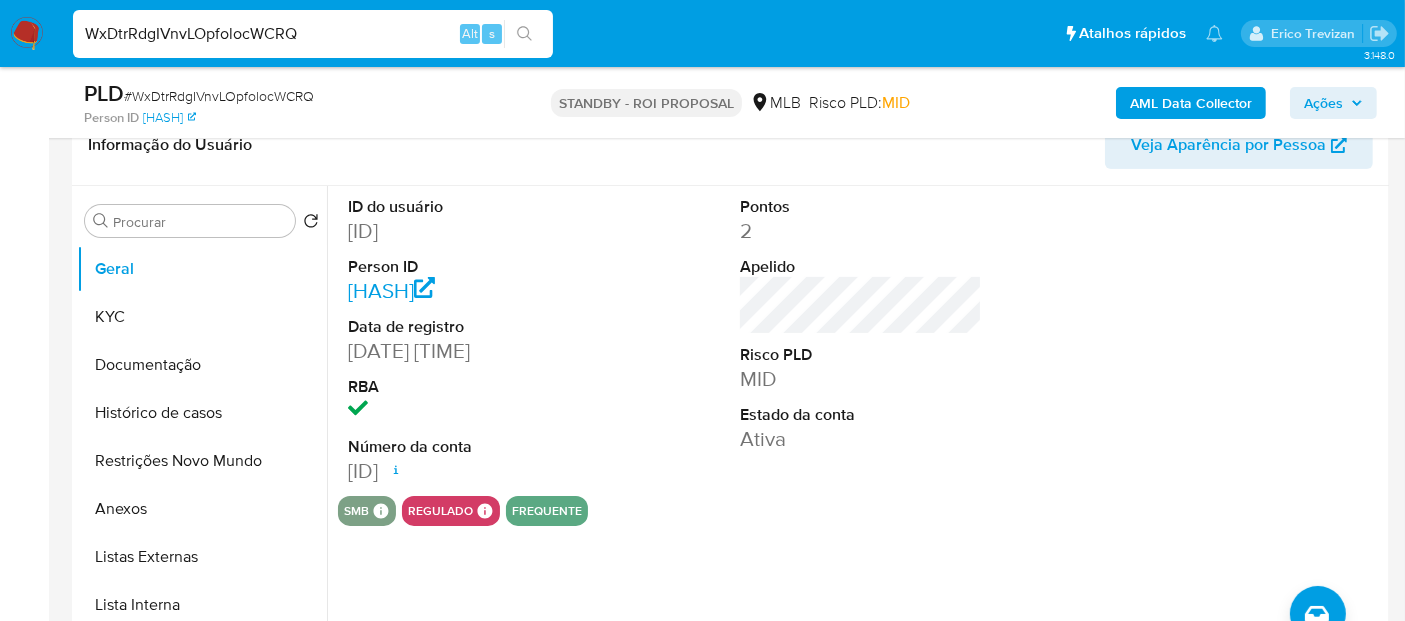 drag, startPoint x: 293, startPoint y: 30, endPoint x: 0, endPoint y: 30, distance: 293 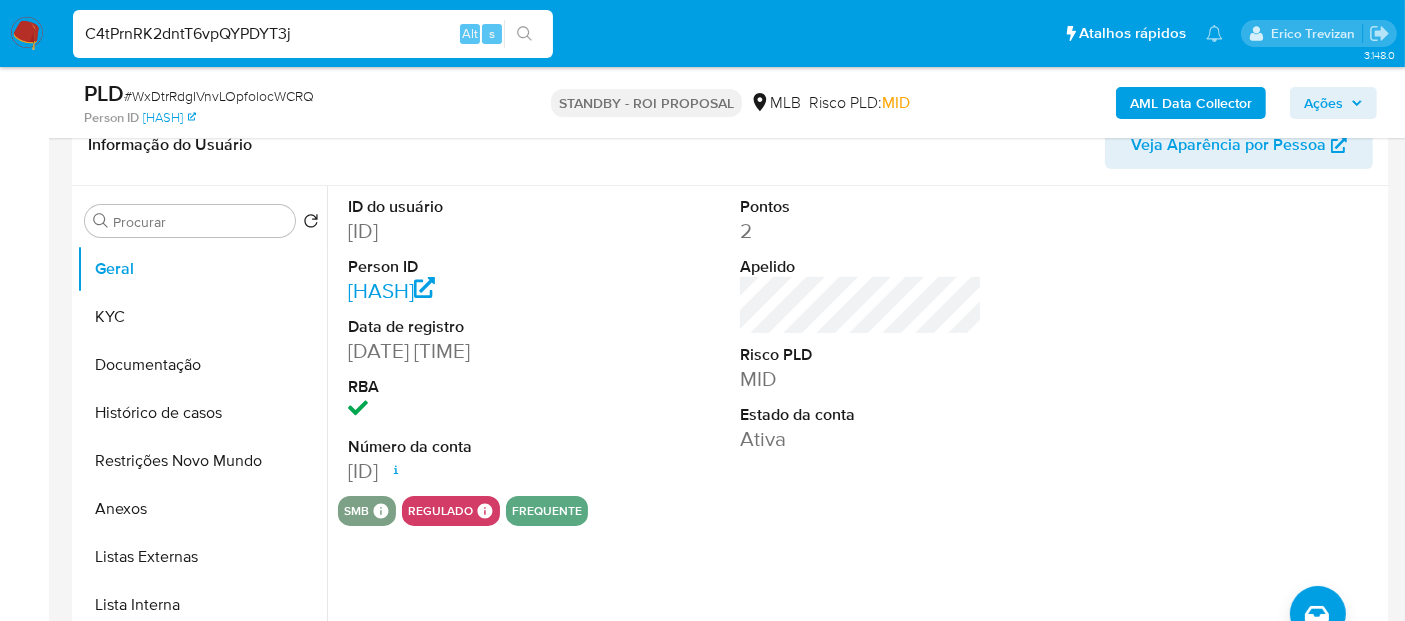 type on "C4tPrnRK2dntT6vpQYPDYT3j" 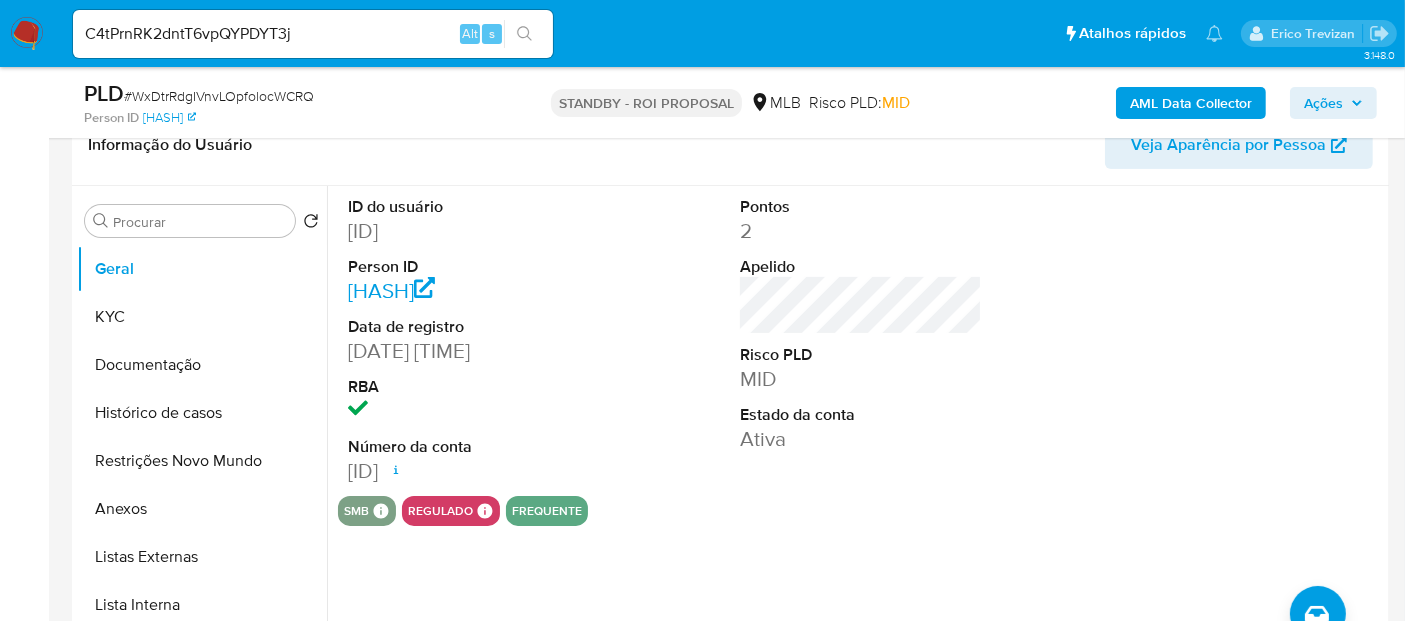 click 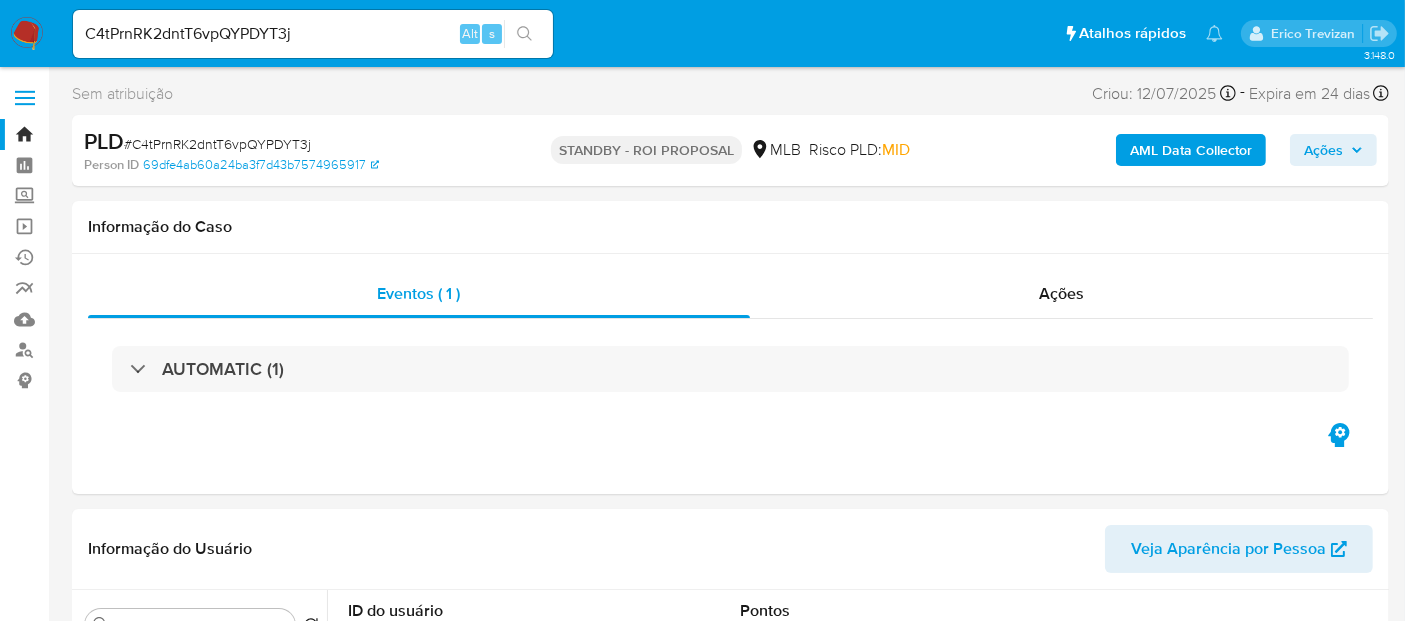 select on "10" 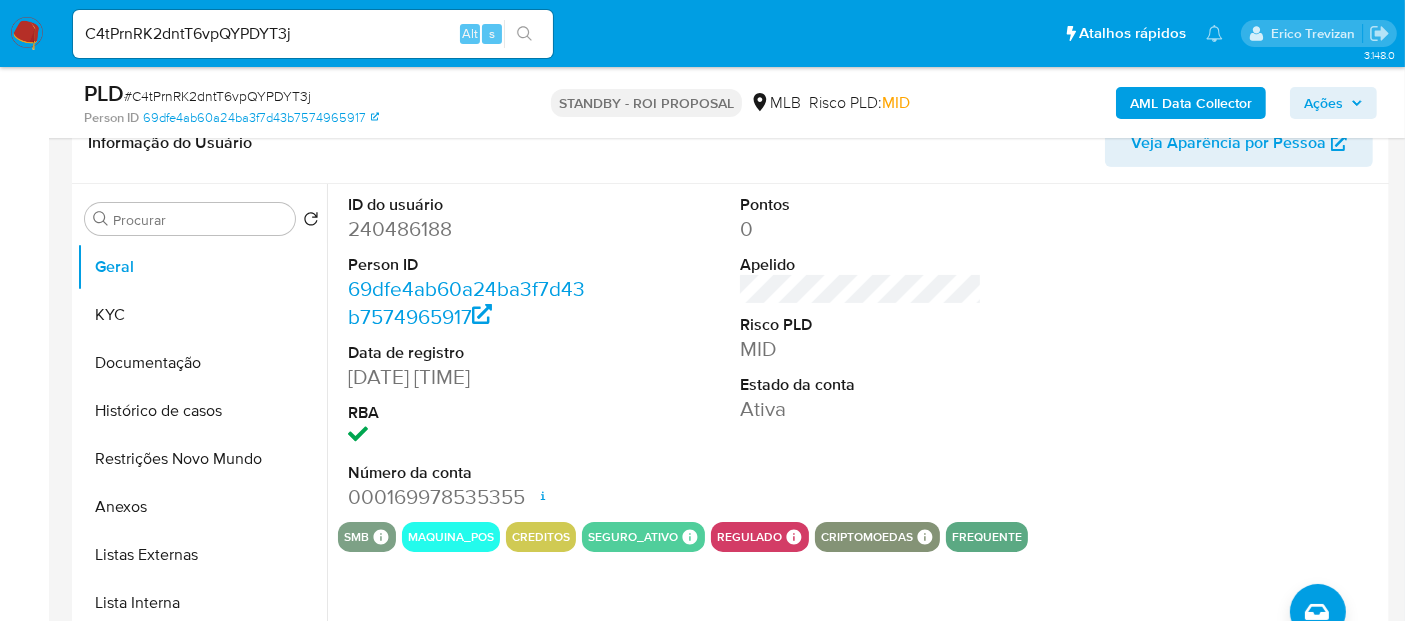 scroll, scrollTop: 333, scrollLeft: 0, axis: vertical 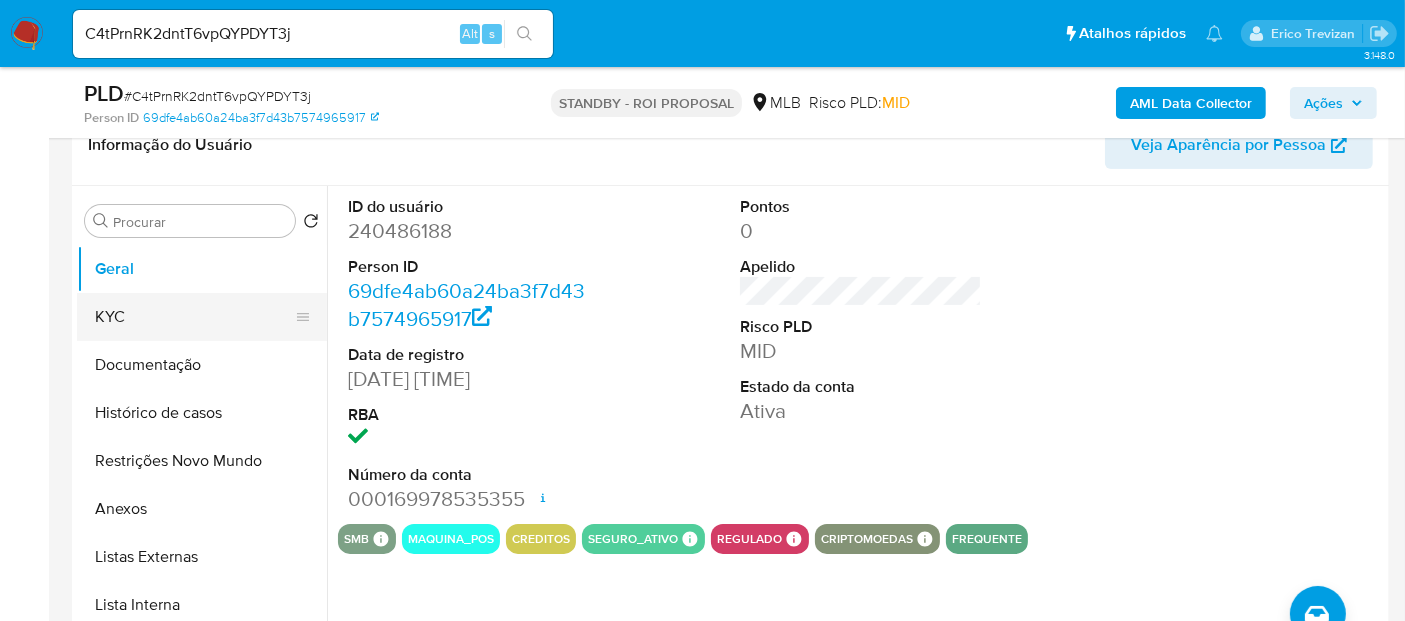 click on "KYC" at bounding box center (194, 317) 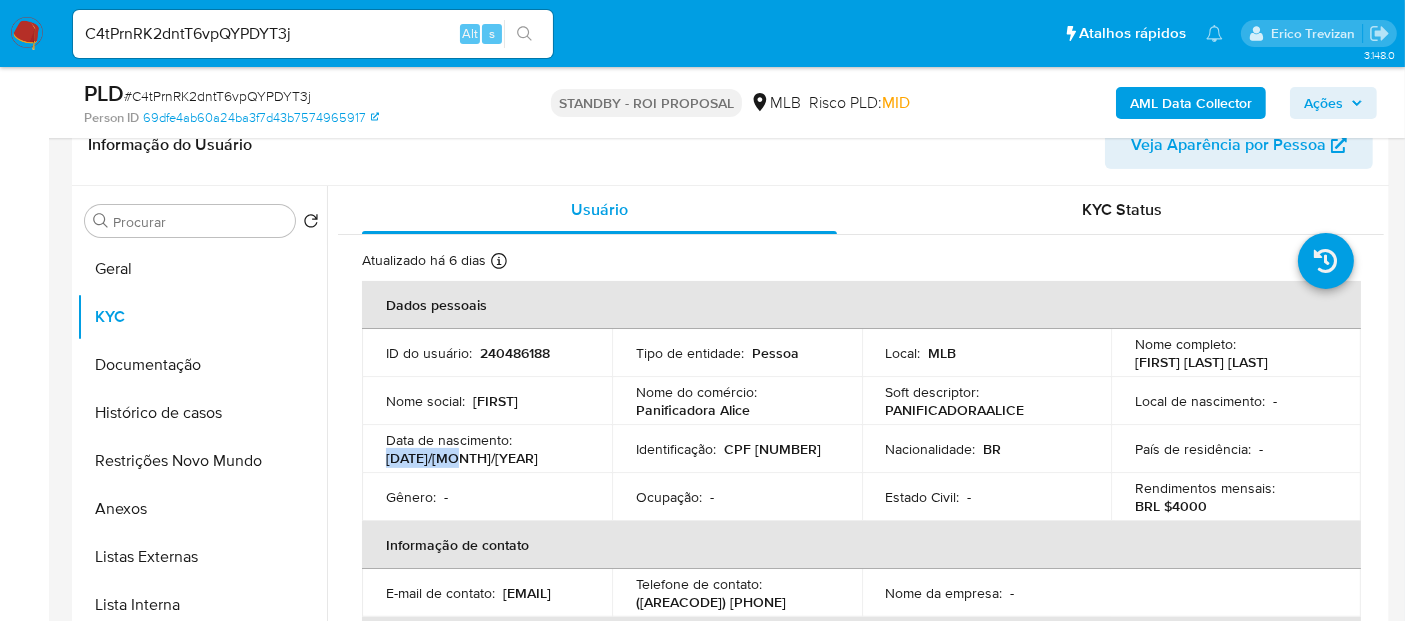 drag, startPoint x: 387, startPoint y: 455, endPoint x: 457, endPoint y: 464, distance: 70.5762 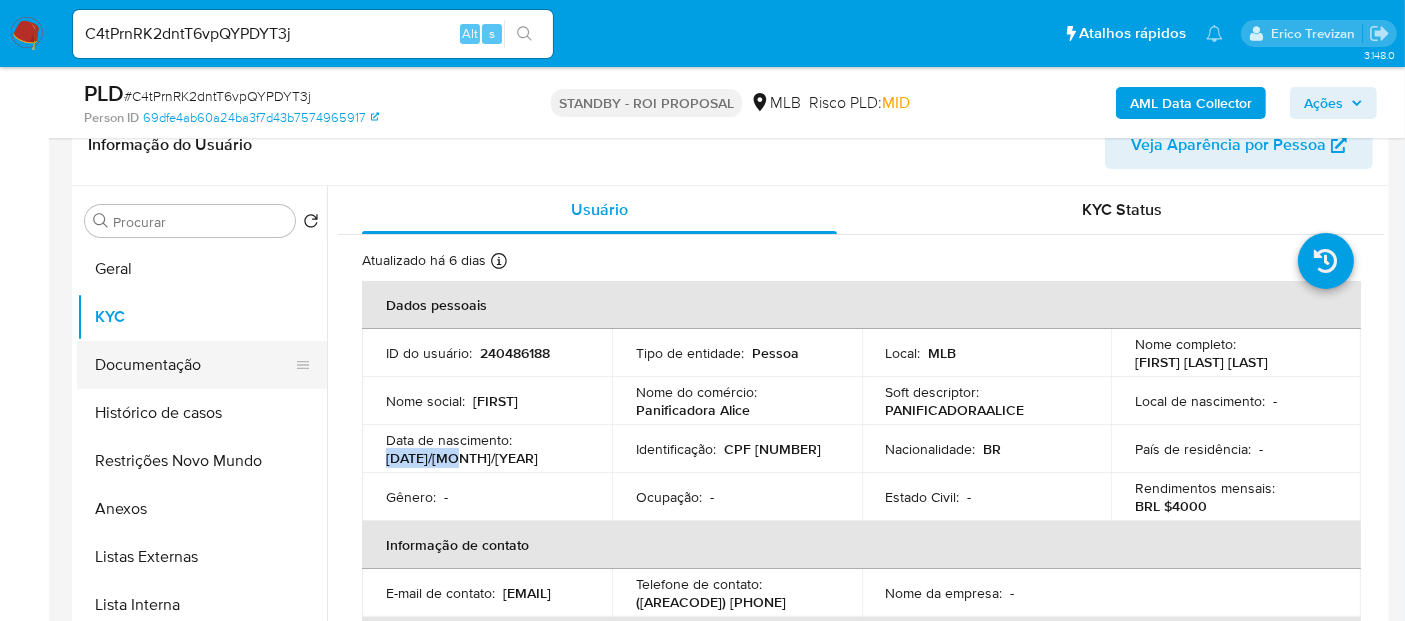 drag, startPoint x: 162, startPoint y: 363, endPoint x: 198, endPoint y: 364, distance: 36.013885 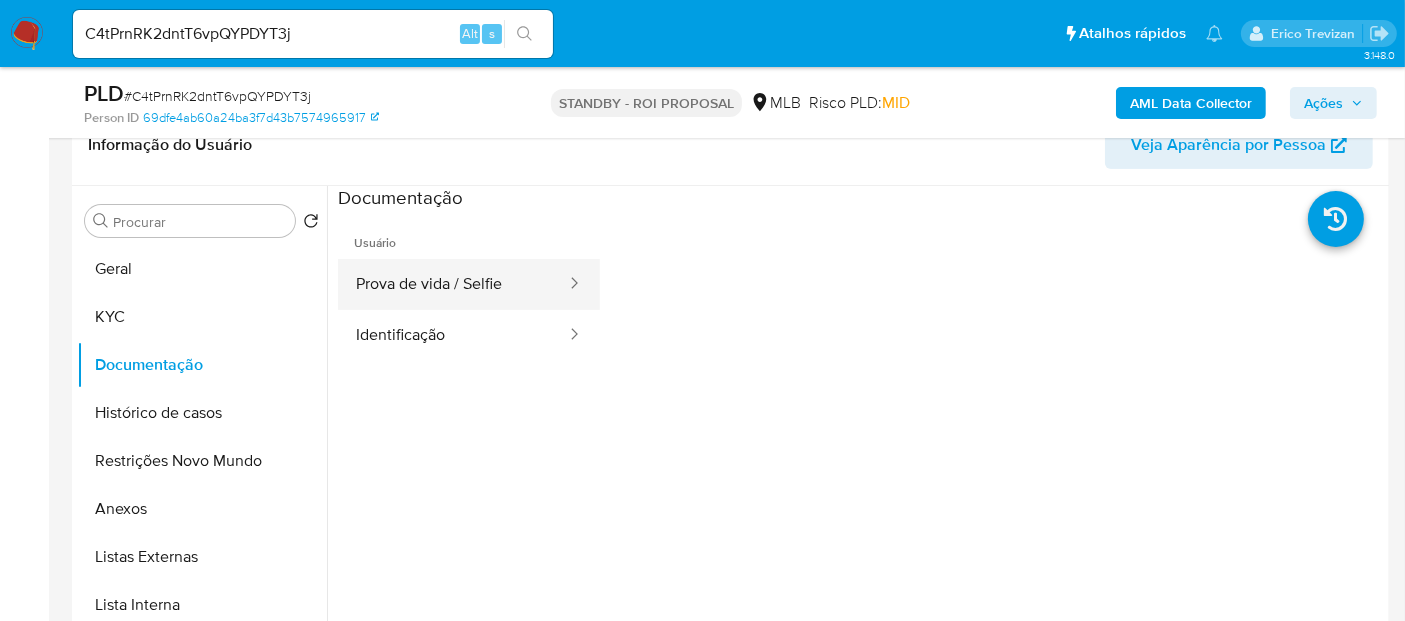 drag, startPoint x: 416, startPoint y: 289, endPoint x: 497, endPoint y: 302, distance: 82.036575 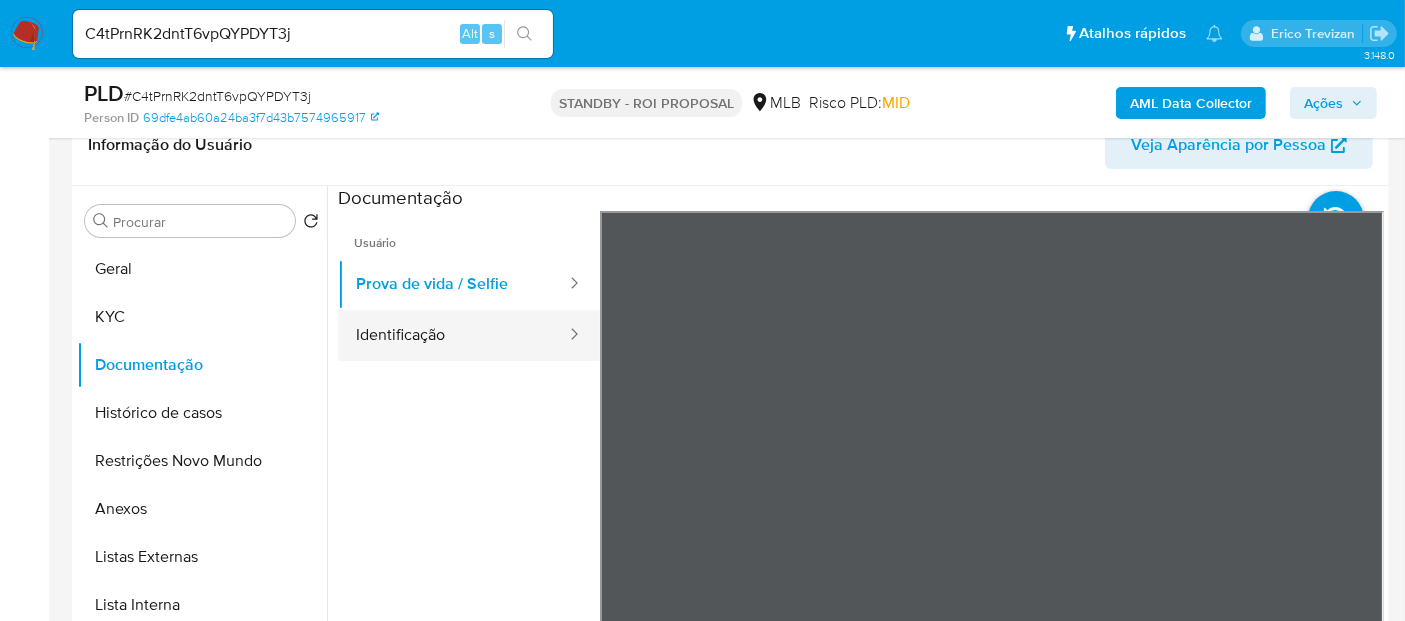 drag, startPoint x: 402, startPoint y: 341, endPoint x: 440, endPoint y: 347, distance: 38.470768 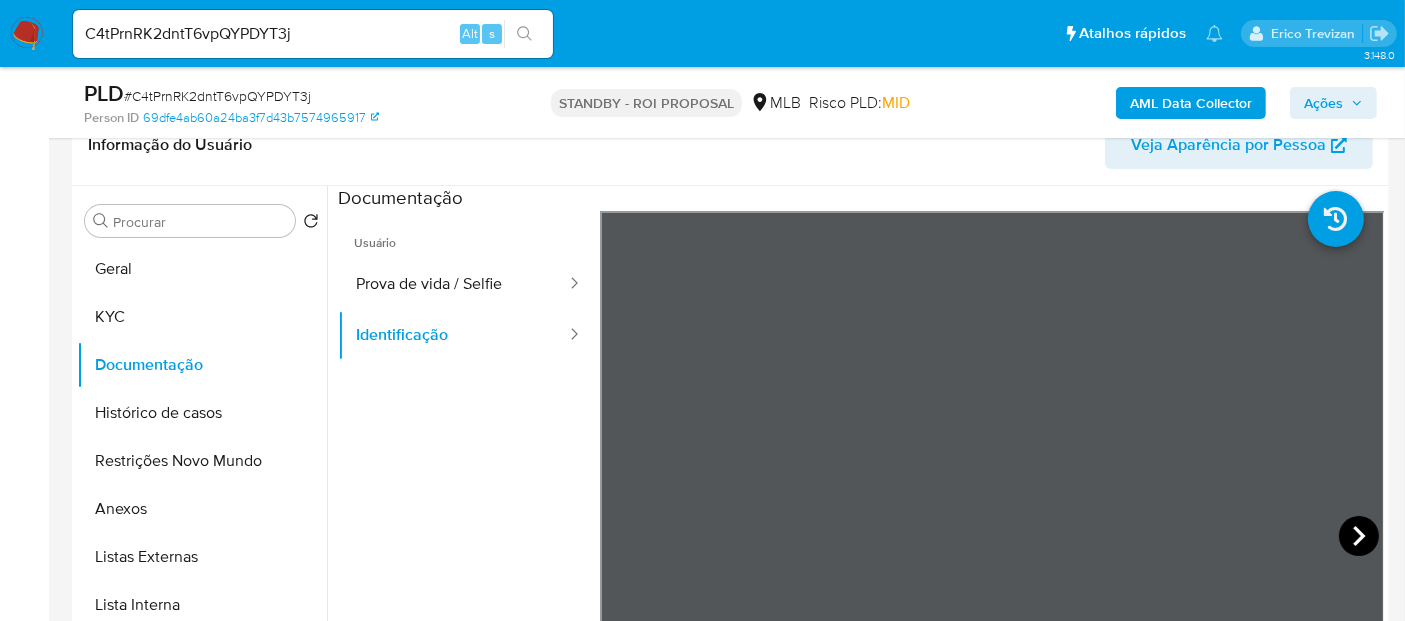 click 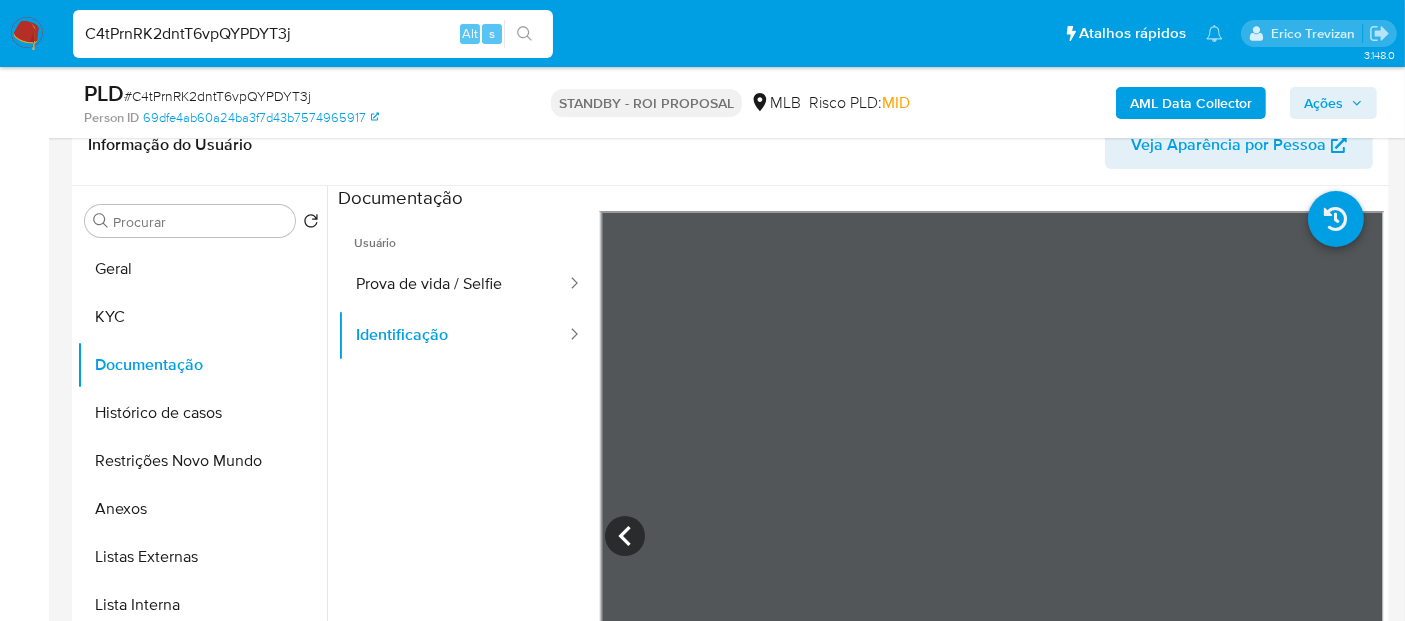 drag, startPoint x: 354, startPoint y: 36, endPoint x: 0, endPoint y: 15, distance: 354.62234 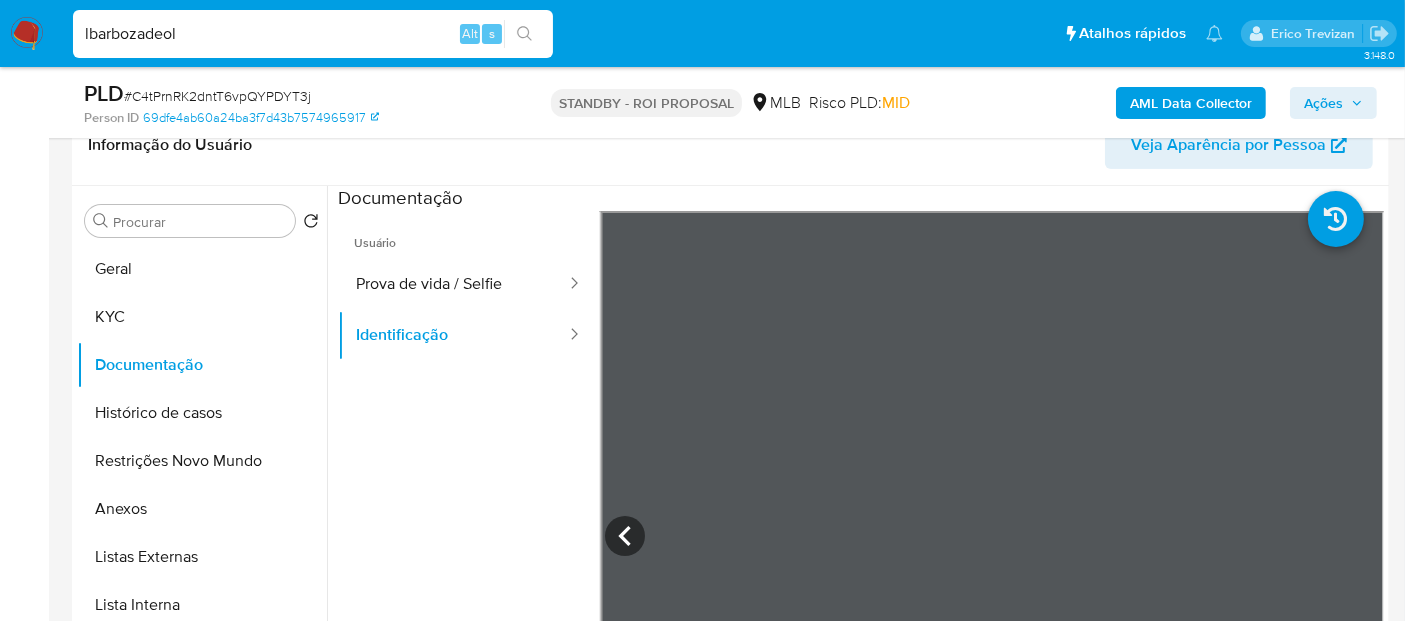 drag, startPoint x: 217, startPoint y: 36, endPoint x: 0, endPoint y: 32, distance: 217.03687 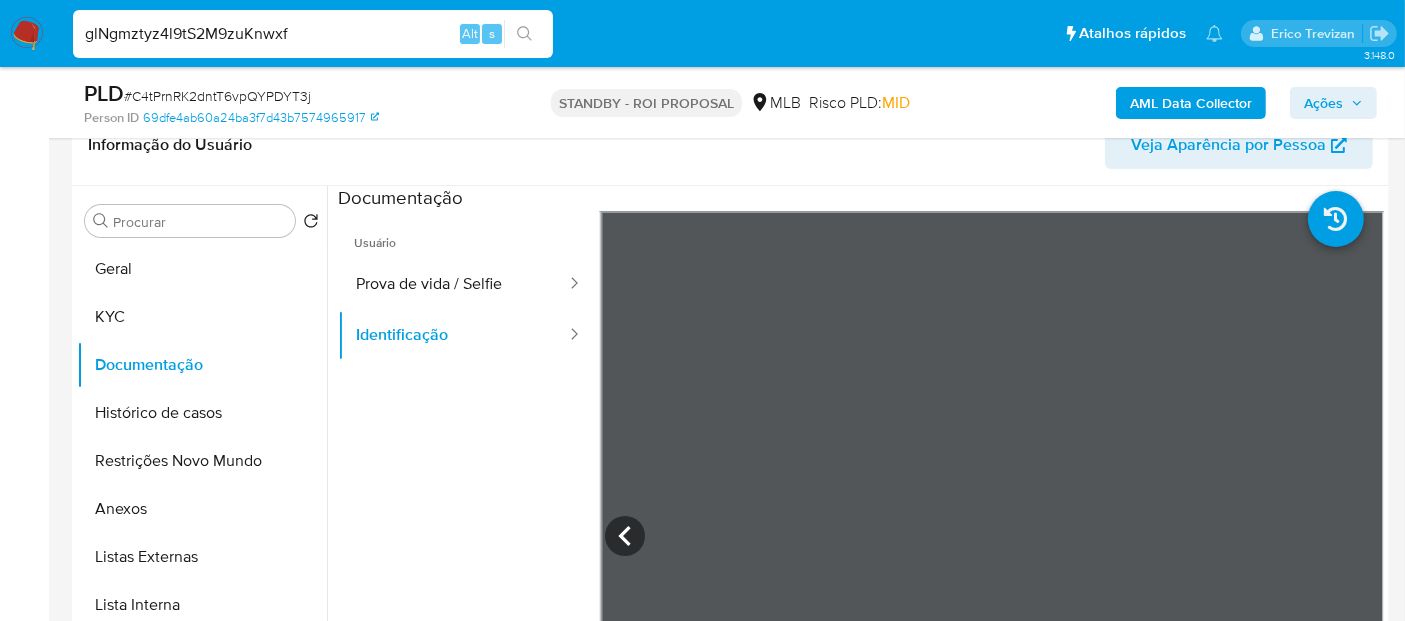 type on "glNgmztyz4l9tS2M9zuKnwxf" 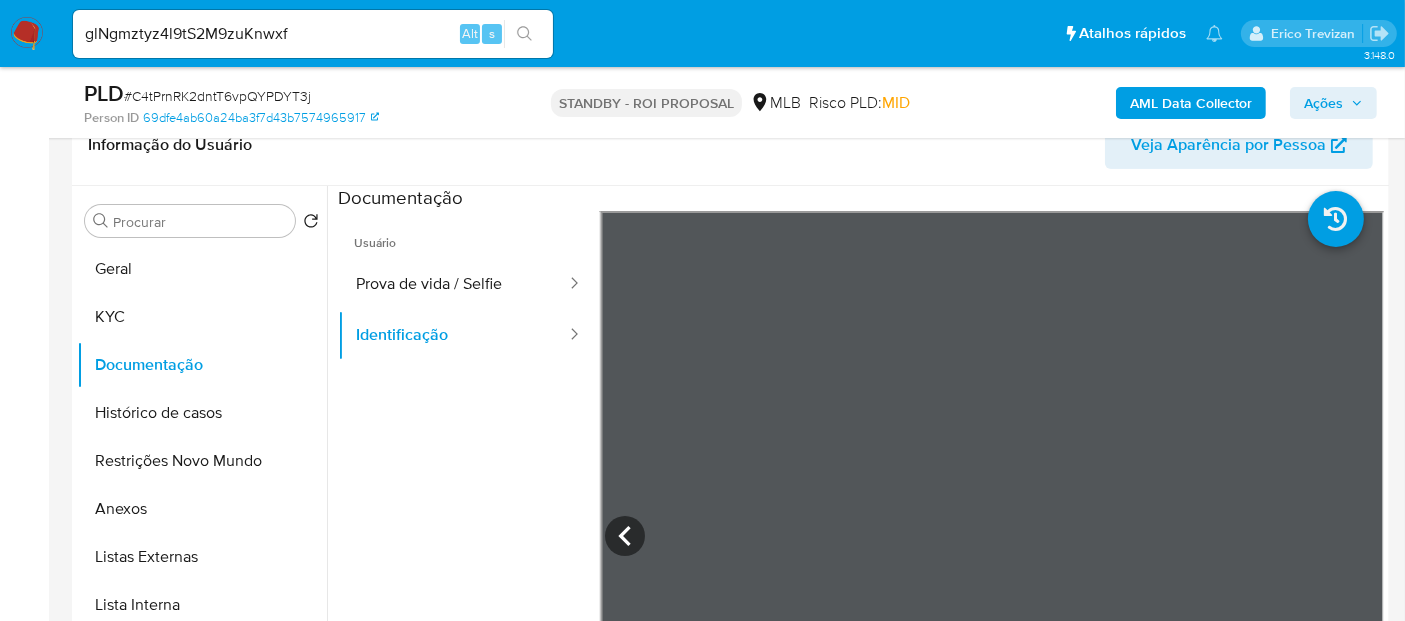 click at bounding box center (524, 34) 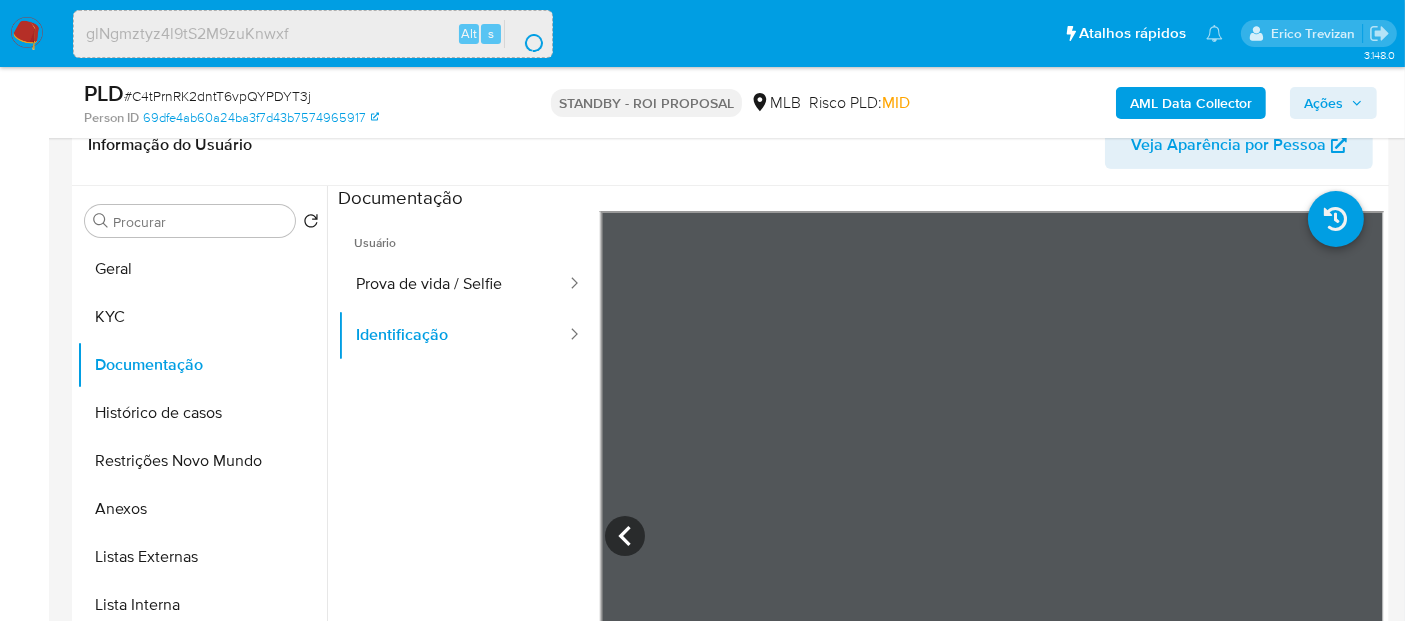 scroll, scrollTop: 0, scrollLeft: 0, axis: both 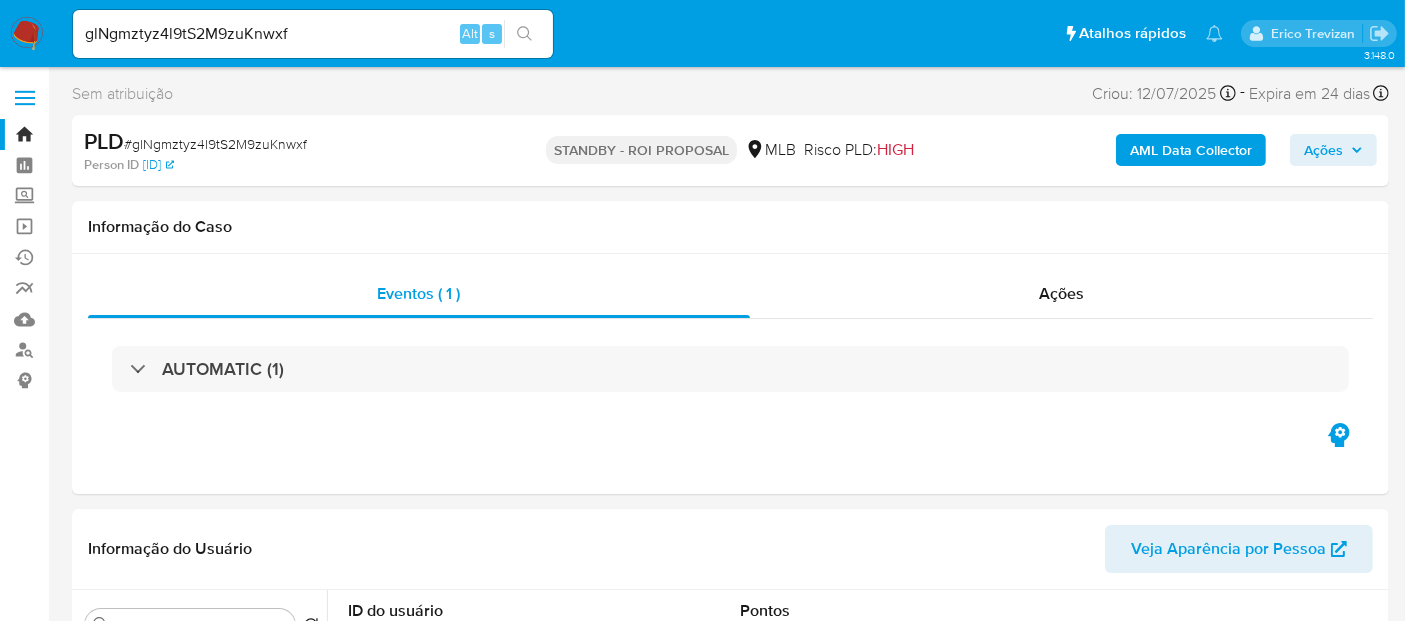select on "10" 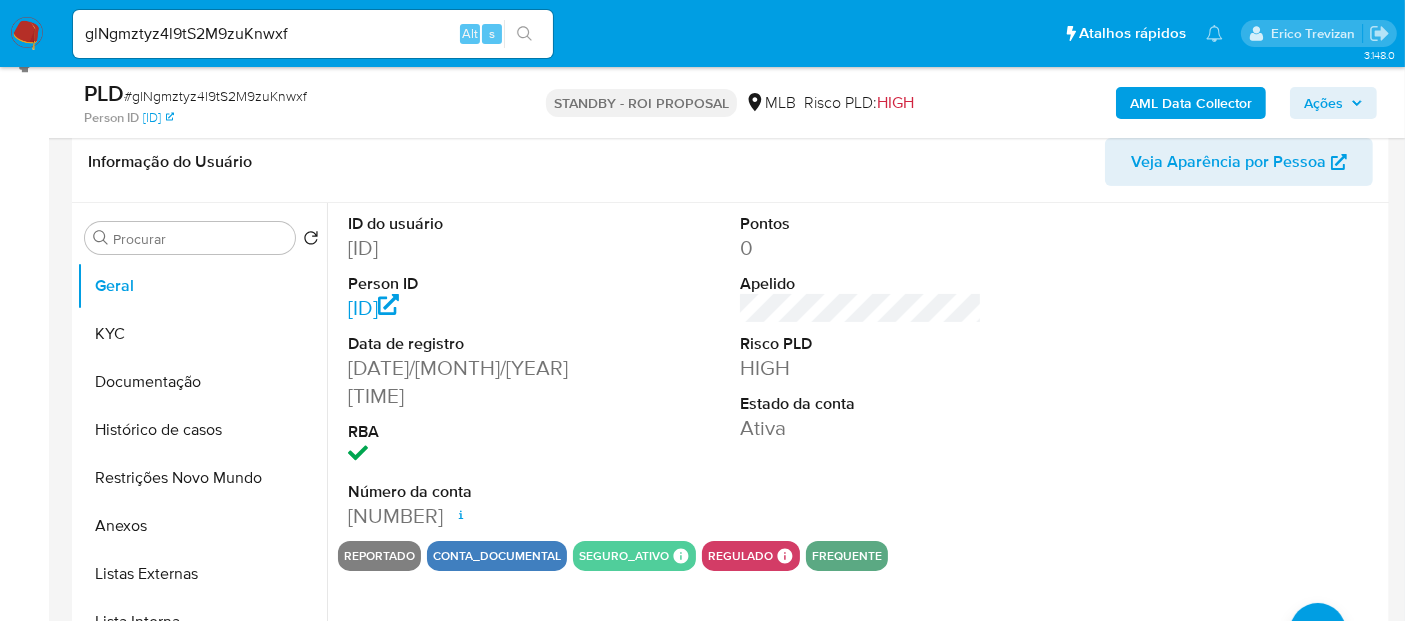 scroll, scrollTop: 333, scrollLeft: 0, axis: vertical 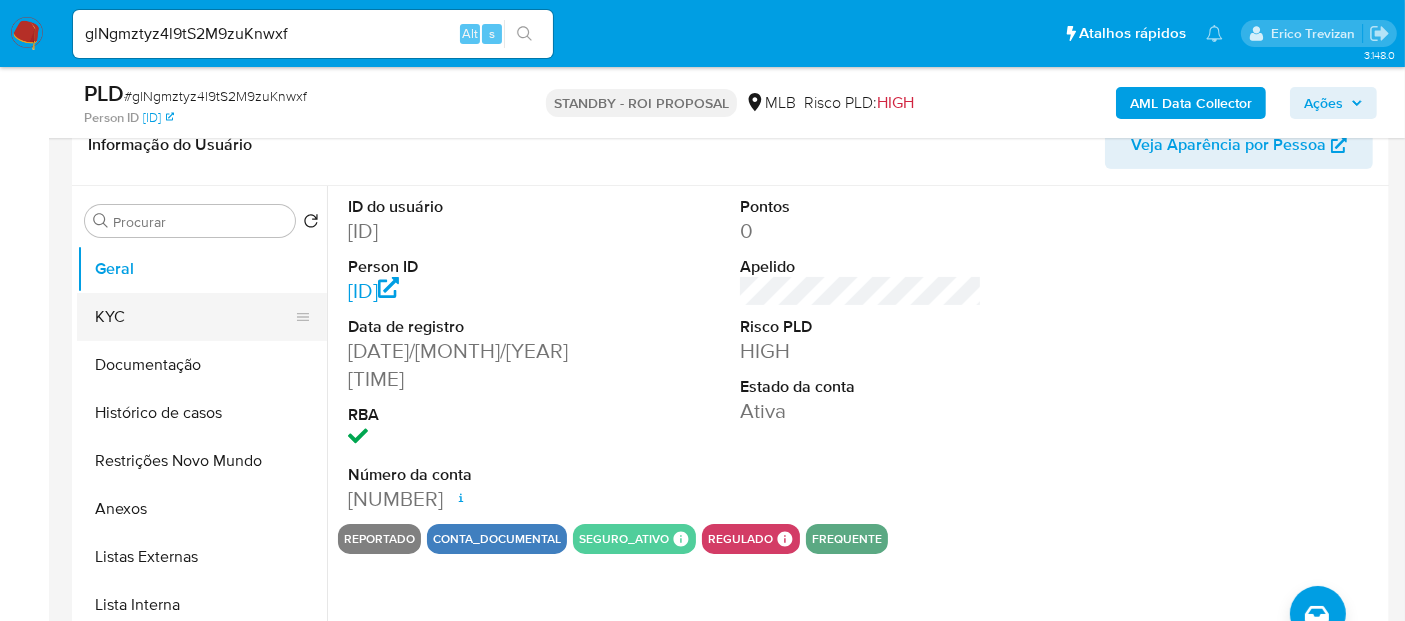 drag, startPoint x: 142, startPoint y: 321, endPoint x: 155, endPoint y: 321, distance: 13 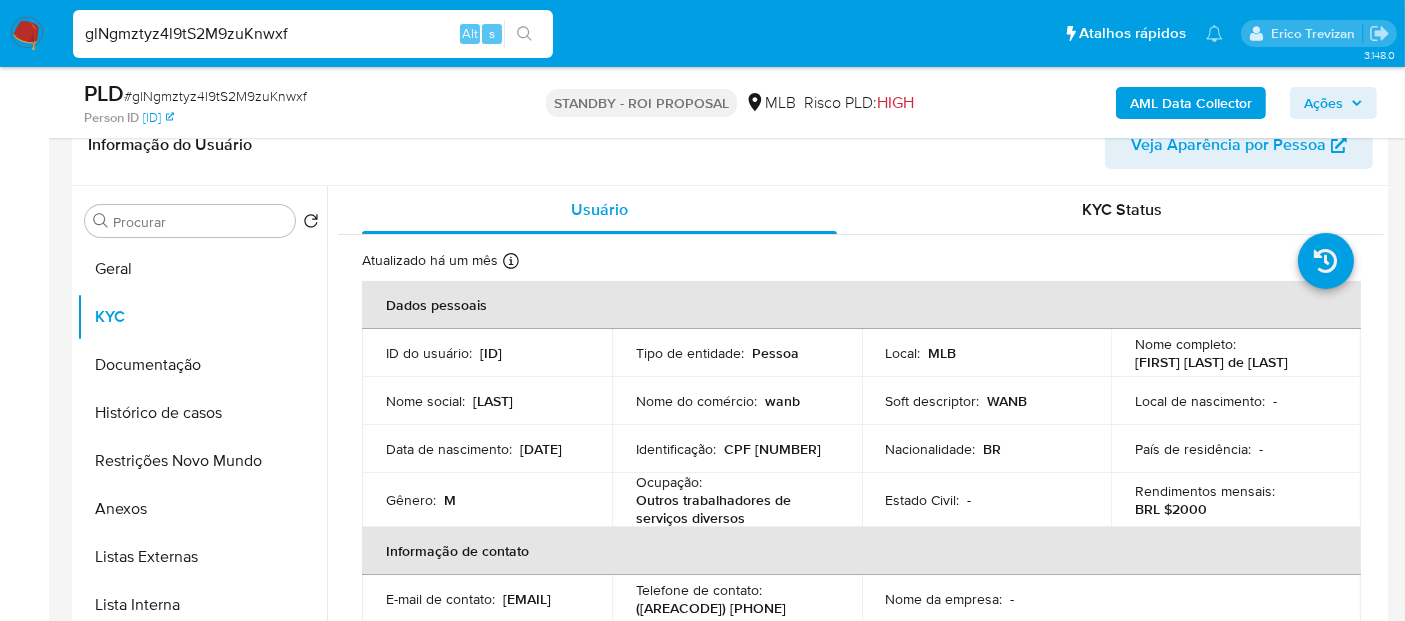 click on "Pausado Ver notificaciones glNgmztyz4l9tS2M9zuKnwxf Alt s Atalhos rápidos   Presiona las siguientes teclas para acceder a algunas de las funciones Pesquisar caso ou usuário Alt s Voltar para casa Alt h Adicione um comentário Alt c Adicionar um anexo Alt a Erico Trevizan" at bounding box center [702, 33] 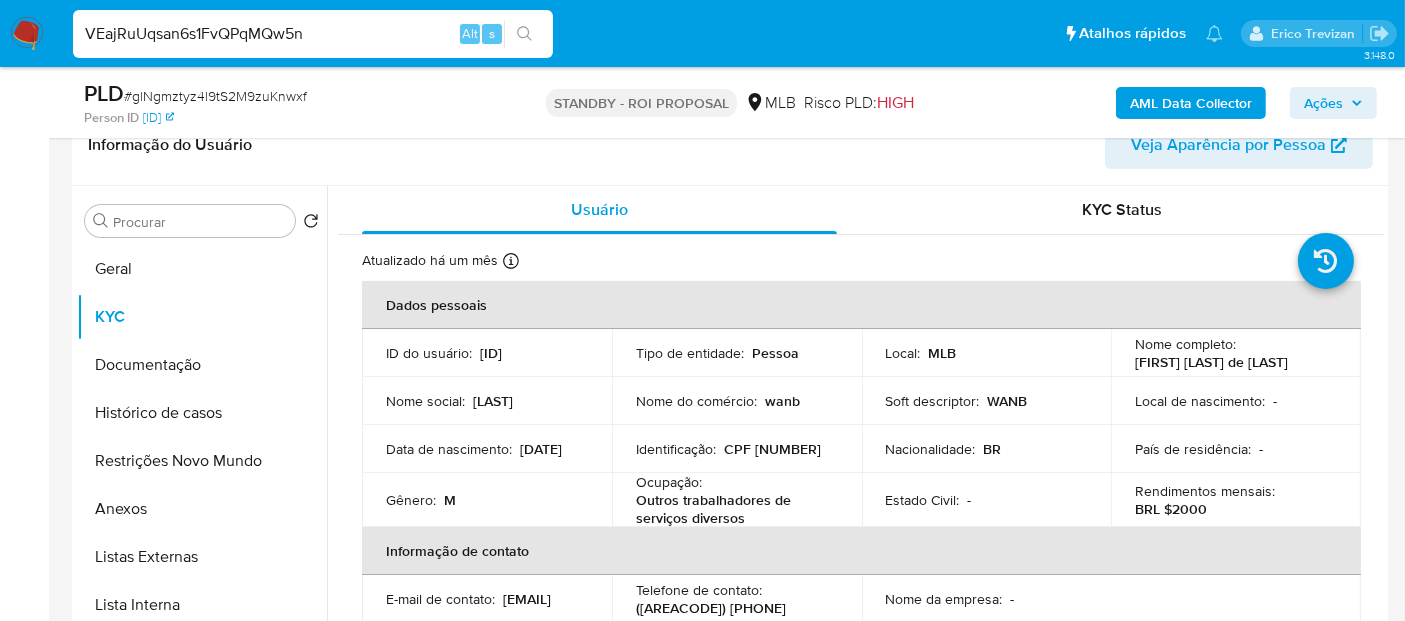type on "VEajRuUqsan6s1FvQPqMQw5n" 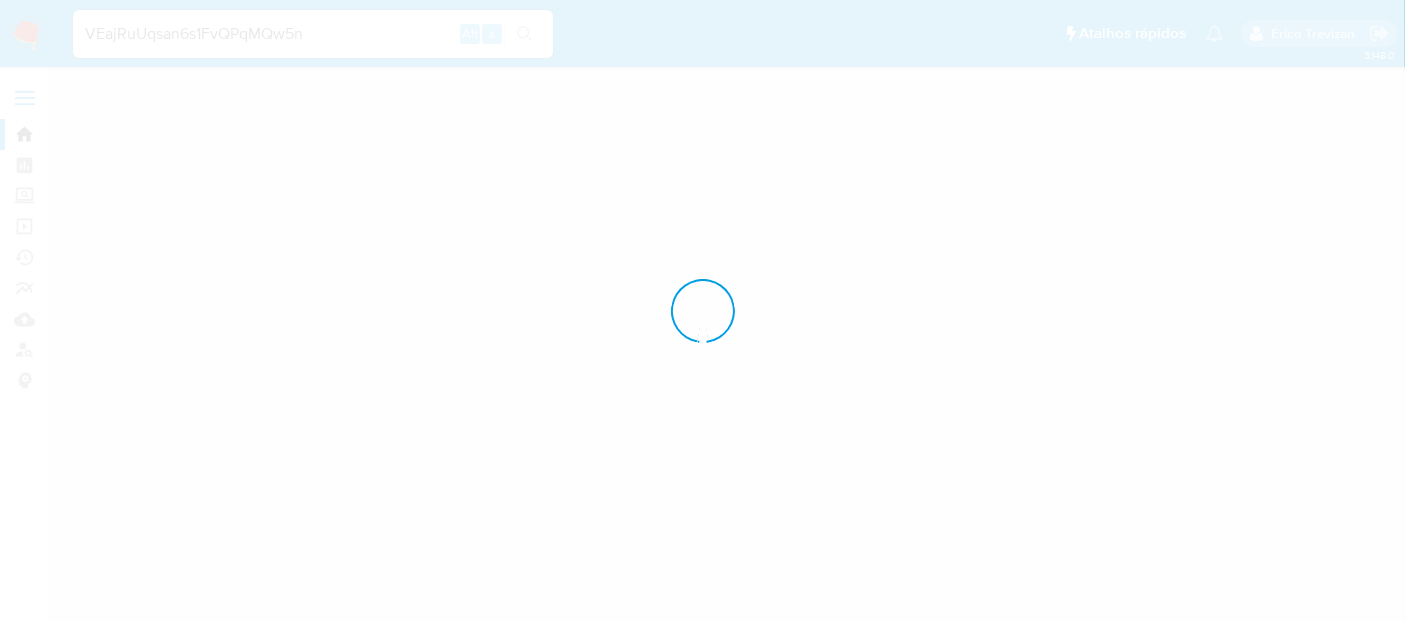 scroll, scrollTop: 0, scrollLeft: 0, axis: both 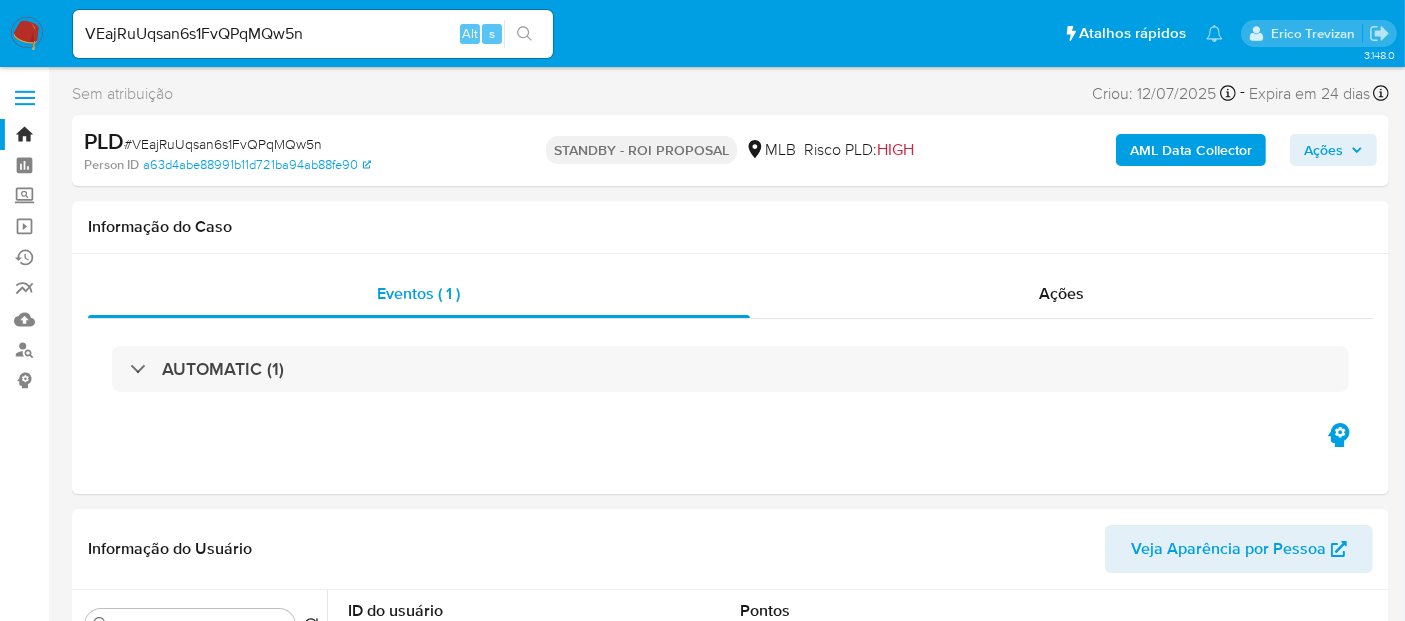 select on "10" 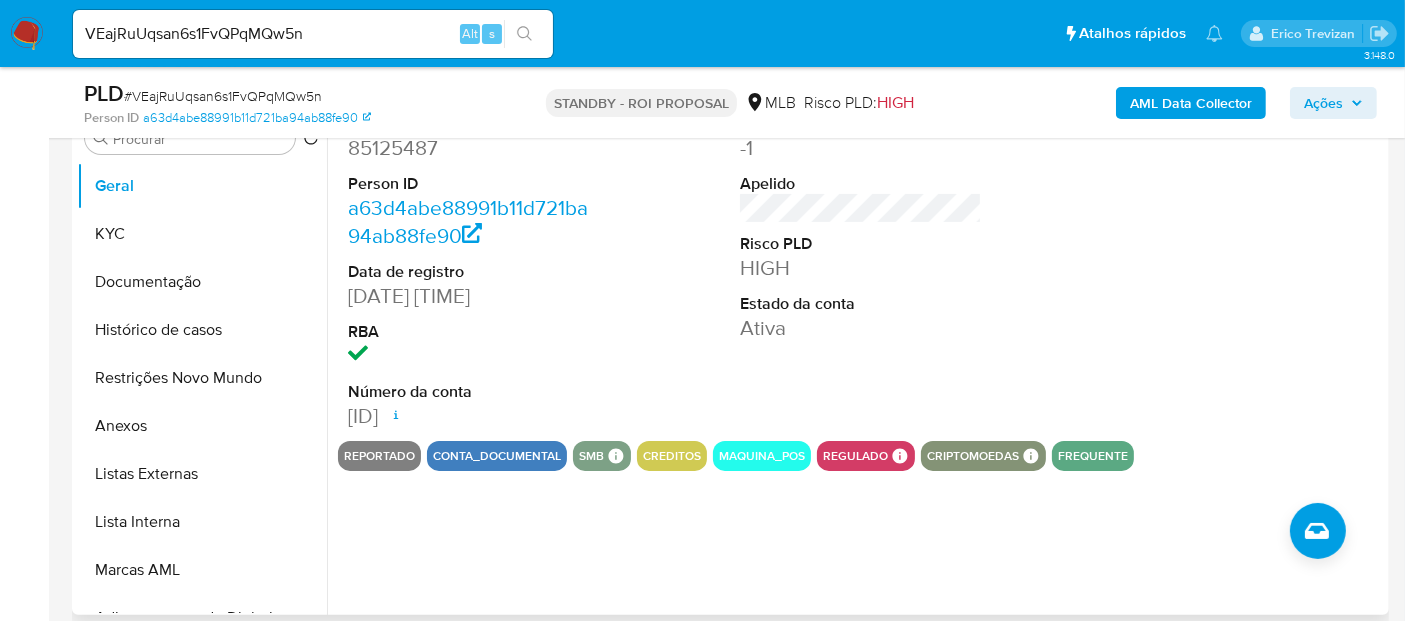 scroll, scrollTop: 444, scrollLeft: 0, axis: vertical 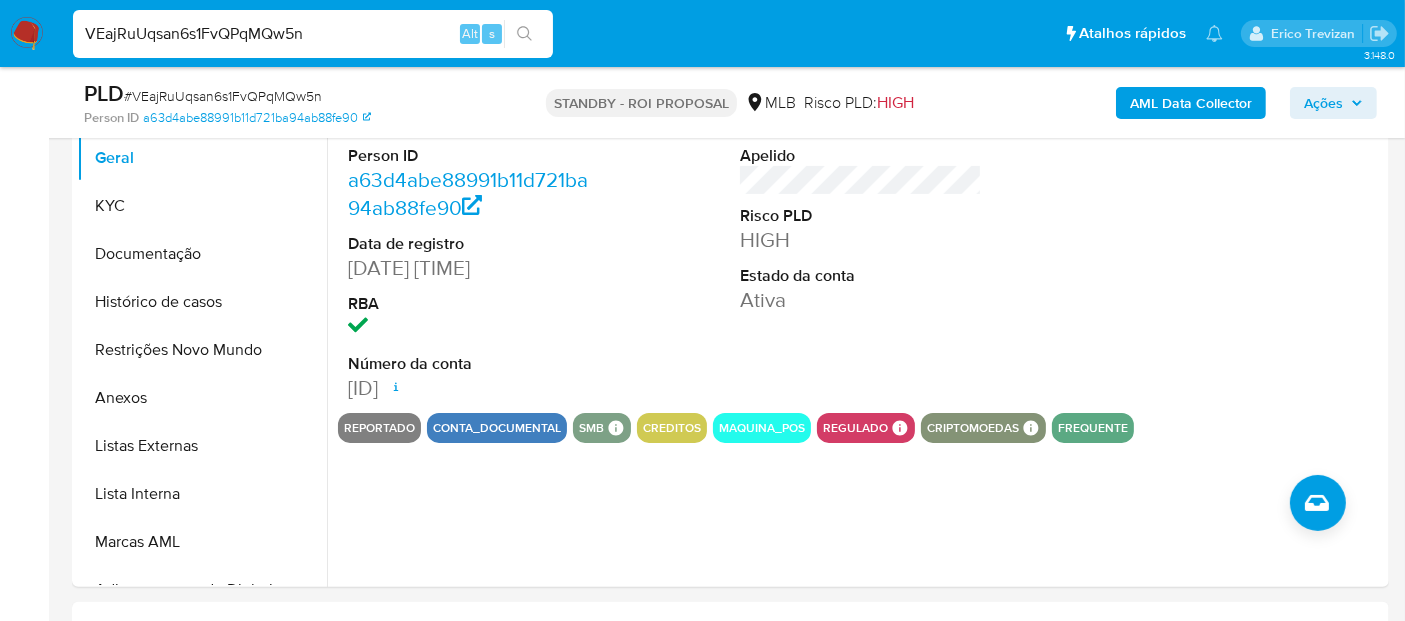 drag, startPoint x: 342, startPoint y: 30, endPoint x: 0, endPoint y: 30, distance: 342 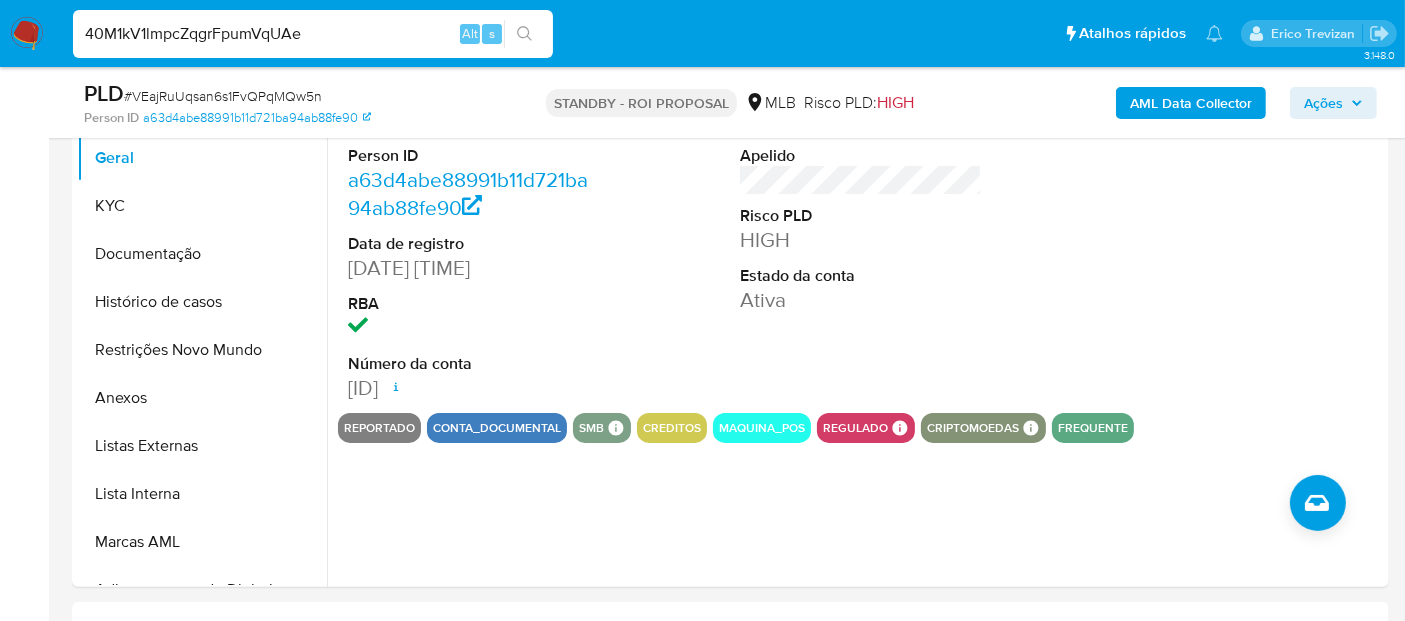 type on "40M1kV1lmpcZqgrFpumVqUAe" 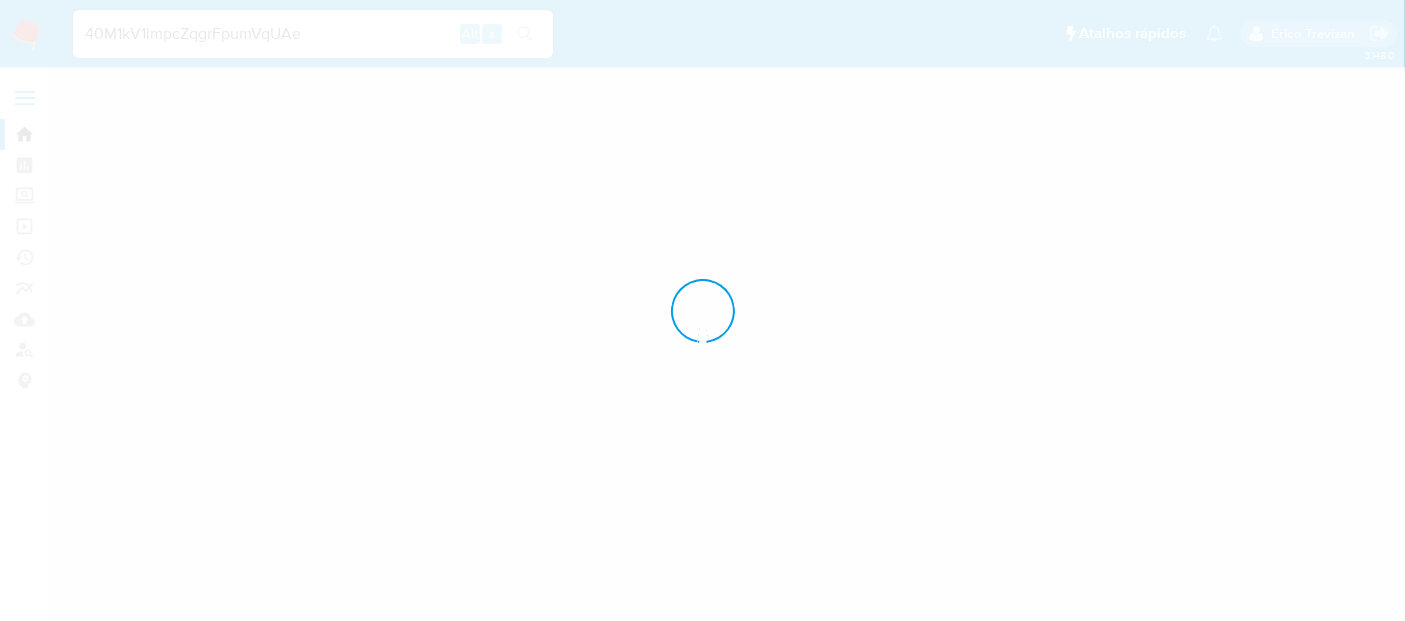 scroll, scrollTop: 0, scrollLeft: 0, axis: both 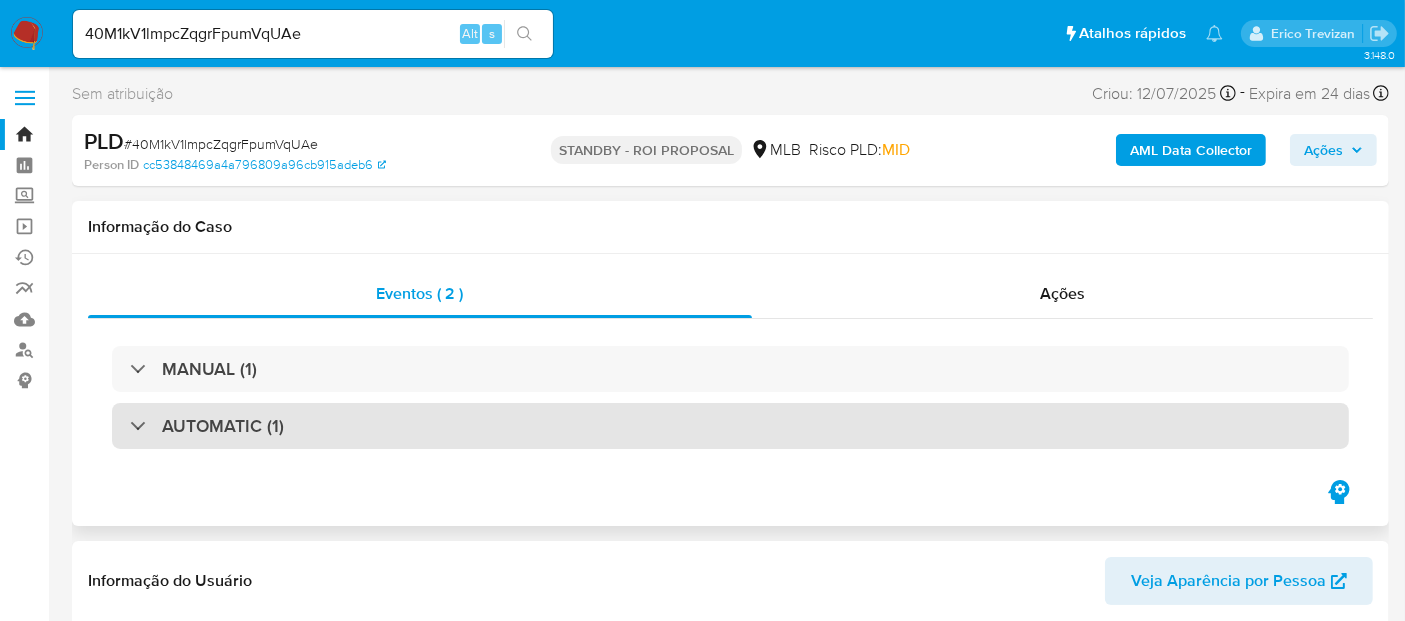 select on "10" 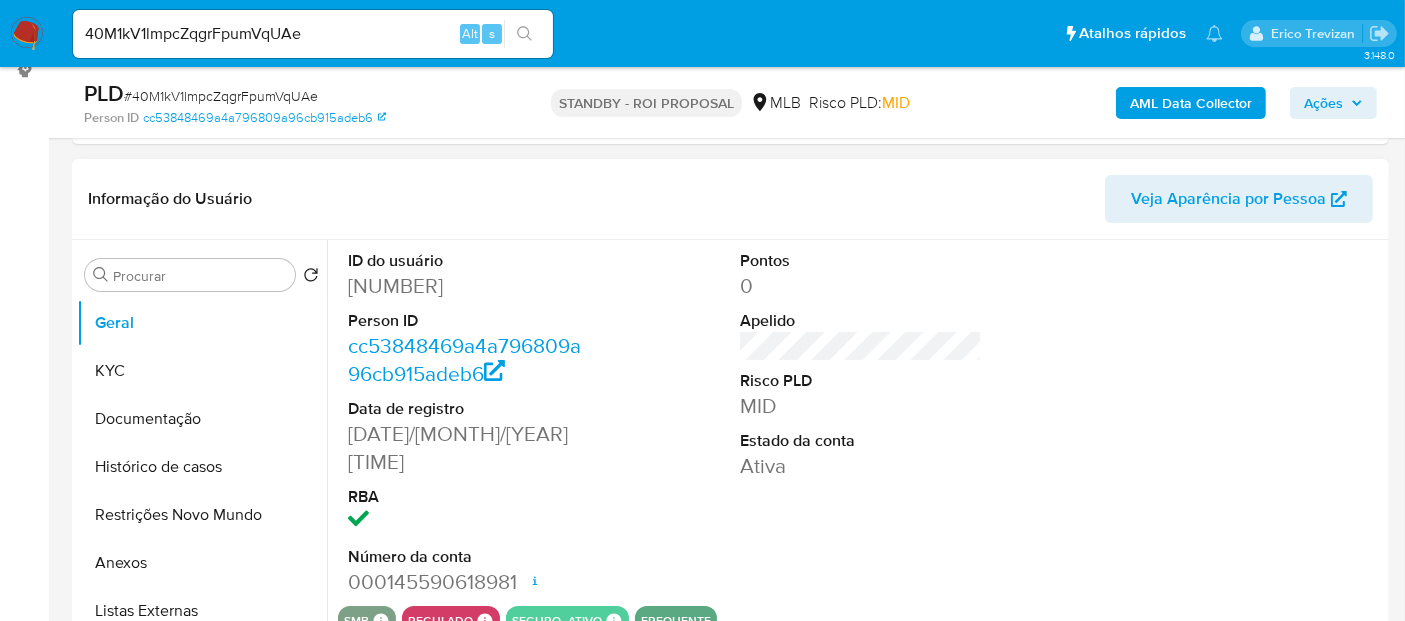 scroll, scrollTop: 333, scrollLeft: 0, axis: vertical 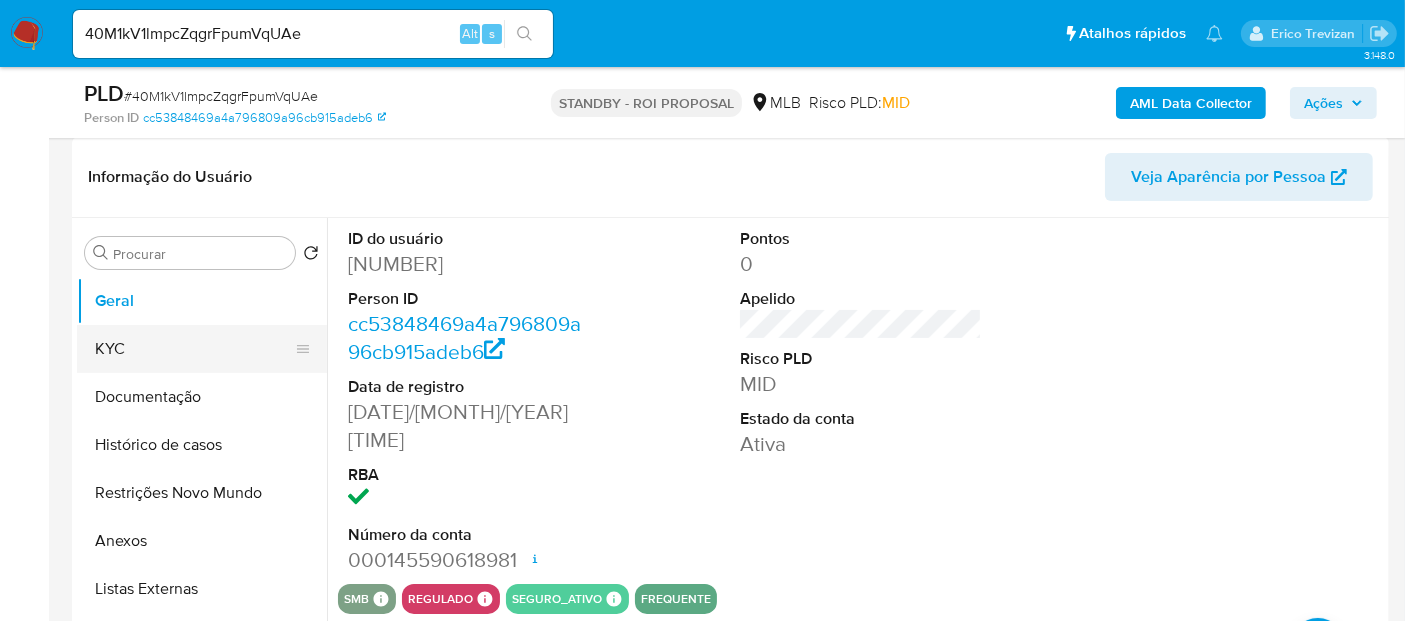 click on "KYC" at bounding box center (194, 349) 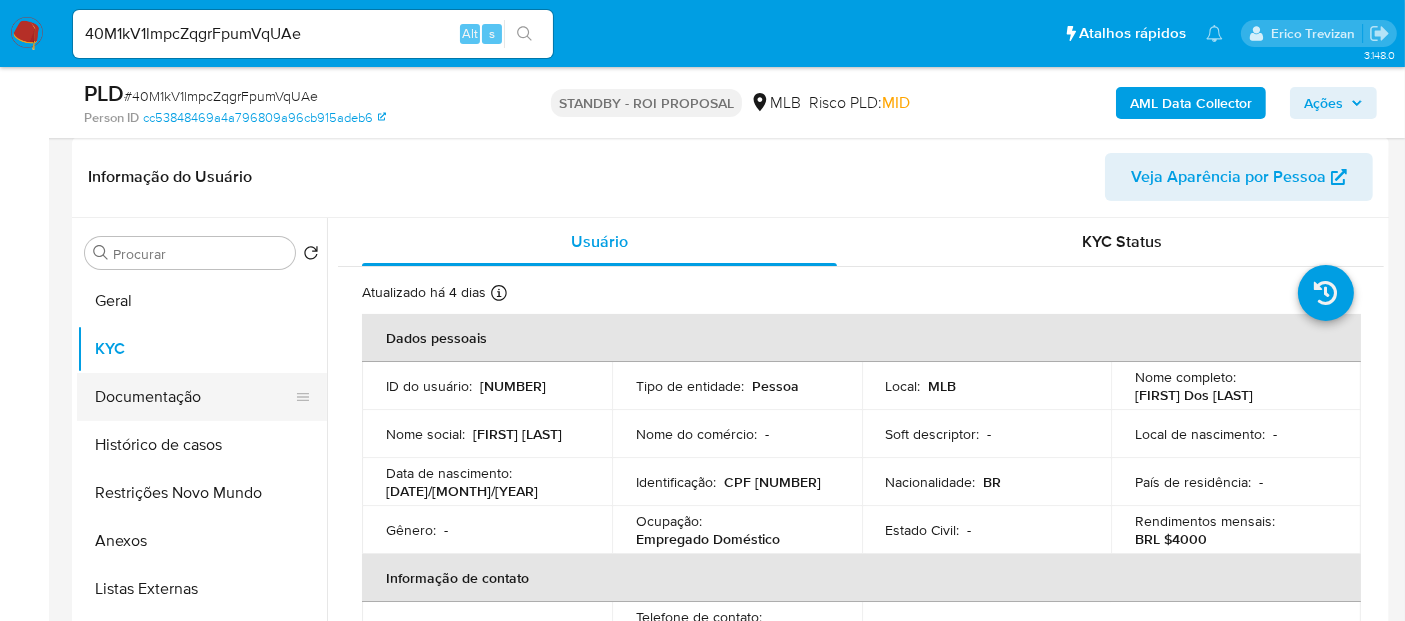drag, startPoint x: 176, startPoint y: 393, endPoint x: 200, endPoint y: 396, distance: 24.186773 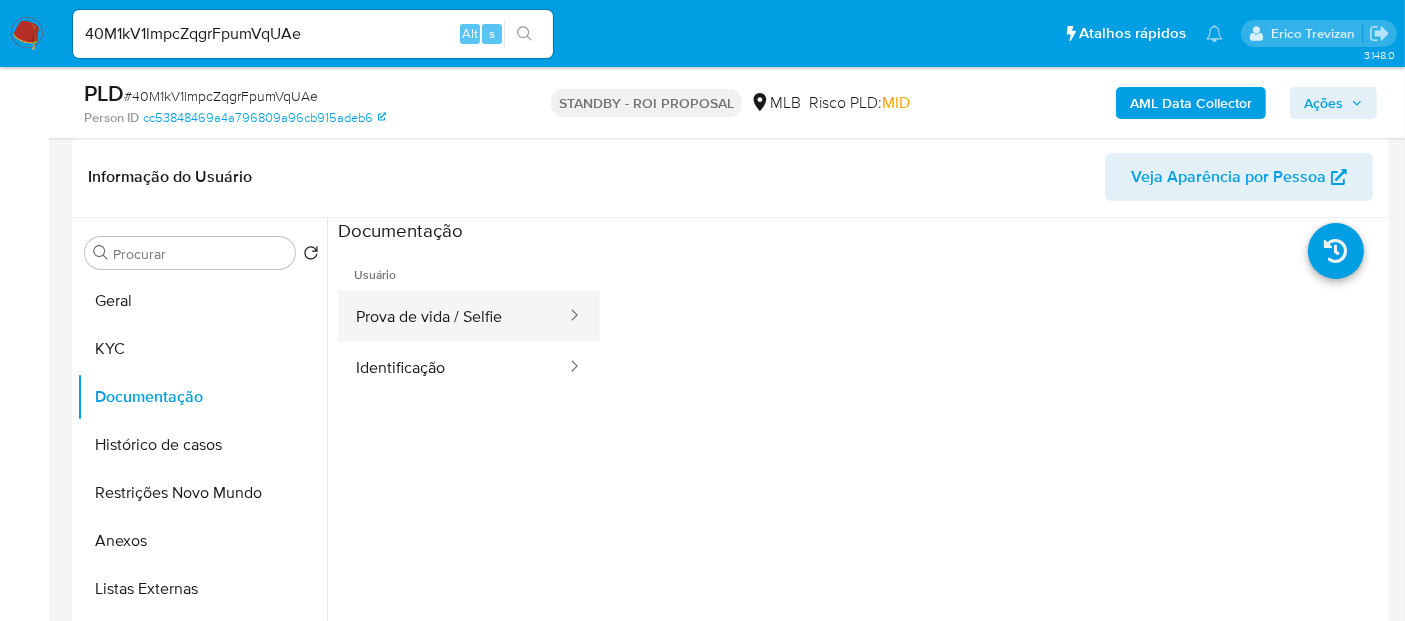 click on "Prova de vida / Selfie" at bounding box center [453, 316] 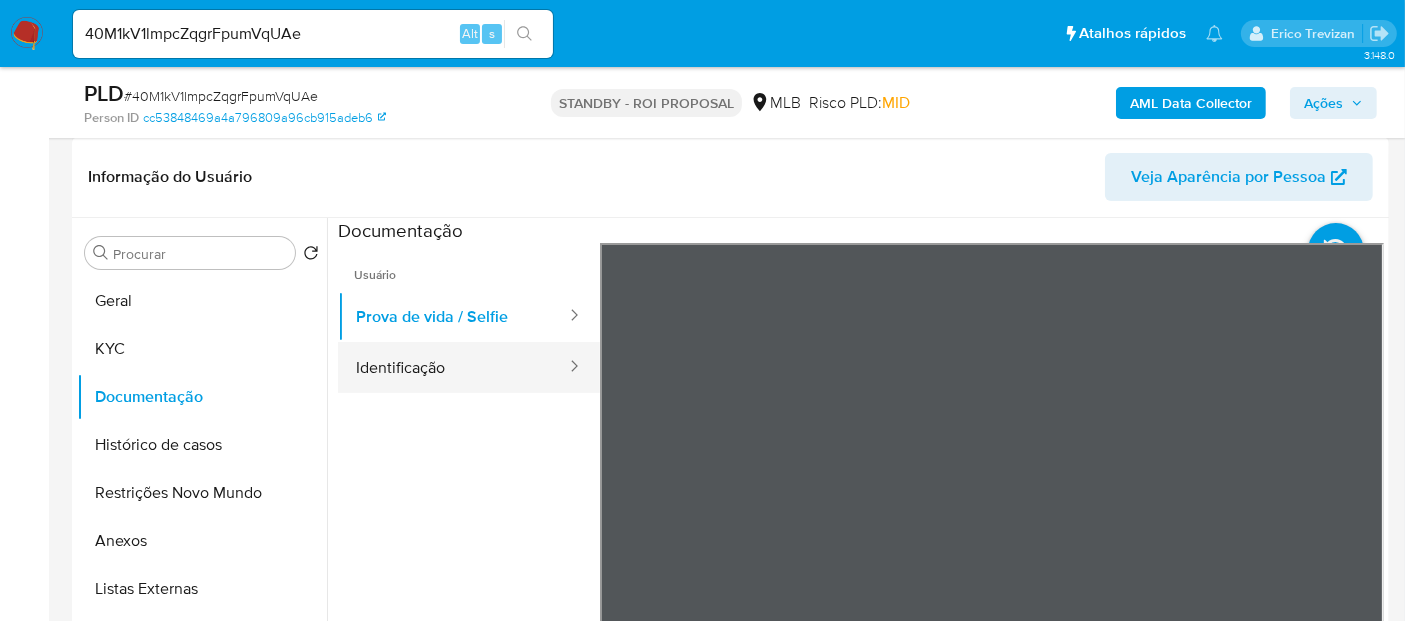 click on "Identificação" at bounding box center (453, 367) 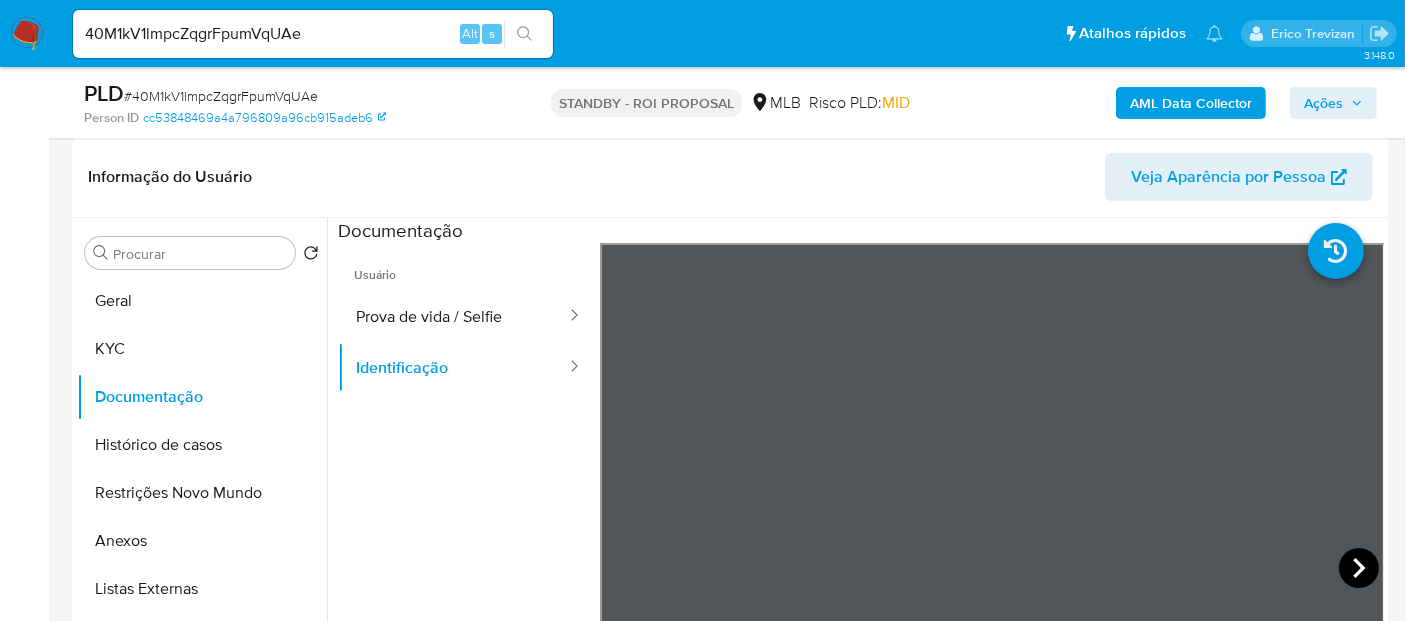 click 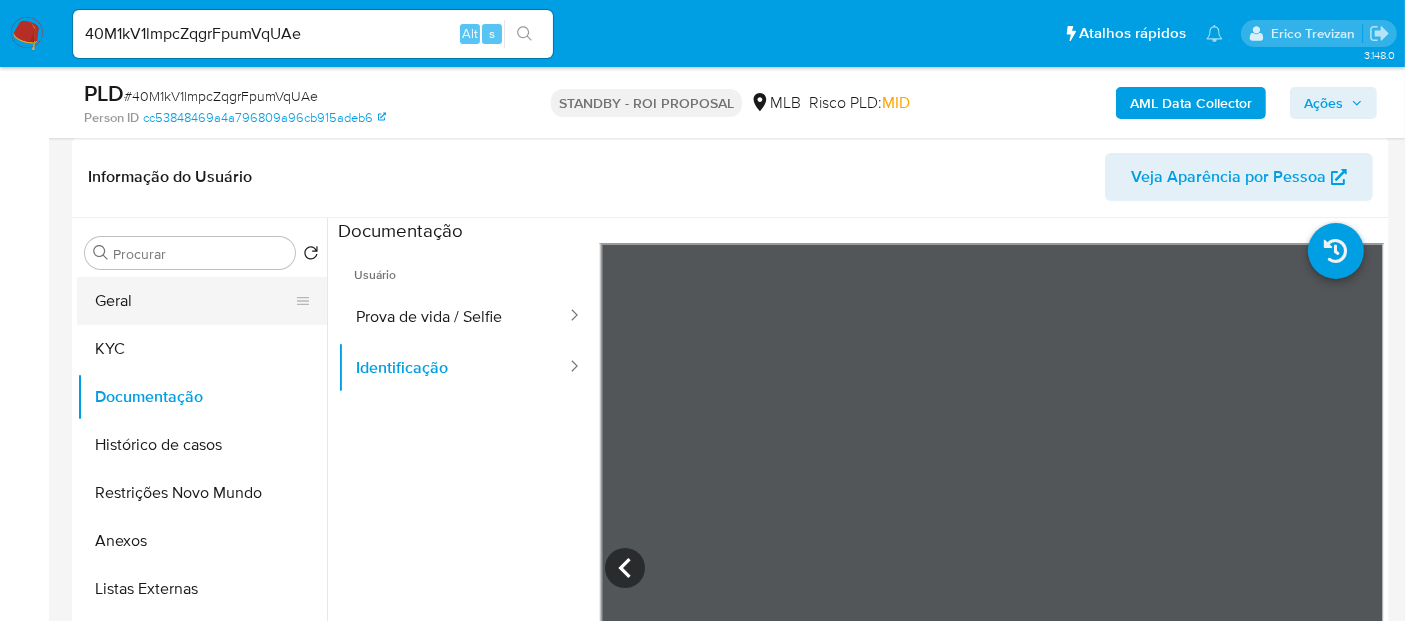 drag, startPoint x: 128, startPoint y: 292, endPoint x: 177, endPoint y: 300, distance: 49.648766 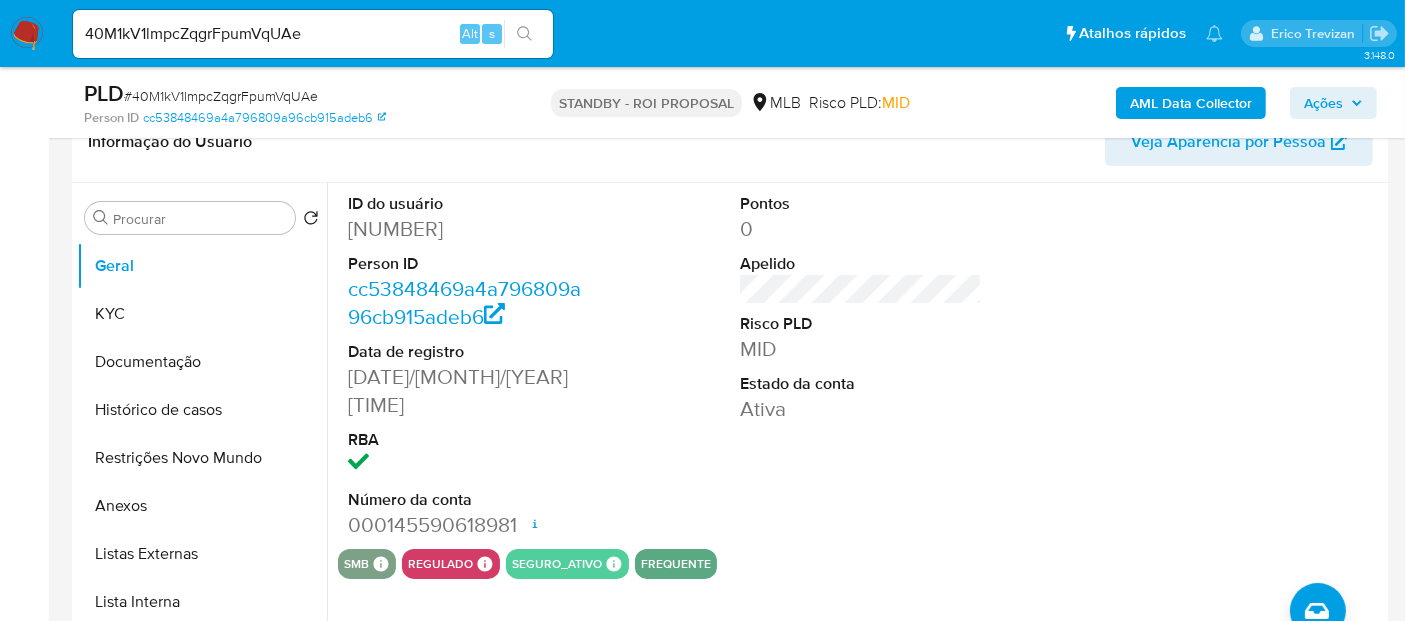 scroll, scrollTop: 333, scrollLeft: 0, axis: vertical 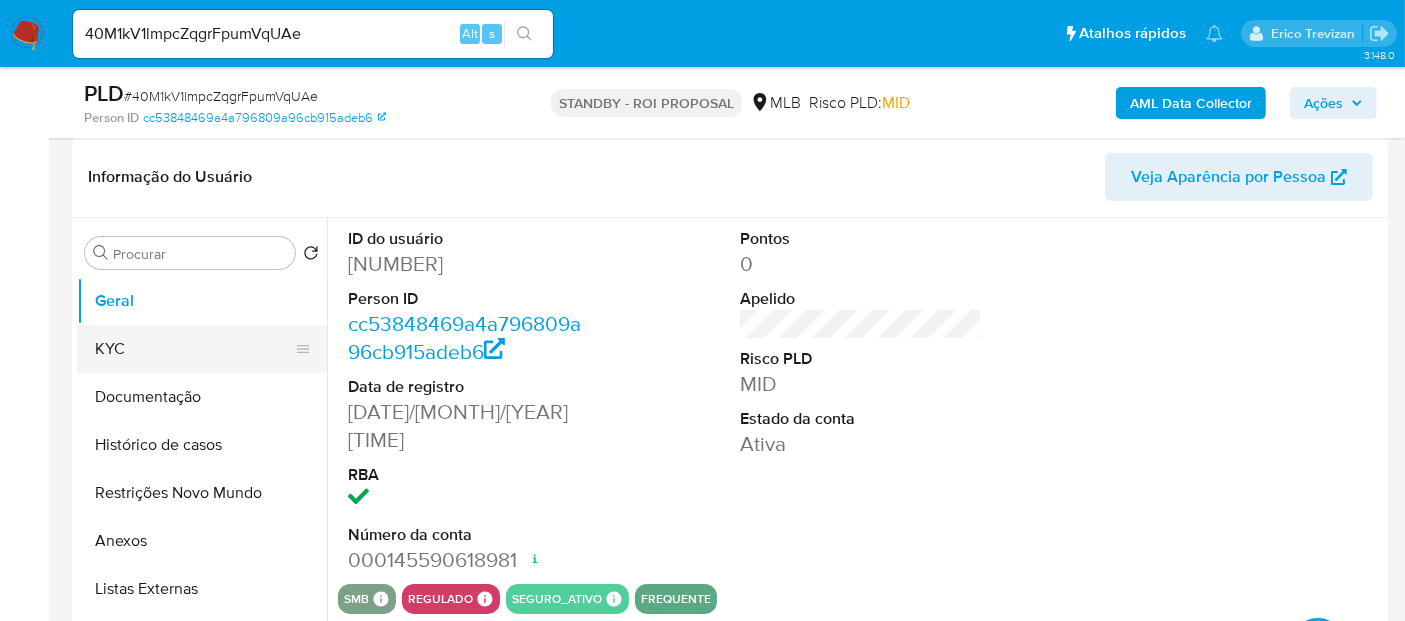 click on "KYC" at bounding box center [194, 349] 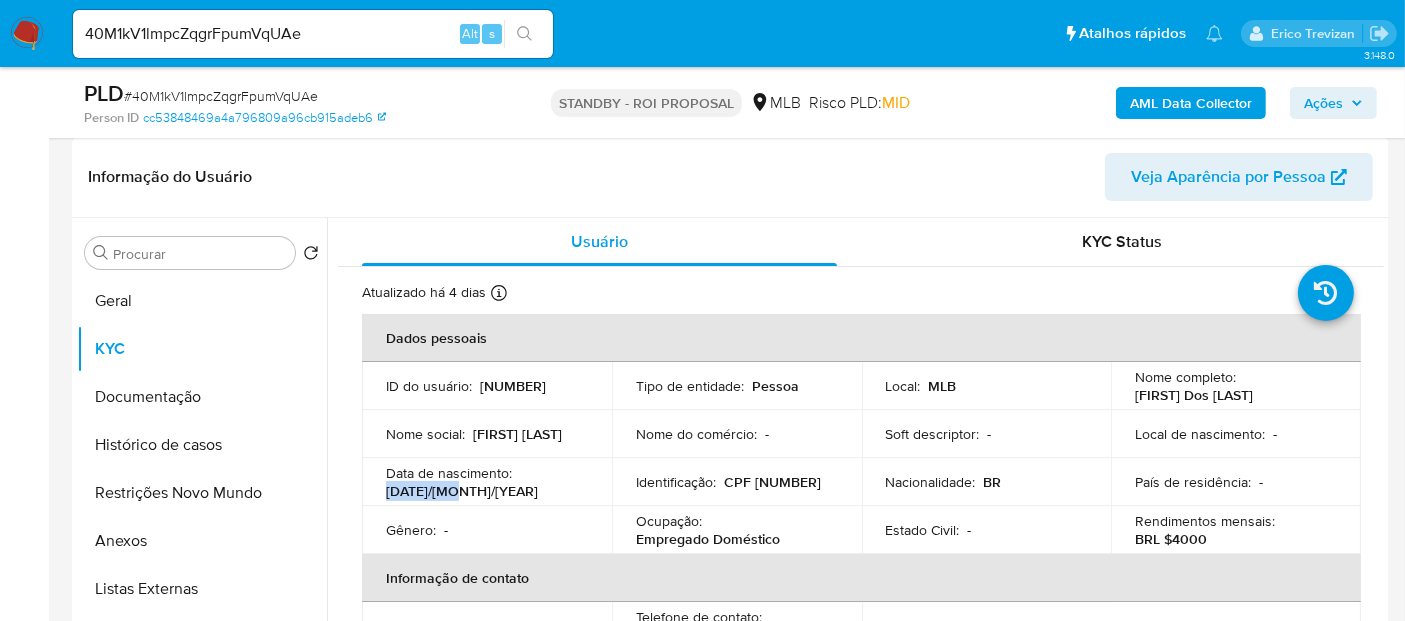 drag, startPoint x: 389, startPoint y: 489, endPoint x: 457, endPoint y: 489, distance: 68 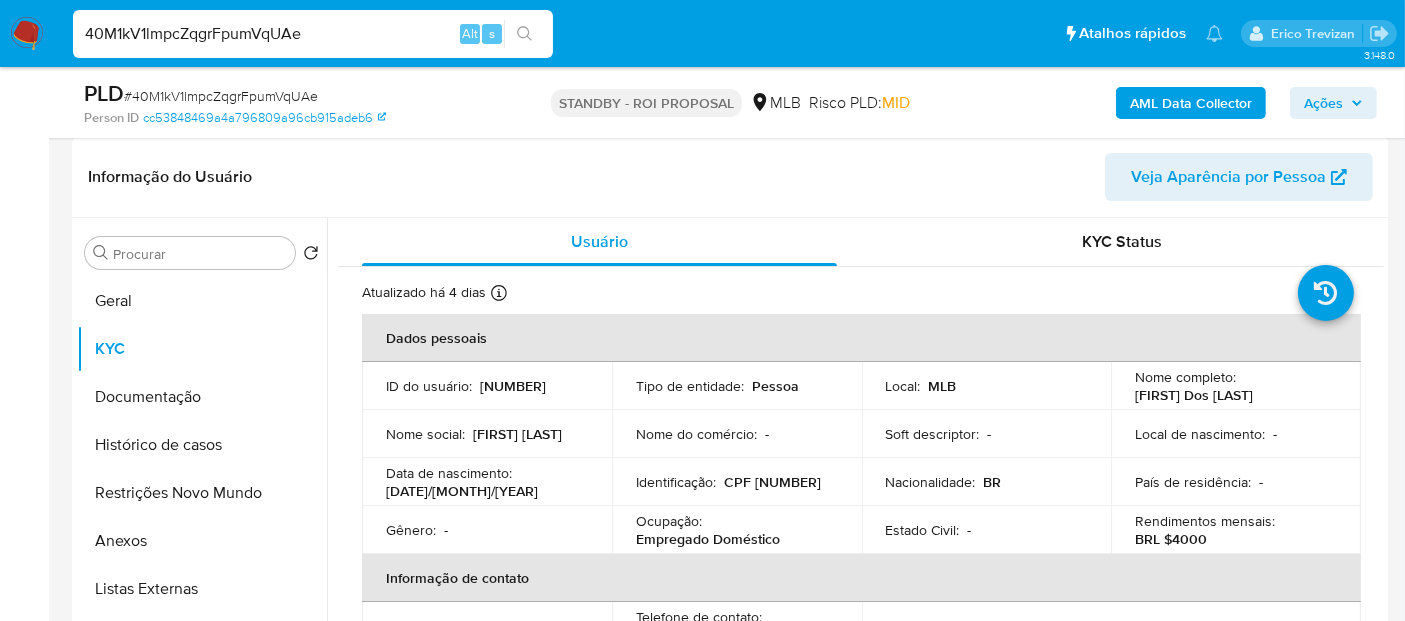 drag, startPoint x: 351, startPoint y: 33, endPoint x: 0, endPoint y: -8, distance: 353.38647 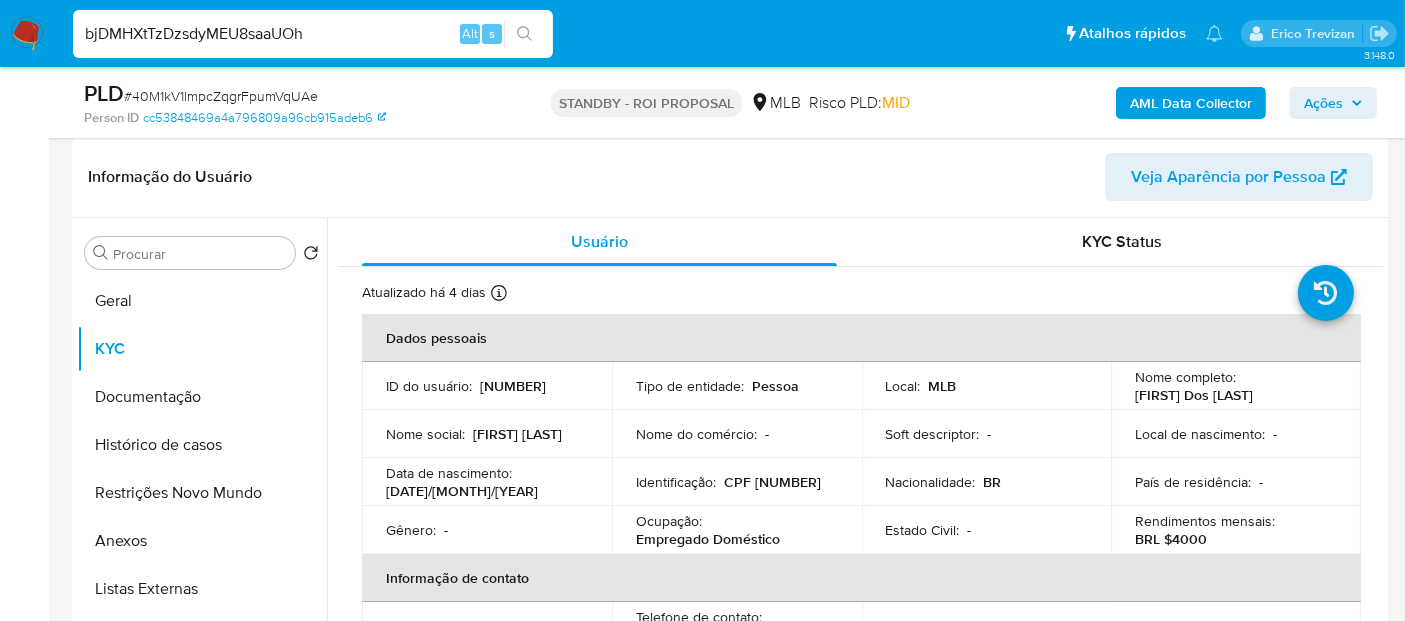 type on "bjDMHXtTzDzsdyMEU8saaUOh" 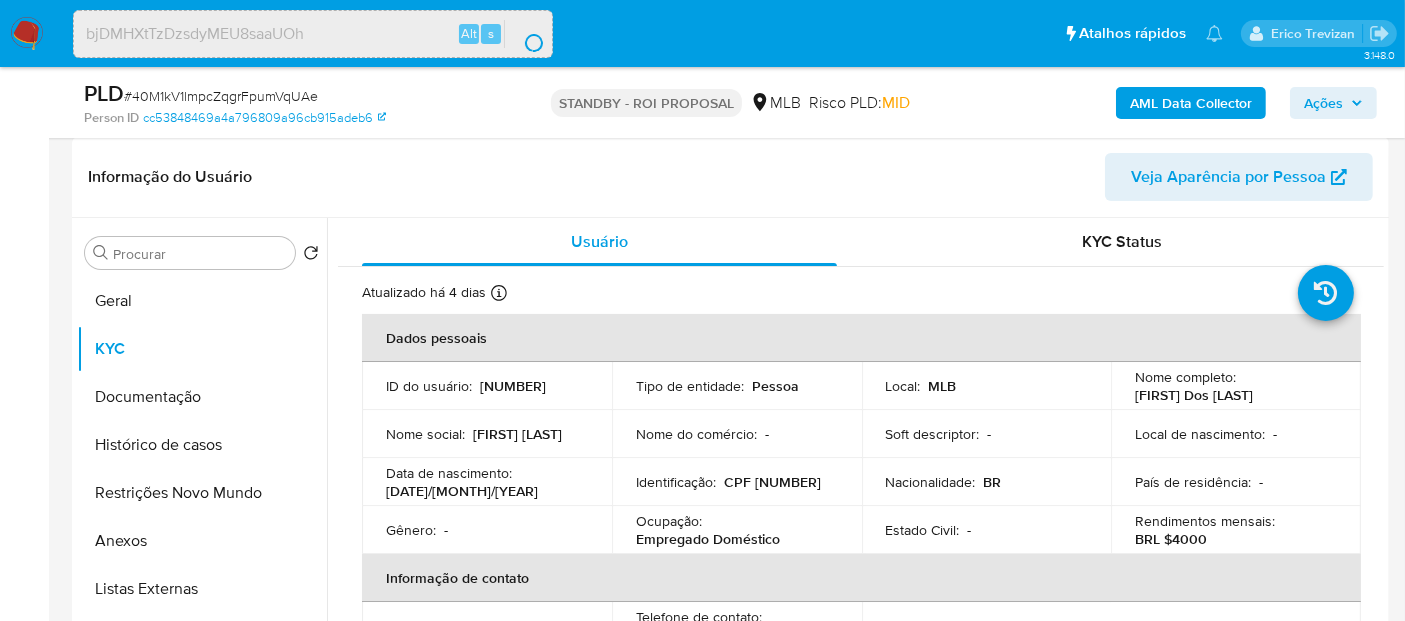 scroll, scrollTop: 0, scrollLeft: 0, axis: both 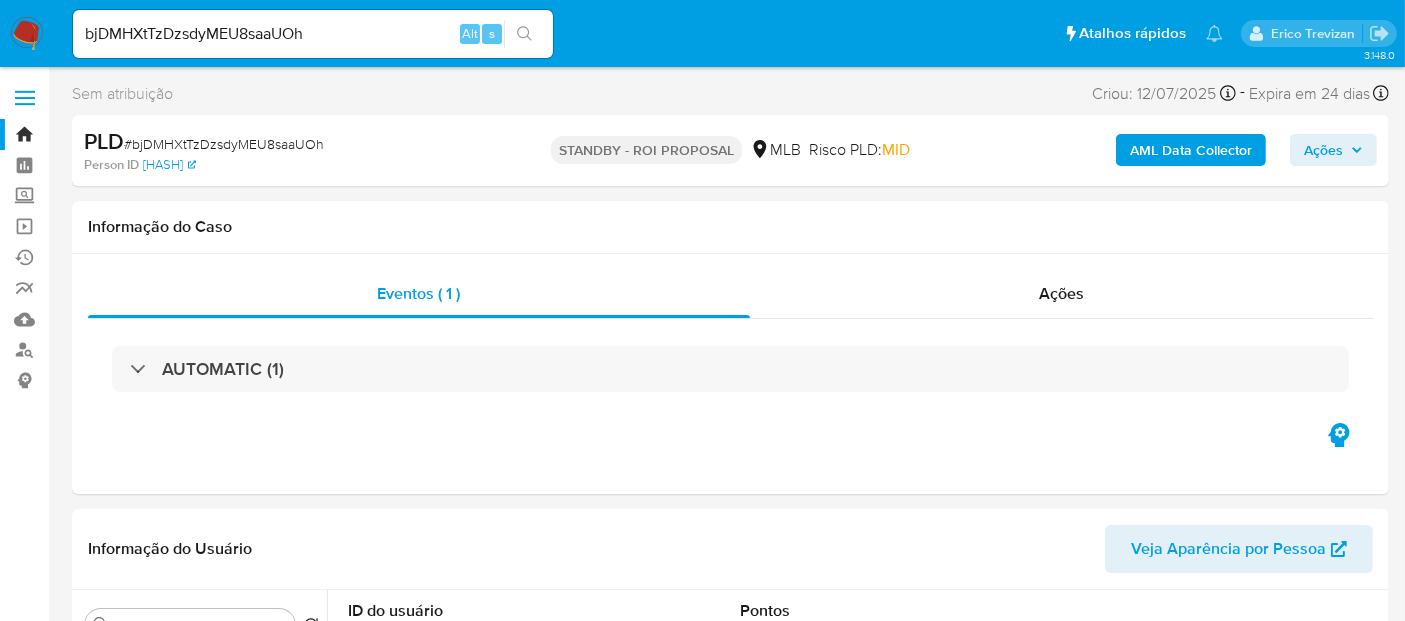 select on "10" 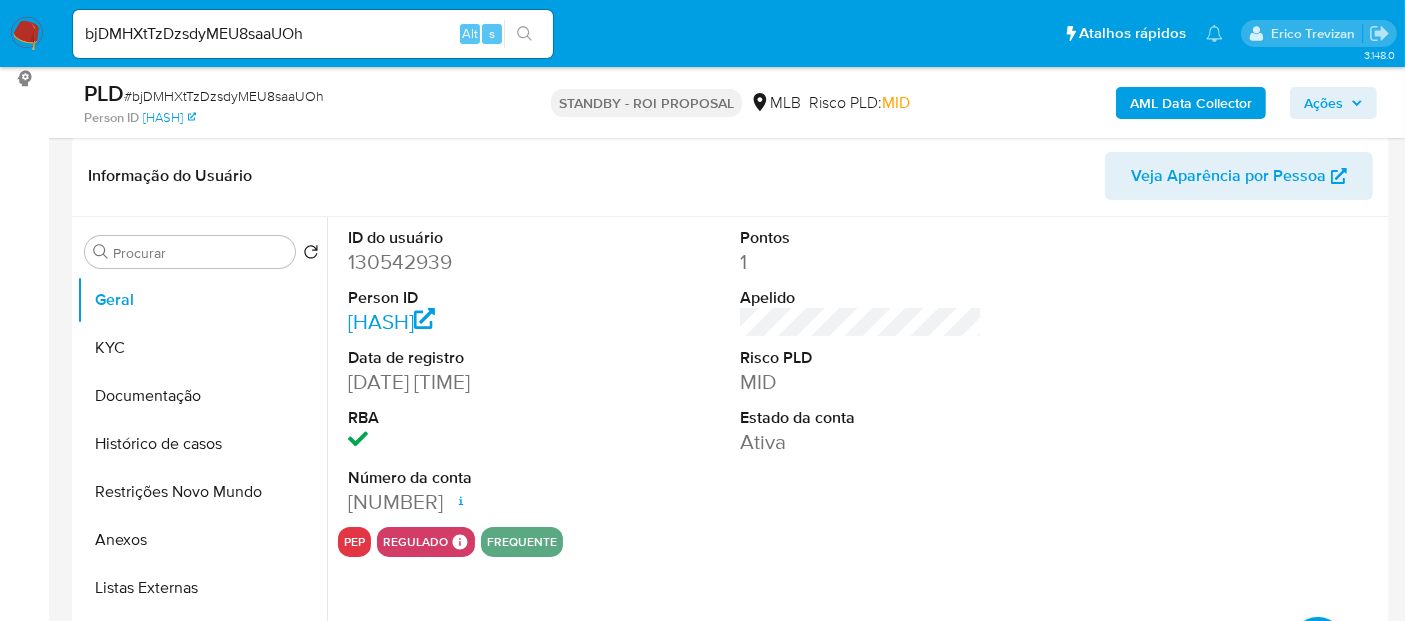 scroll, scrollTop: 333, scrollLeft: 0, axis: vertical 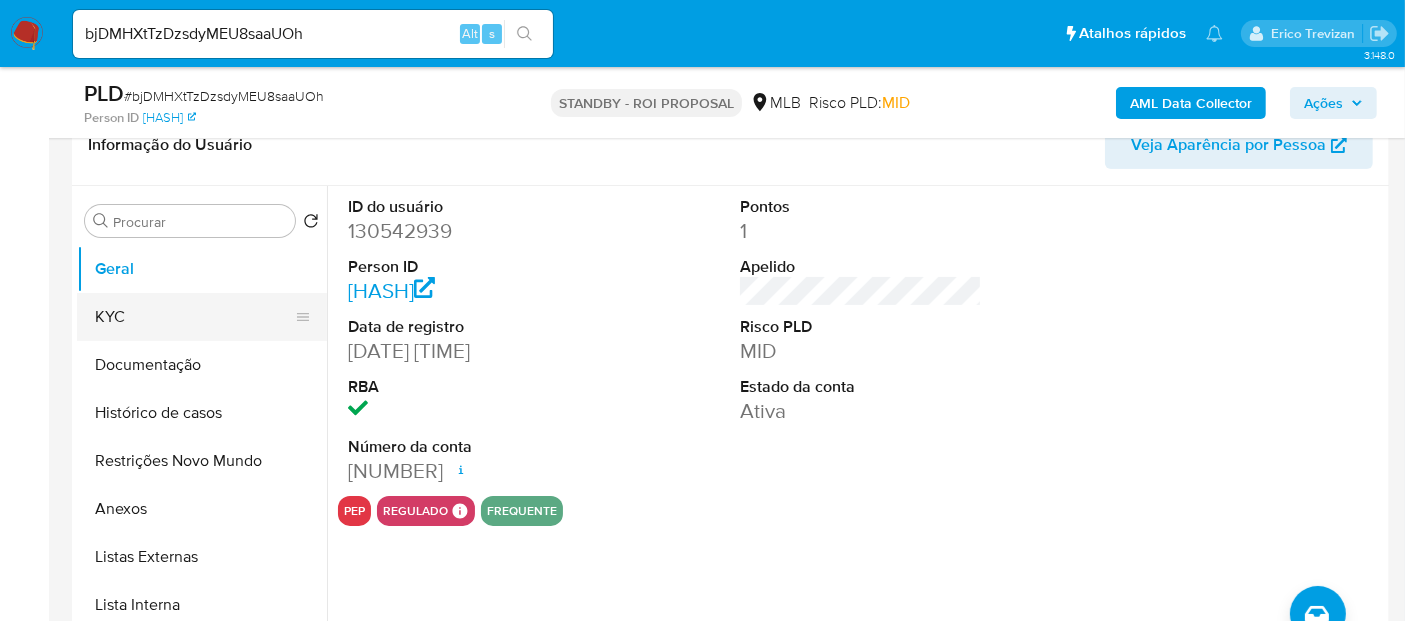 click on "KYC" at bounding box center (194, 317) 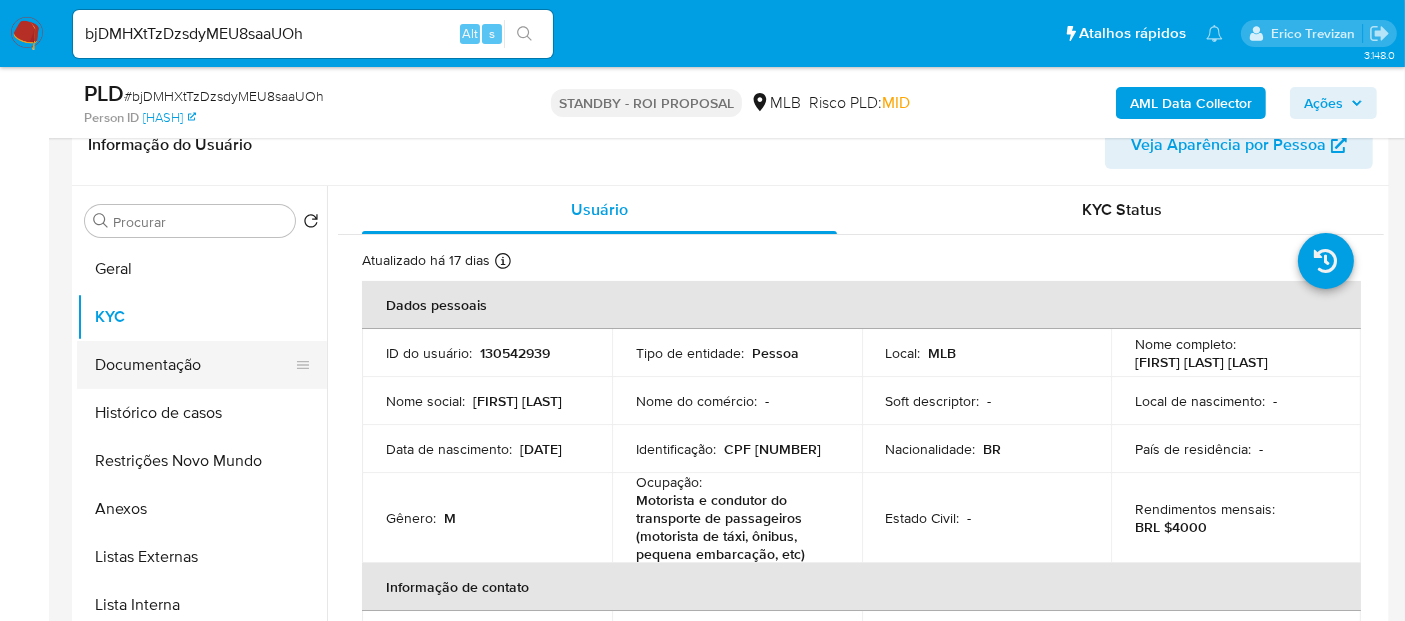 click on "Documentação" at bounding box center [194, 365] 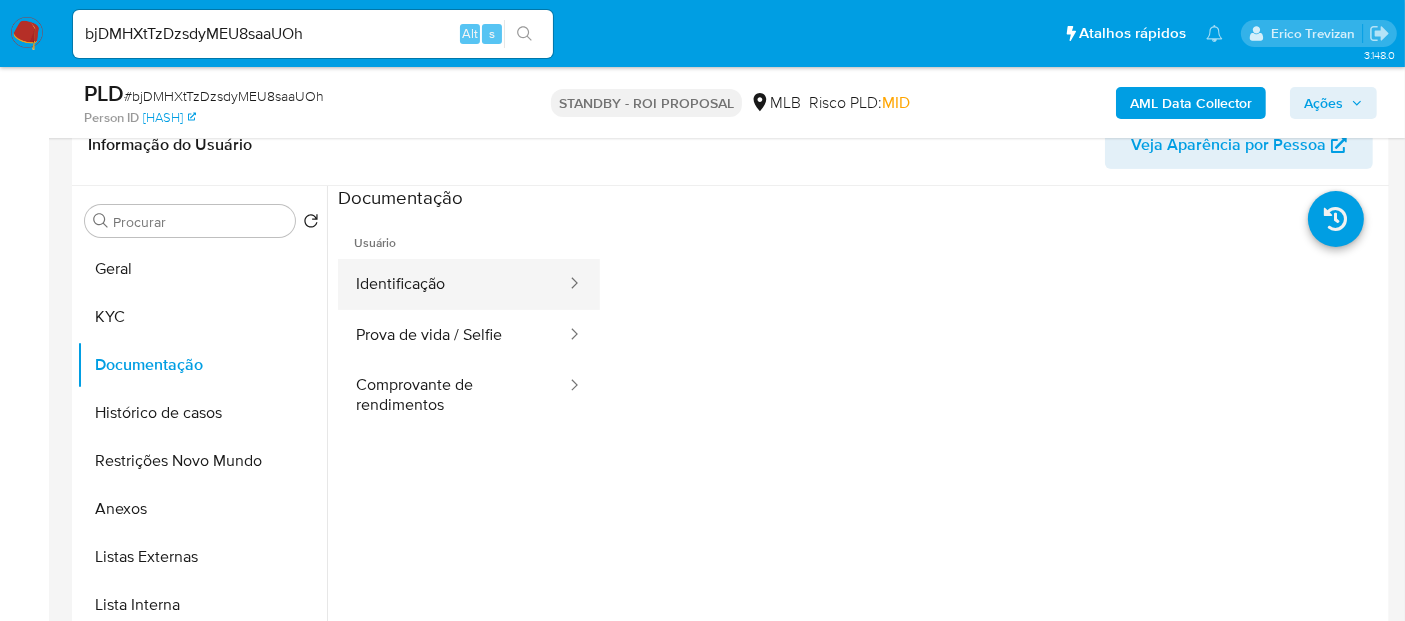 click on "Identificação" at bounding box center [453, 284] 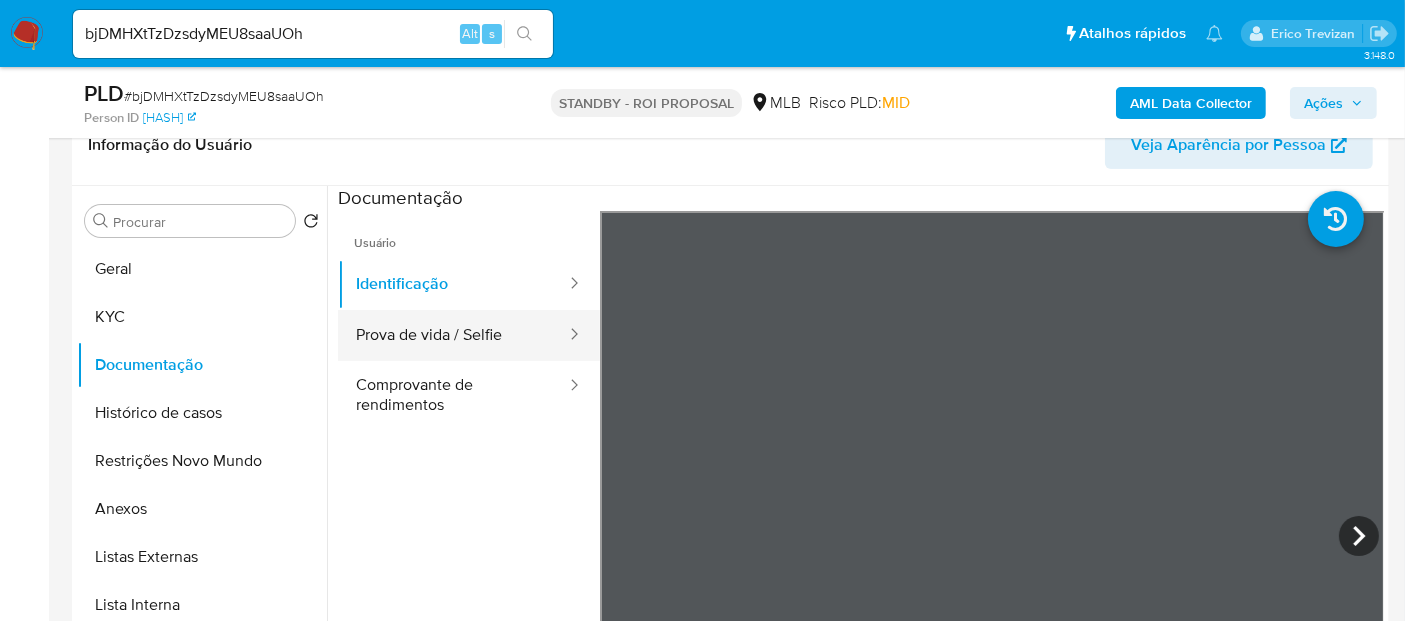 click on "Prova de vida / Selfie" at bounding box center (453, 335) 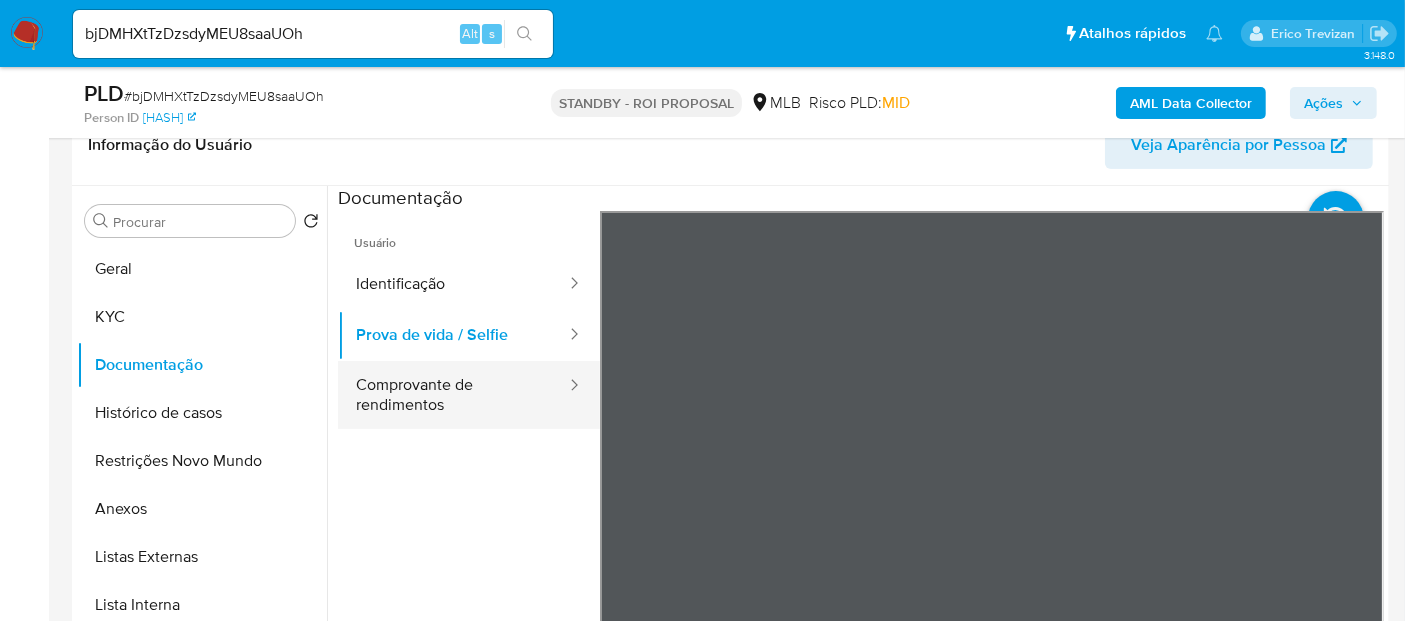 click on "Comprovante de rendimentos" at bounding box center [453, 395] 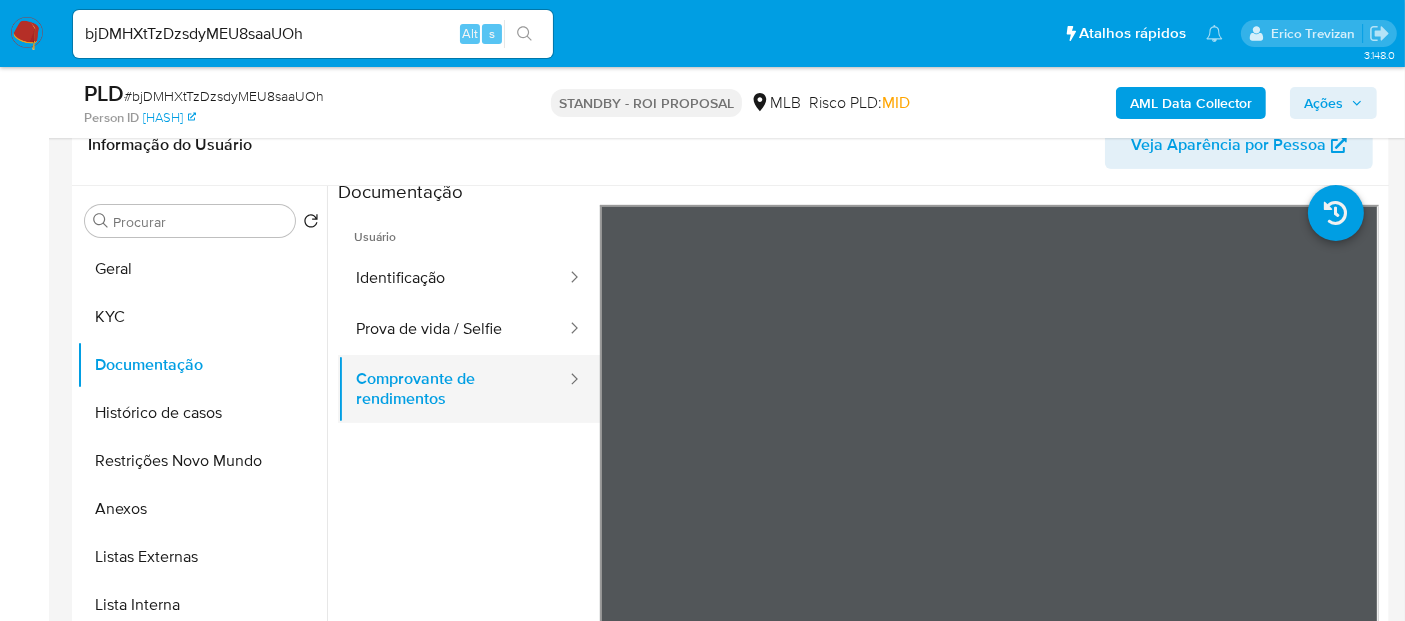 scroll, scrollTop: 0, scrollLeft: 0, axis: both 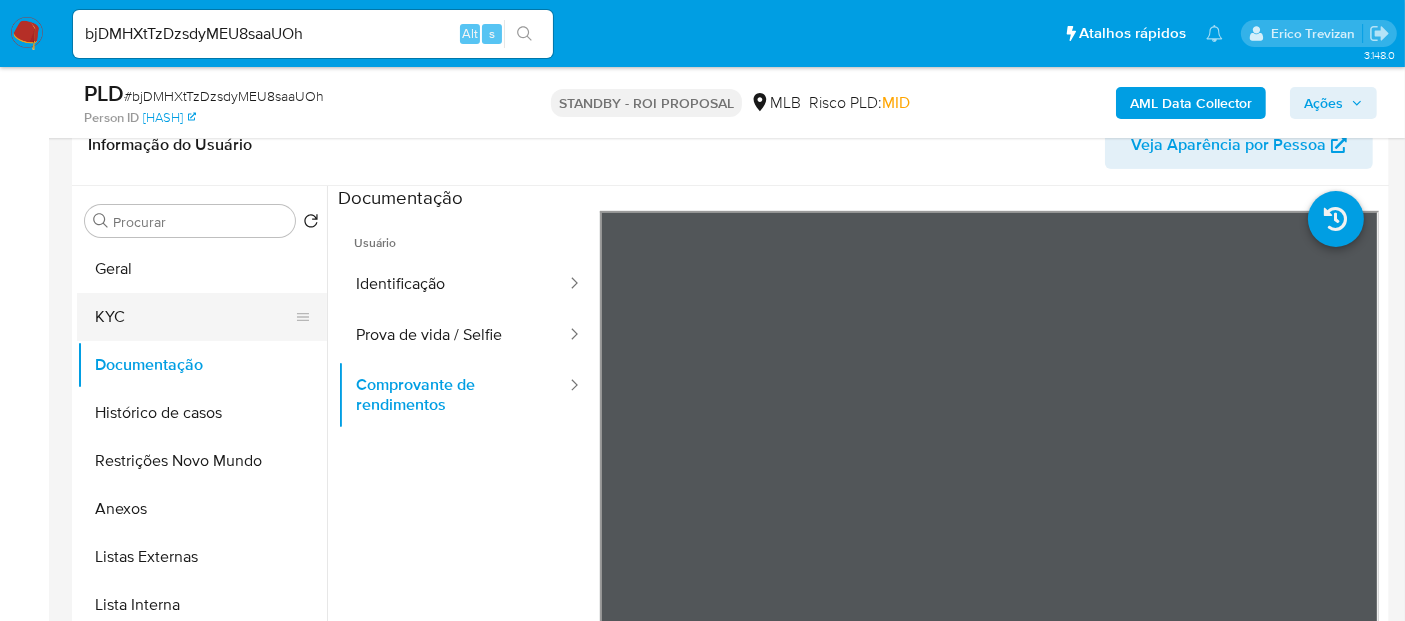 click on "KYC" at bounding box center (194, 317) 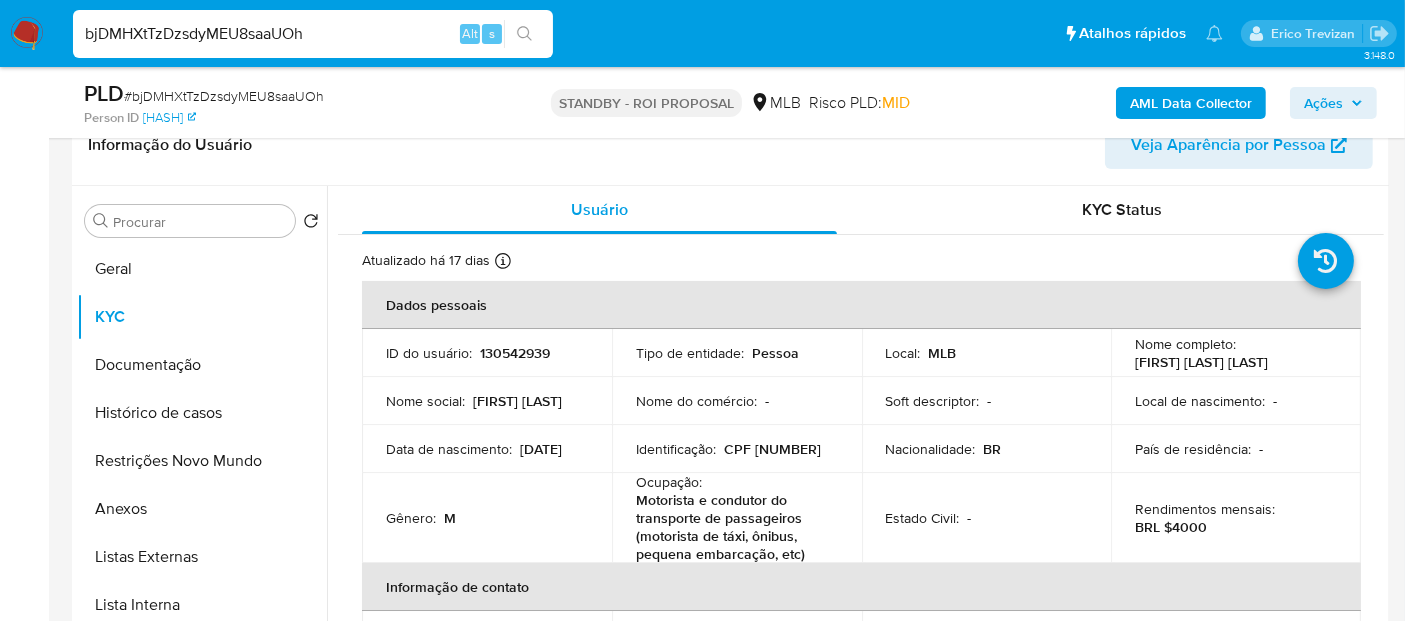 drag, startPoint x: 337, startPoint y: 30, endPoint x: 0, endPoint y: 58, distance: 338.1612 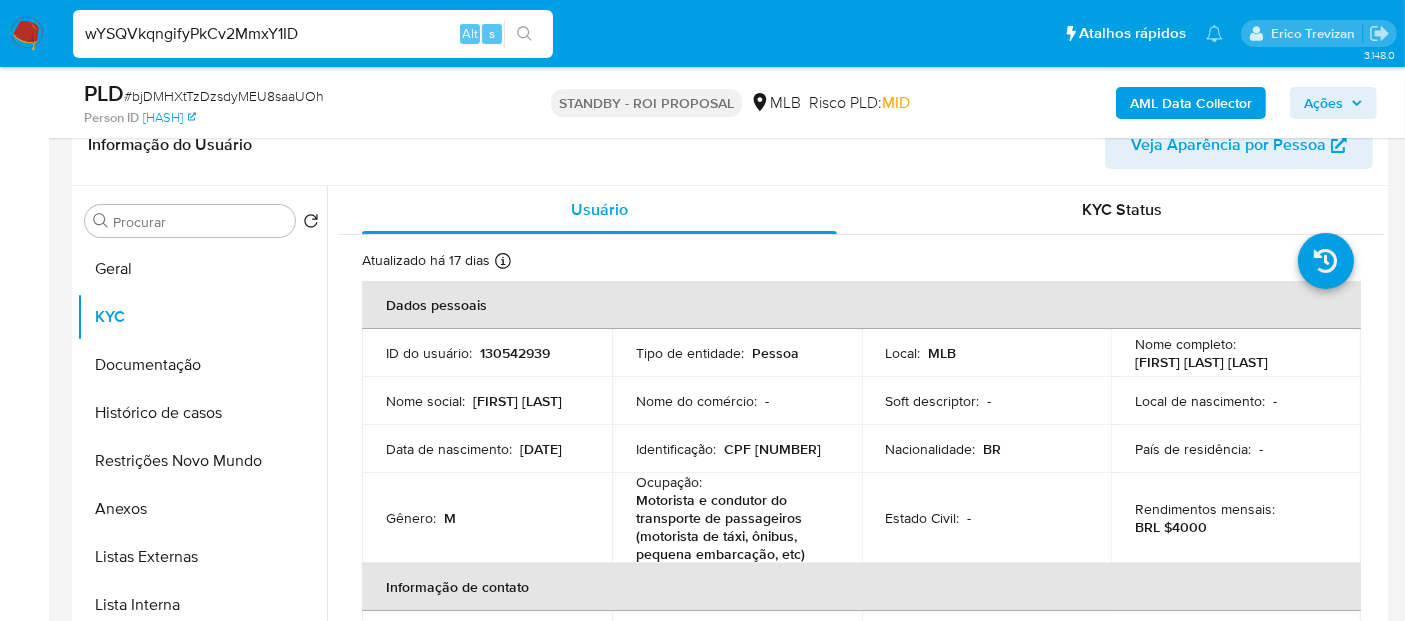 type on "wYSQVkqngifyPkCv2MmxY1ID" 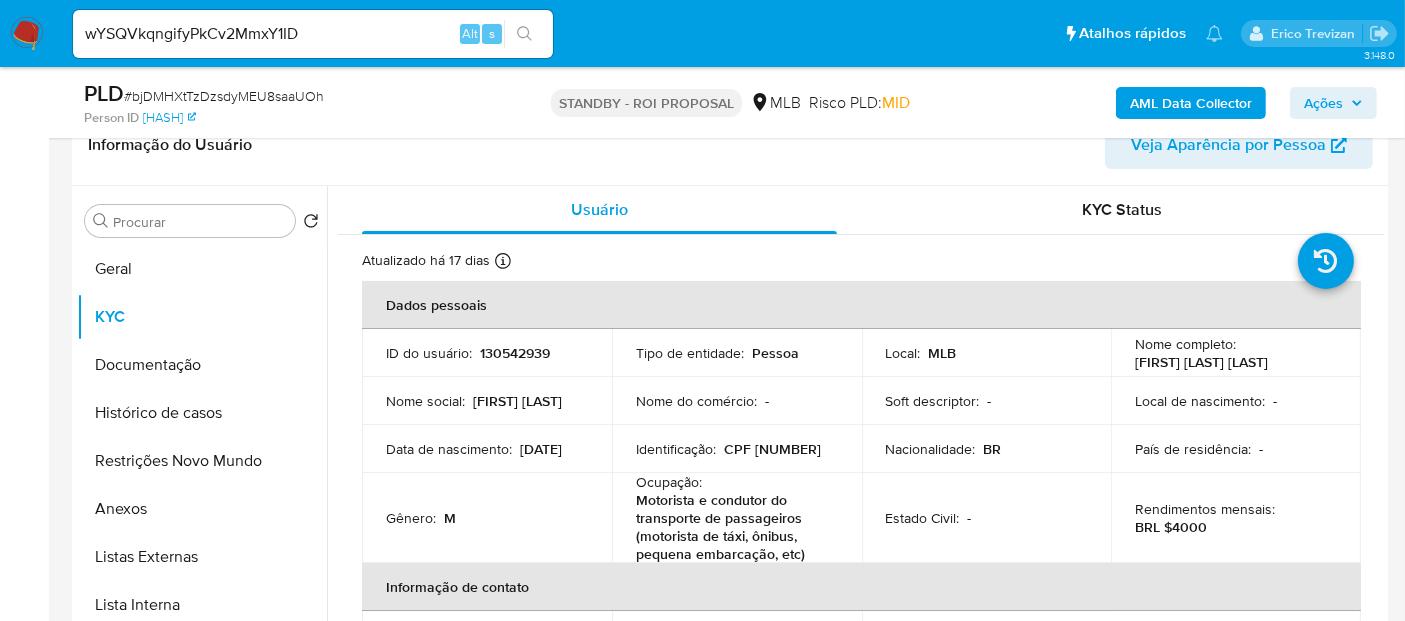 click 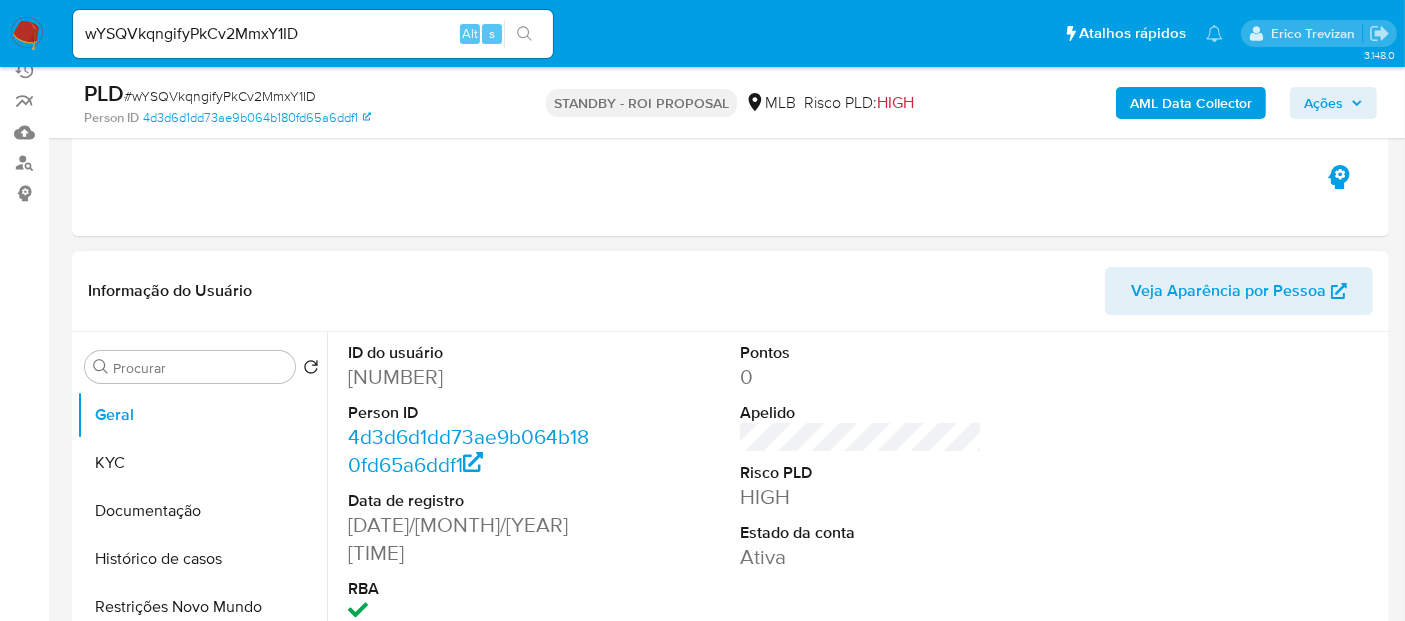 scroll, scrollTop: 222, scrollLeft: 0, axis: vertical 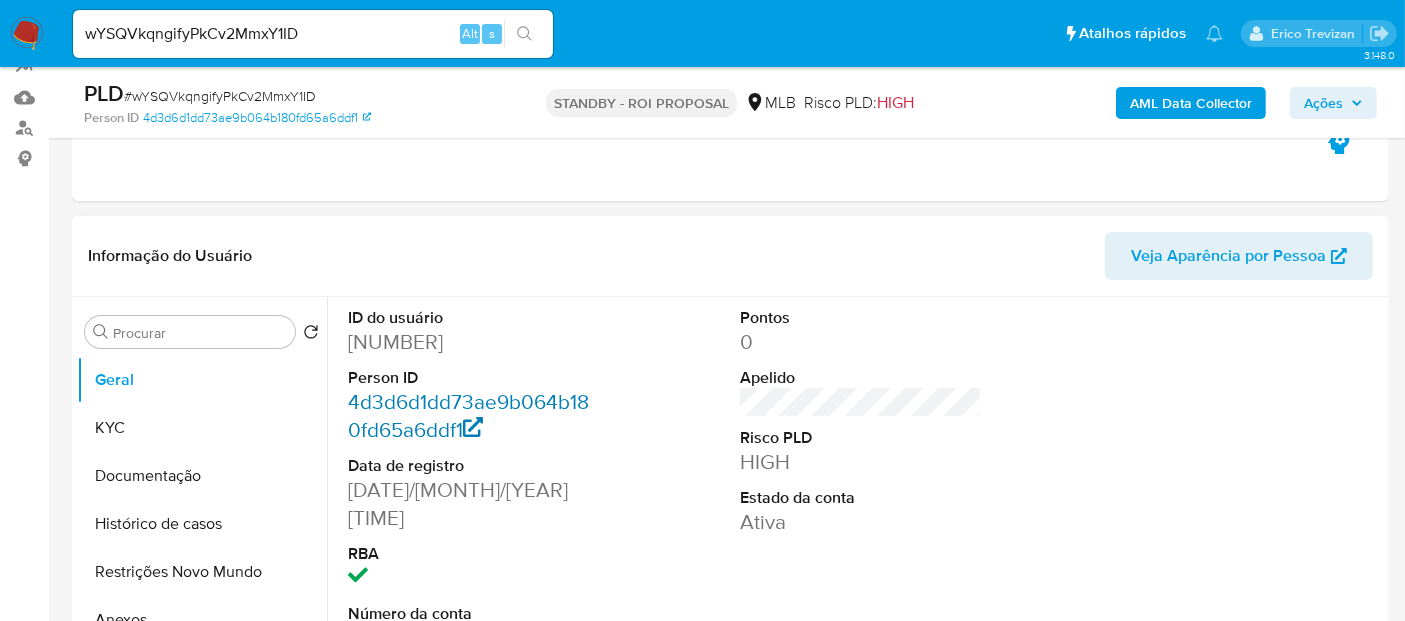 select on "10" 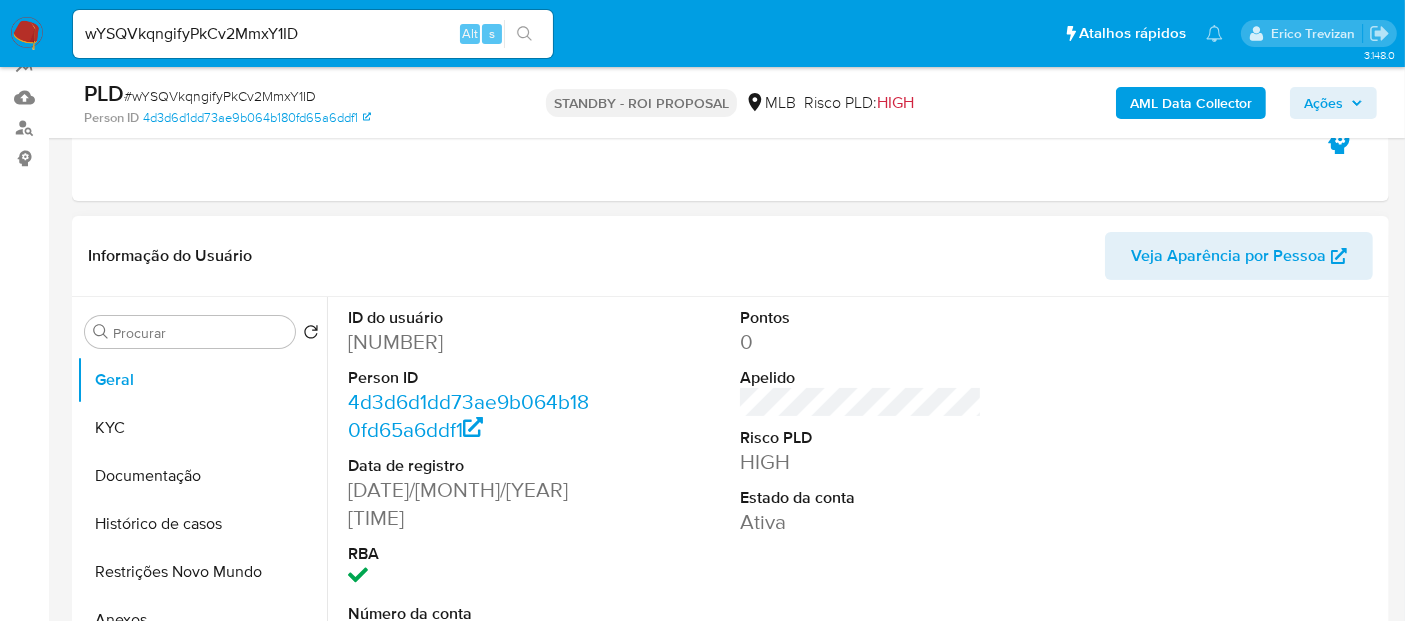 scroll, scrollTop: 0, scrollLeft: 0, axis: both 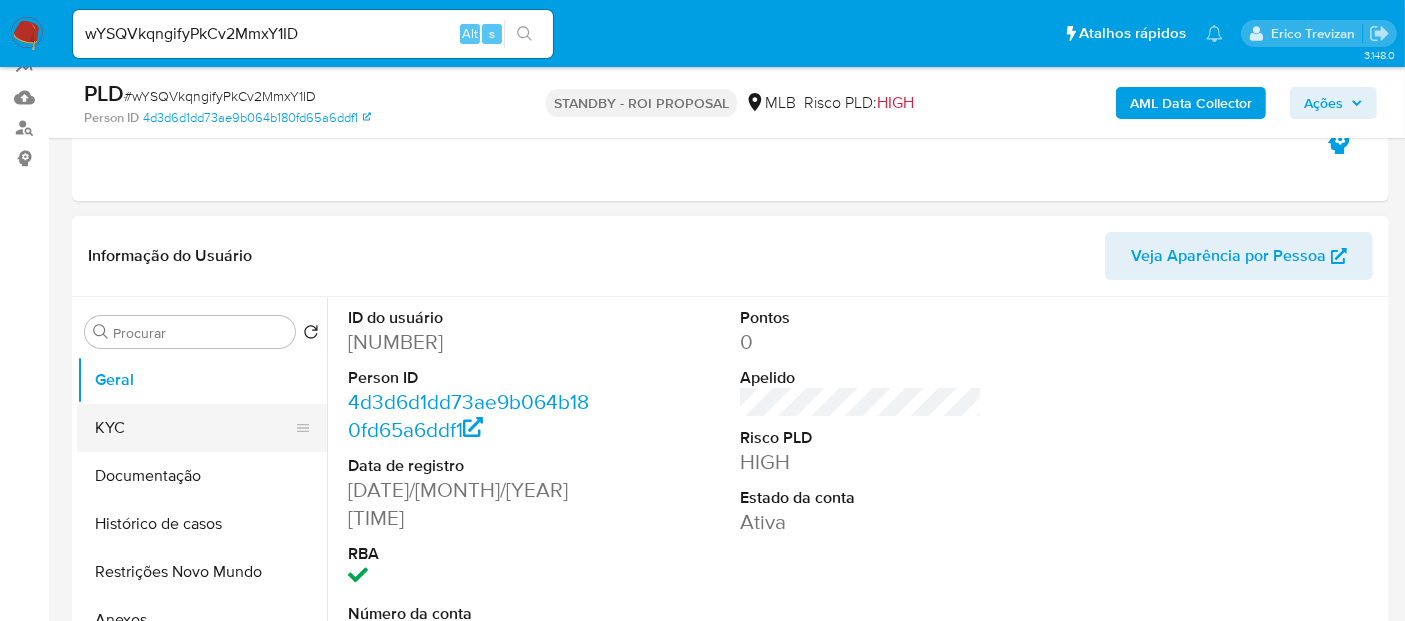 drag, startPoint x: 134, startPoint y: 424, endPoint x: 161, endPoint y: 426, distance: 27.073973 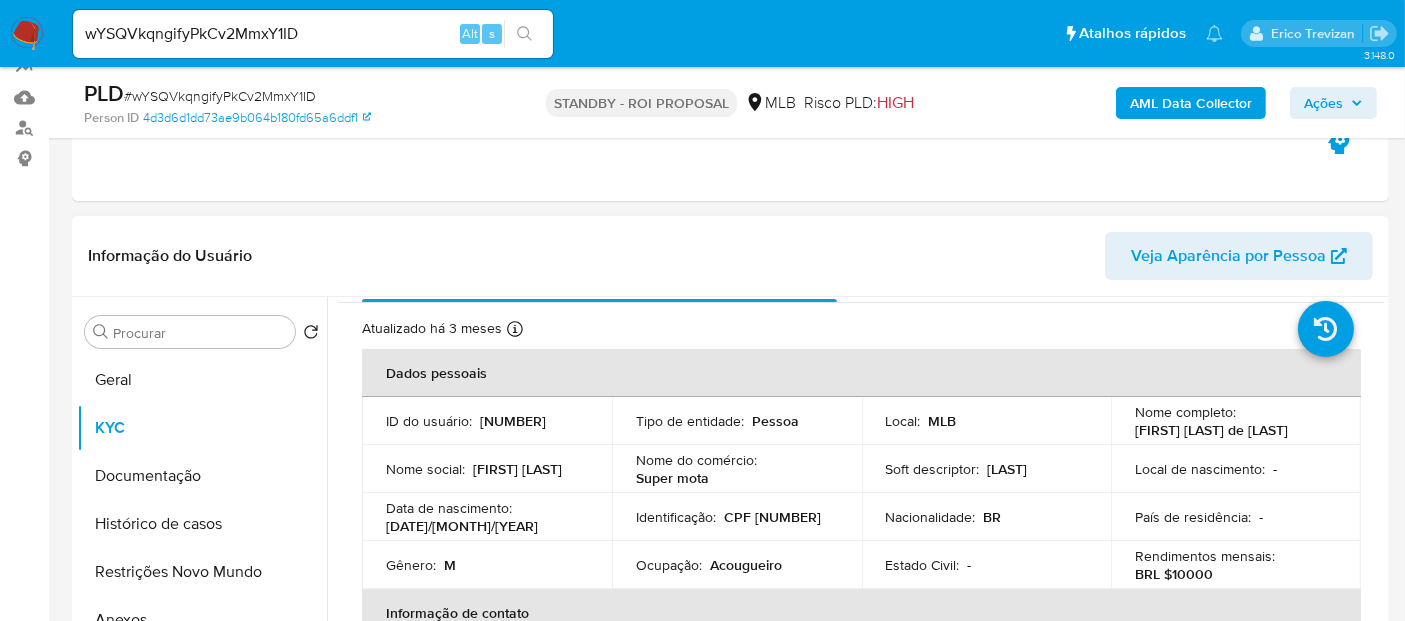 scroll, scrollTop: 111, scrollLeft: 0, axis: vertical 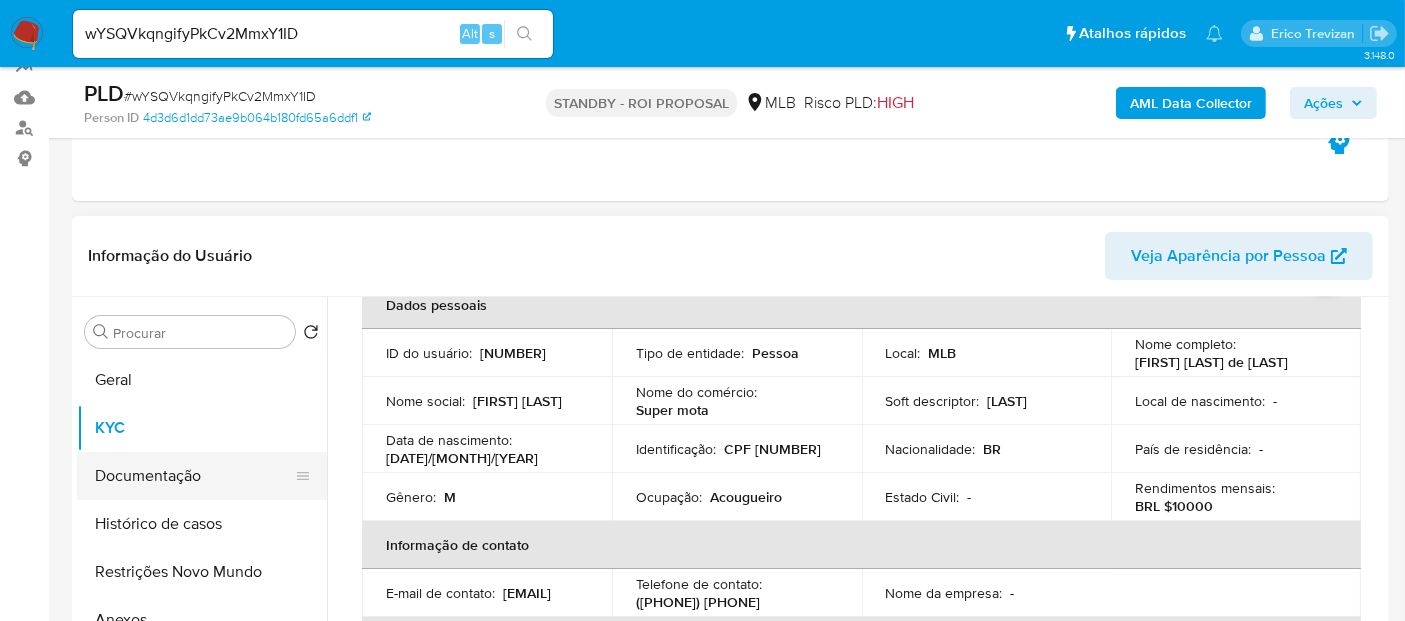 click on "Documentação" at bounding box center (194, 476) 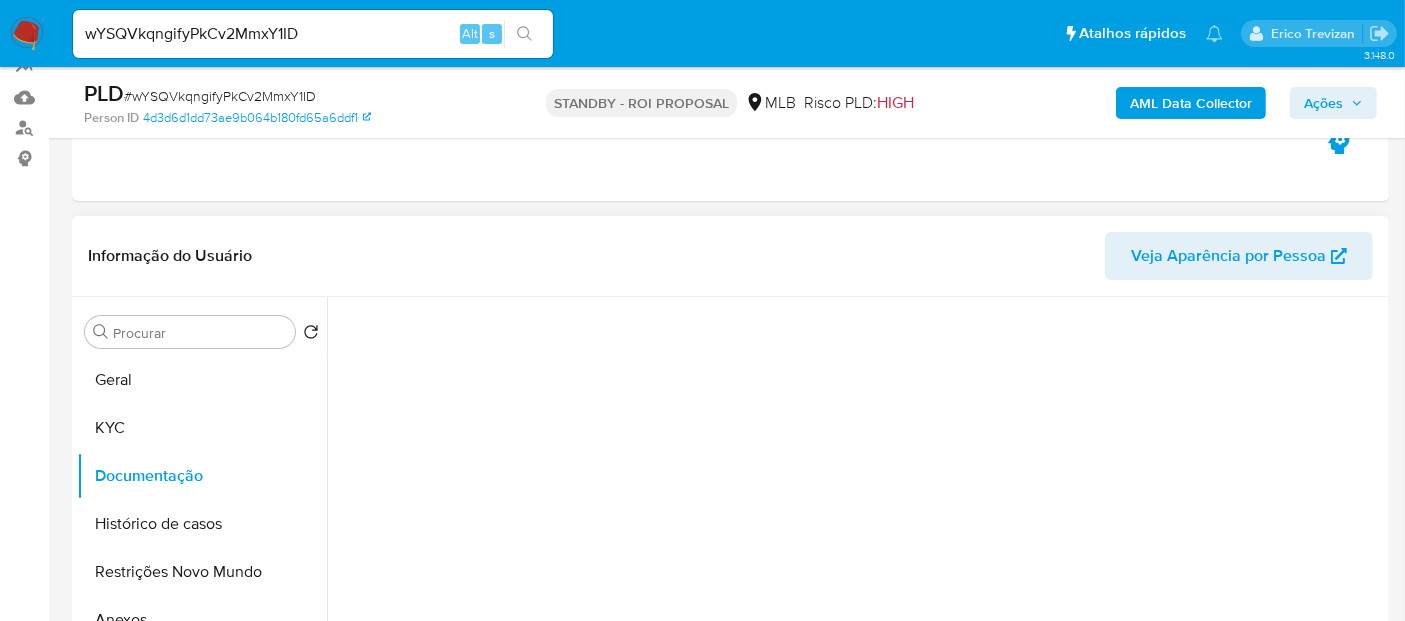 scroll, scrollTop: 0, scrollLeft: 0, axis: both 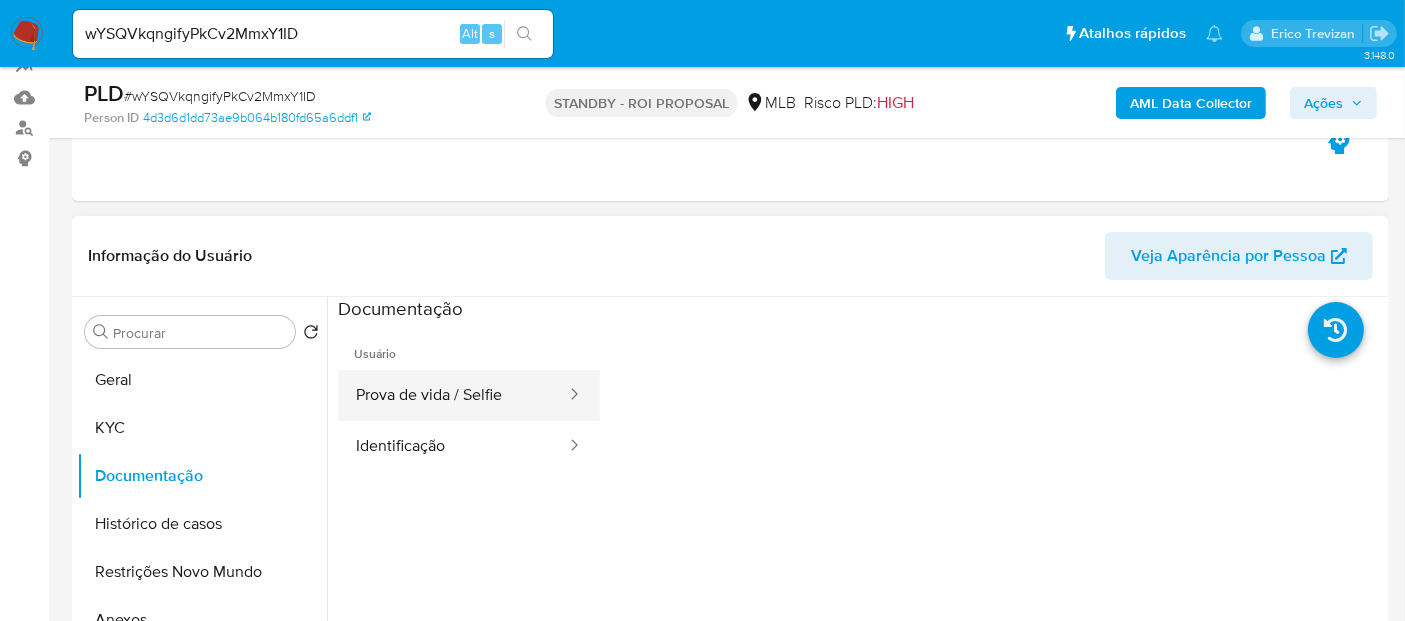 click on "Prova de vida / Selfie" at bounding box center (453, 395) 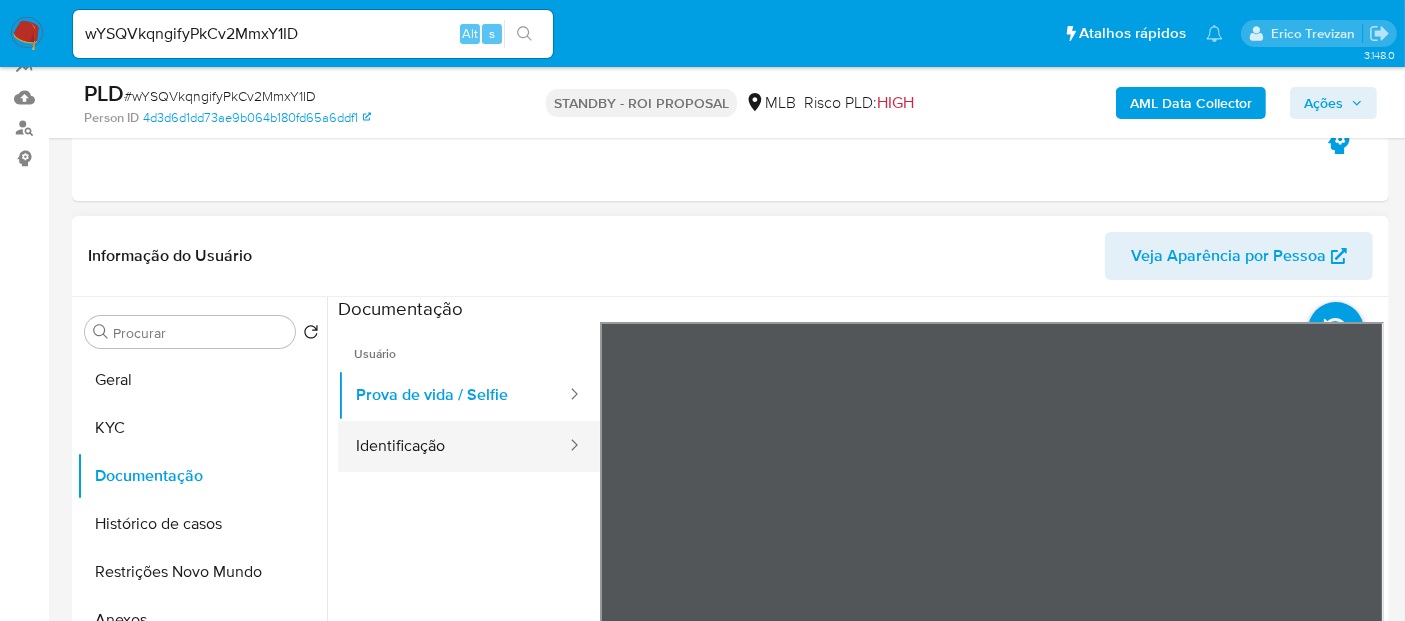 click on "Identificação" at bounding box center [453, 446] 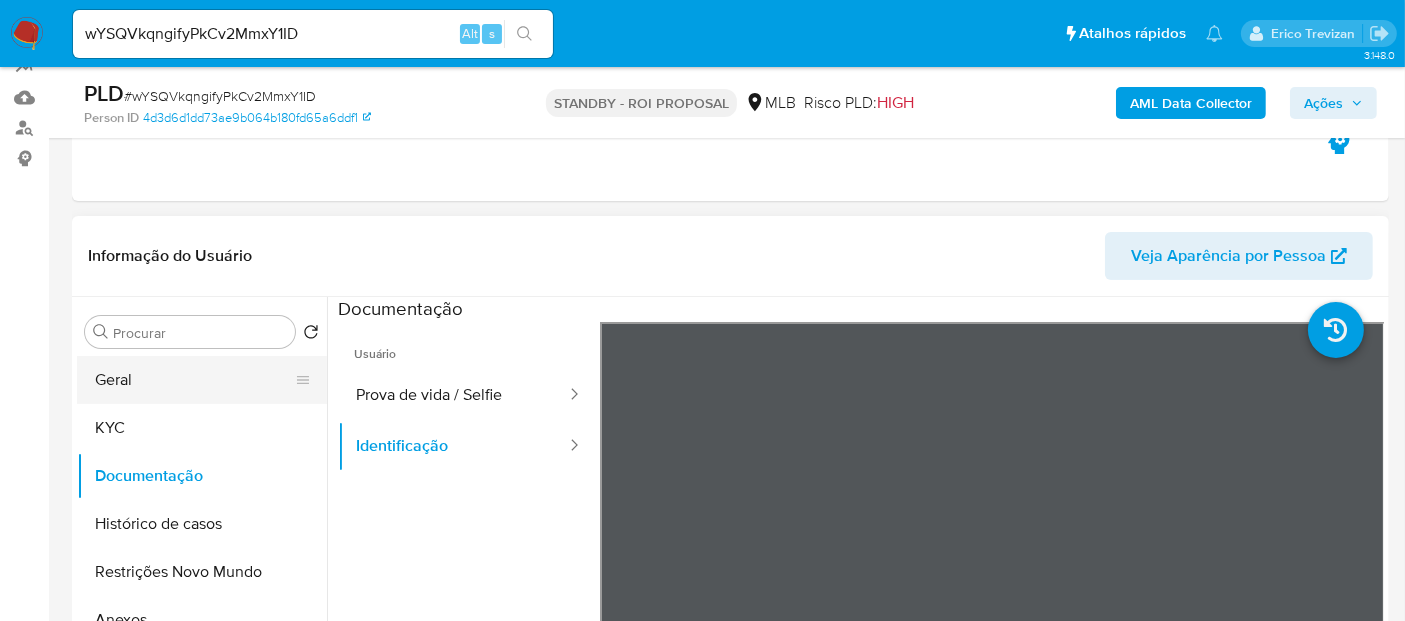 click on "Geral" at bounding box center [194, 380] 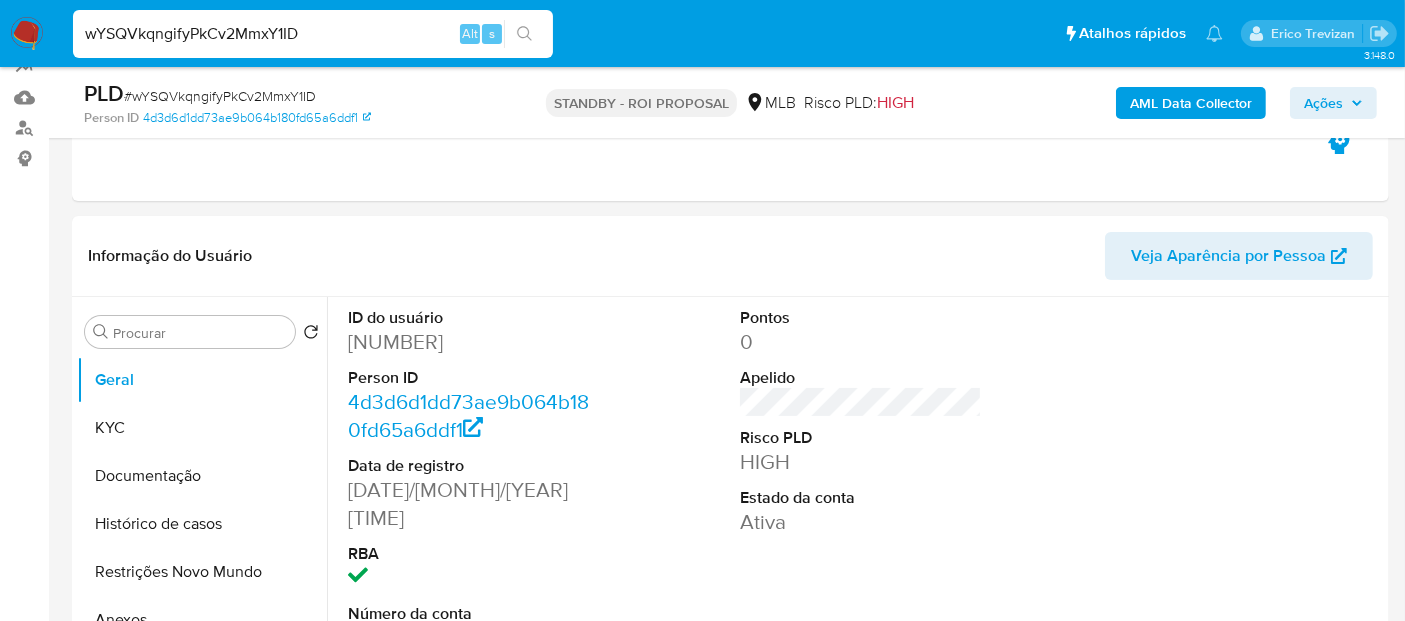 drag, startPoint x: 341, startPoint y: 30, endPoint x: 0, endPoint y: 20, distance: 341.1466 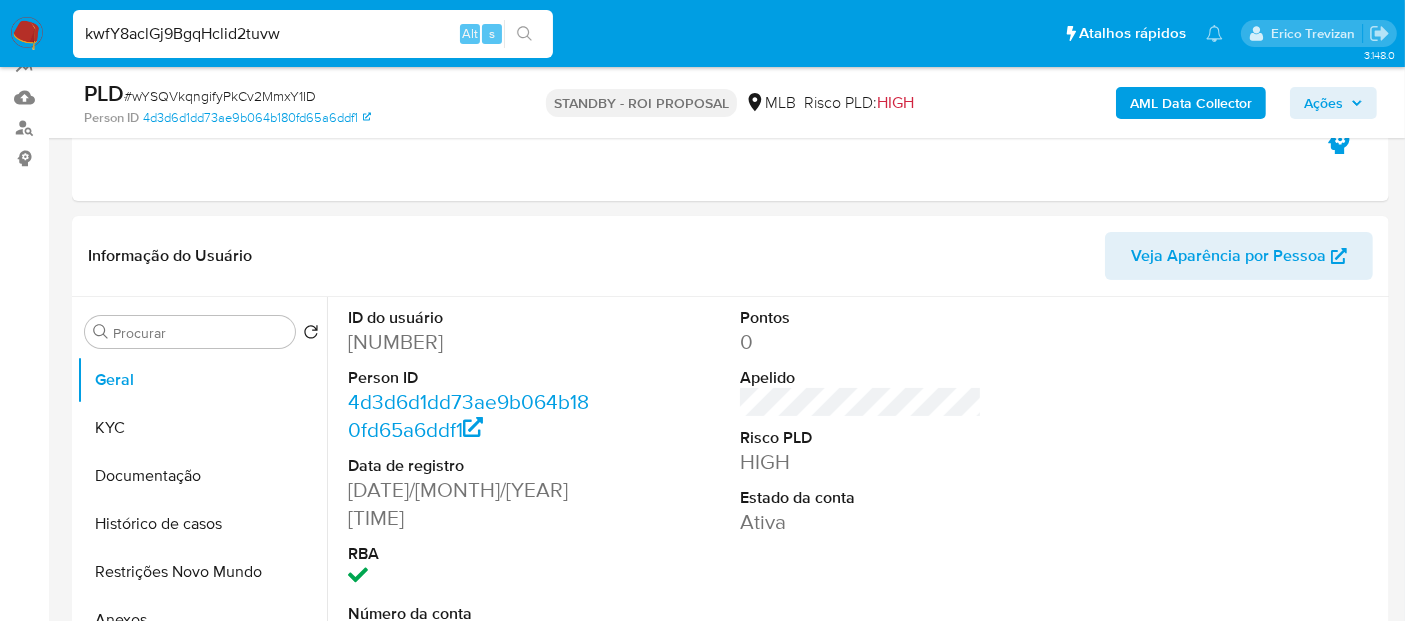 type on "kwfY8aclGj9BgqHclid2tuvw" 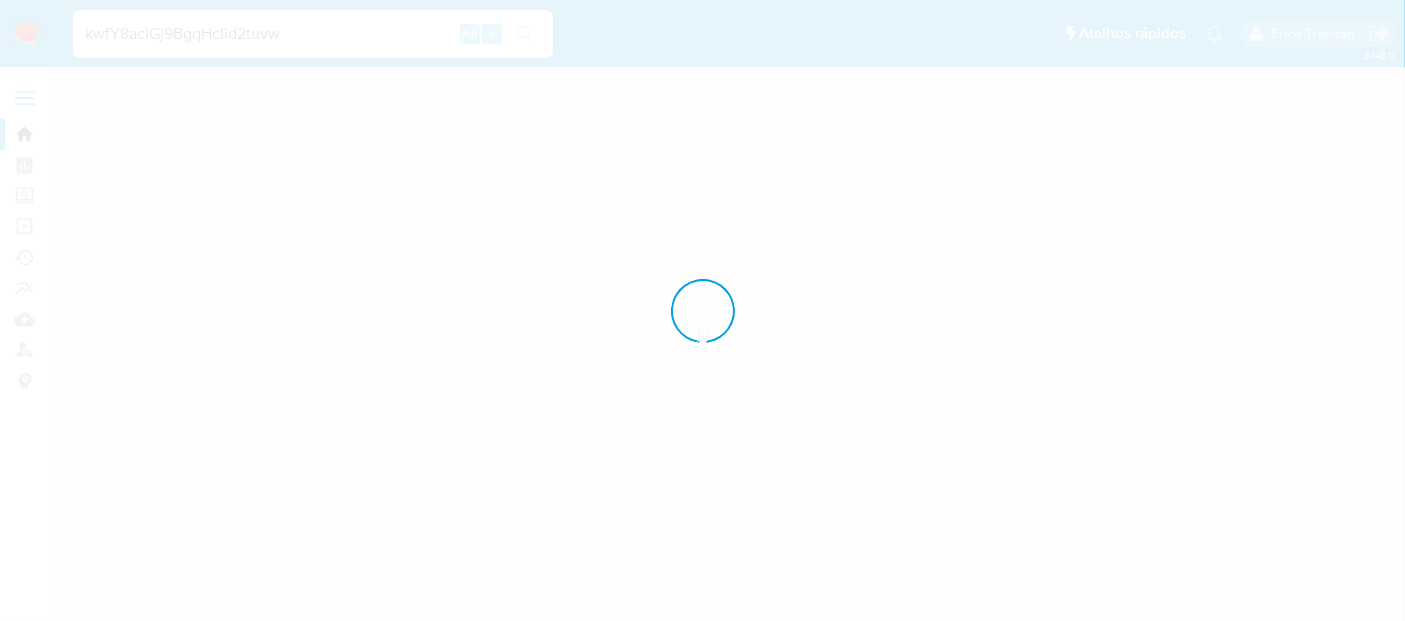 scroll, scrollTop: 0, scrollLeft: 0, axis: both 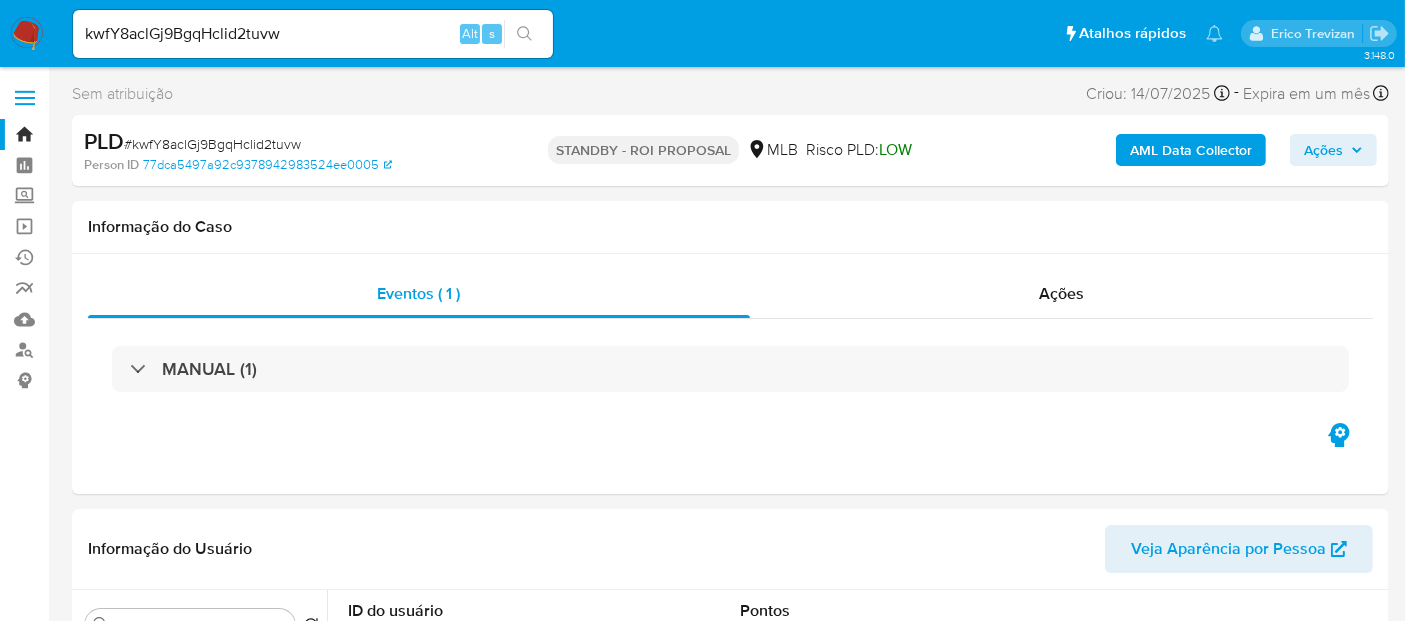 select on "10" 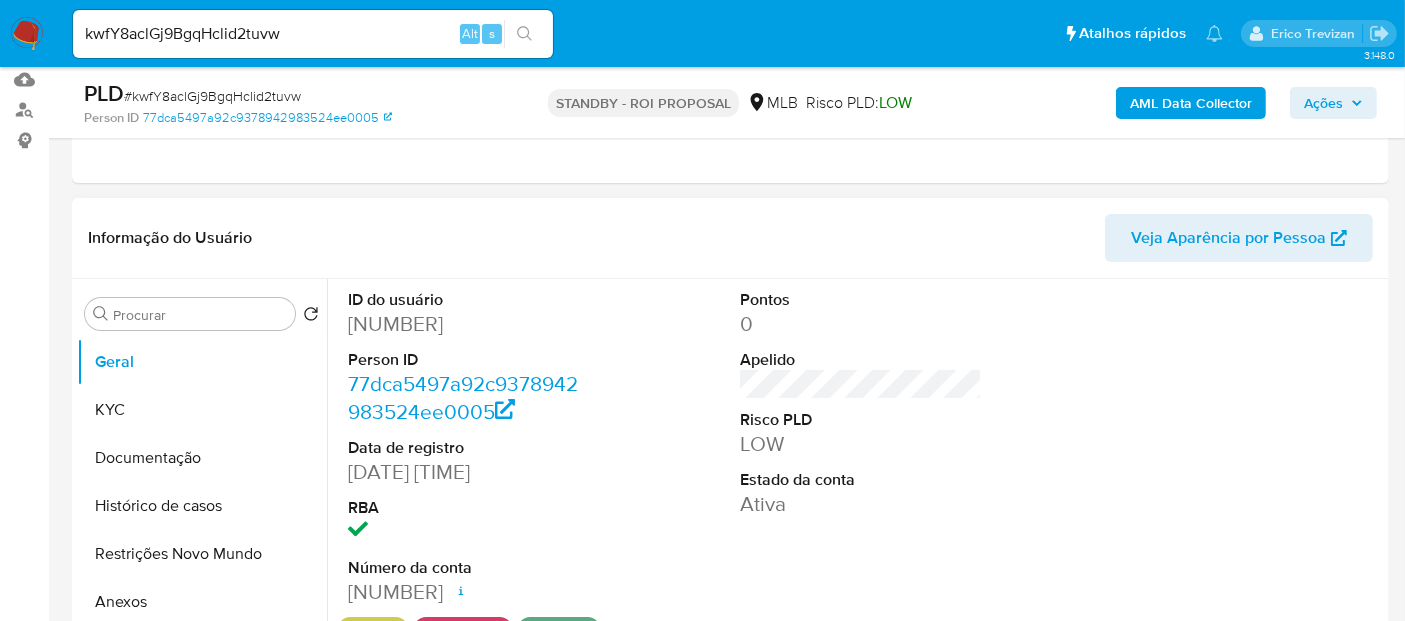 scroll, scrollTop: 333, scrollLeft: 0, axis: vertical 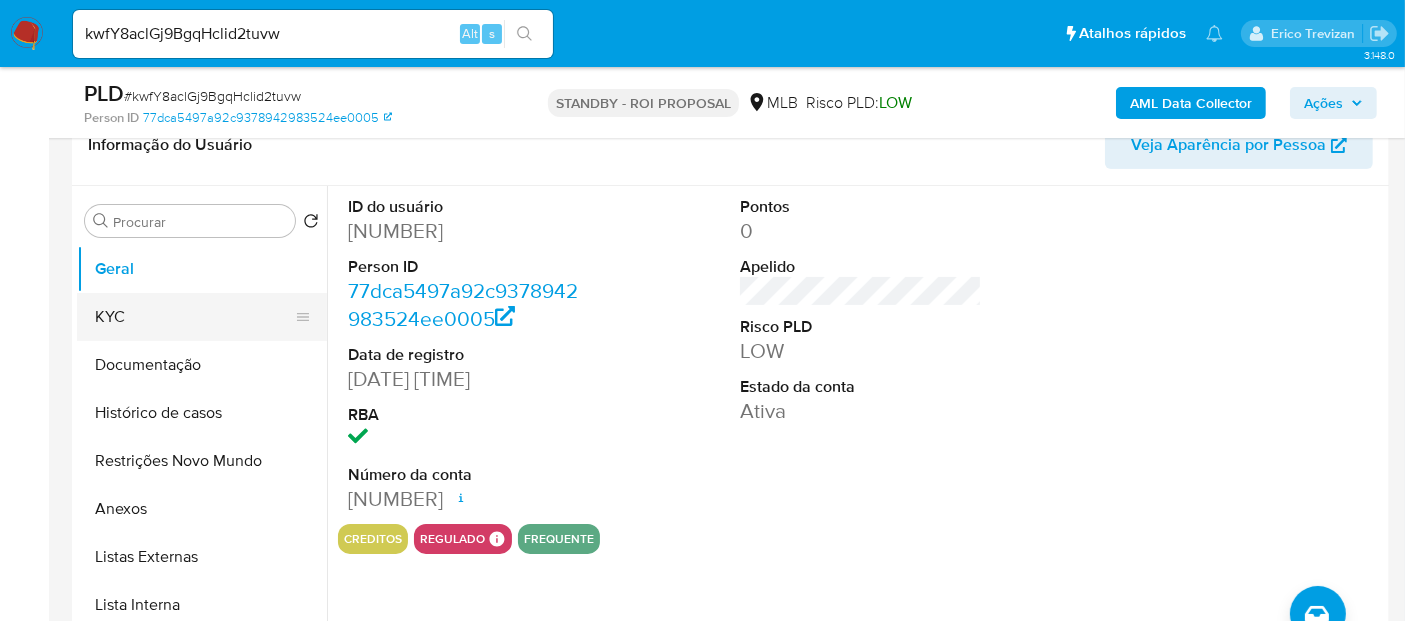click on "KYC" at bounding box center [194, 317] 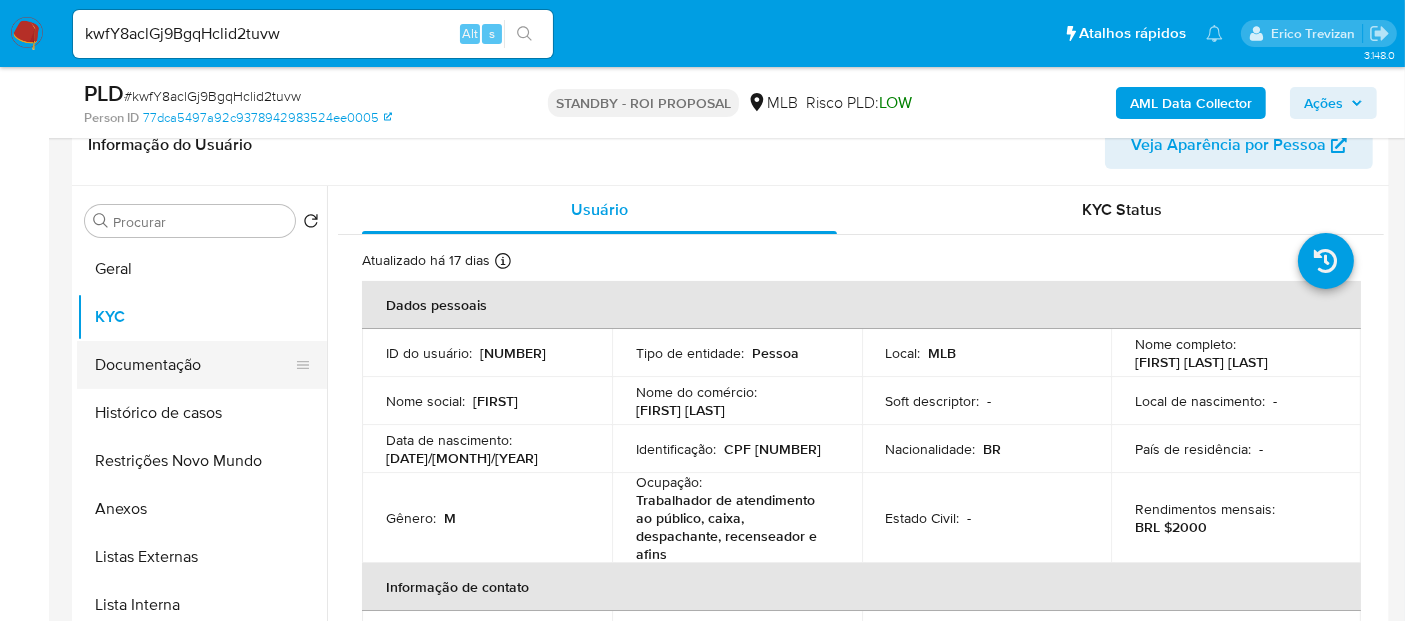 click on "Documentação" at bounding box center [194, 365] 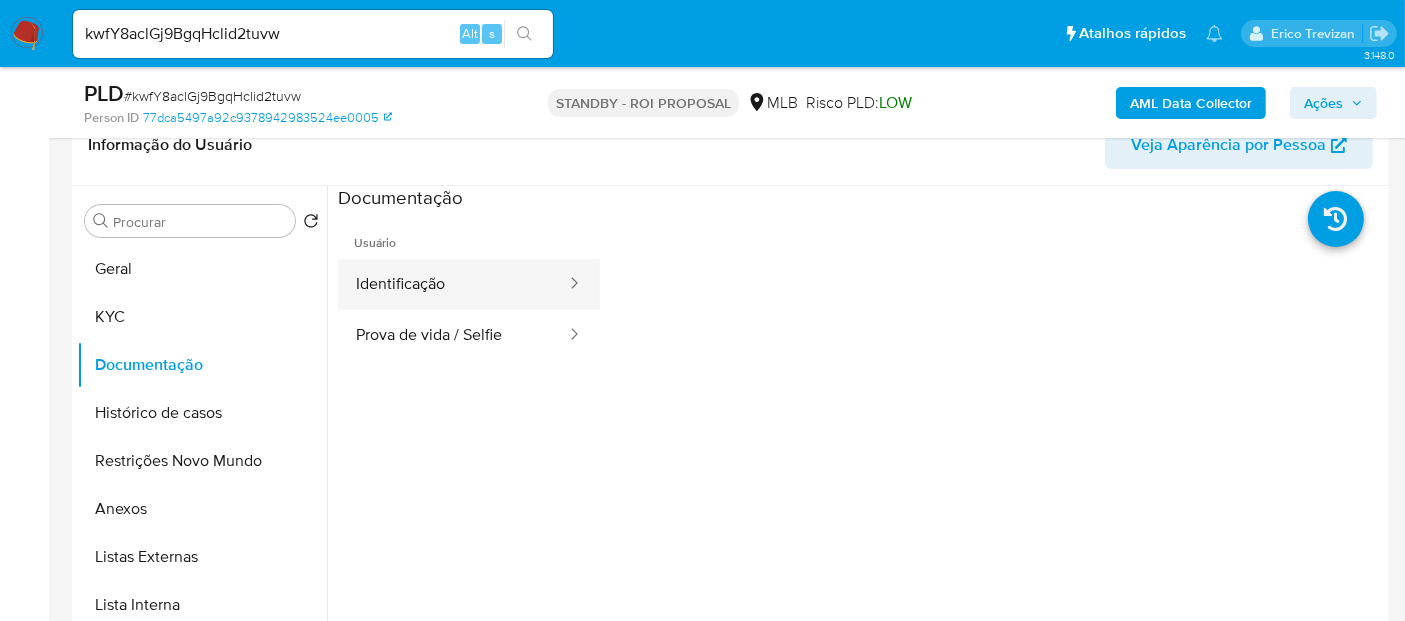click on "Identificação" at bounding box center [453, 284] 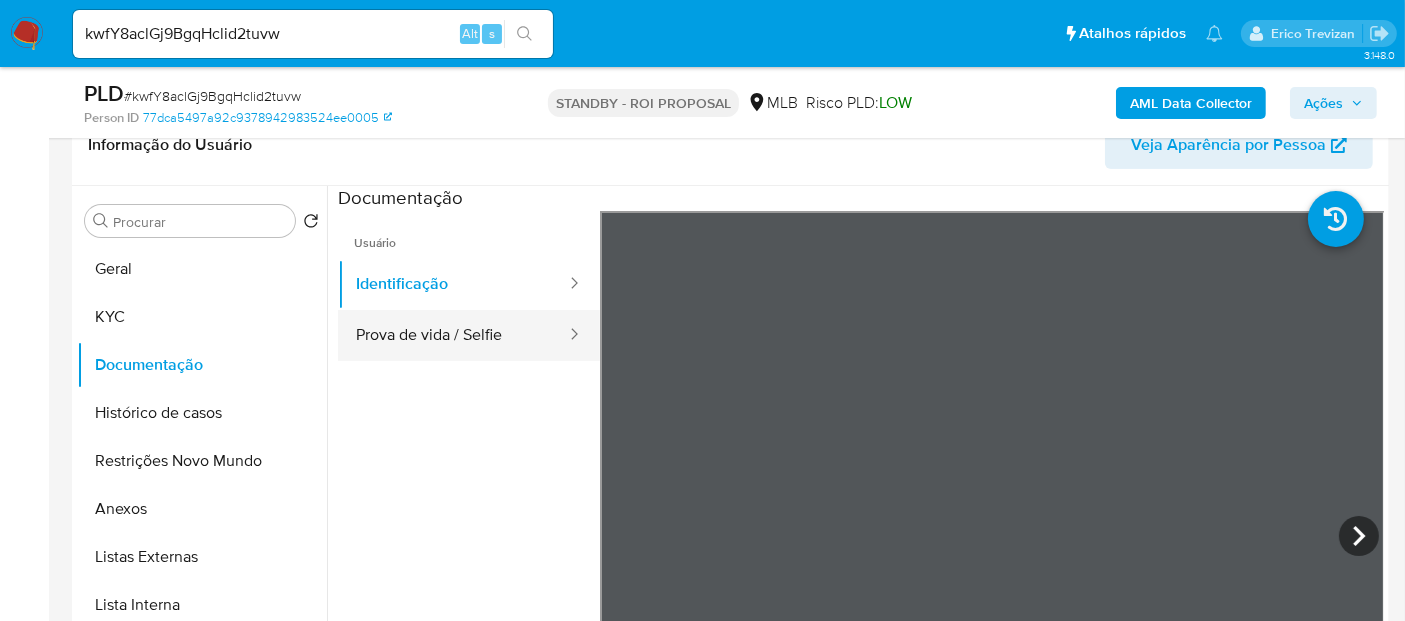 drag, startPoint x: 456, startPoint y: 341, endPoint x: 474, endPoint y: 341, distance: 18 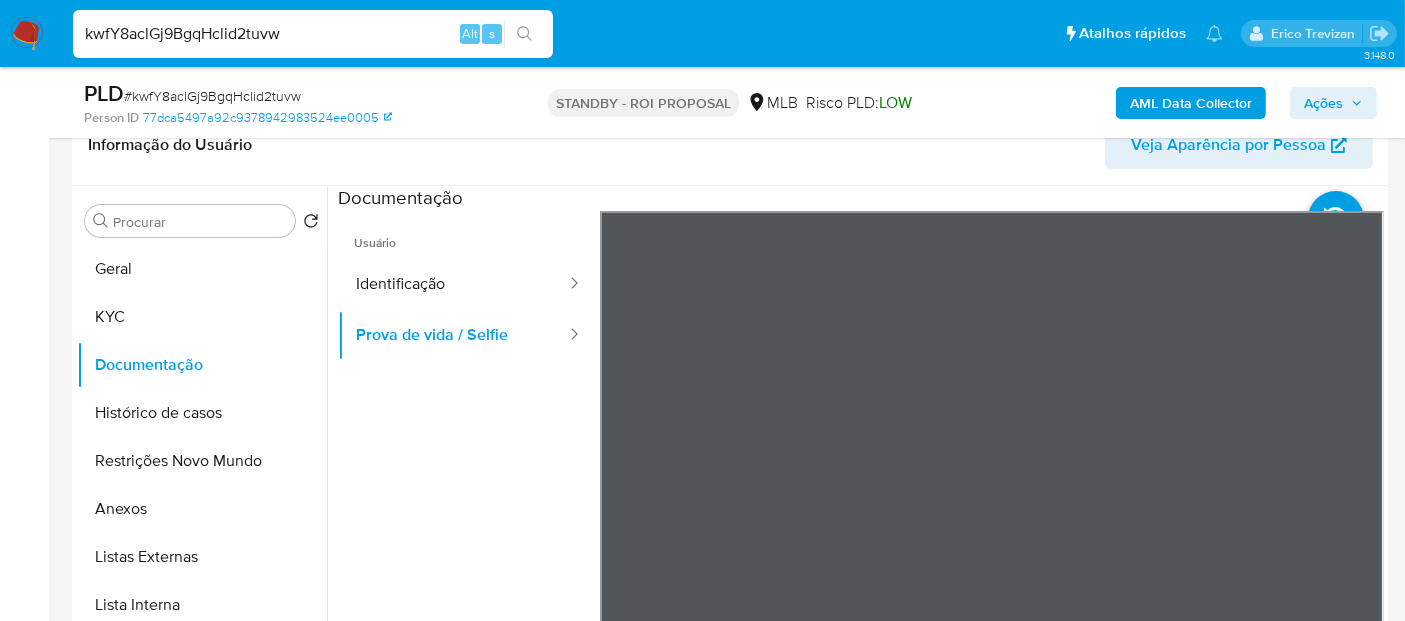 drag, startPoint x: 181, startPoint y: 24, endPoint x: 0, endPoint y: 12, distance: 181.39735 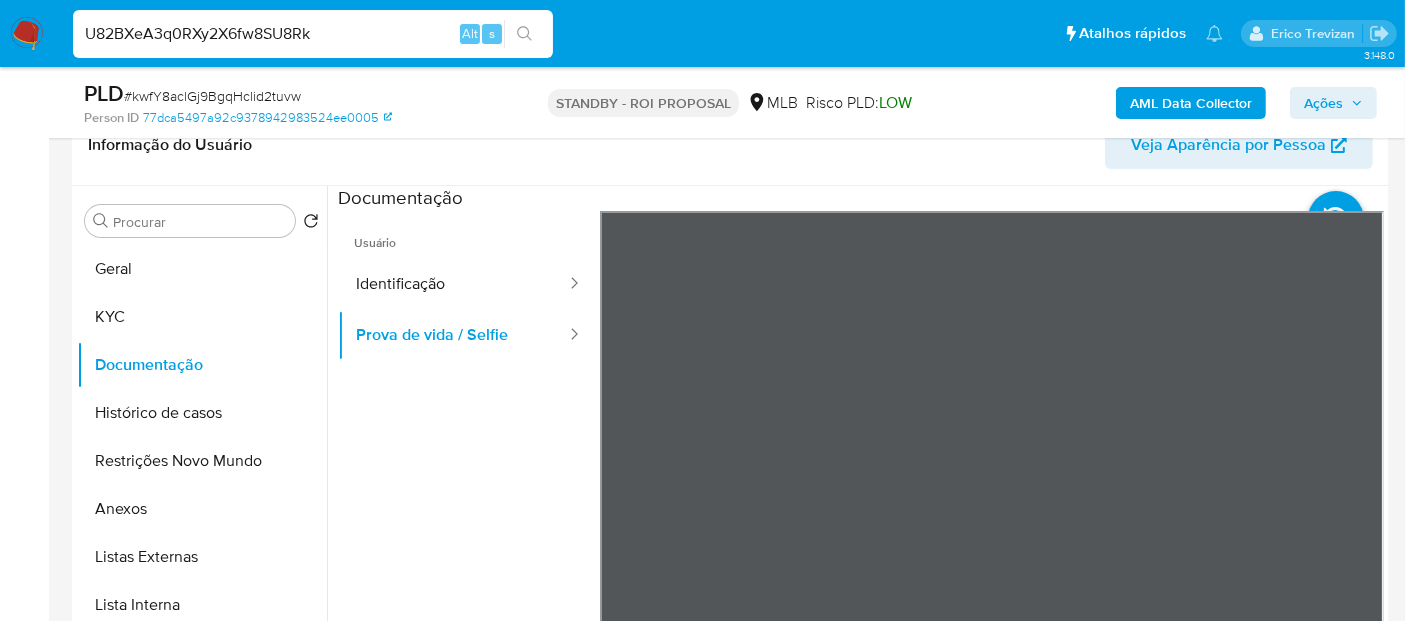 type on "U82BXeA3q0RXy2X6fw8SU8Rk" 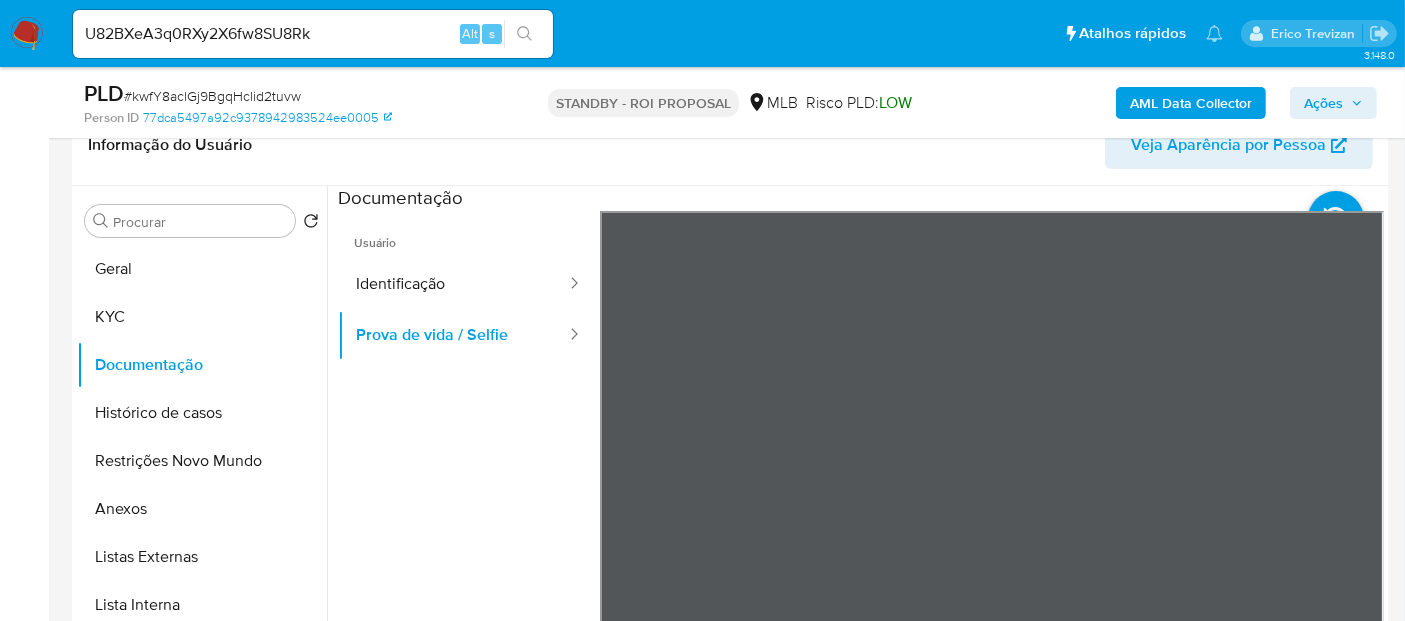 click 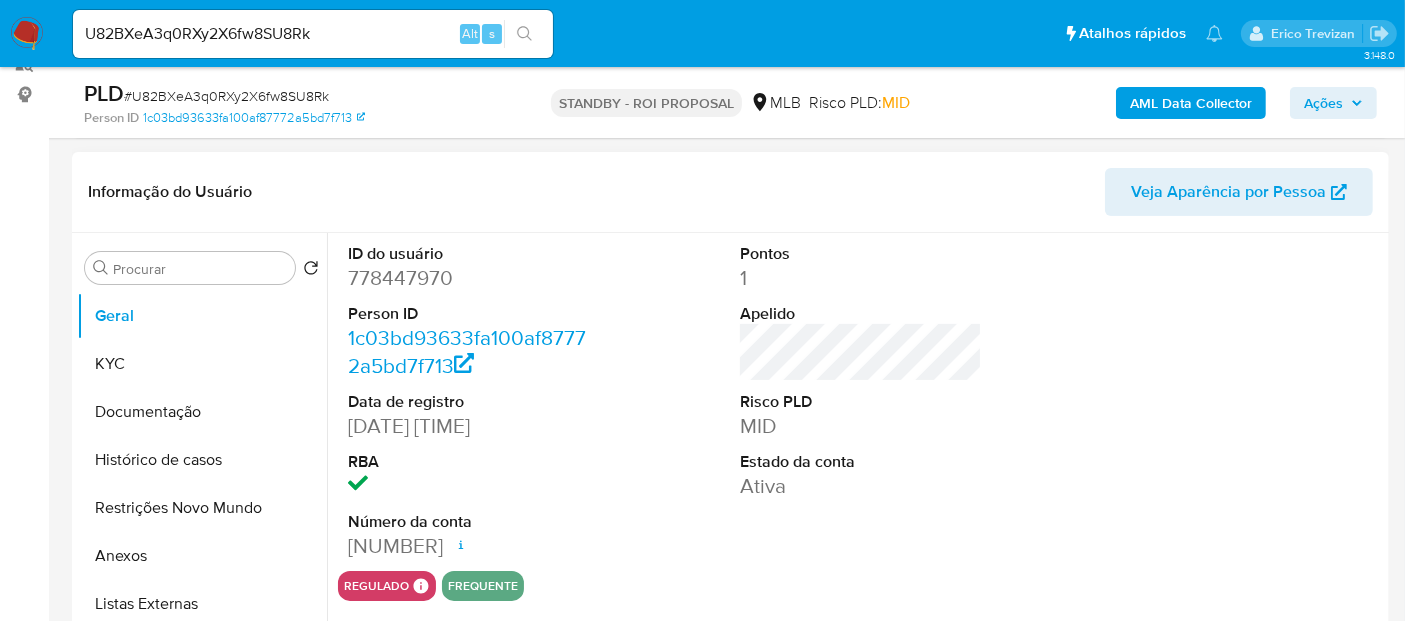 select on "10" 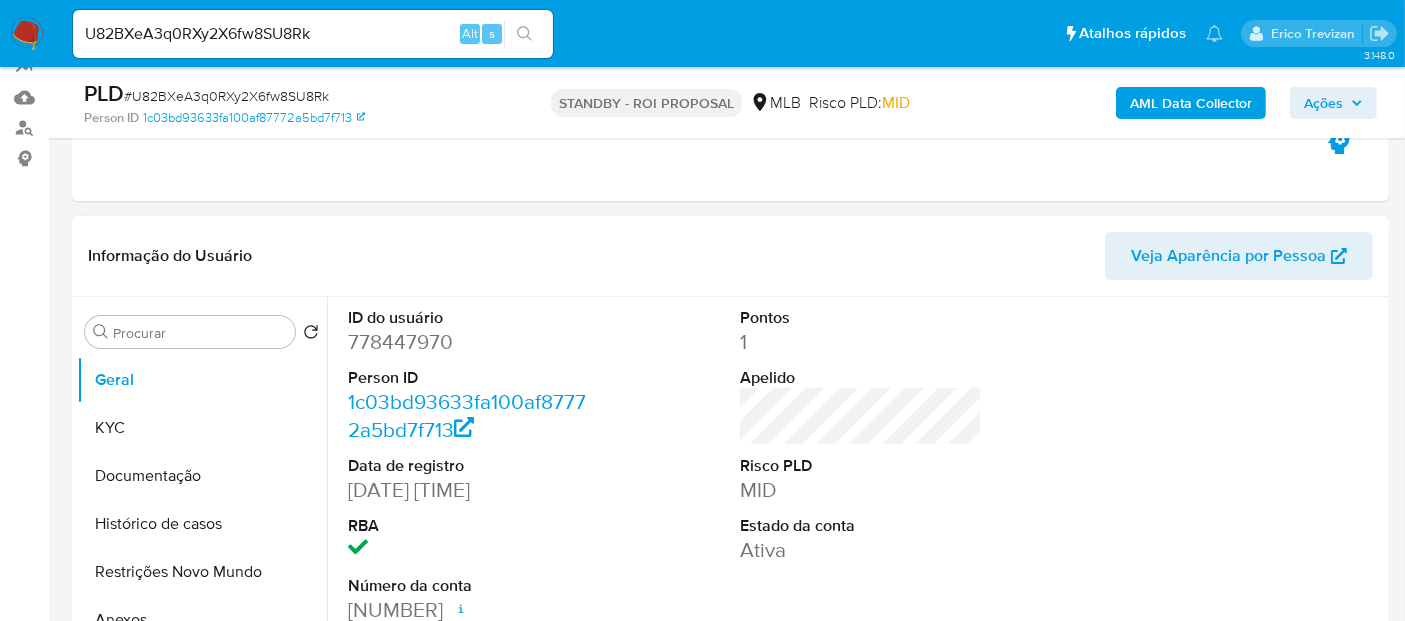 scroll, scrollTop: 333, scrollLeft: 0, axis: vertical 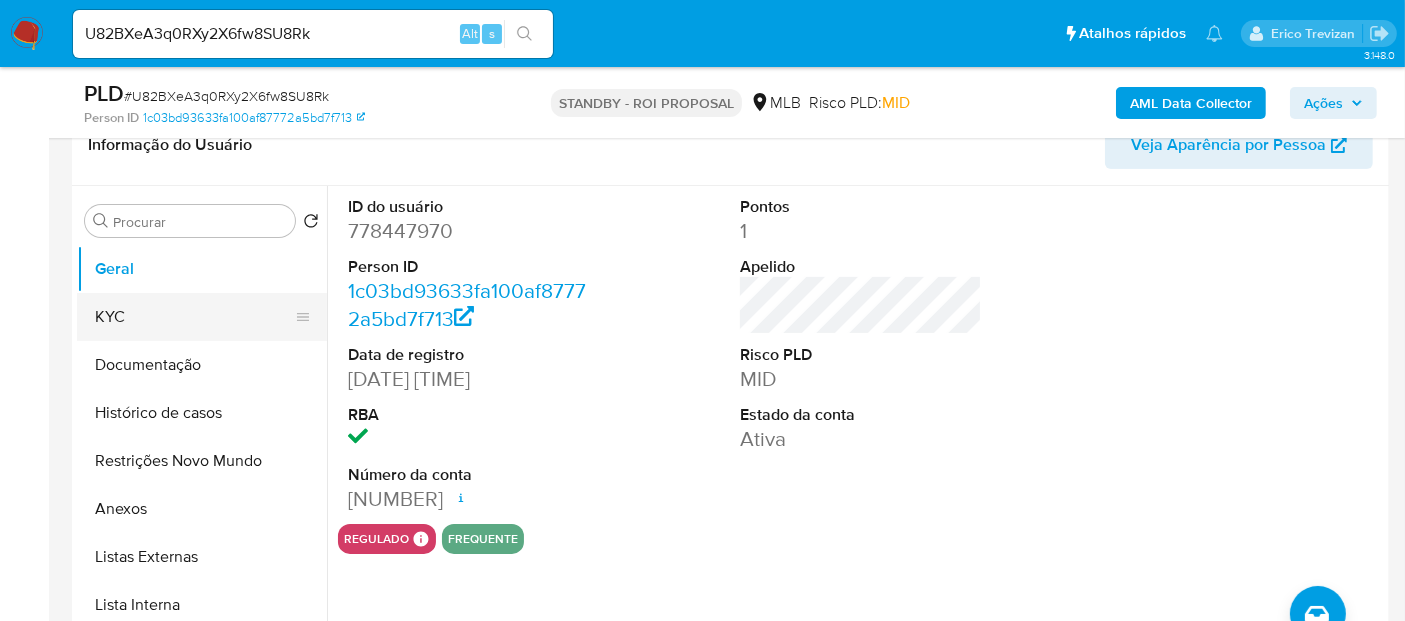 click on "KYC" at bounding box center [194, 317] 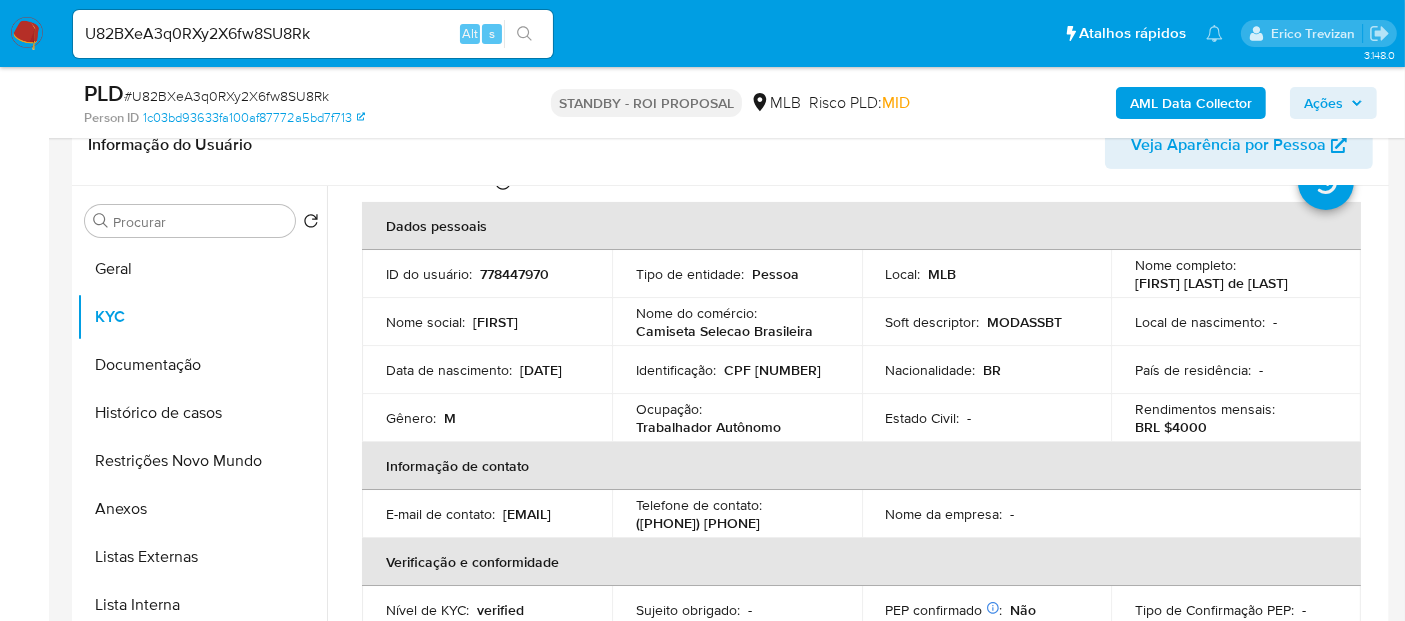 scroll, scrollTop: 111, scrollLeft: 0, axis: vertical 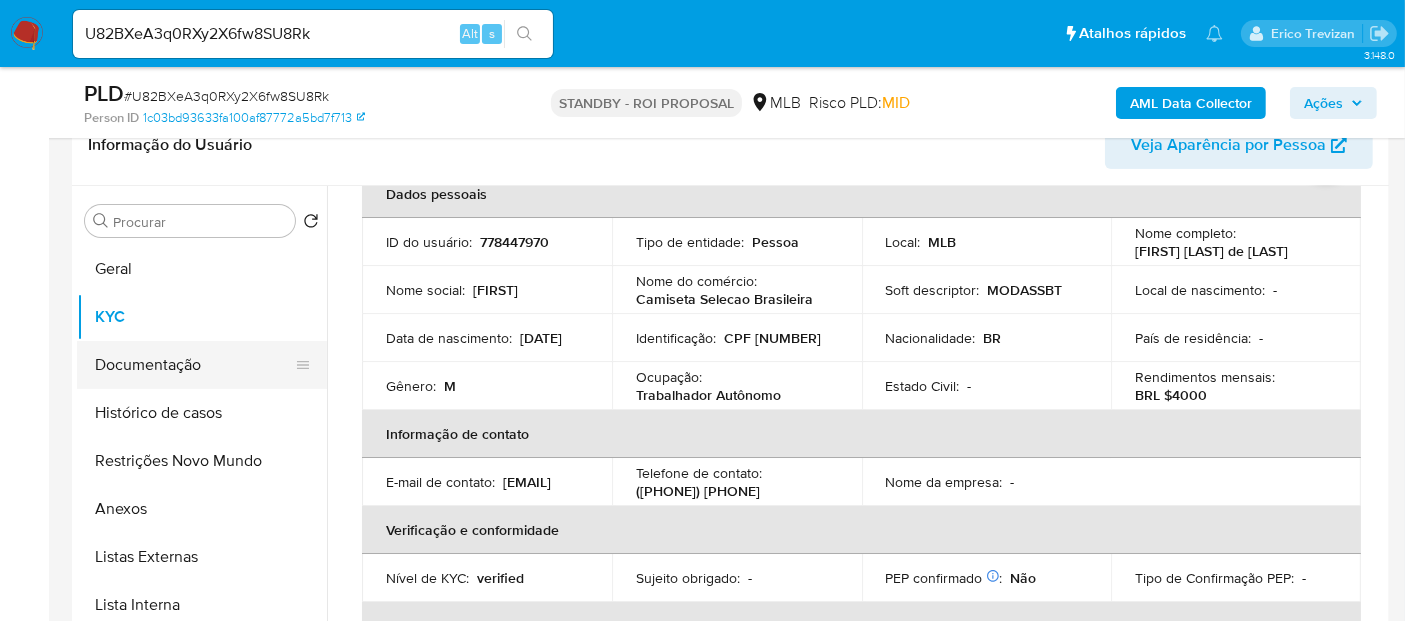 click on "Documentação" at bounding box center (194, 365) 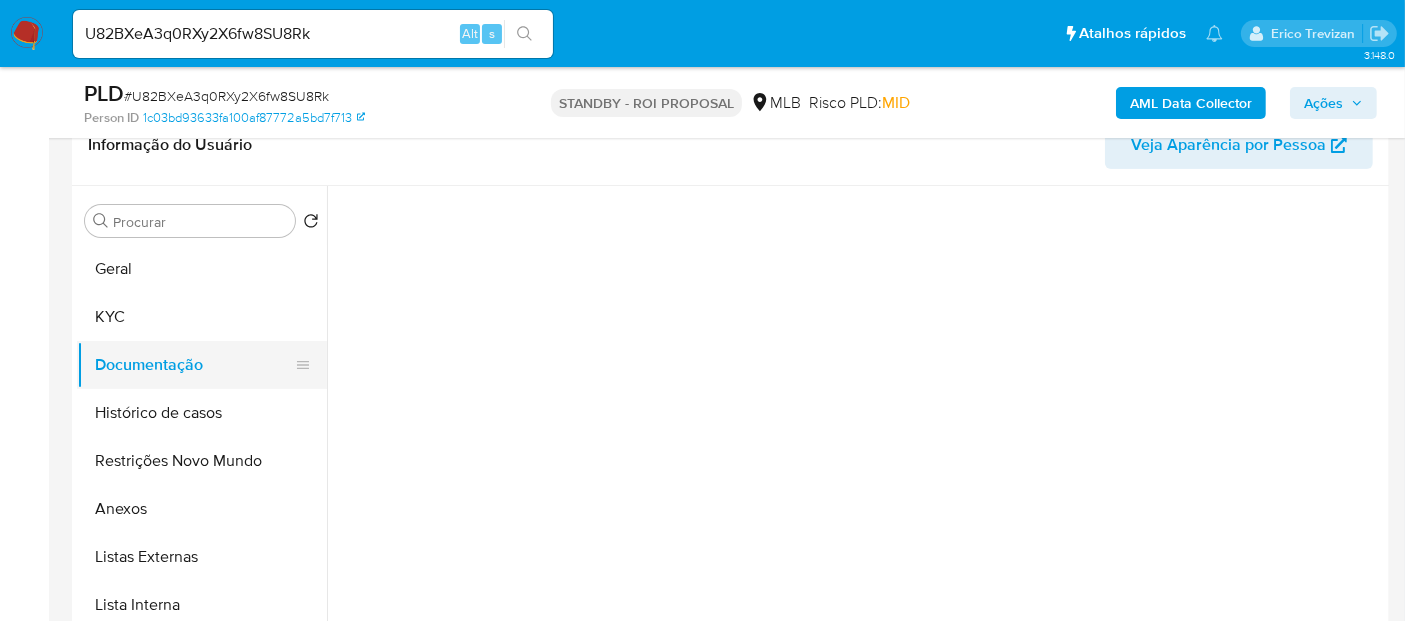 scroll, scrollTop: 0, scrollLeft: 0, axis: both 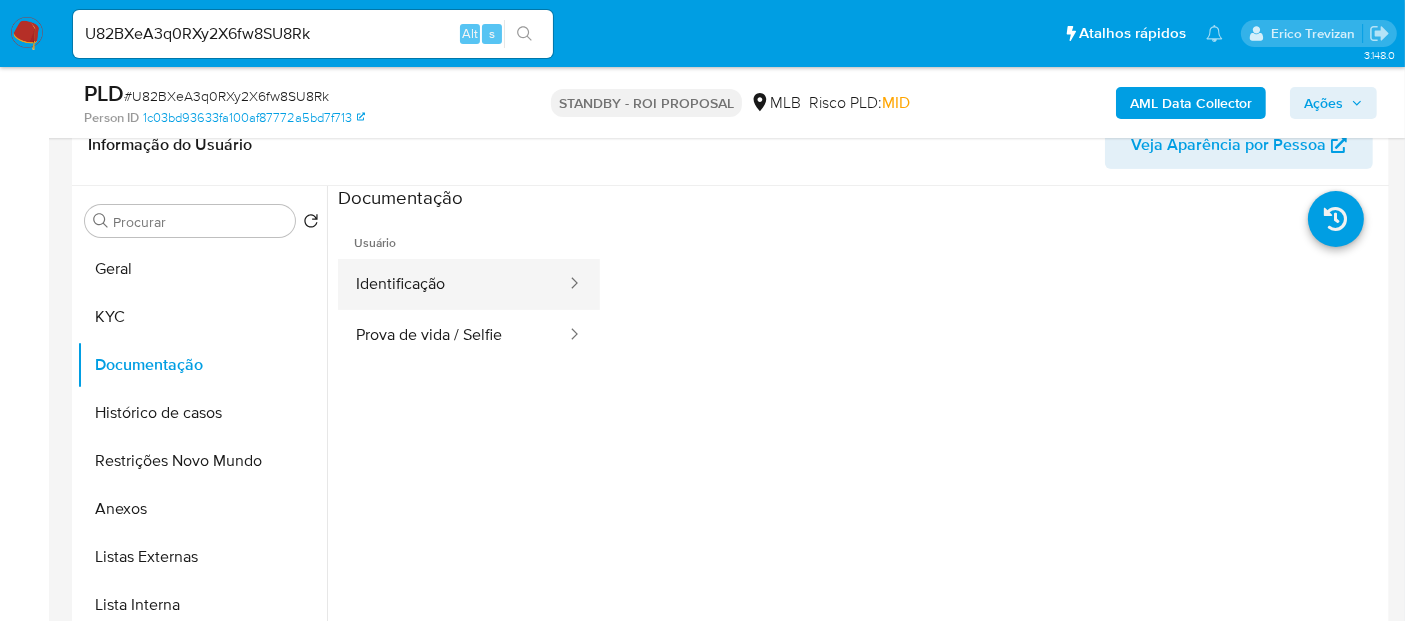 click on "Identificação" at bounding box center (453, 284) 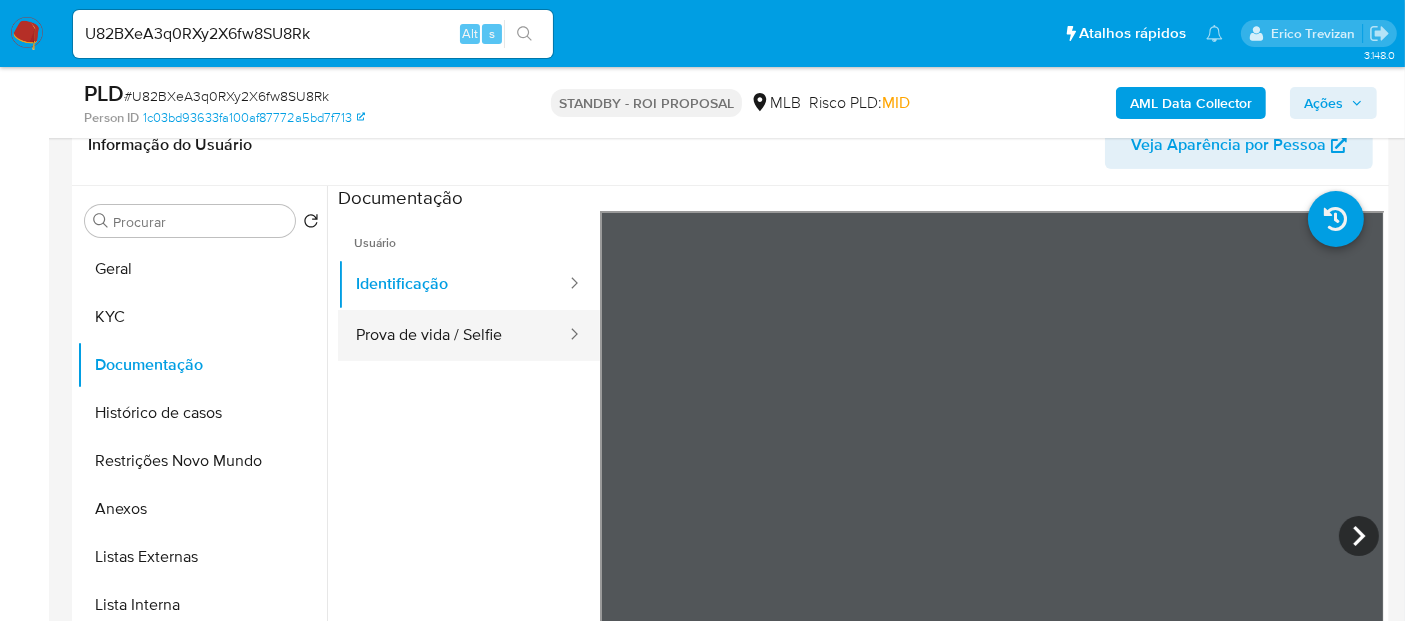 click on "Prova de vida / Selfie" at bounding box center (453, 335) 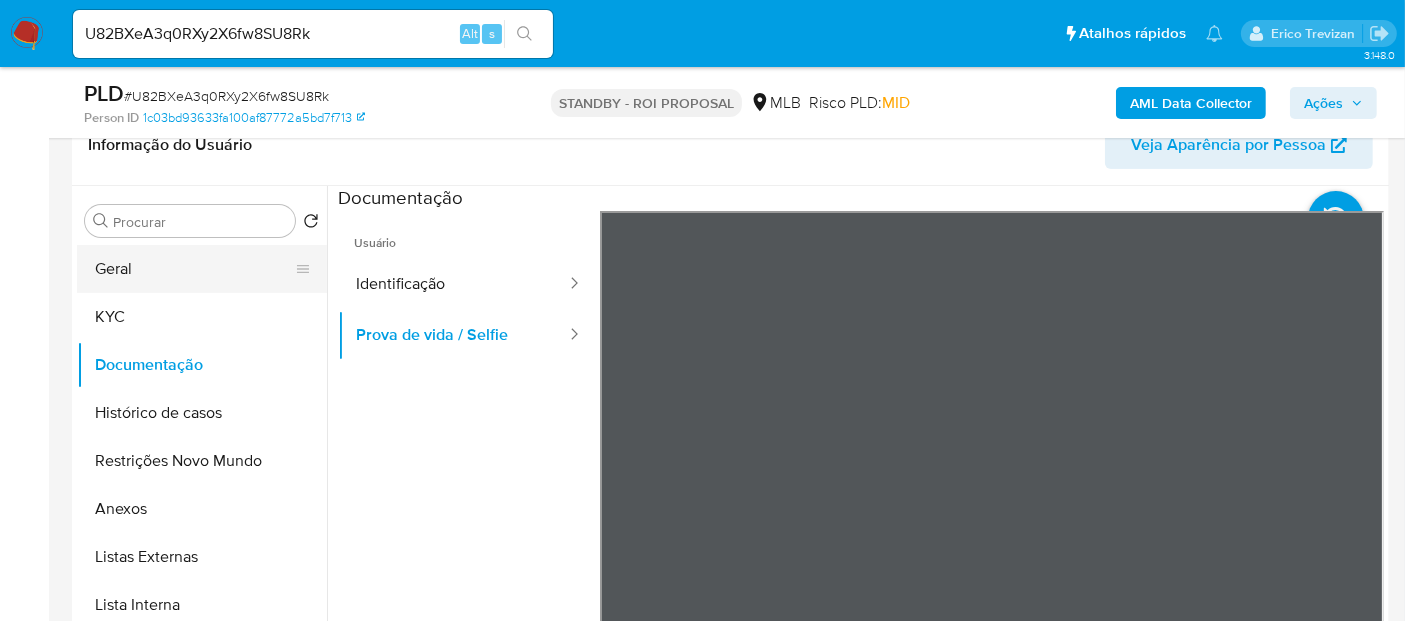 click on "Geral" at bounding box center [194, 269] 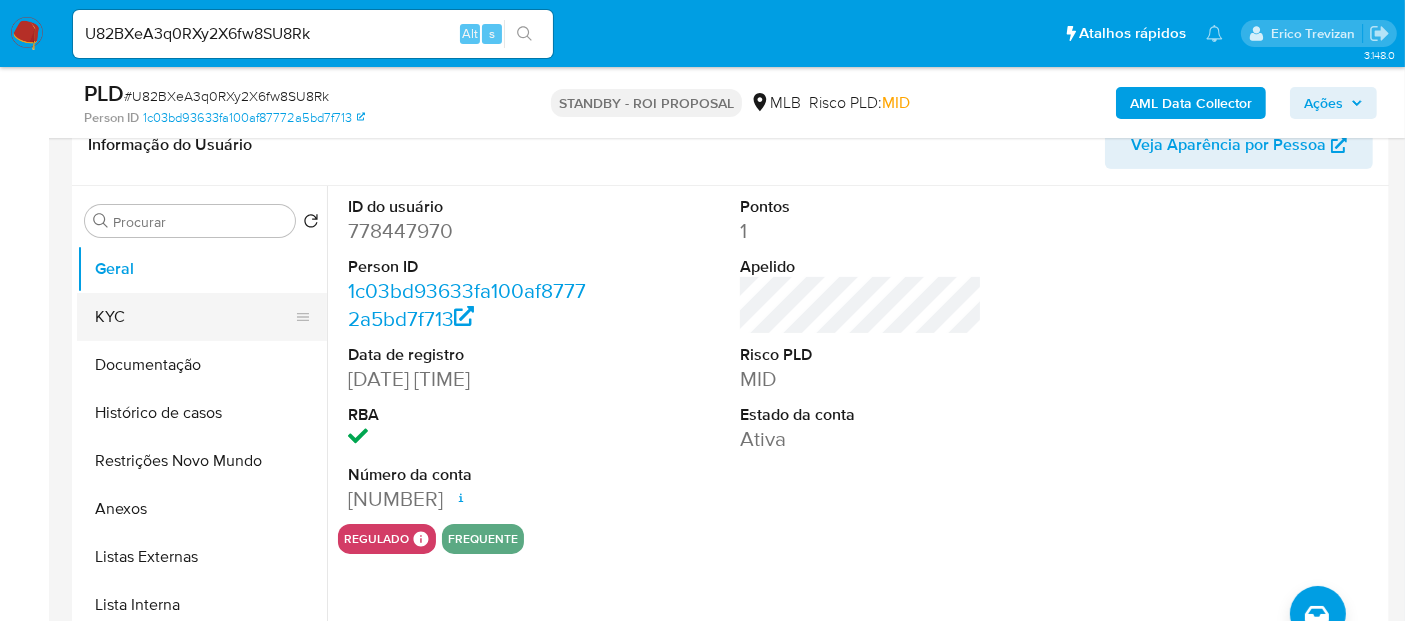 click on "KYC" at bounding box center [194, 317] 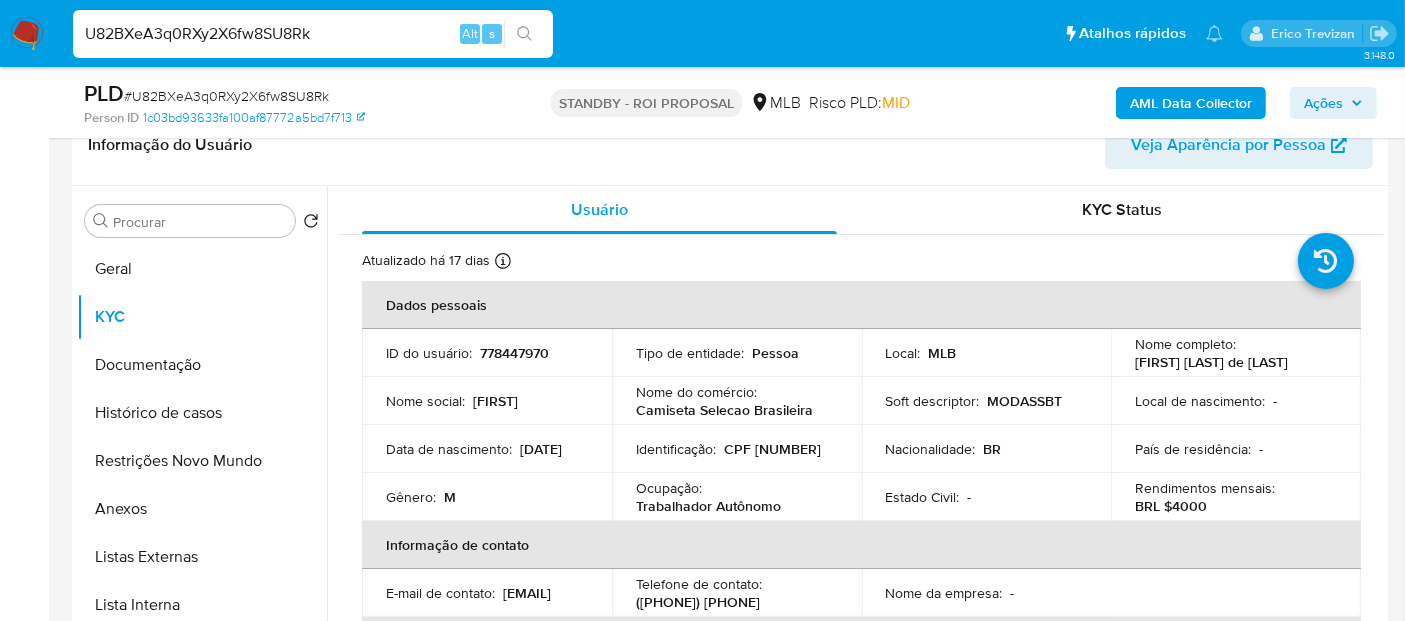 drag, startPoint x: 199, startPoint y: 31, endPoint x: 0, endPoint y: -39, distance: 210.9526 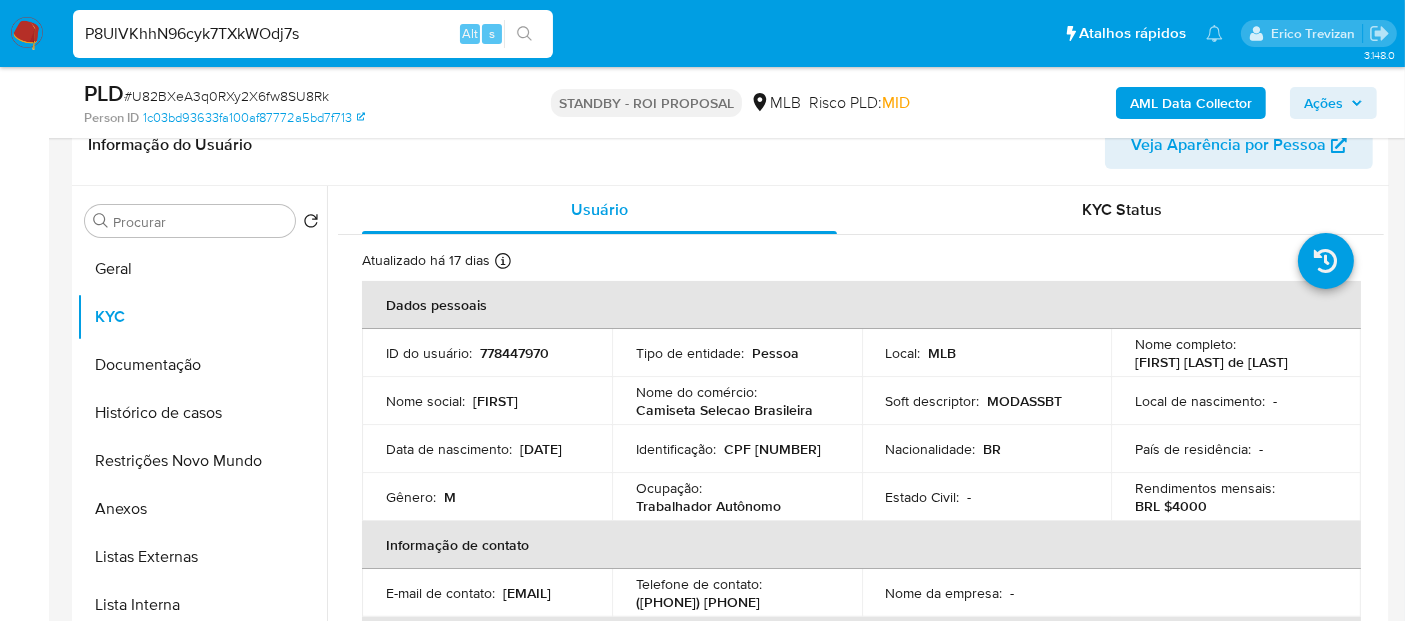 type on "P8UlVKhhN96cyk7TXkWOdj7s" 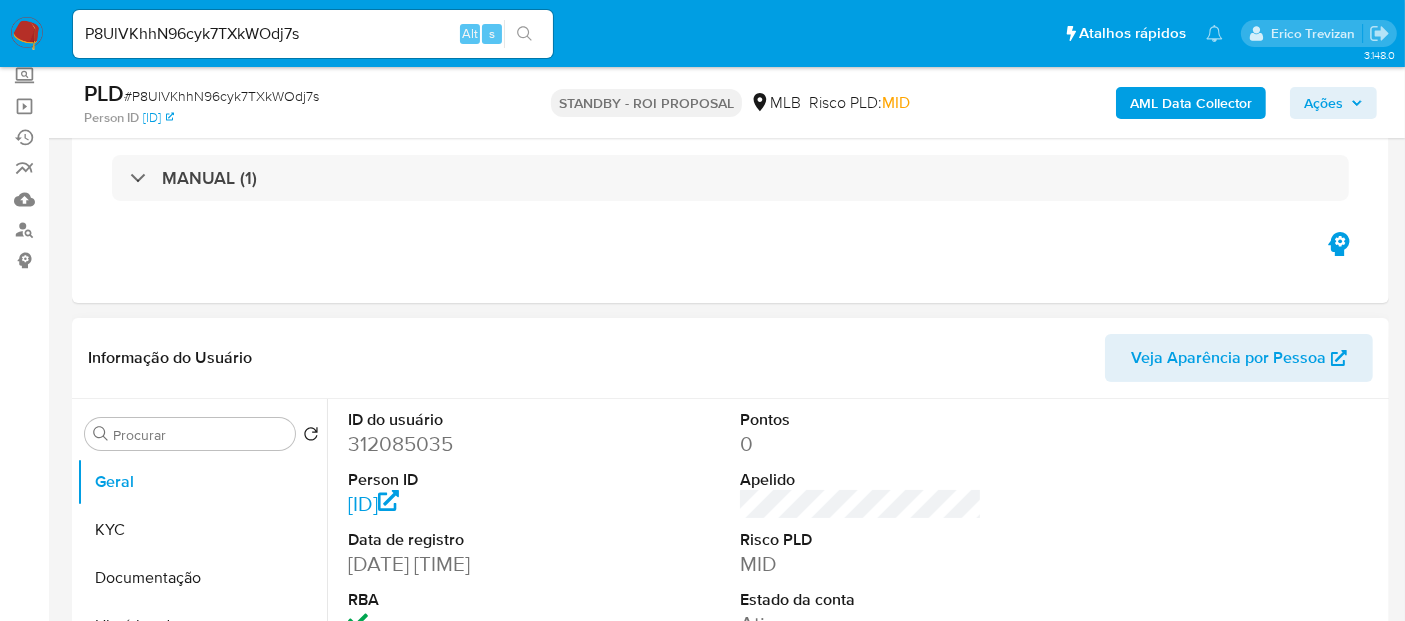 scroll, scrollTop: 222, scrollLeft: 0, axis: vertical 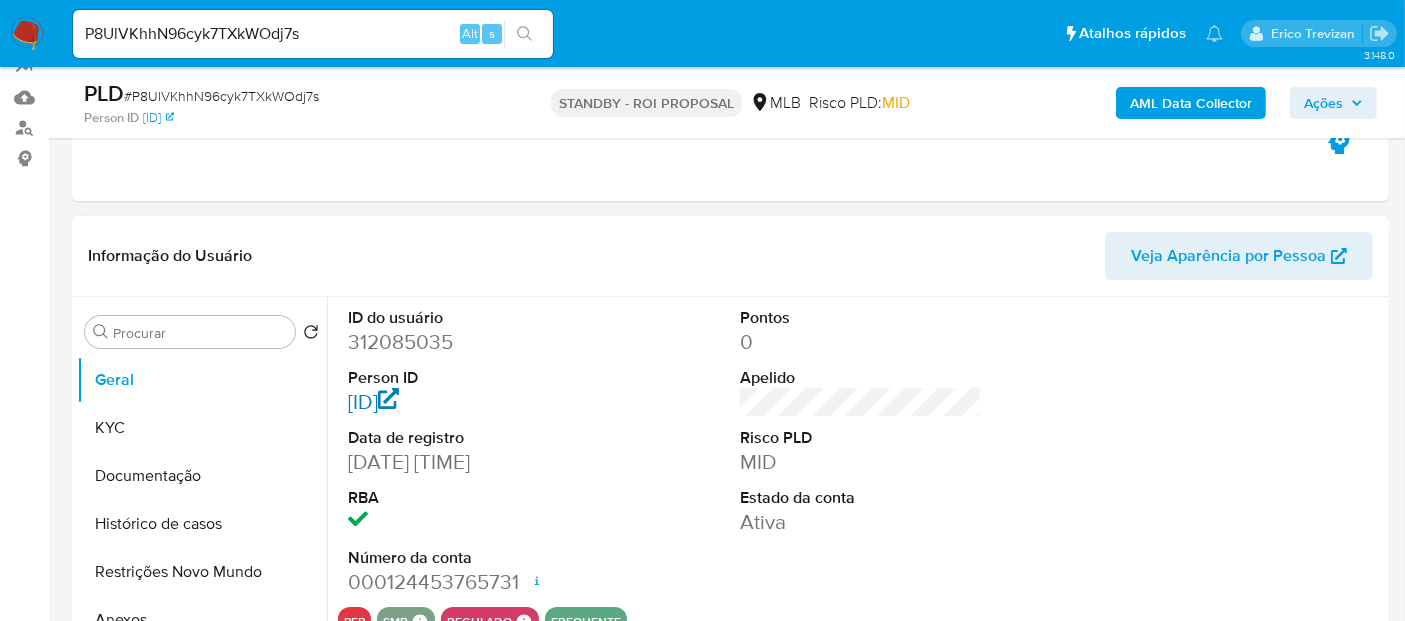 select on "10" 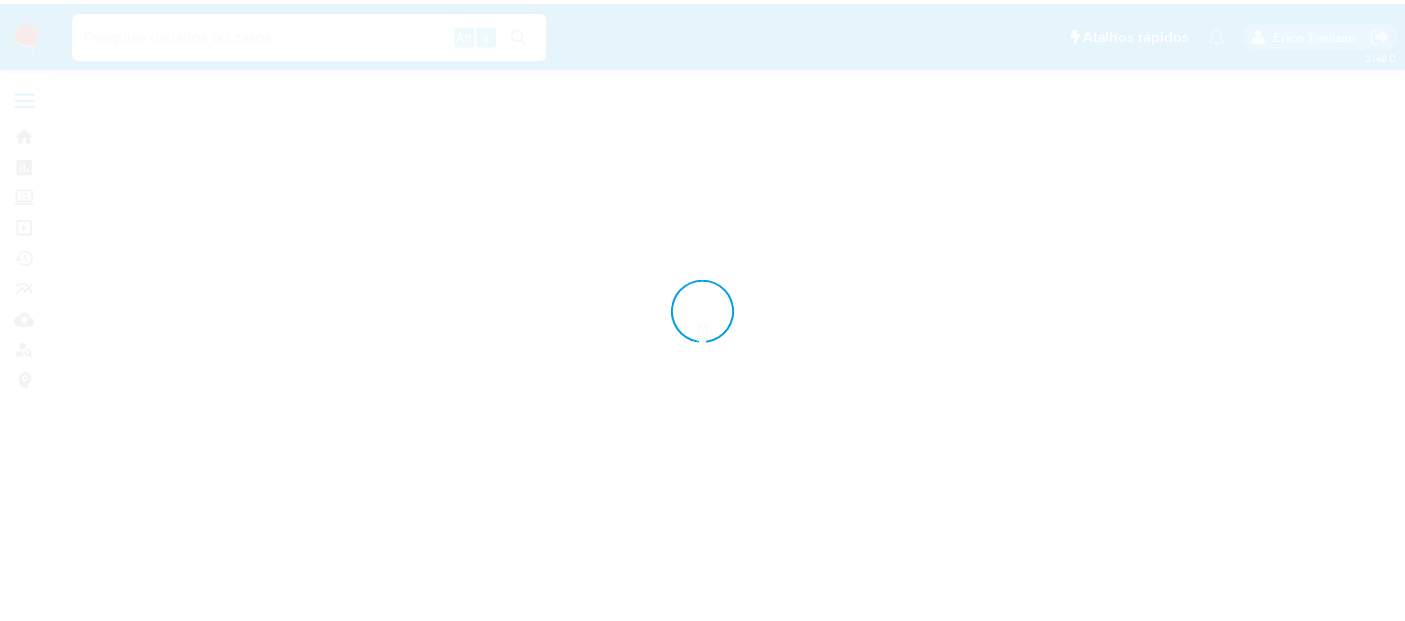 scroll, scrollTop: 0, scrollLeft: 0, axis: both 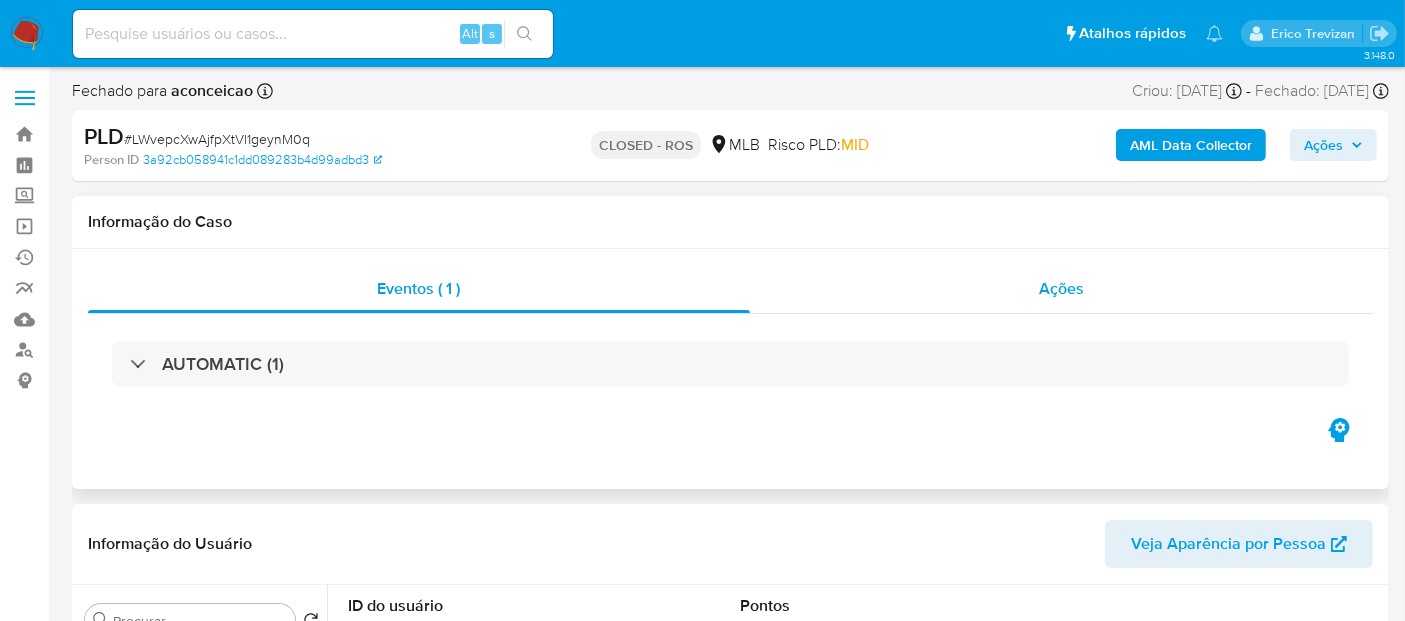 drag, startPoint x: 1076, startPoint y: 290, endPoint x: 1023, endPoint y: 290, distance: 53 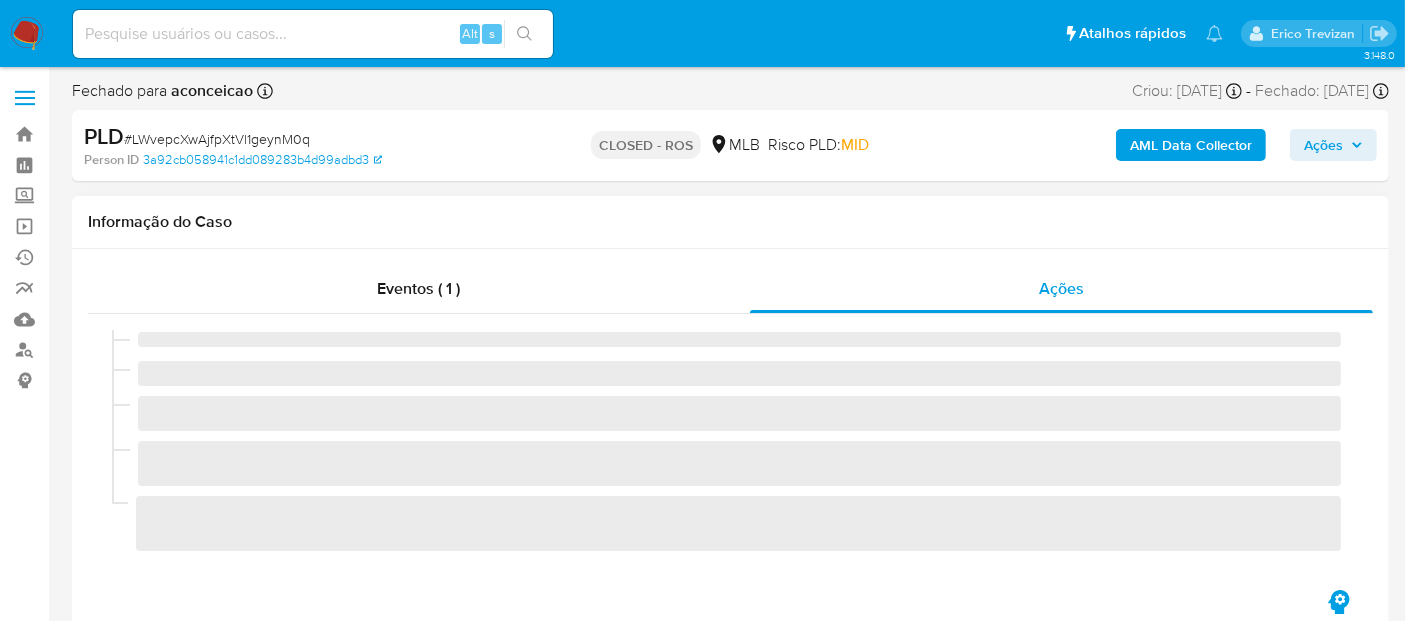 select on "10" 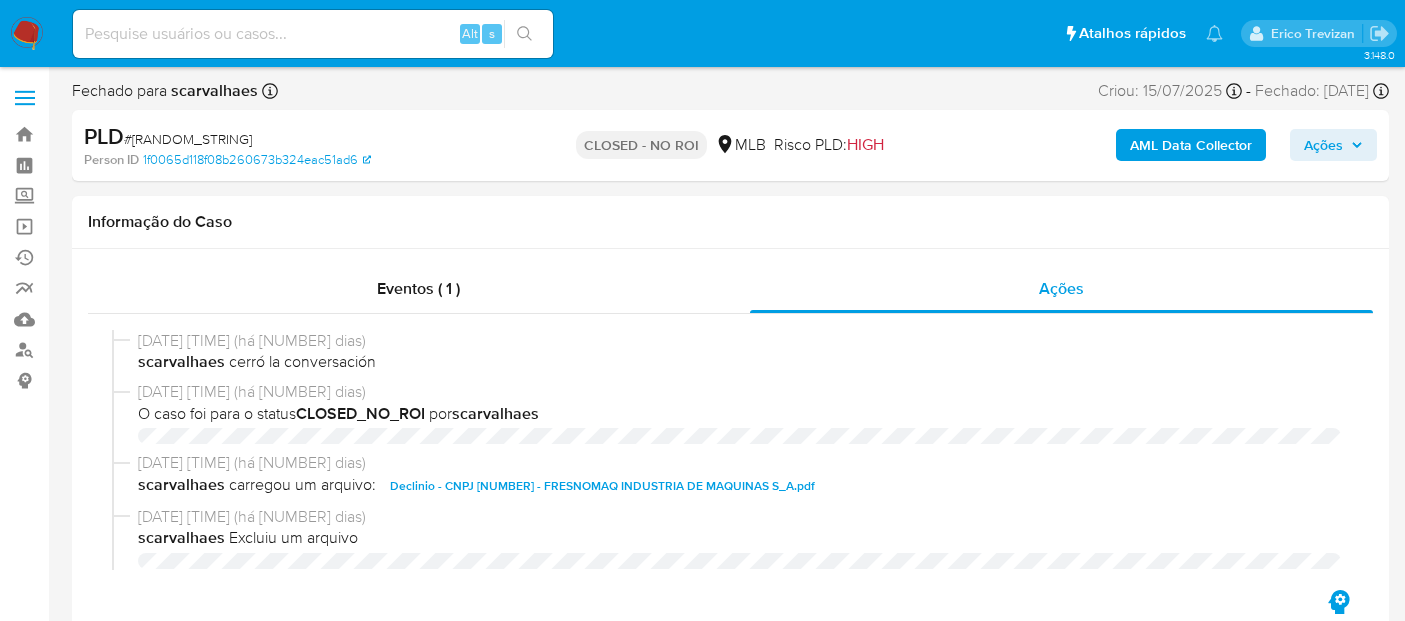 select on "10" 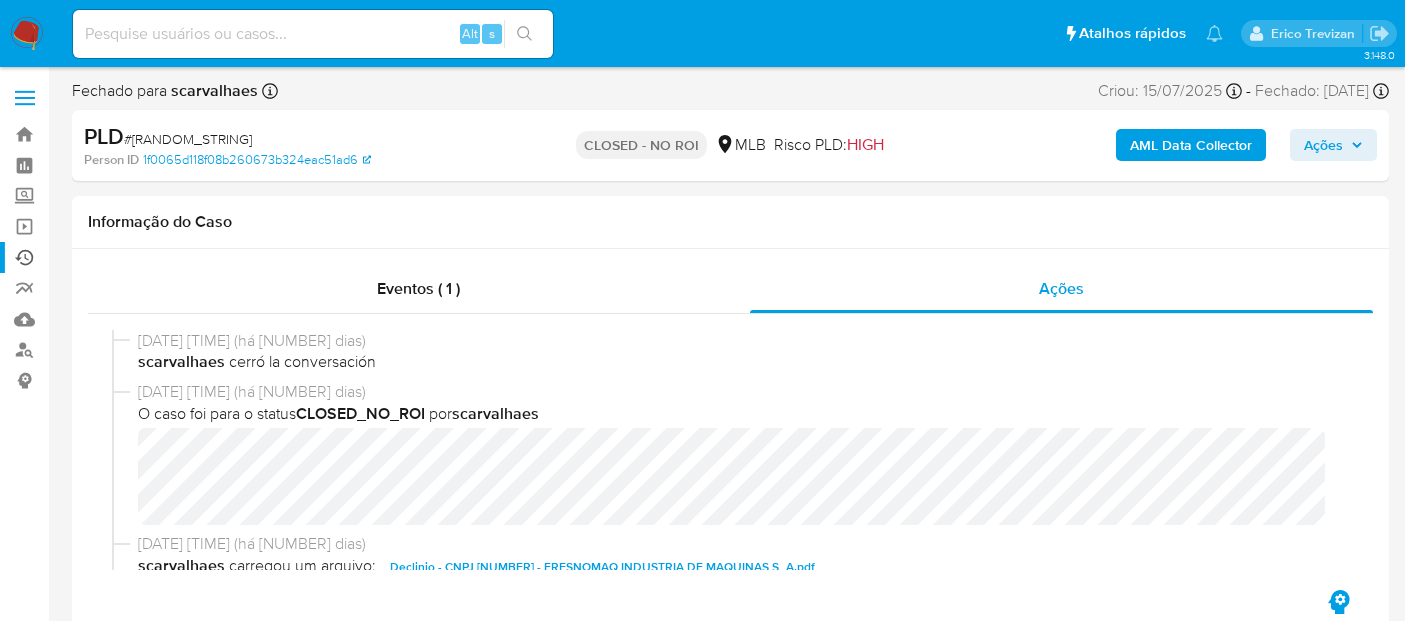 scroll, scrollTop: 0, scrollLeft: 0, axis: both 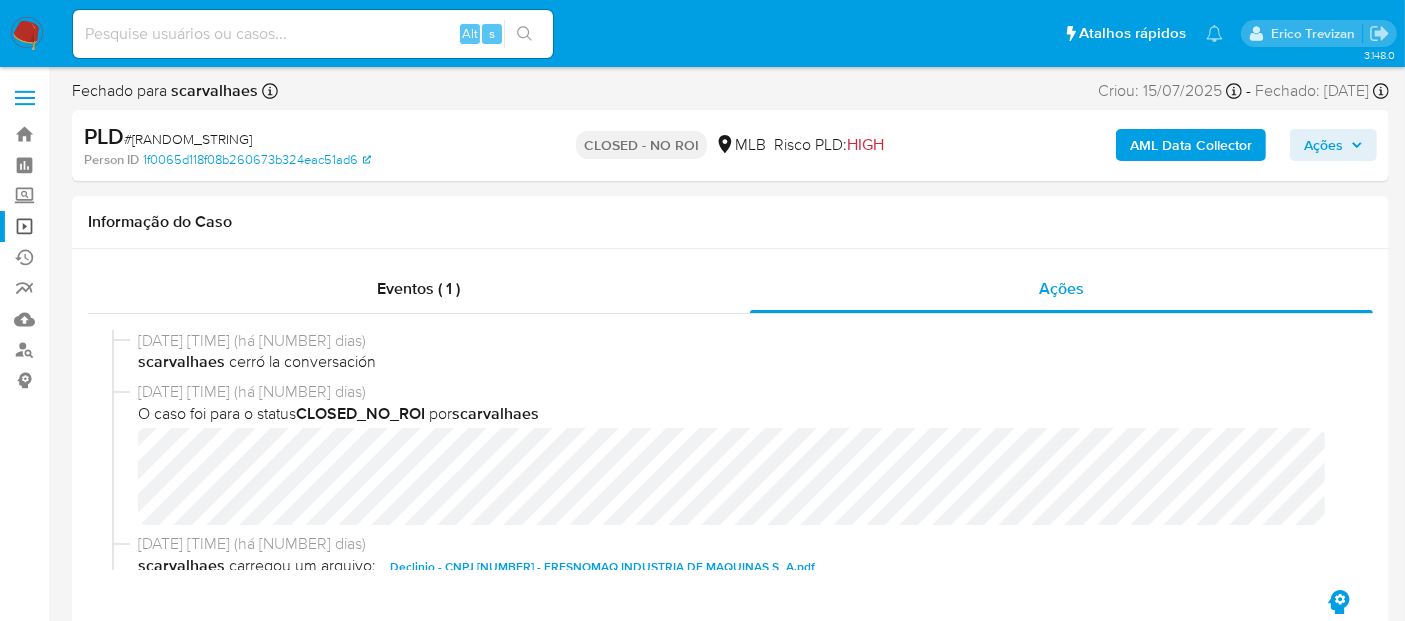 click on "Operações em massa" at bounding box center [119, 226] 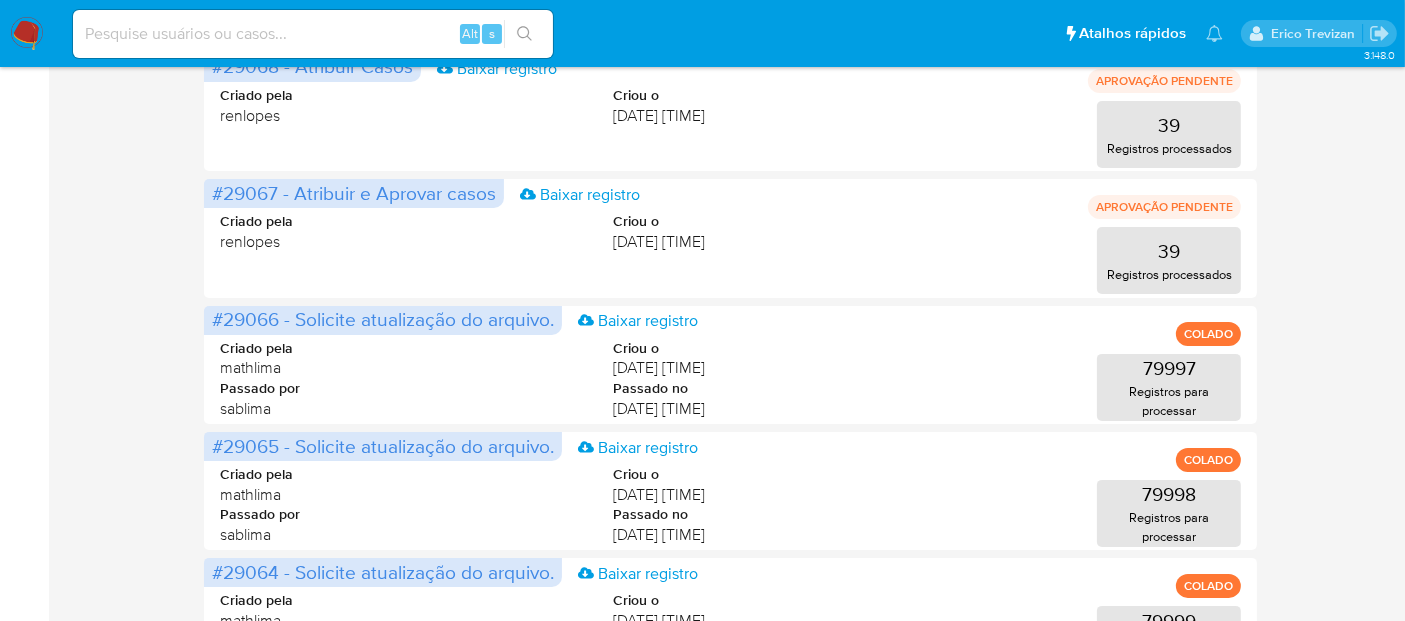 scroll, scrollTop: 0, scrollLeft: 0, axis: both 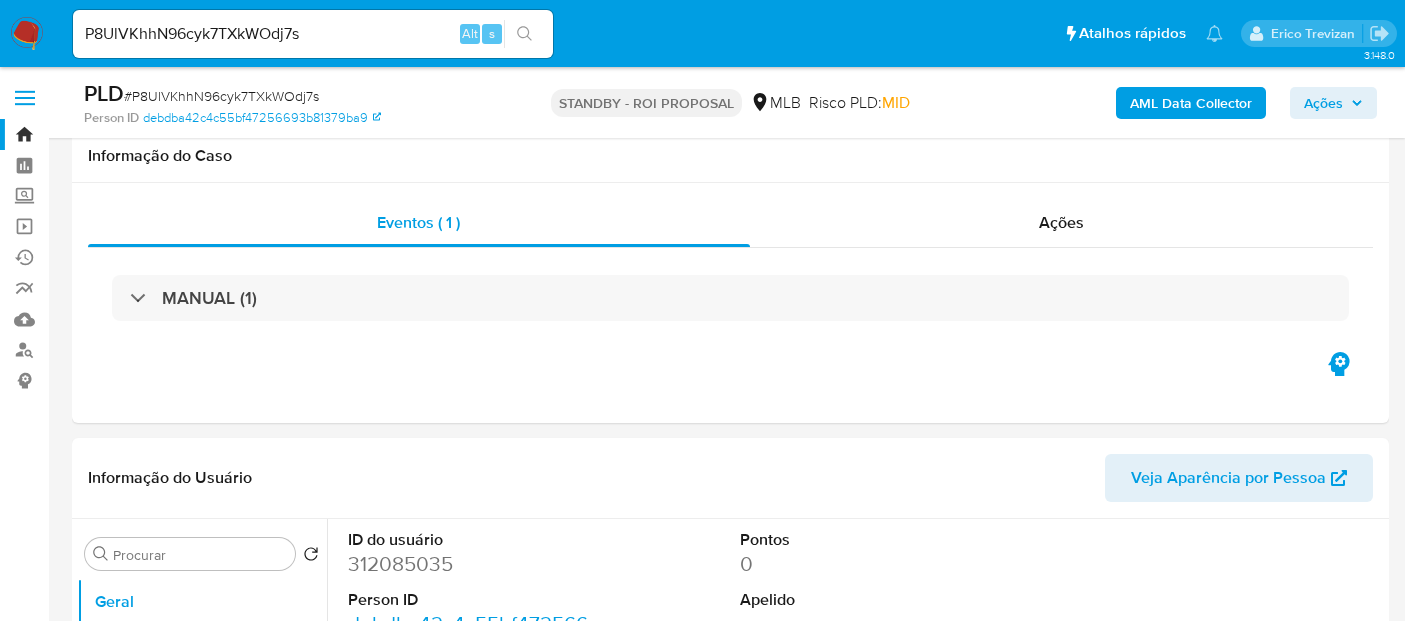 select on "10" 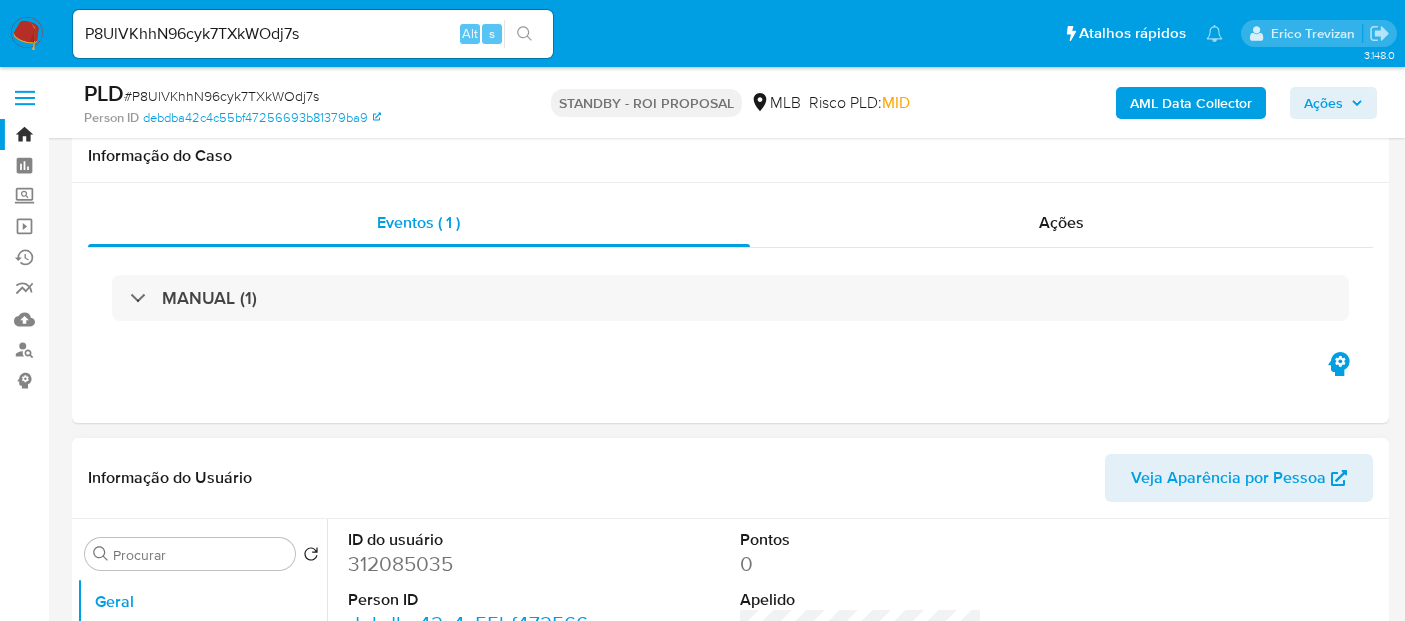 scroll, scrollTop: 222, scrollLeft: 0, axis: vertical 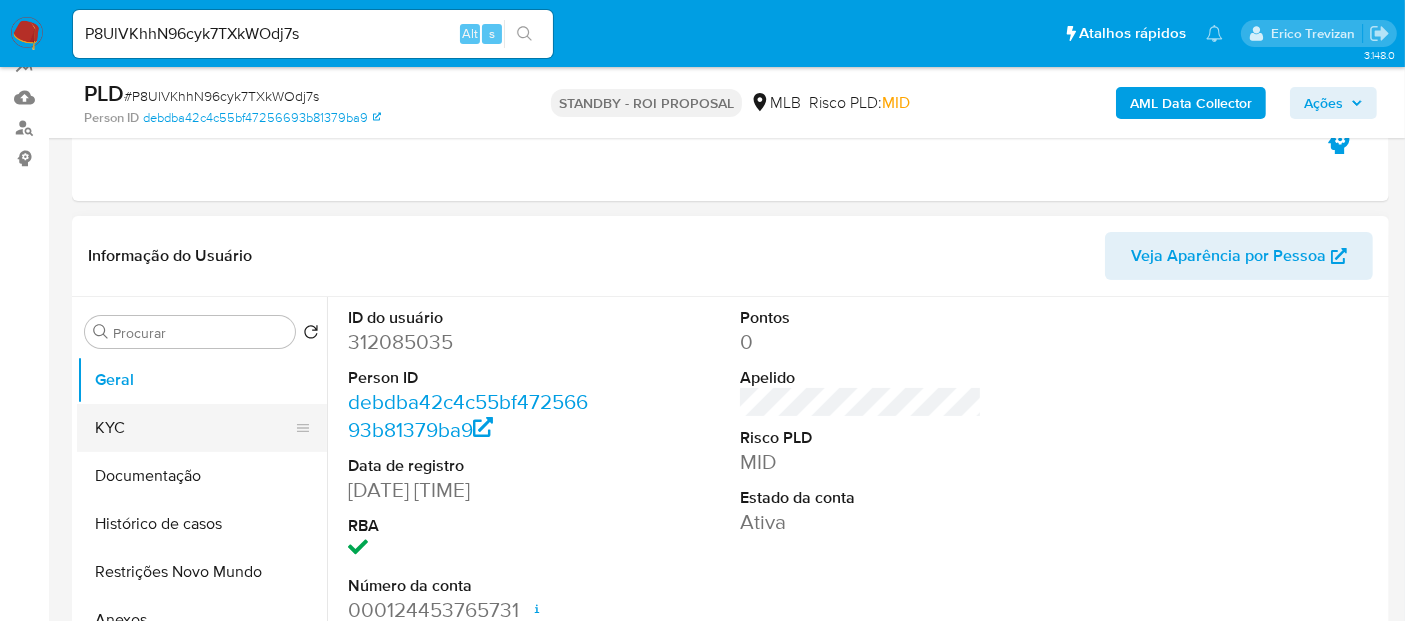 drag, startPoint x: 162, startPoint y: 427, endPoint x: 220, endPoint y: 423, distance: 58.137768 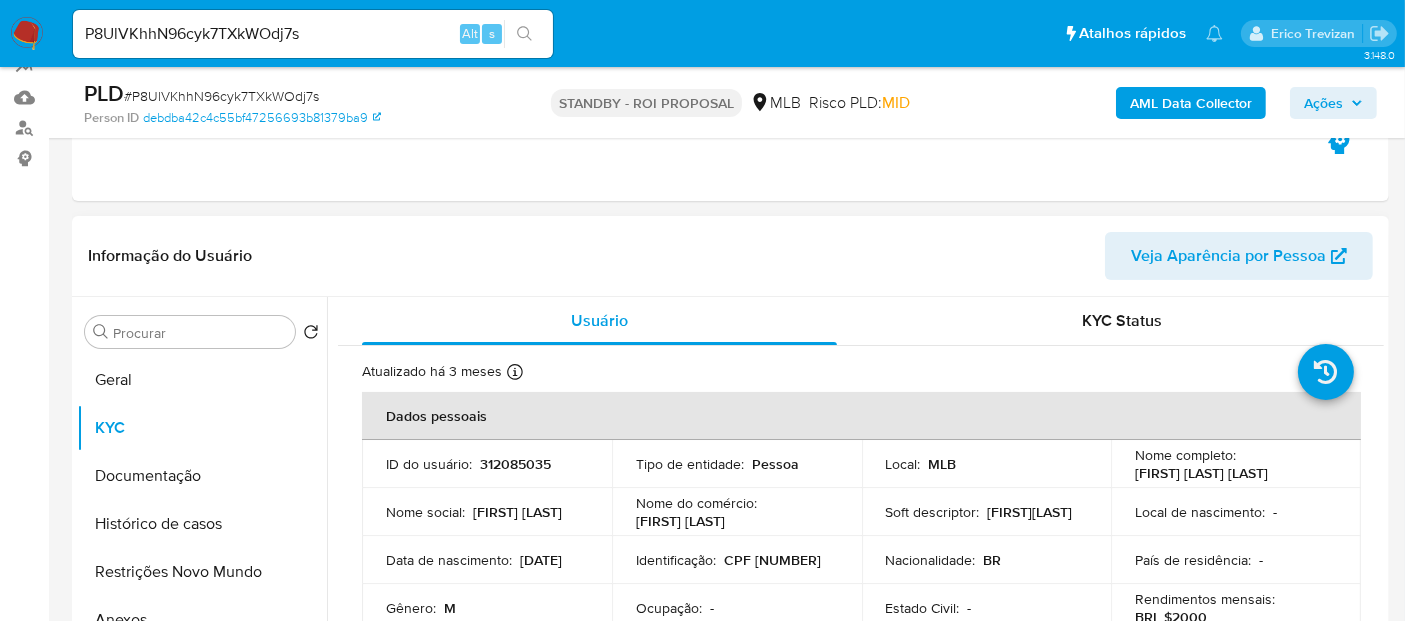 scroll, scrollTop: 111, scrollLeft: 0, axis: vertical 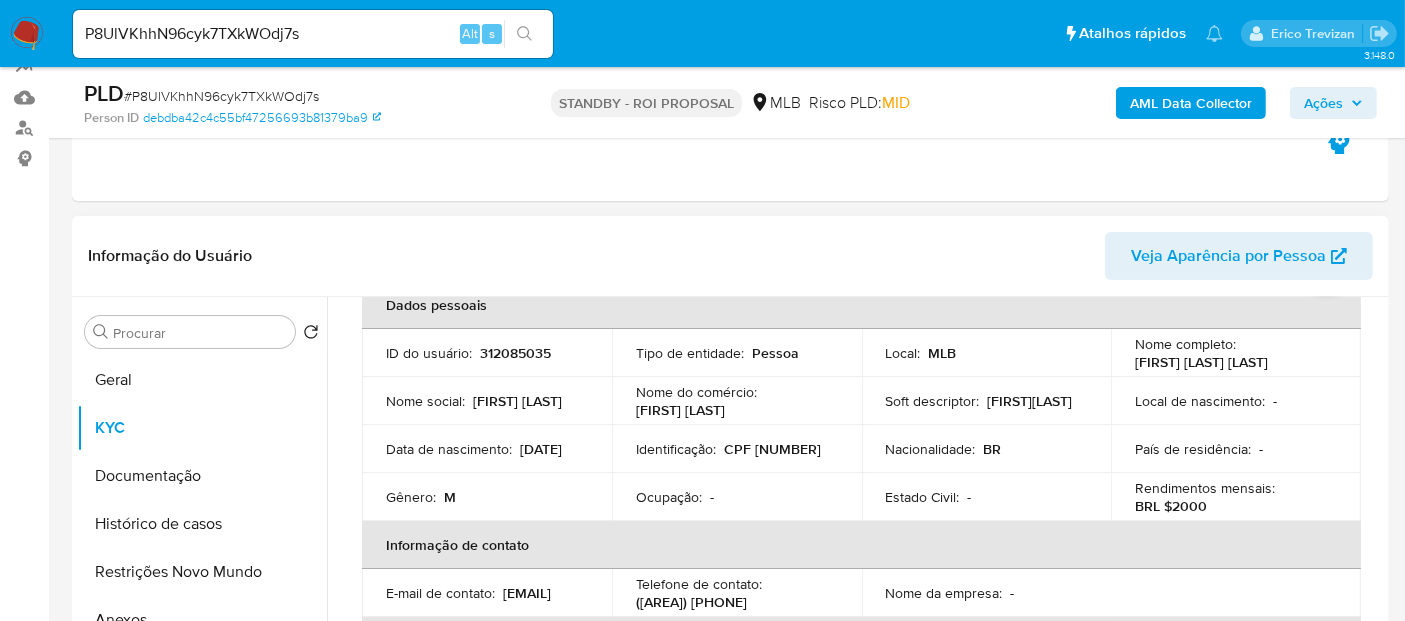 drag, startPoint x: 386, startPoint y: 461, endPoint x: 475, endPoint y: 460, distance: 89.005615 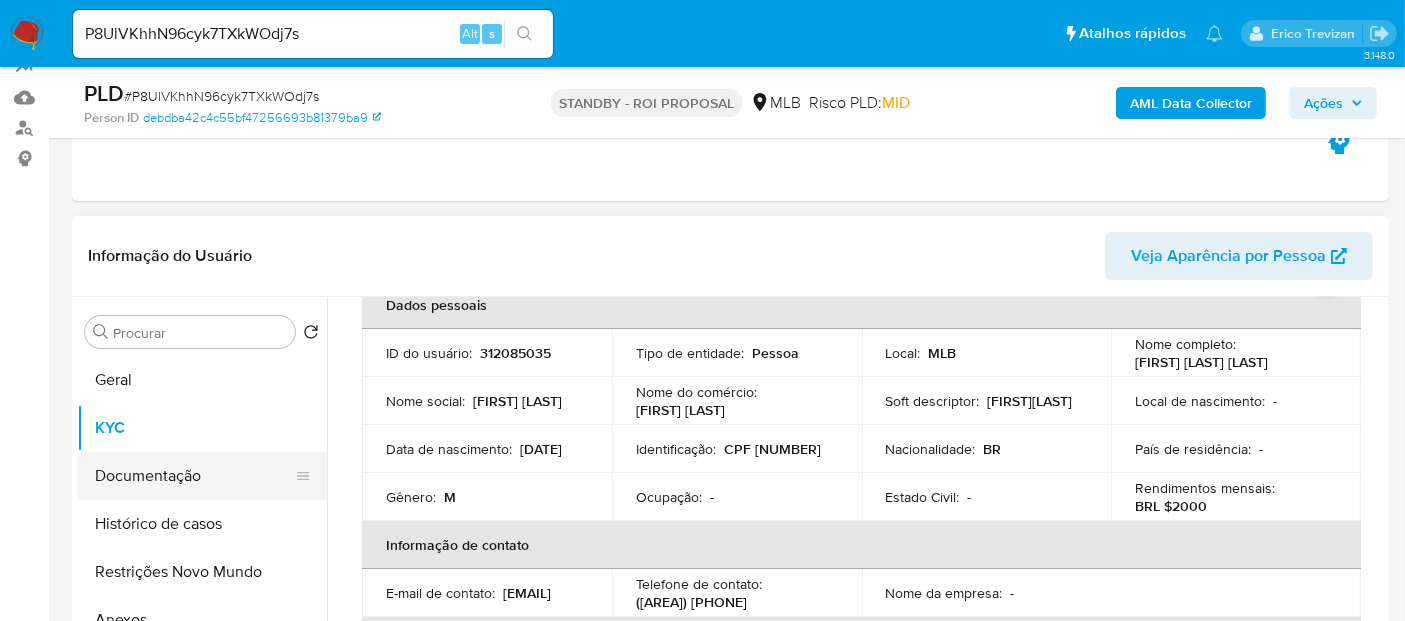 drag, startPoint x: 167, startPoint y: 481, endPoint x: 408, endPoint y: 484, distance: 241.01868 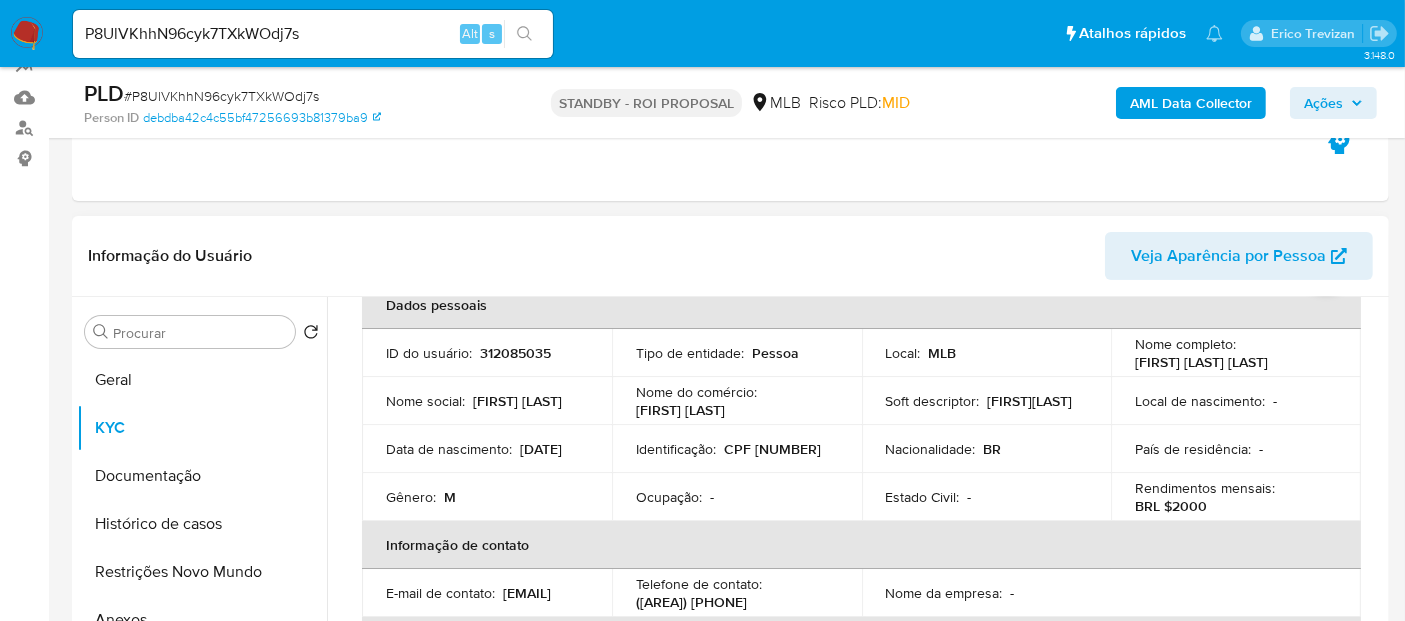 scroll, scrollTop: 0, scrollLeft: 0, axis: both 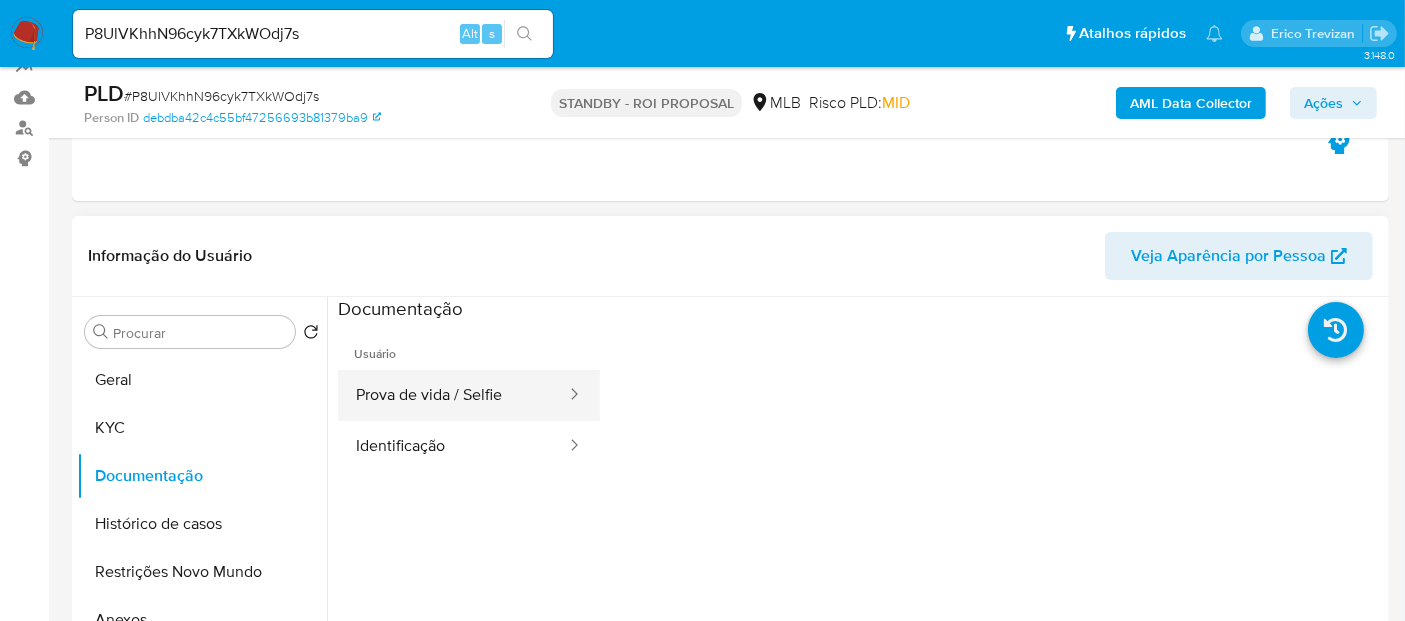 click on "Prova de vida / Selfie" at bounding box center (453, 395) 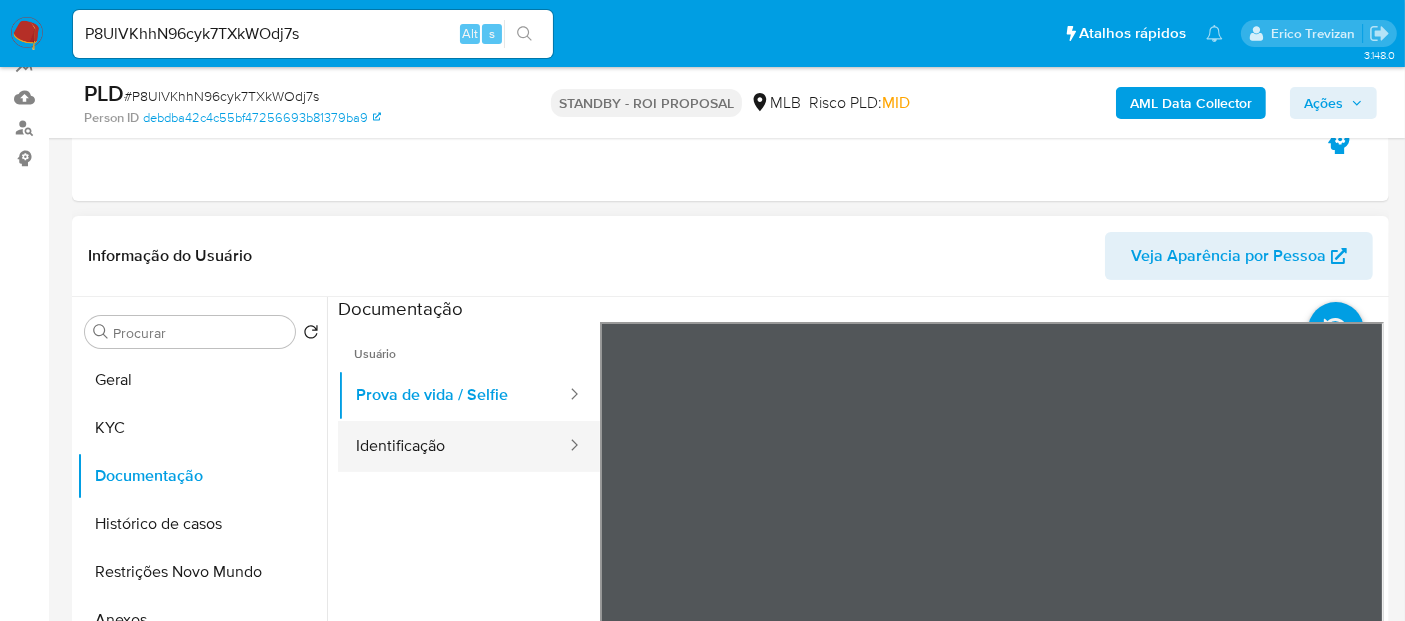 drag, startPoint x: 396, startPoint y: 424, endPoint x: 451, endPoint y: 432, distance: 55.578773 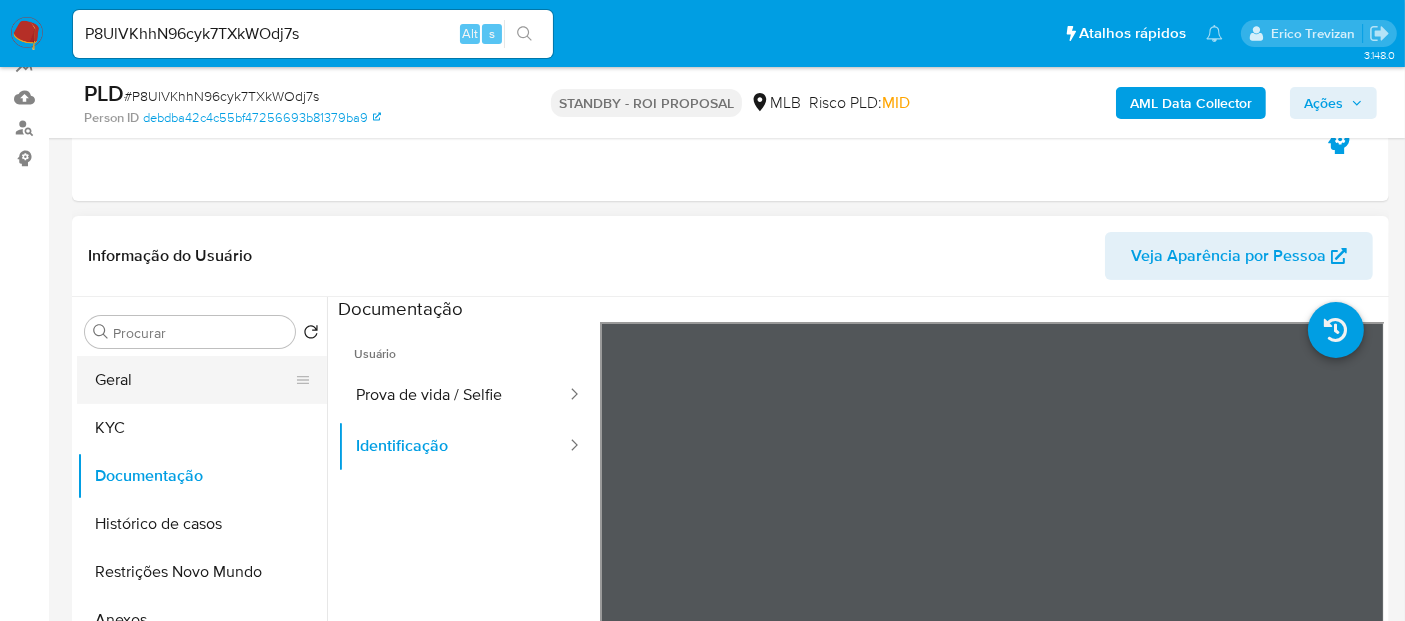 click on "Geral" at bounding box center (194, 380) 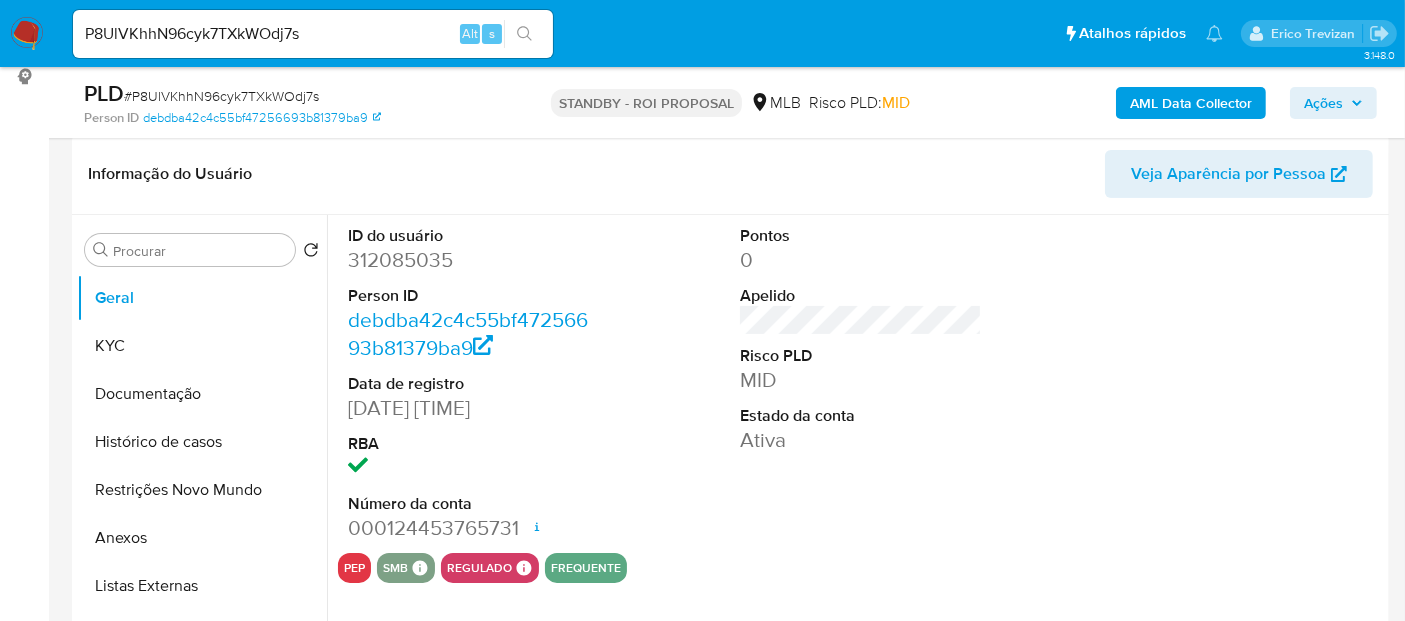 scroll, scrollTop: 333, scrollLeft: 0, axis: vertical 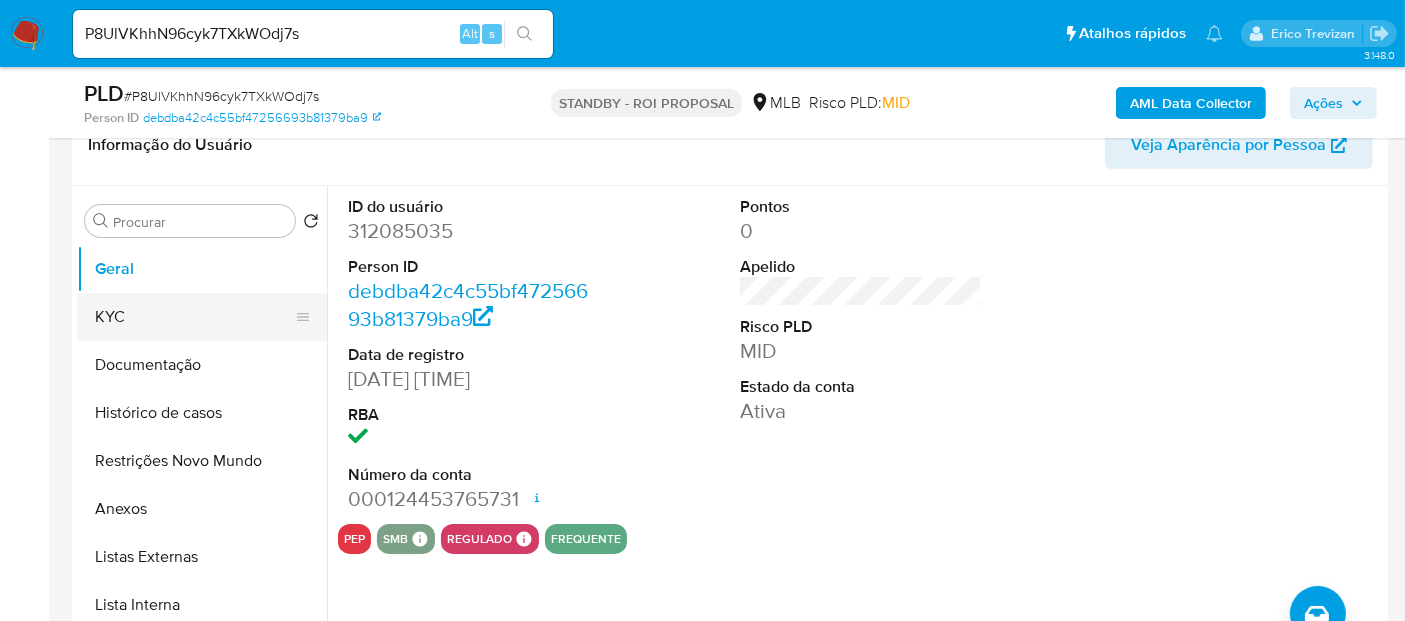 click on "KYC" at bounding box center [194, 317] 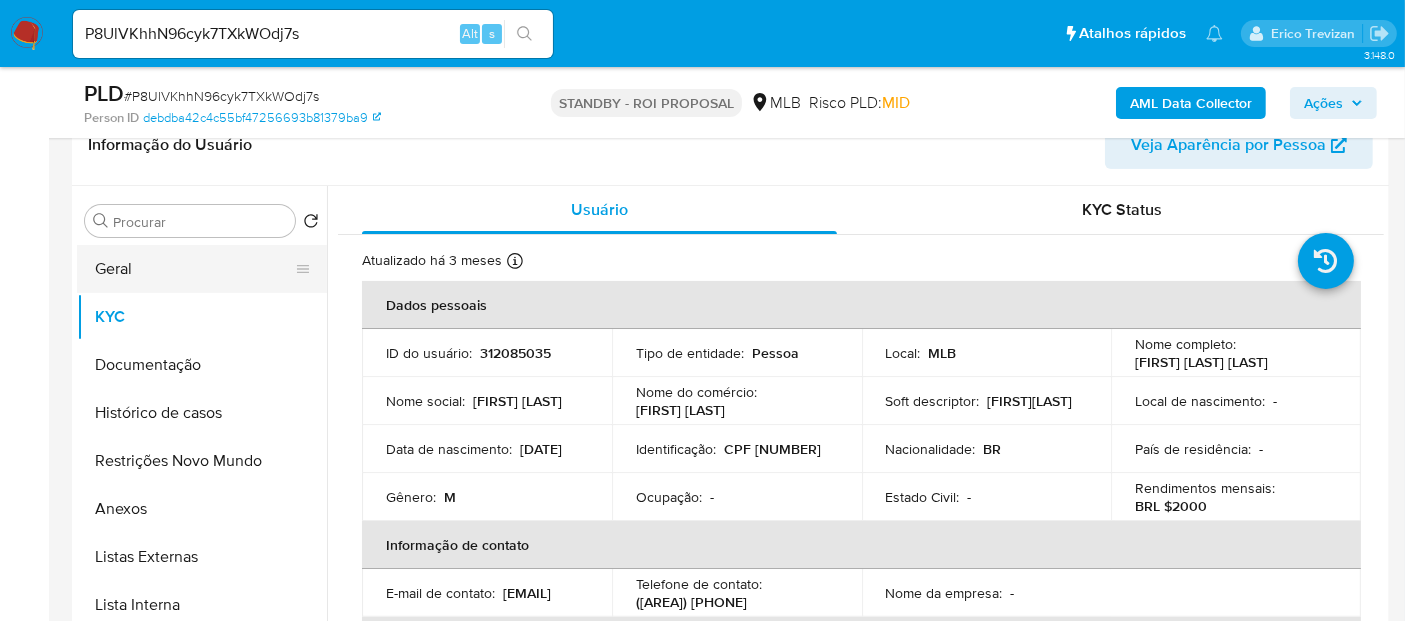 click on "Geral" at bounding box center (194, 269) 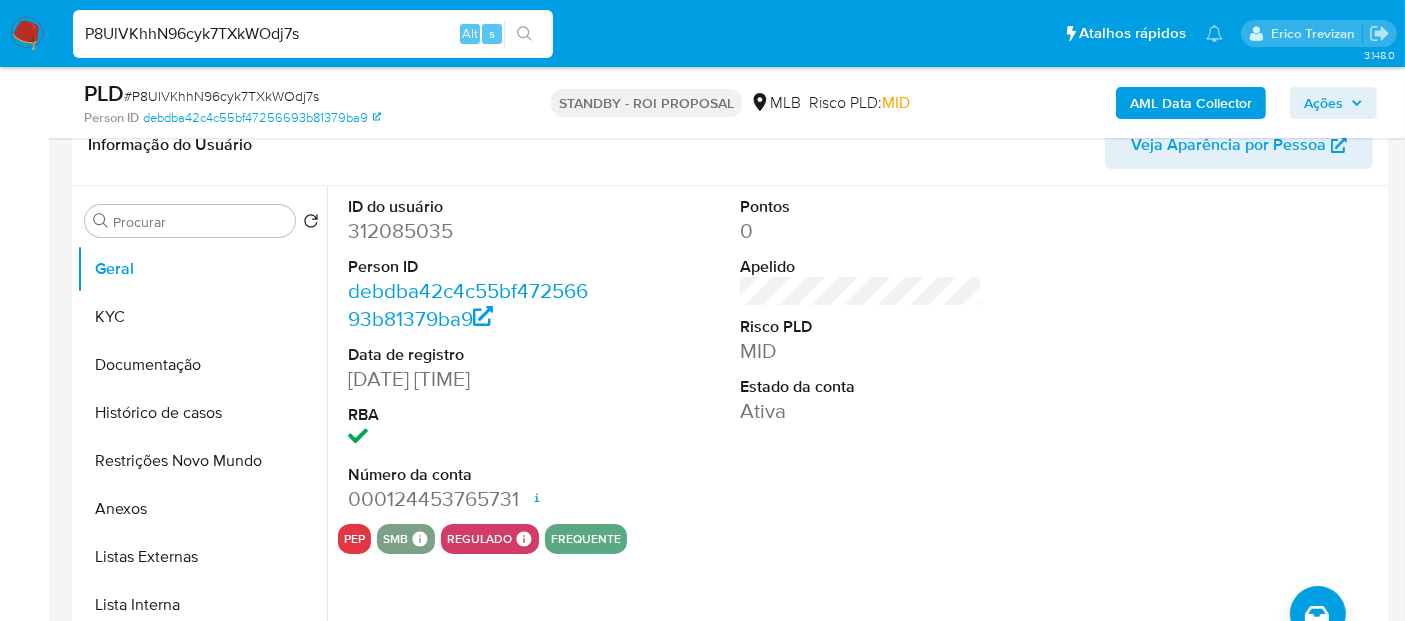 drag, startPoint x: 324, startPoint y: 28, endPoint x: 0, endPoint y: 79, distance: 327.98932 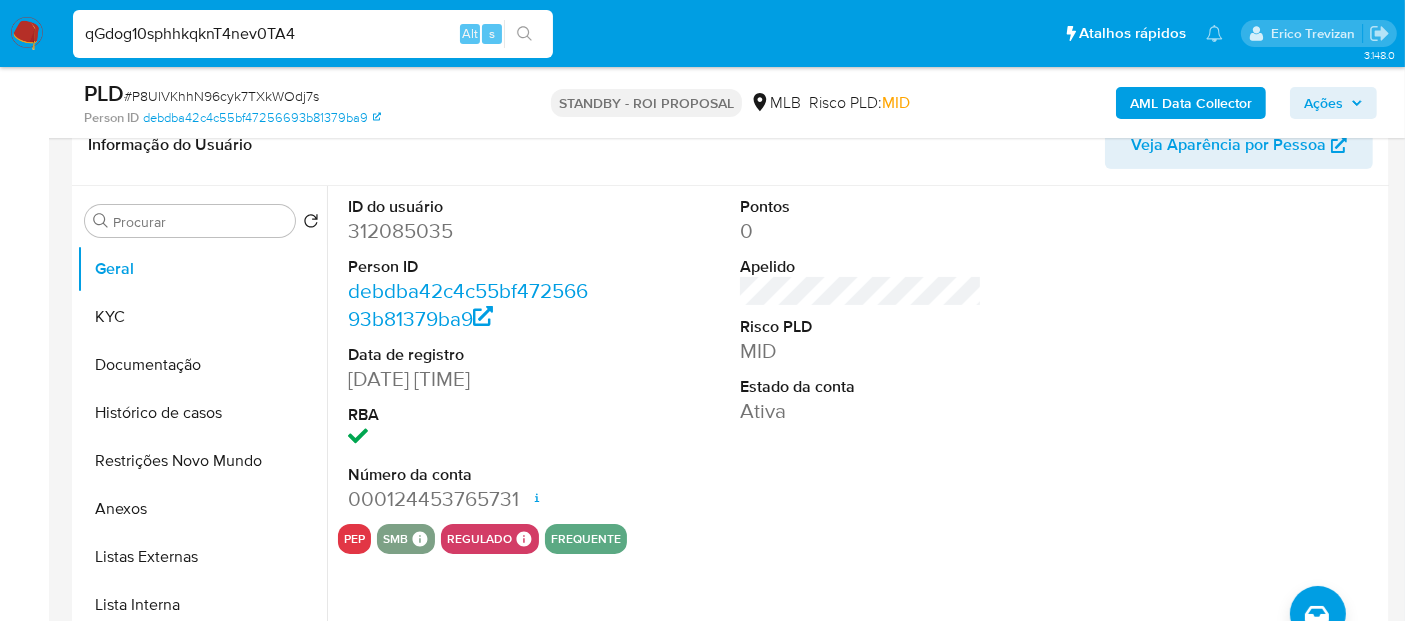 type on "qGdog10sphhkqknT4nev0TA4" 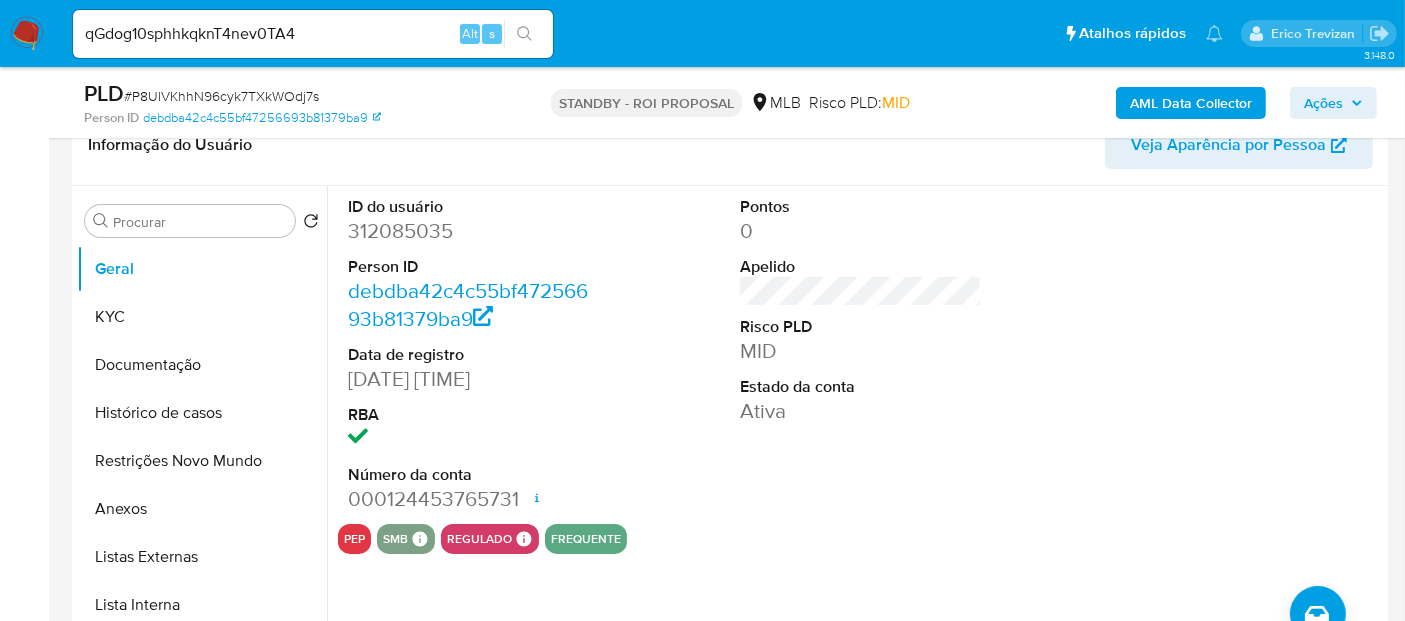 click 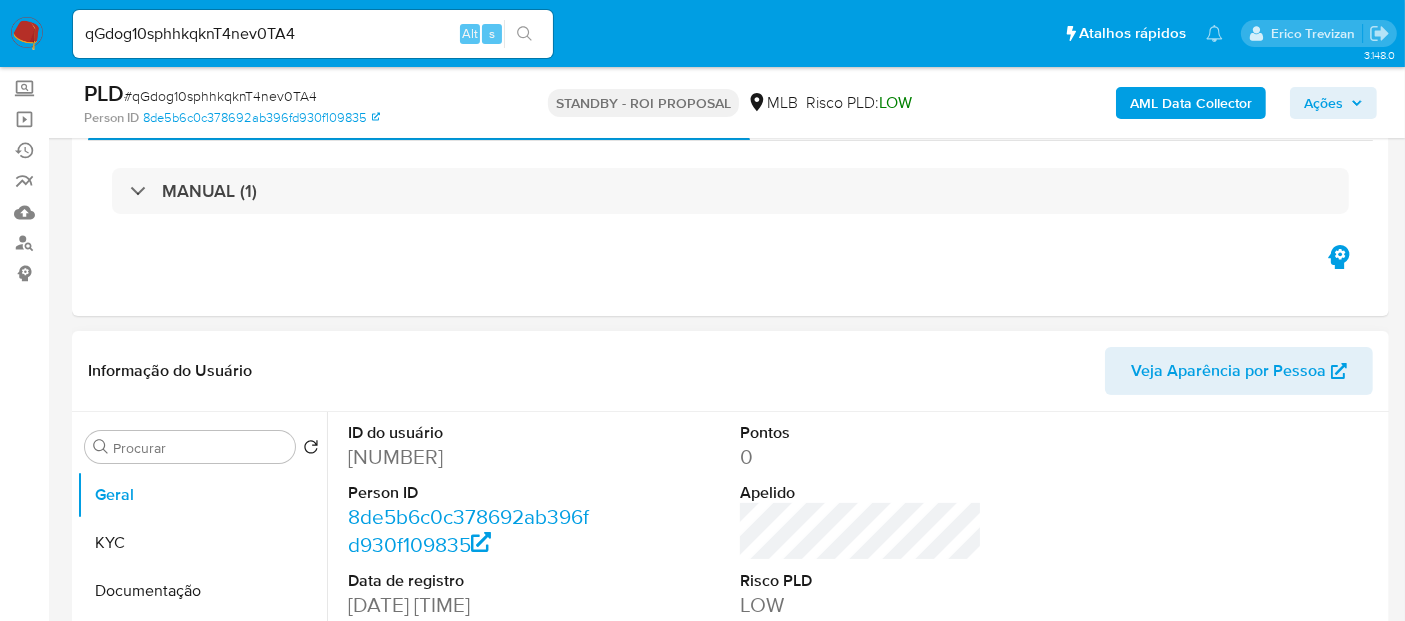 scroll, scrollTop: 111, scrollLeft: 0, axis: vertical 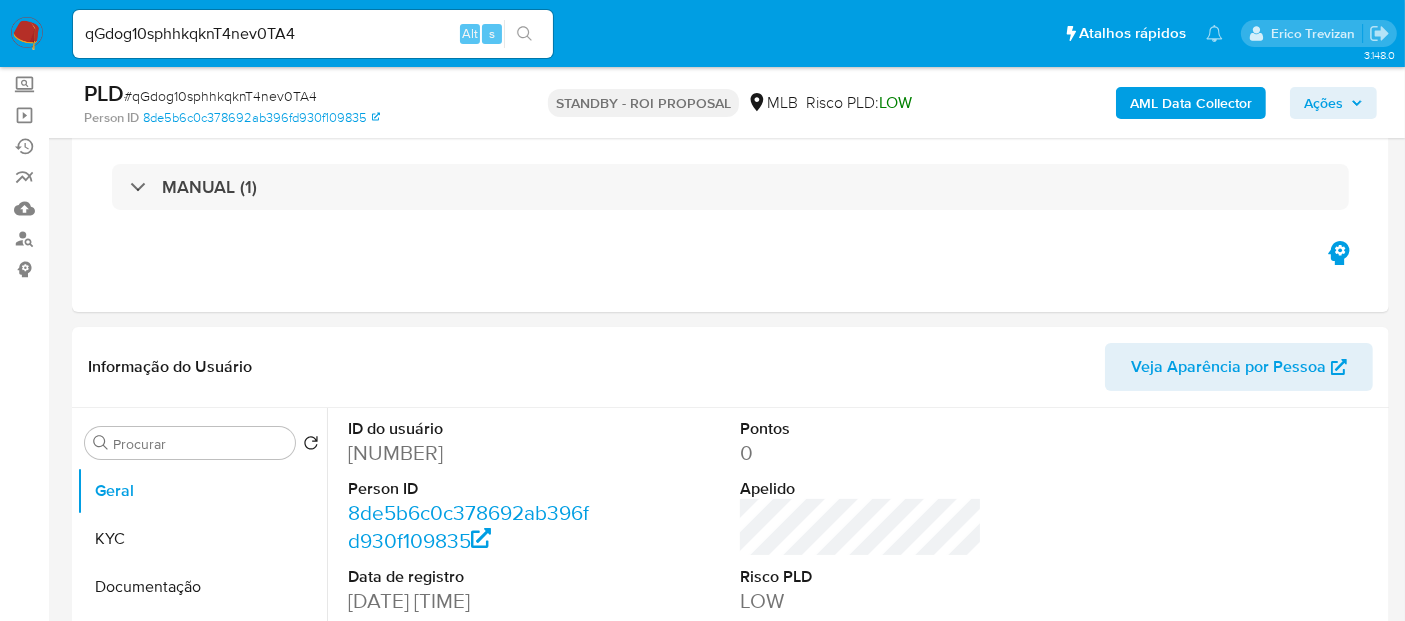 select on "10" 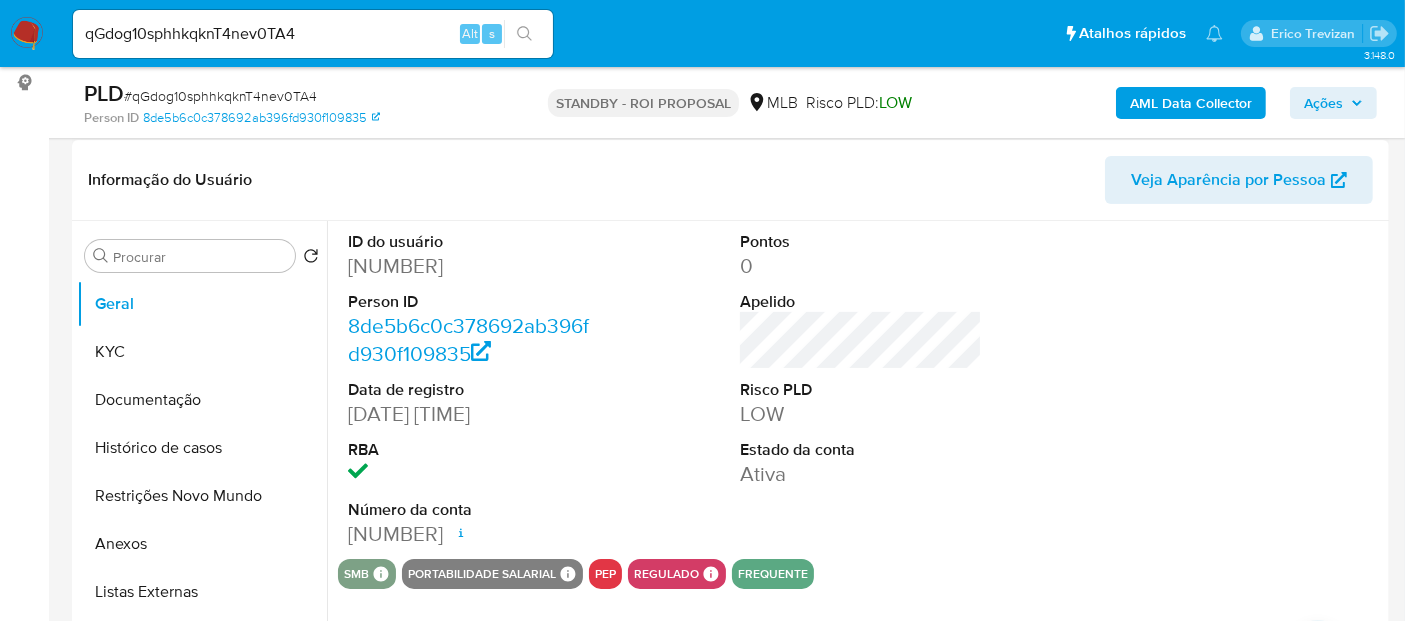 scroll, scrollTop: 333, scrollLeft: 0, axis: vertical 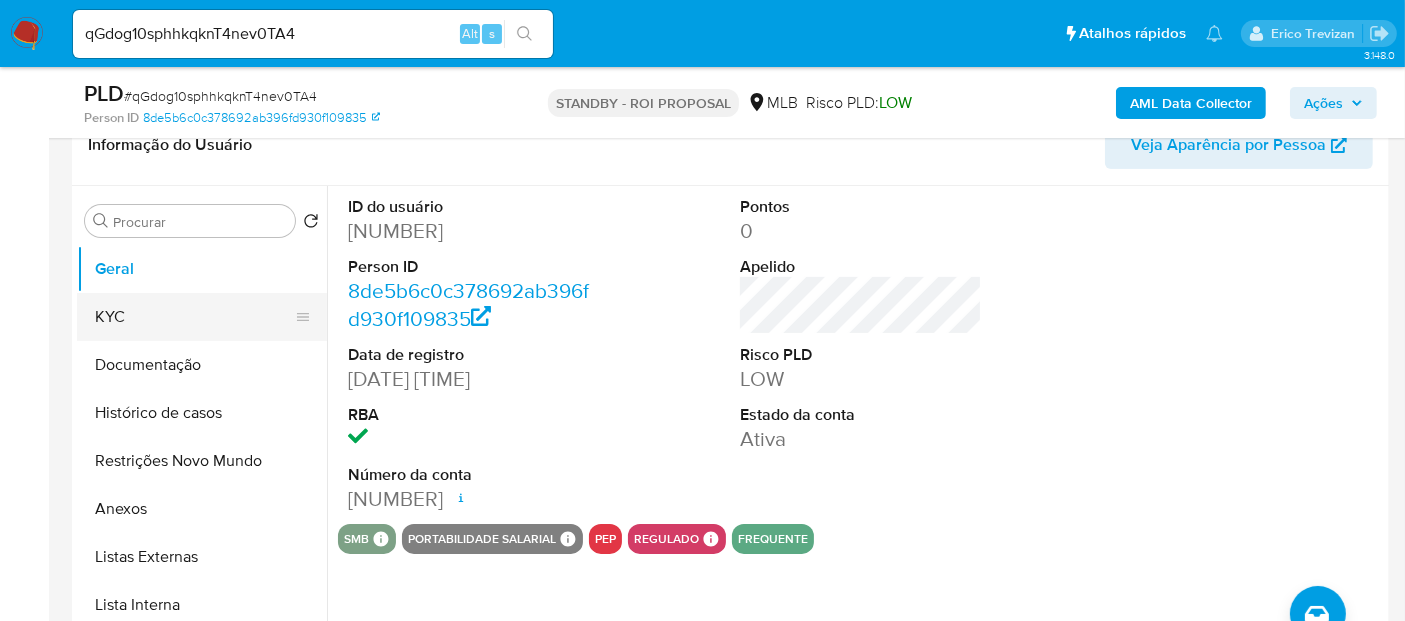 click on "KYC" at bounding box center (194, 317) 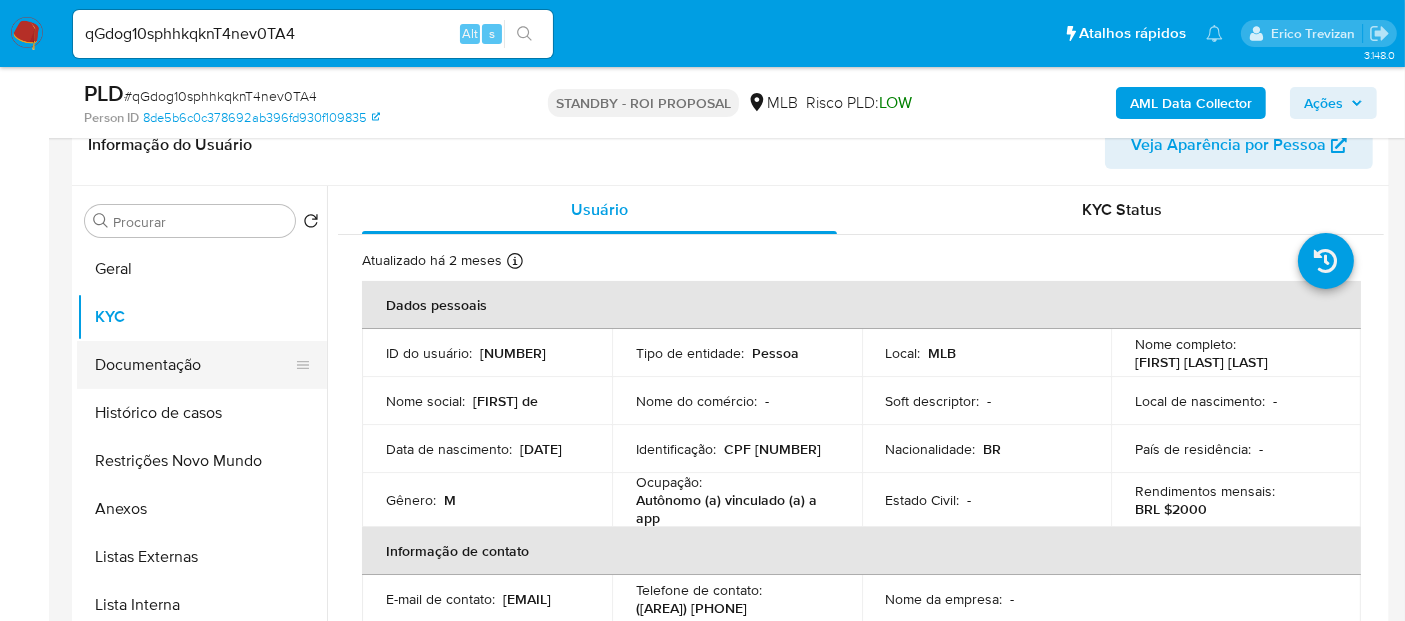 click on "Documentação" at bounding box center [194, 365] 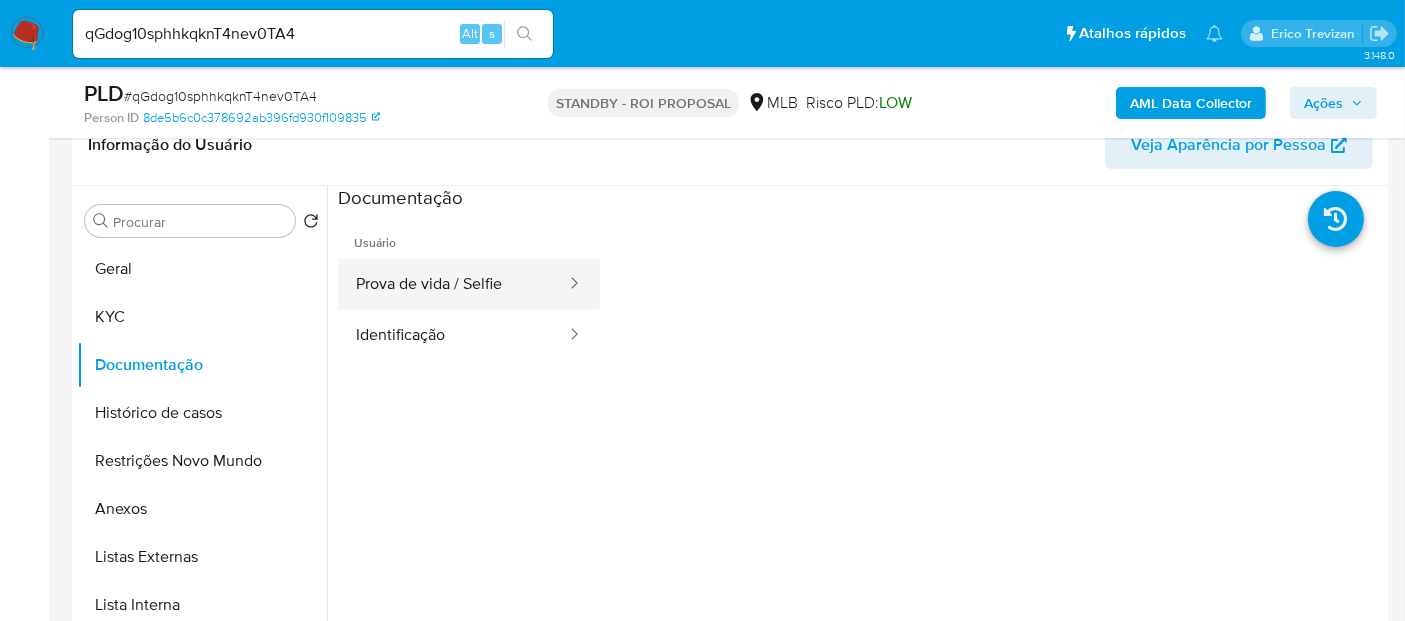 click on "Prova de vida / Selfie" at bounding box center (453, 284) 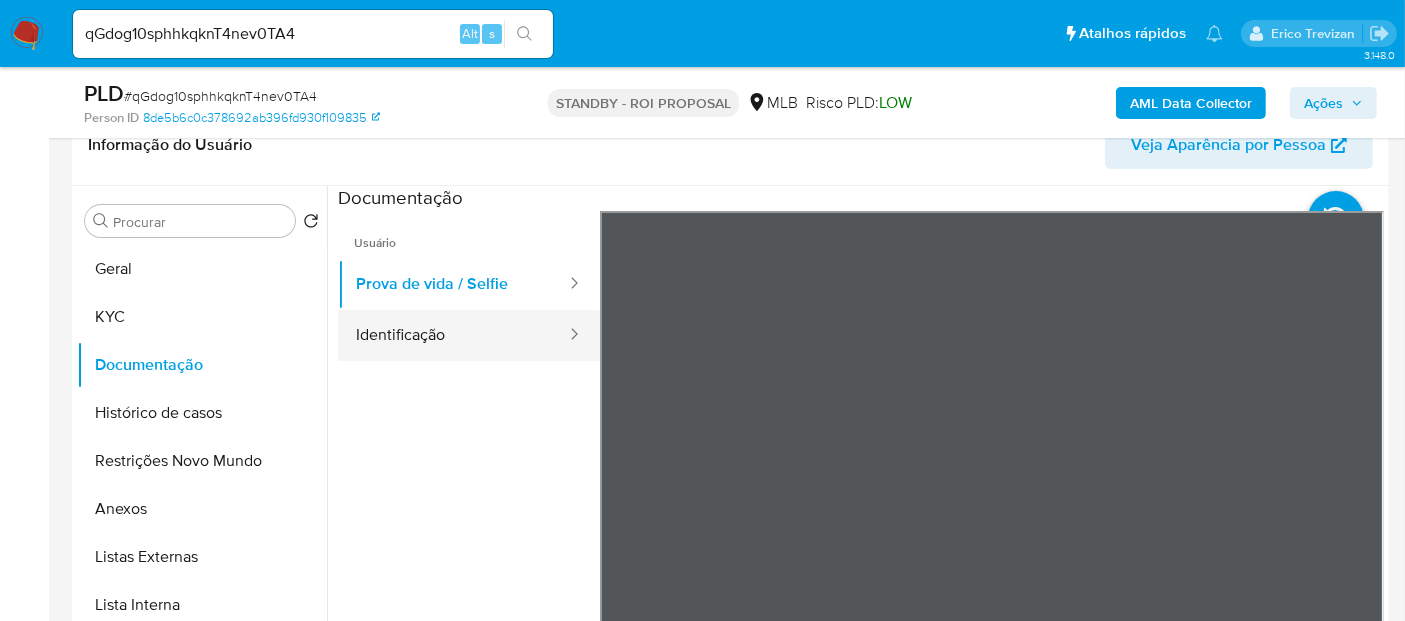drag, startPoint x: 400, startPoint y: 335, endPoint x: 430, endPoint y: 335, distance: 30 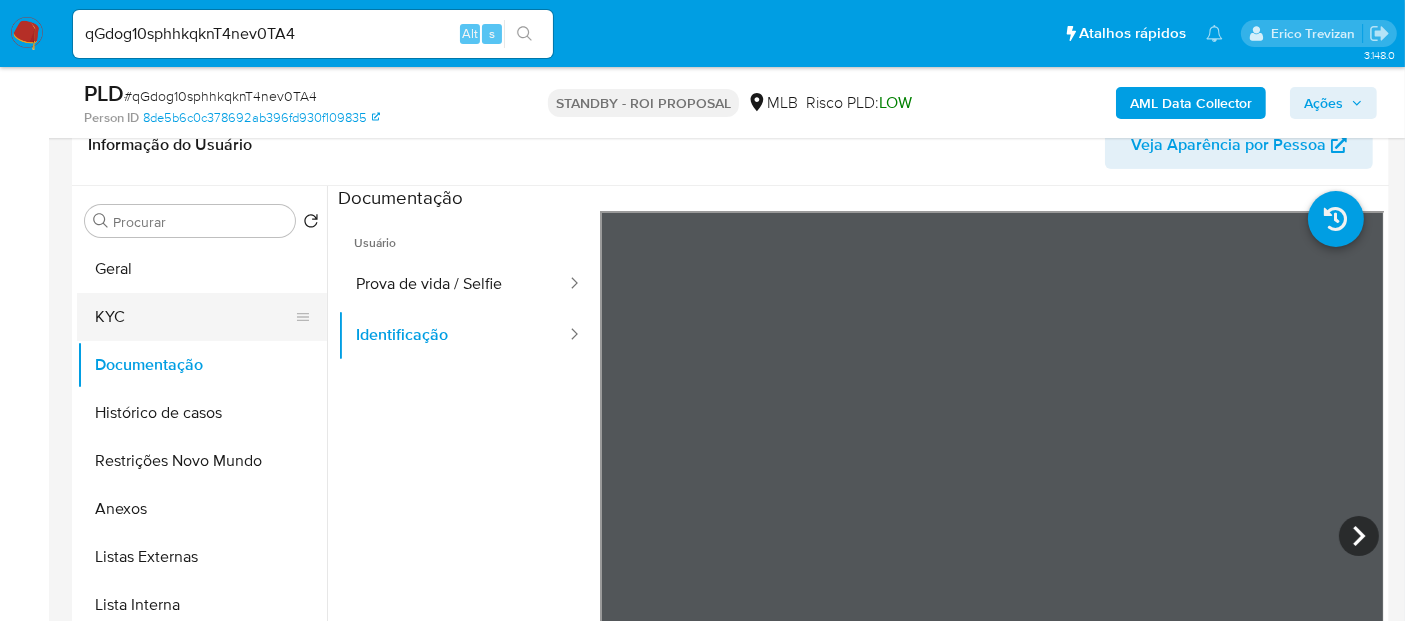 click on "KYC" at bounding box center [194, 317] 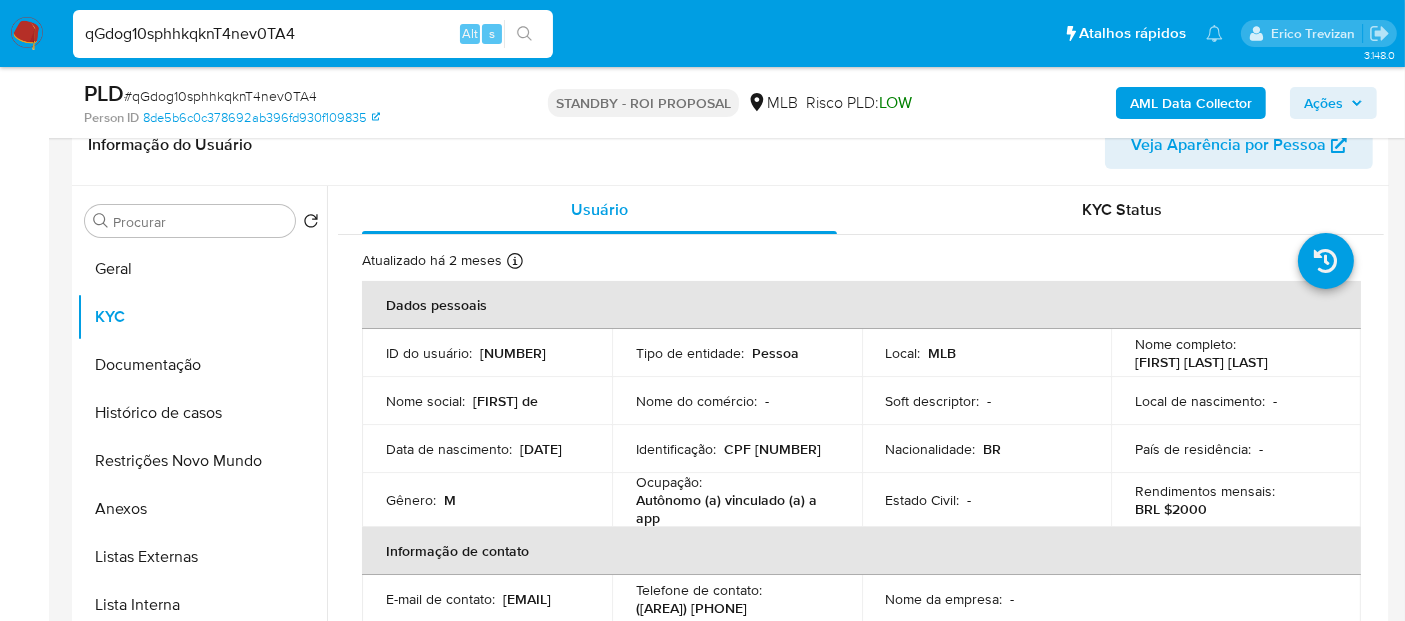 drag, startPoint x: 164, startPoint y: 32, endPoint x: 0, endPoint y: 23, distance: 164.24677 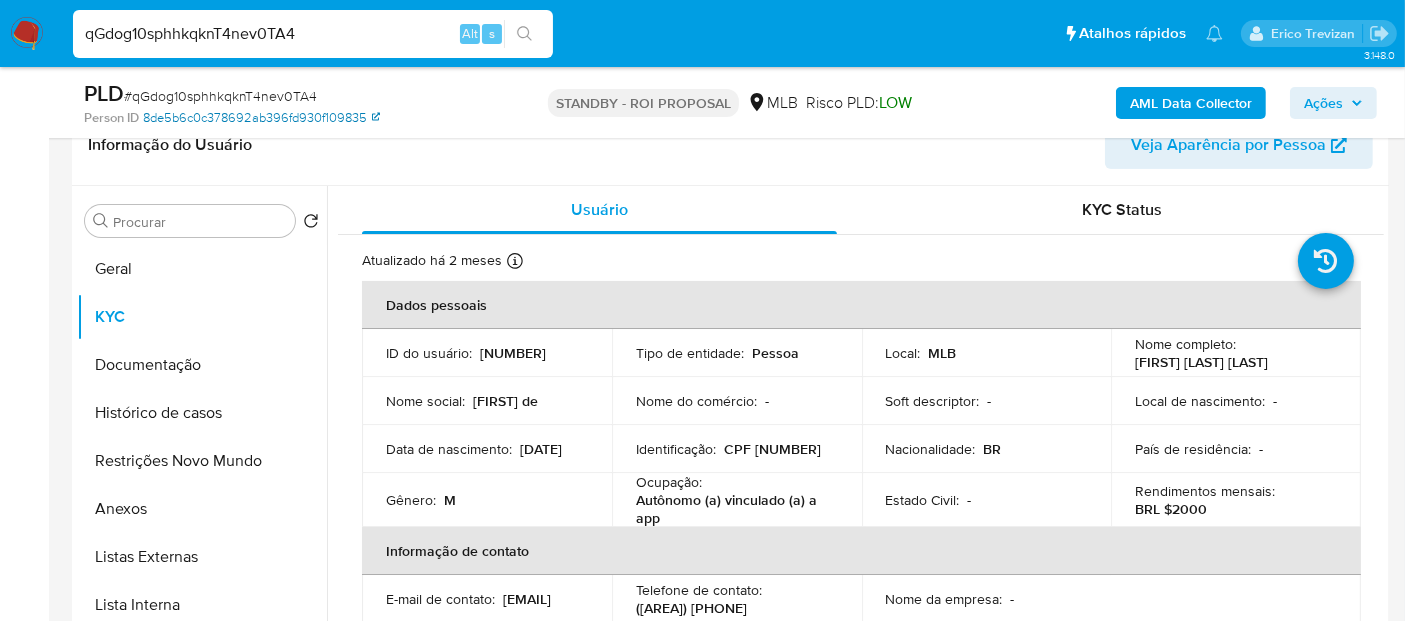 paste on "0ewdZJVUDg91Gt2QccTPNTlT" 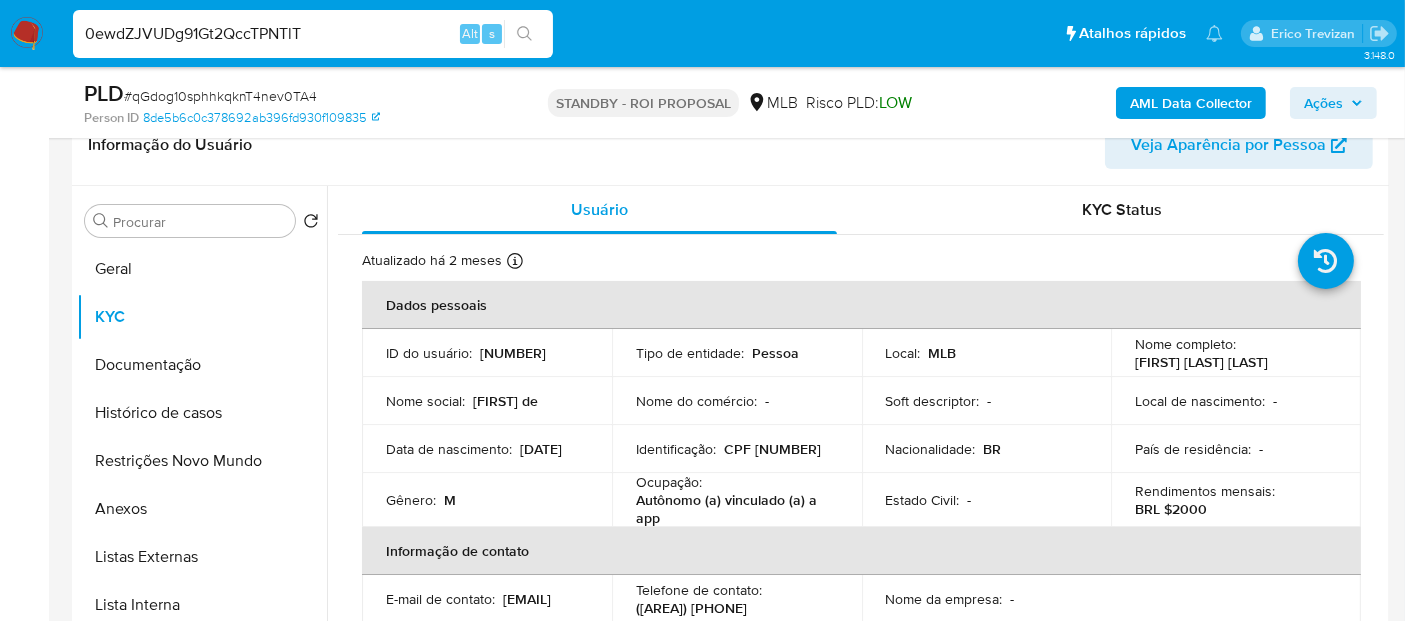 type on "0ewdZJVUDg91Gt2QccTPNTlT" 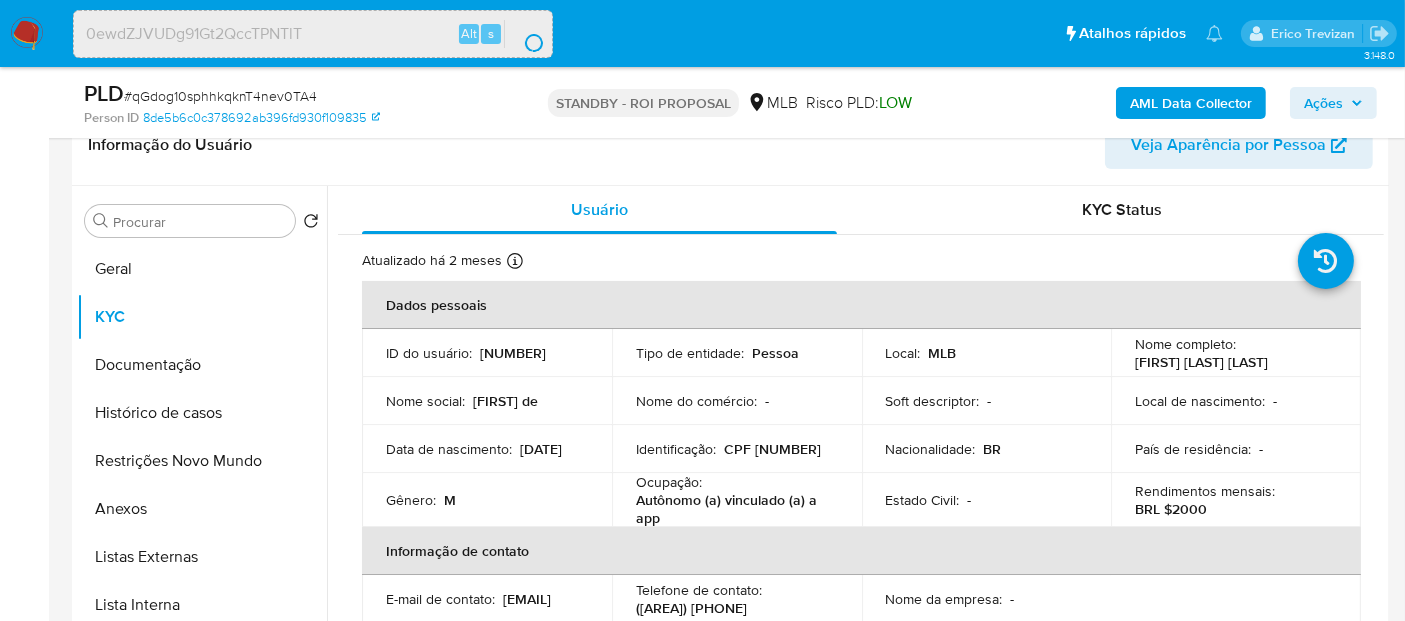 scroll, scrollTop: 0, scrollLeft: 0, axis: both 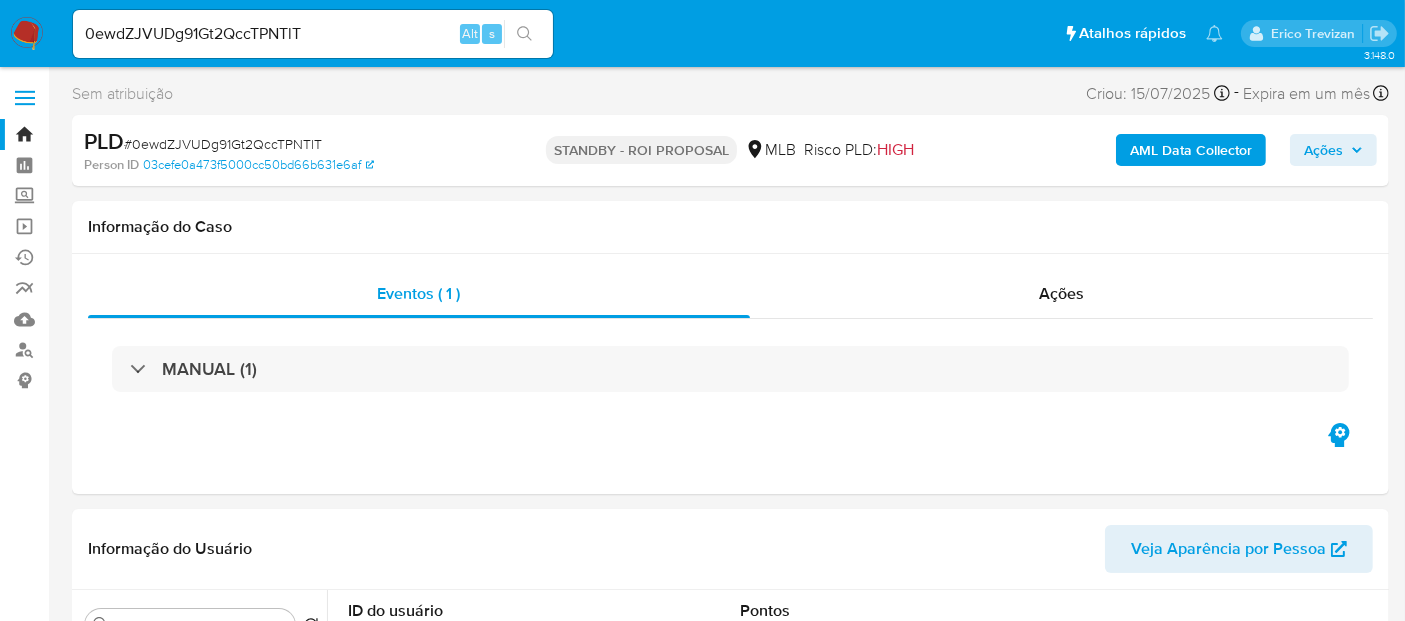 select on "10" 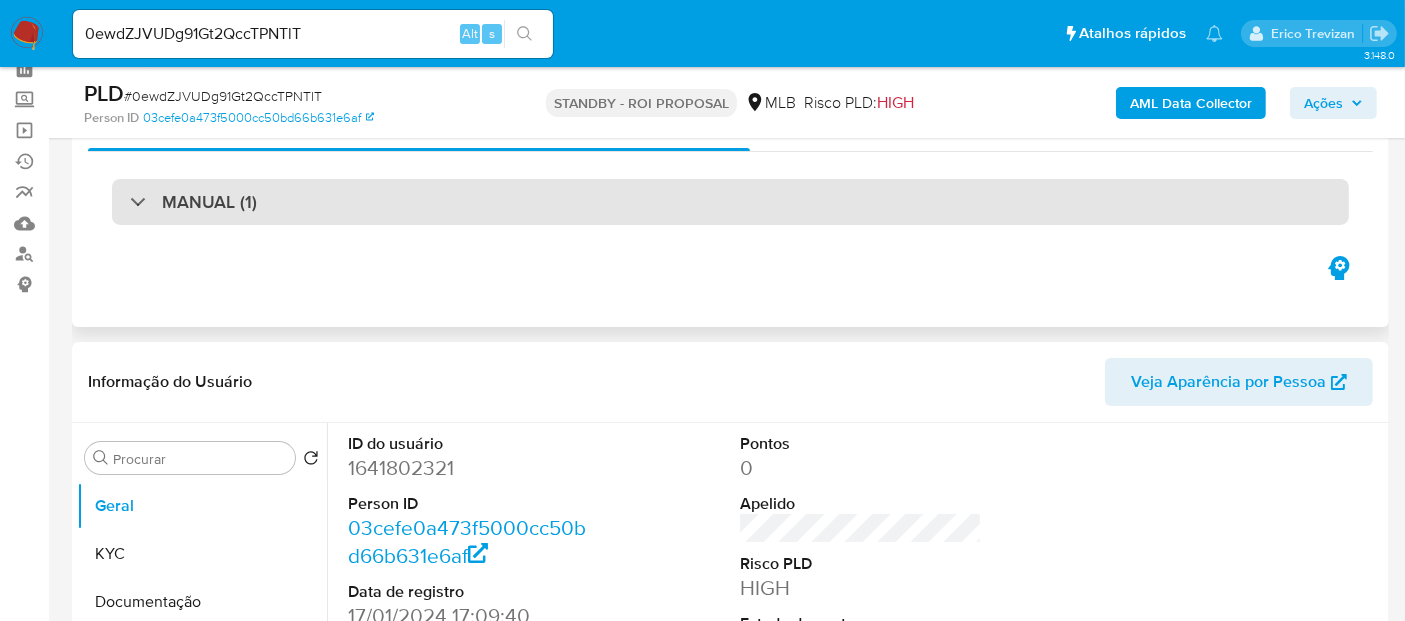 scroll, scrollTop: 222, scrollLeft: 0, axis: vertical 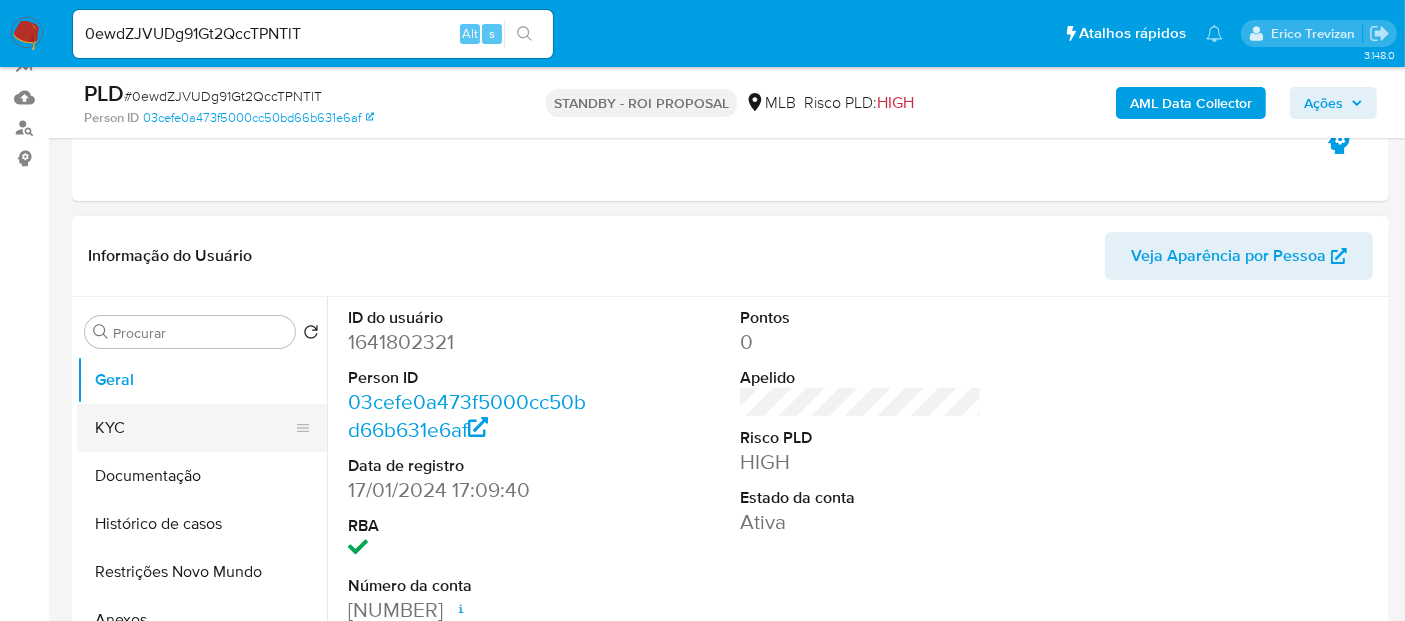 click on "KYC" at bounding box center (194, 428) 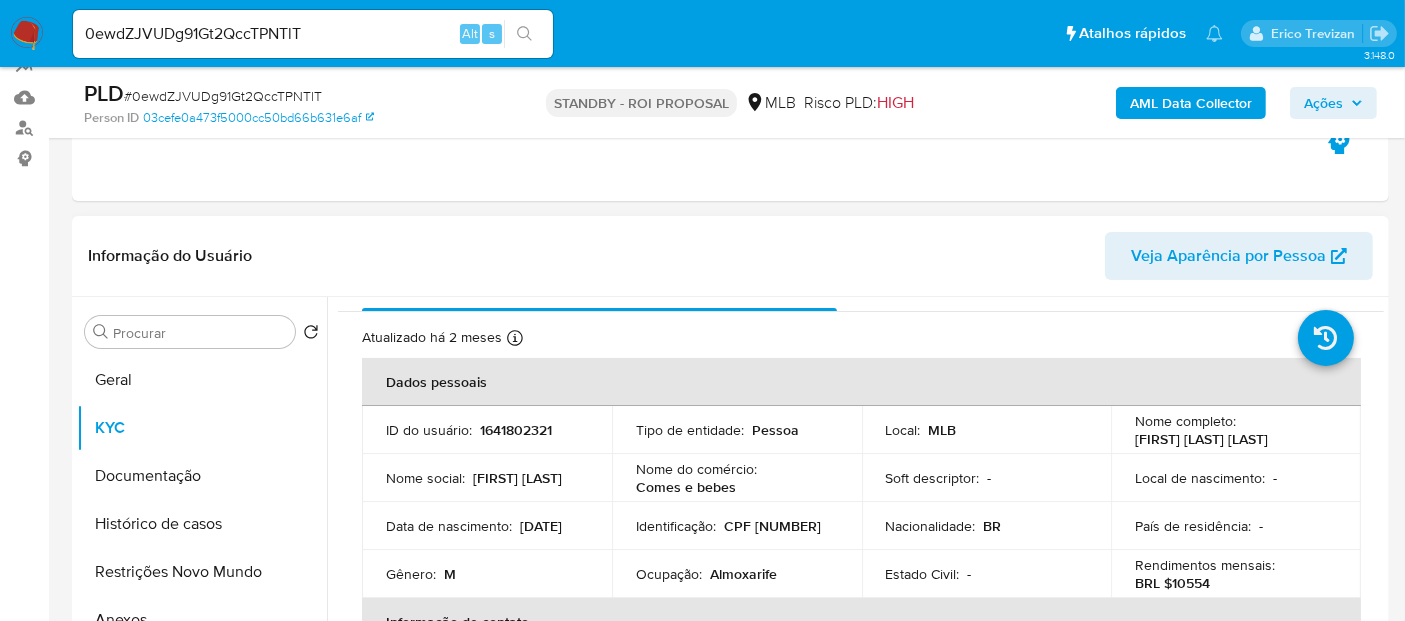 scroll, scrollTop: 0, scrollLeft: 0, axis: both 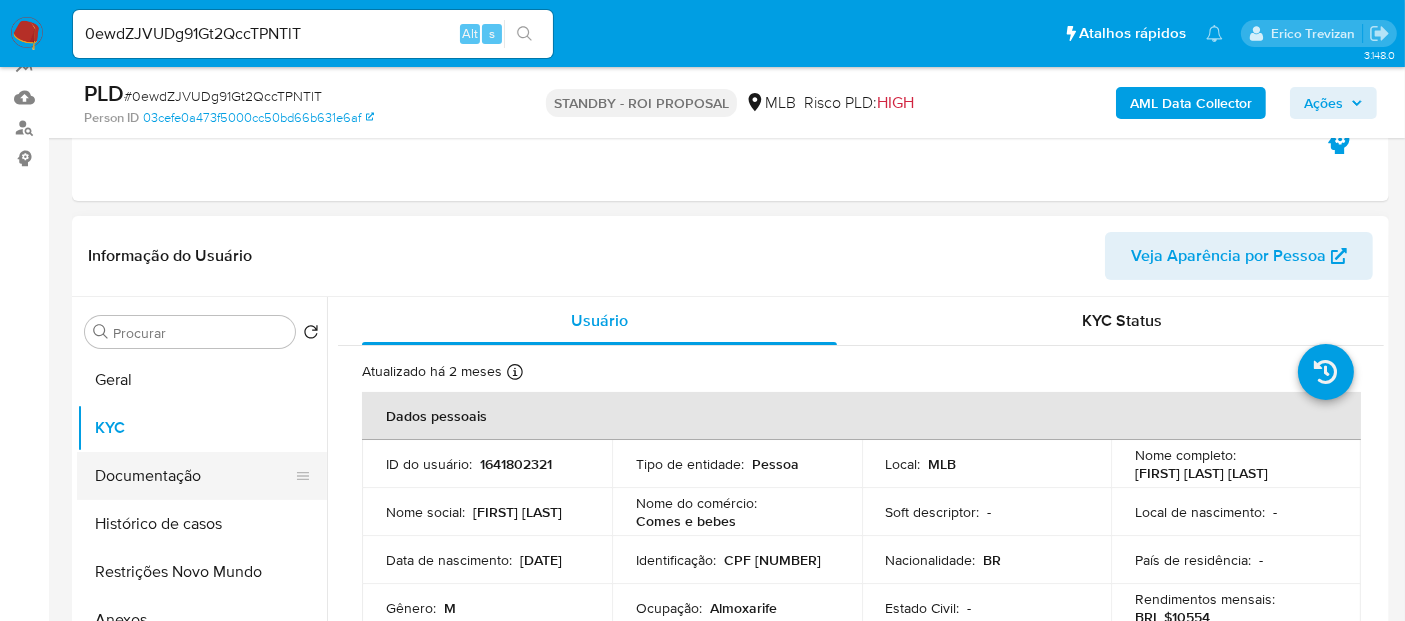 drag, startPoint x: 178, startPoint y: 480, endPoint x: 220, endPoint y: 458, distance: 47.41308 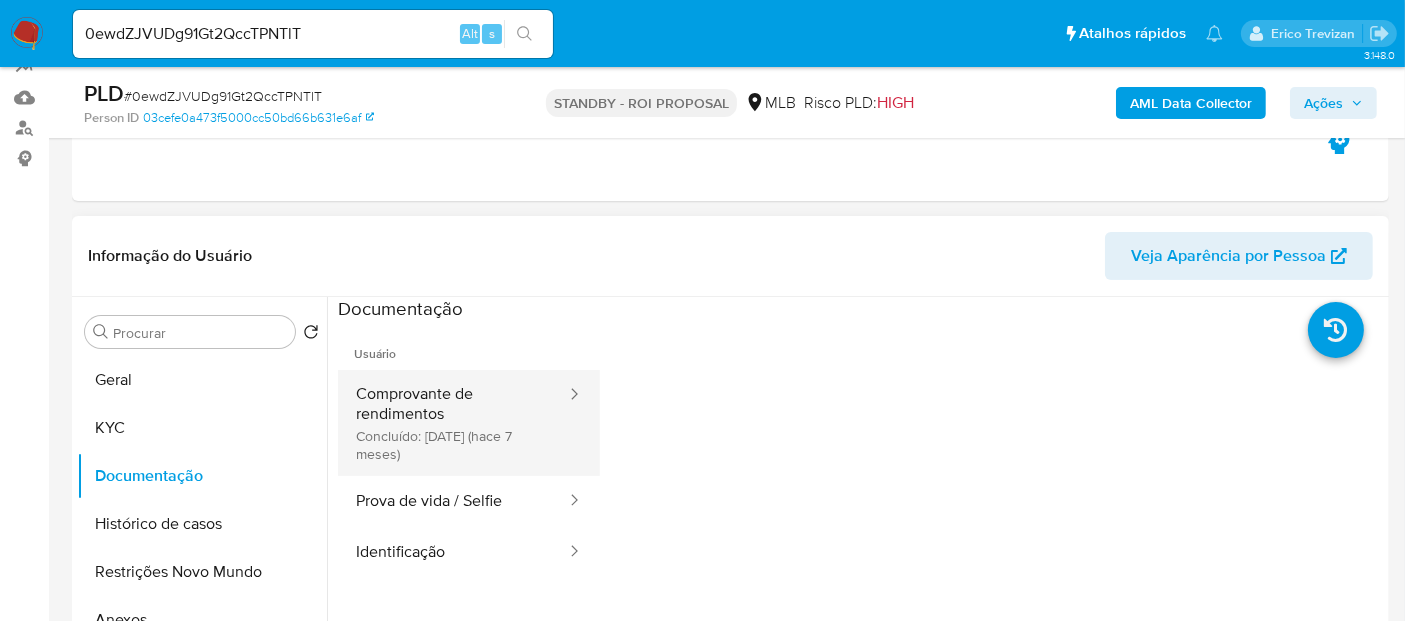 click on "Comprovante de rendimentos Concluído: 09/01/2025 (hace 7 meses)" at bounding box center (453, 423) 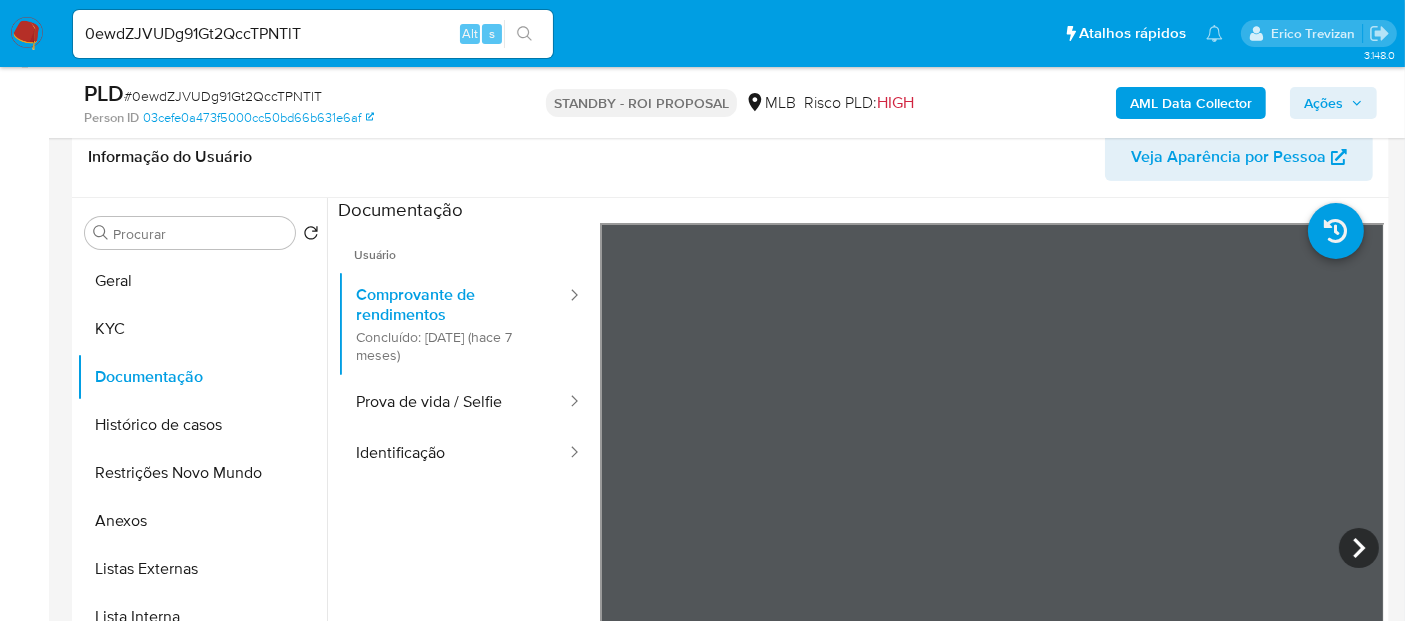 scroll, scrollTop: 325, scrollLeft: 0, axis: vertical 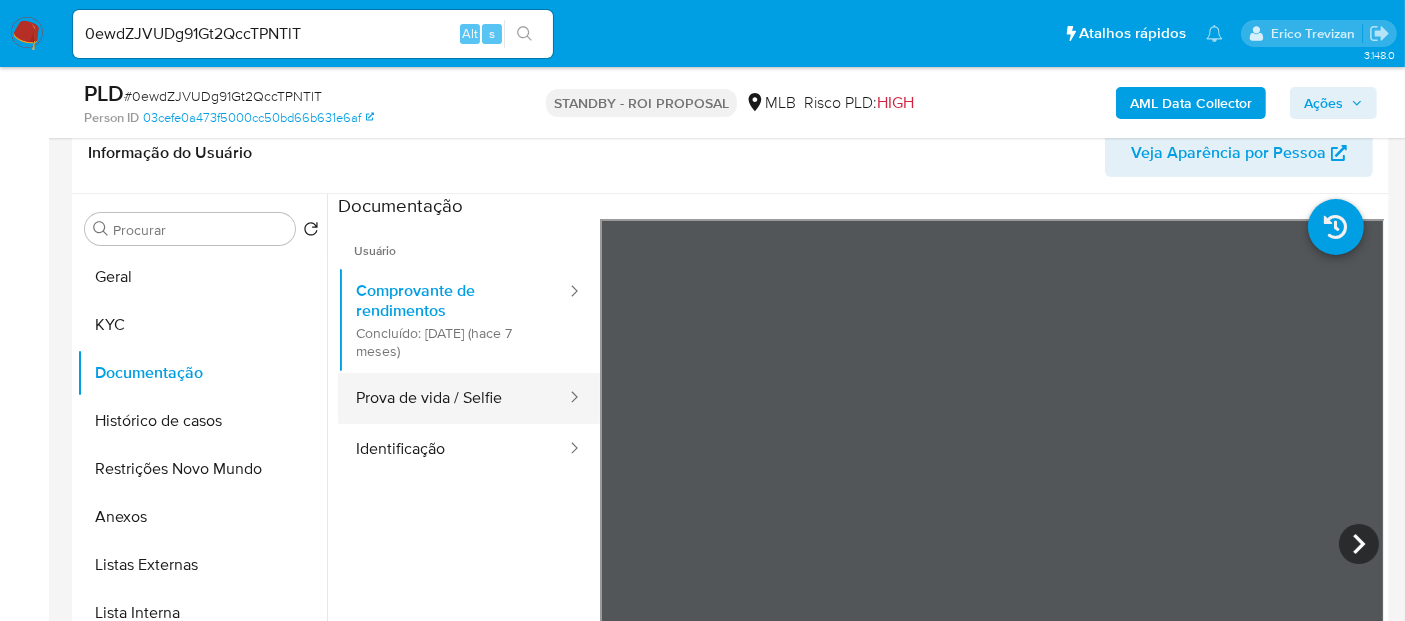 click on "Prova de vida / Selfie" at bounding box center (453, 398) 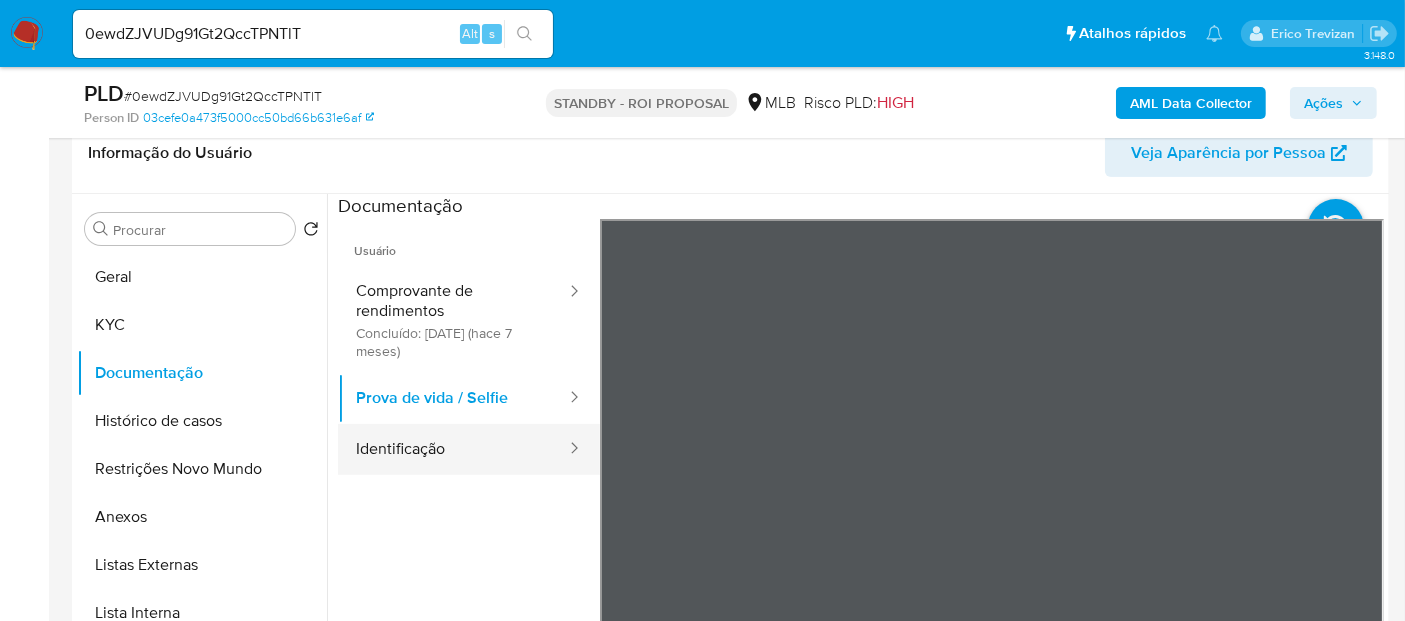 click on "Identificação" at bounding box center [453, 449] 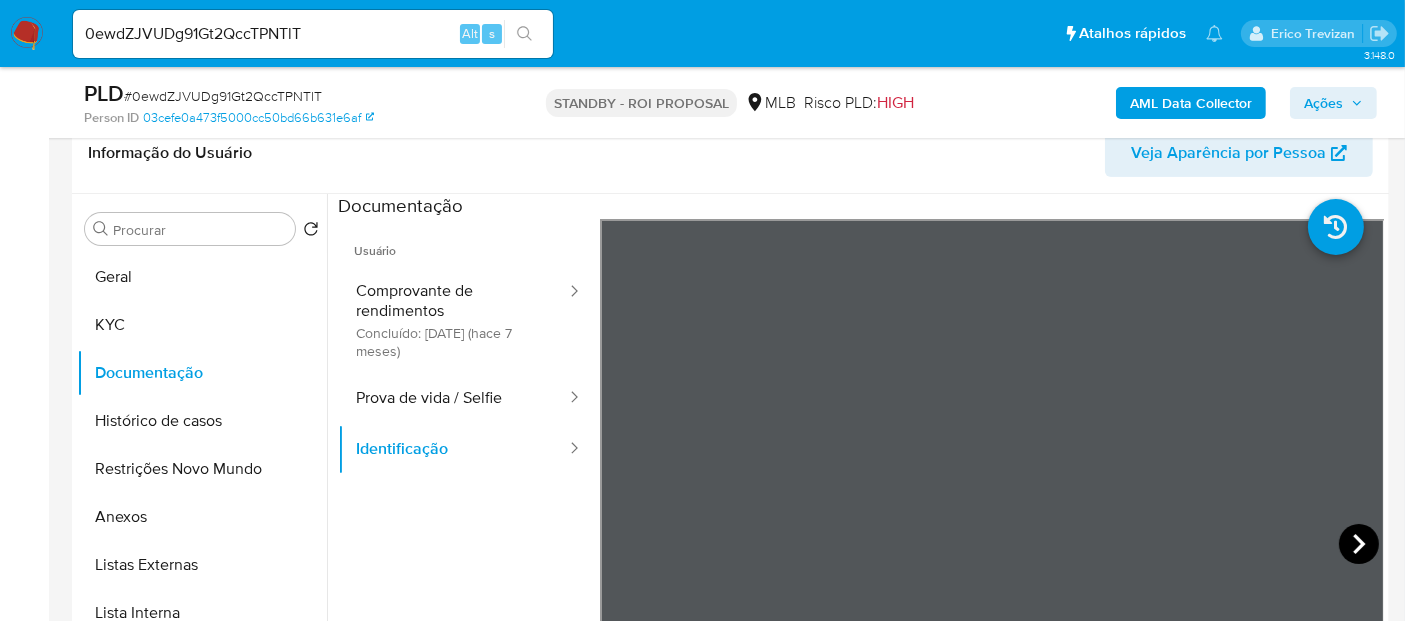 click 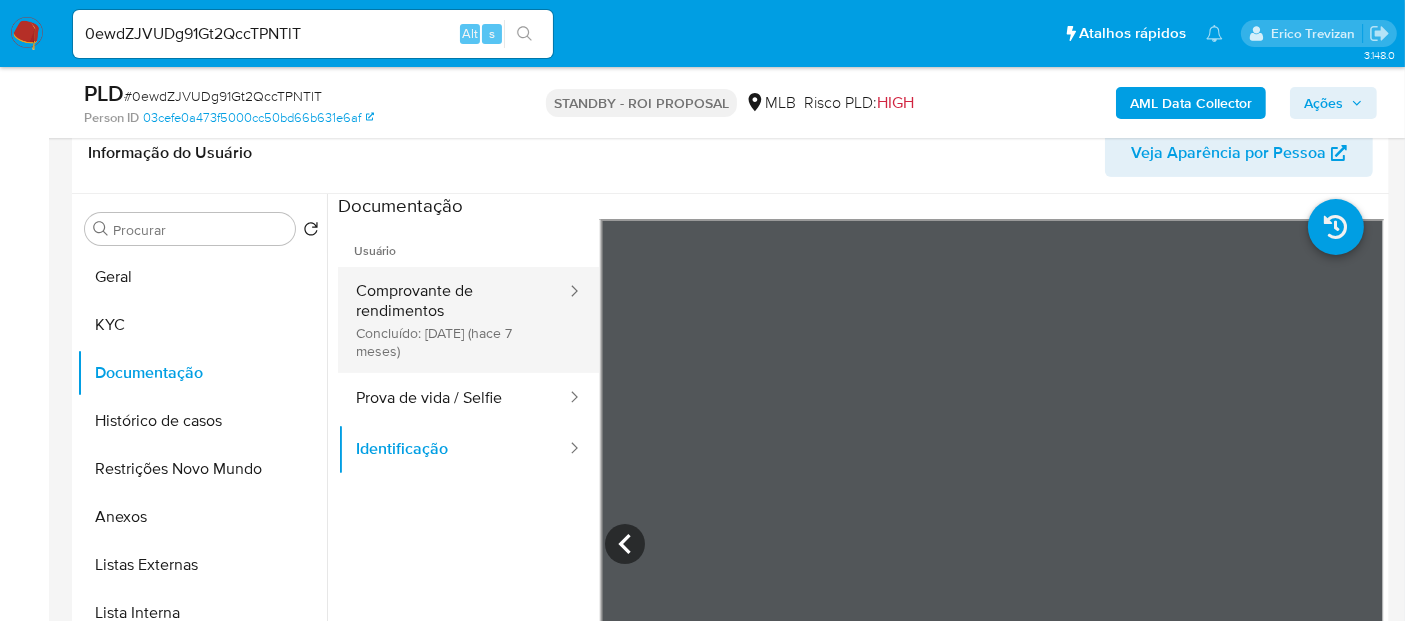 click on "Comprovante de rendimentos Concluído: 09/01/2025 (hace 7 meses)" at bounding box center [453, 320] 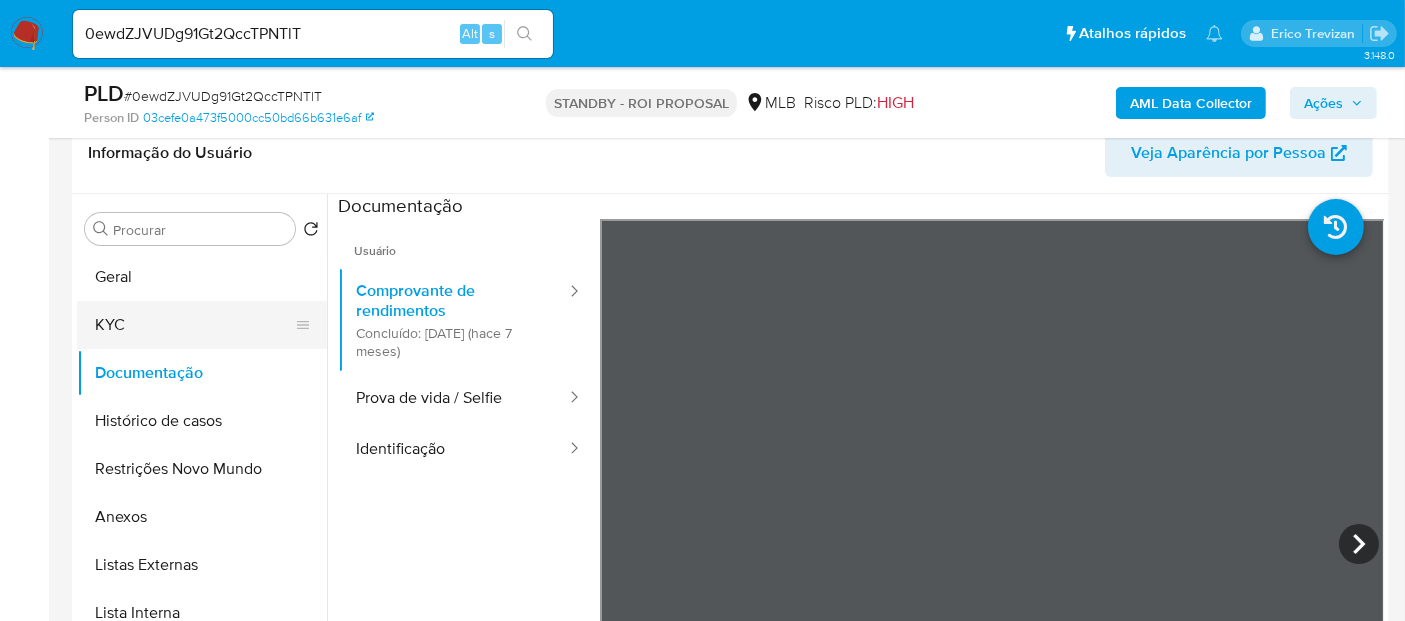 click on "KYC" at bounding box center (194, 325) 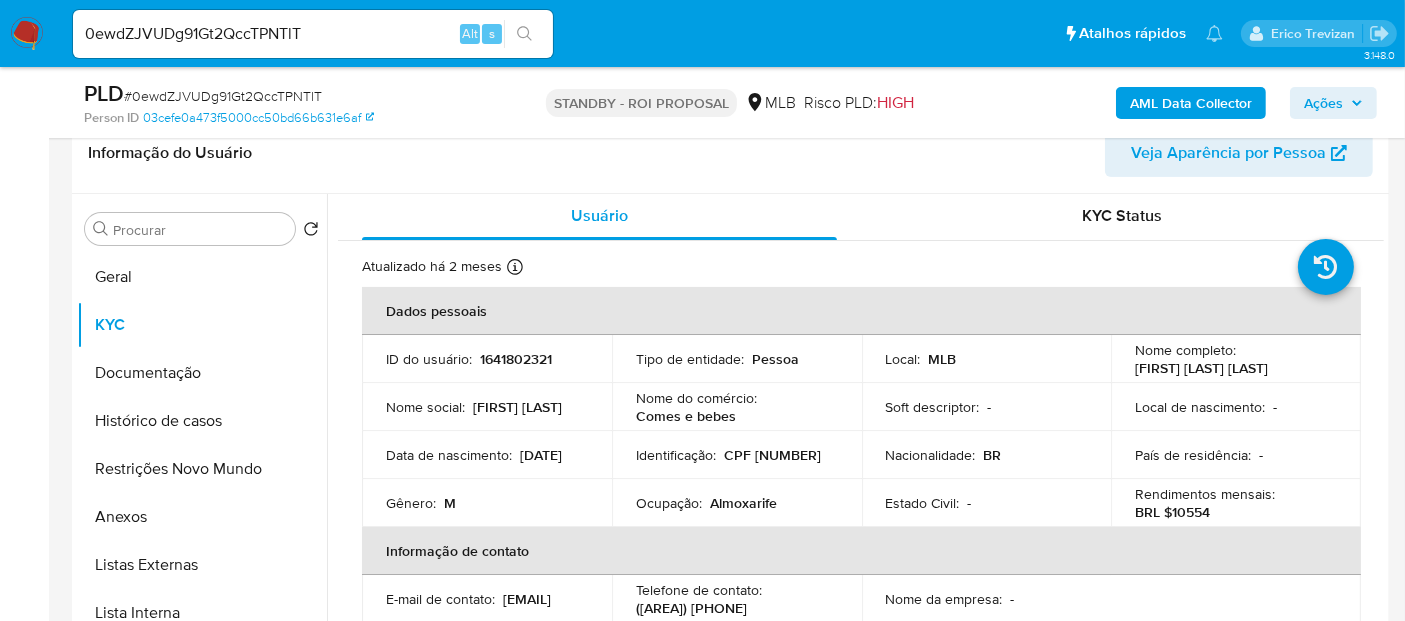 scroll, scrollTop: 0, scrollLeft: 0, axis: both 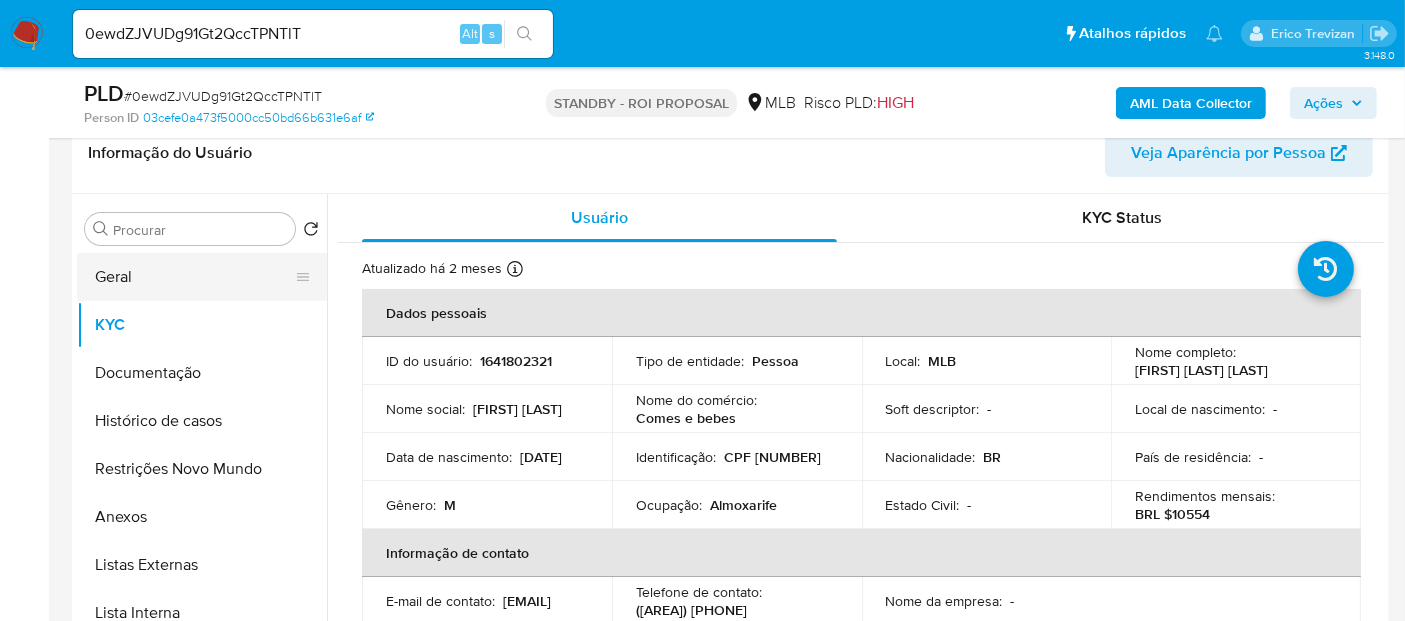 drag, startPoint x: 156, startPoint y: 287, endPoint x: 187, endPoint y: 288, distance: 31.016125 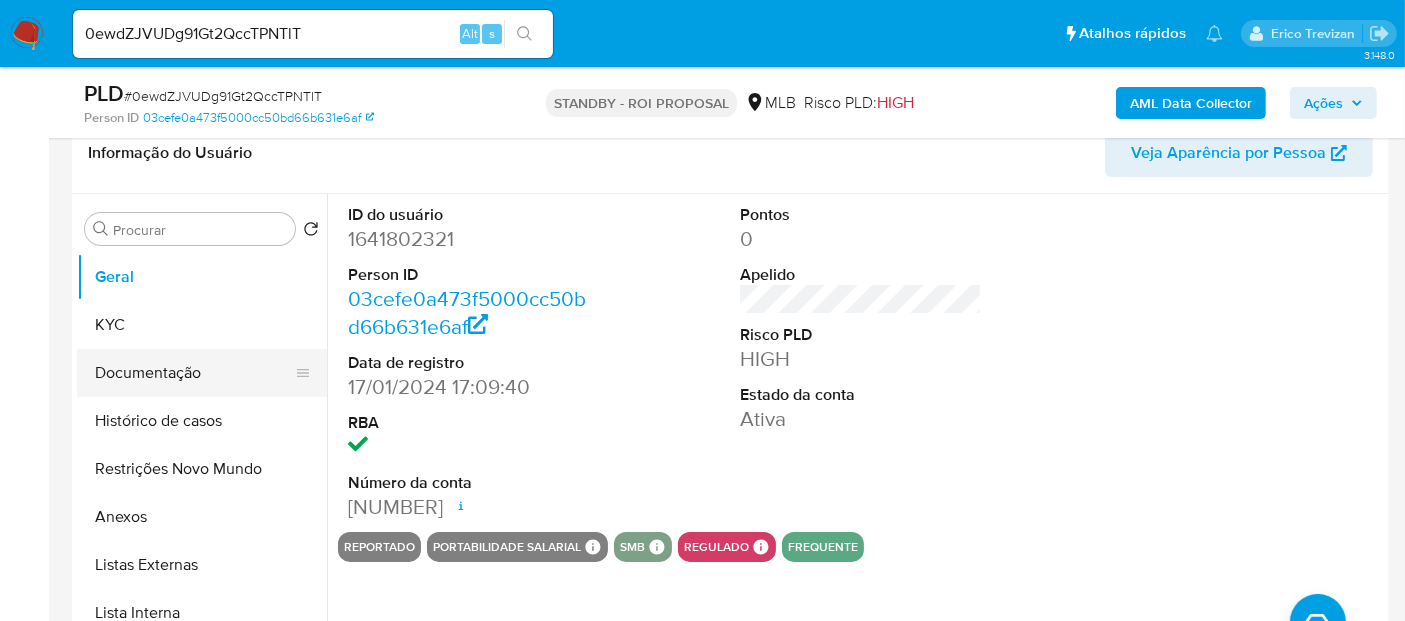 click on "Documentação" at bounding box center (194, 373) 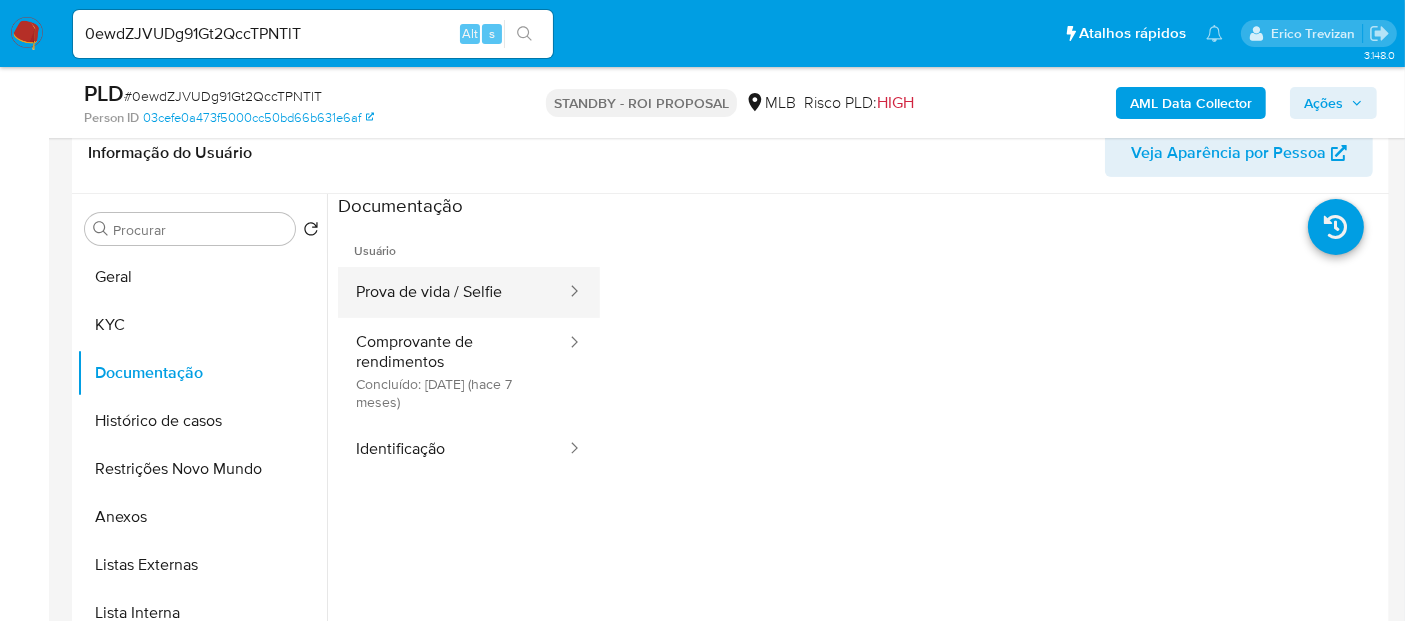 click on "Prova de vida / Selfie" at bounding box center (453, 292) 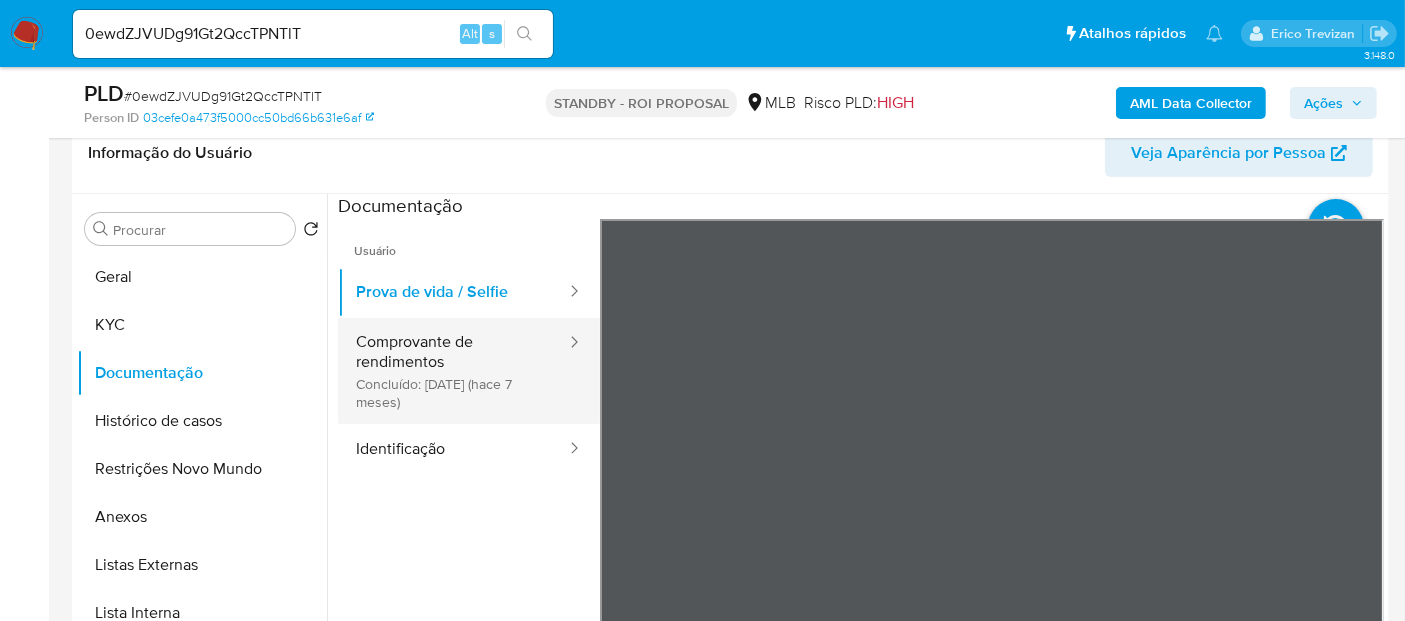 drag, startPoint x: 405, startPoint y: 345, endPoint x: 536, endPoint y: 347, distance: 131.01526 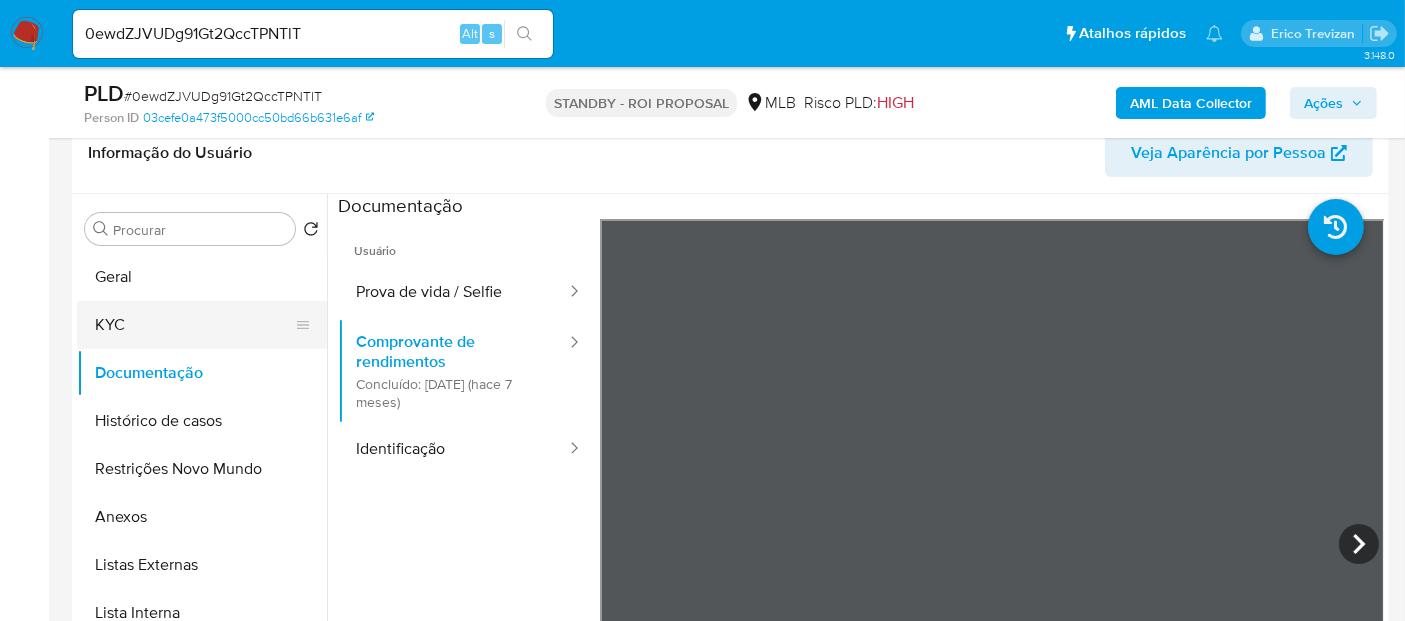 click on "KYC" at bounding box center (194, 325) 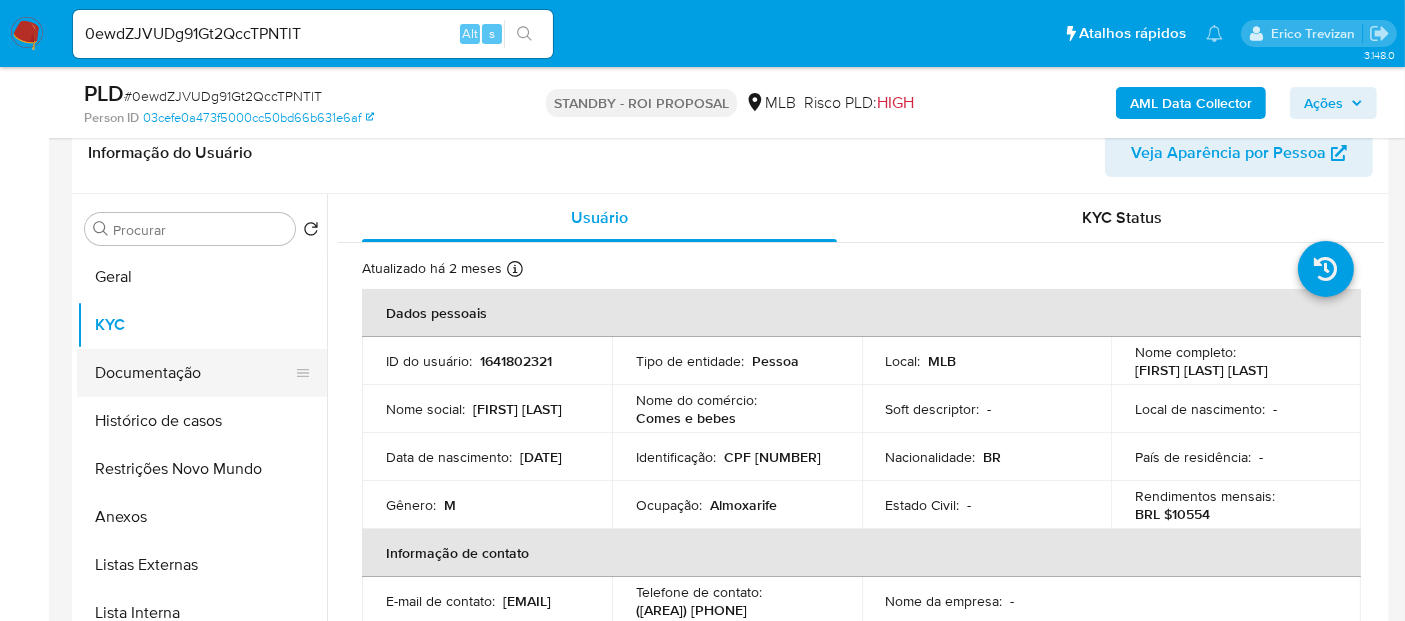 drag, startPoint x: 148, startPoint y: 381, endPoint x: 271, endPoint y: 381, distance: 123 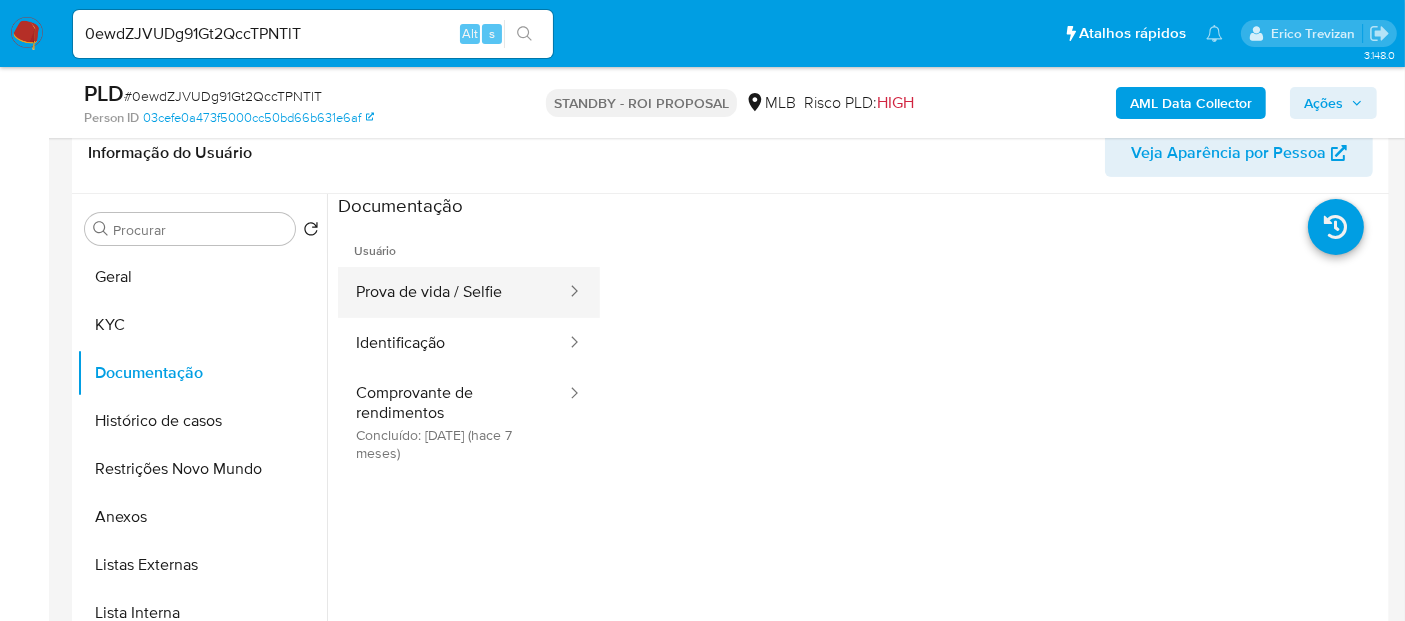 click on "Prova de vida / Selfie" at bounding box center [453, 292] 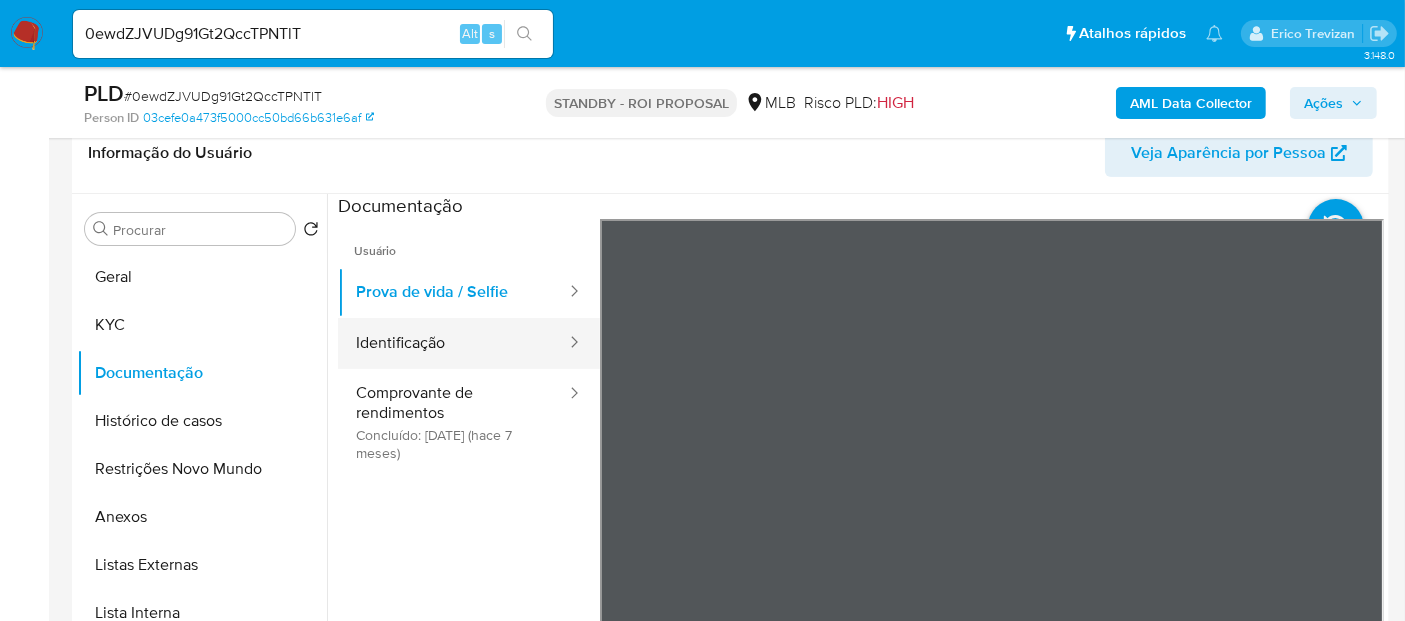 click on "Identificação" at bounding box center (453, 343) 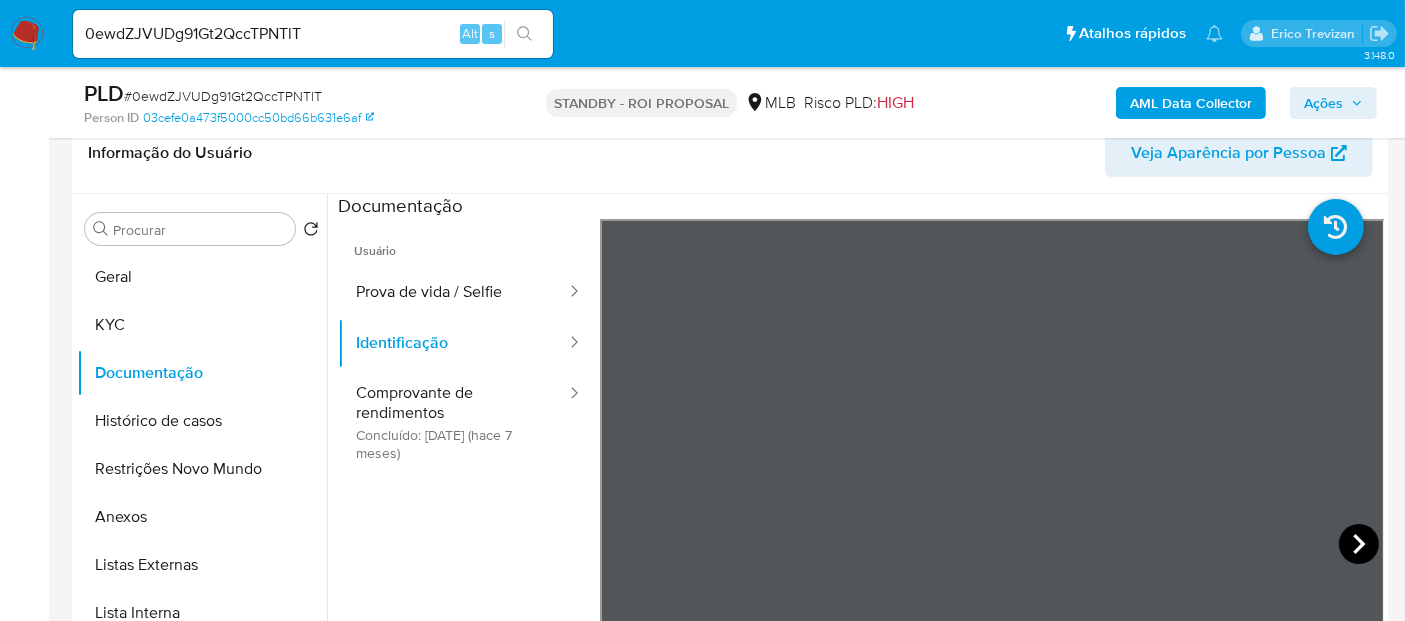 click 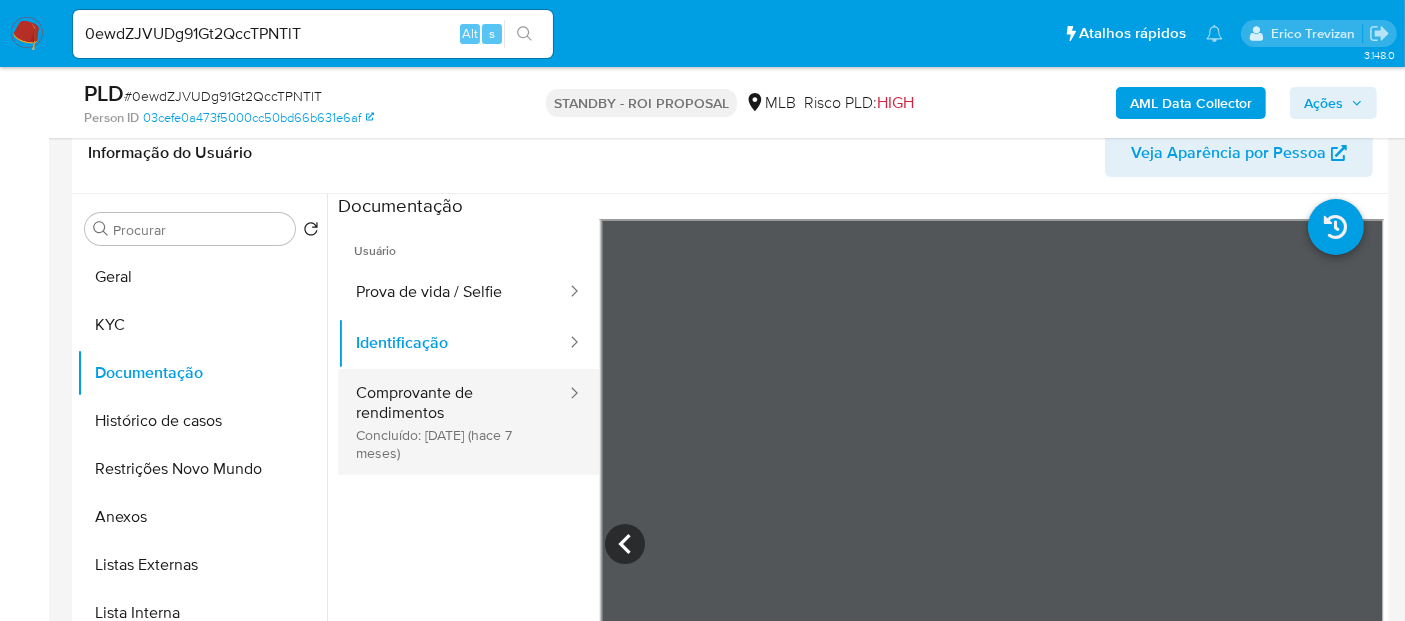 drag, startPoint x: 437, startPoint y: 398, endPoint x: 448, endPoint y: 397, distance: 11.045361 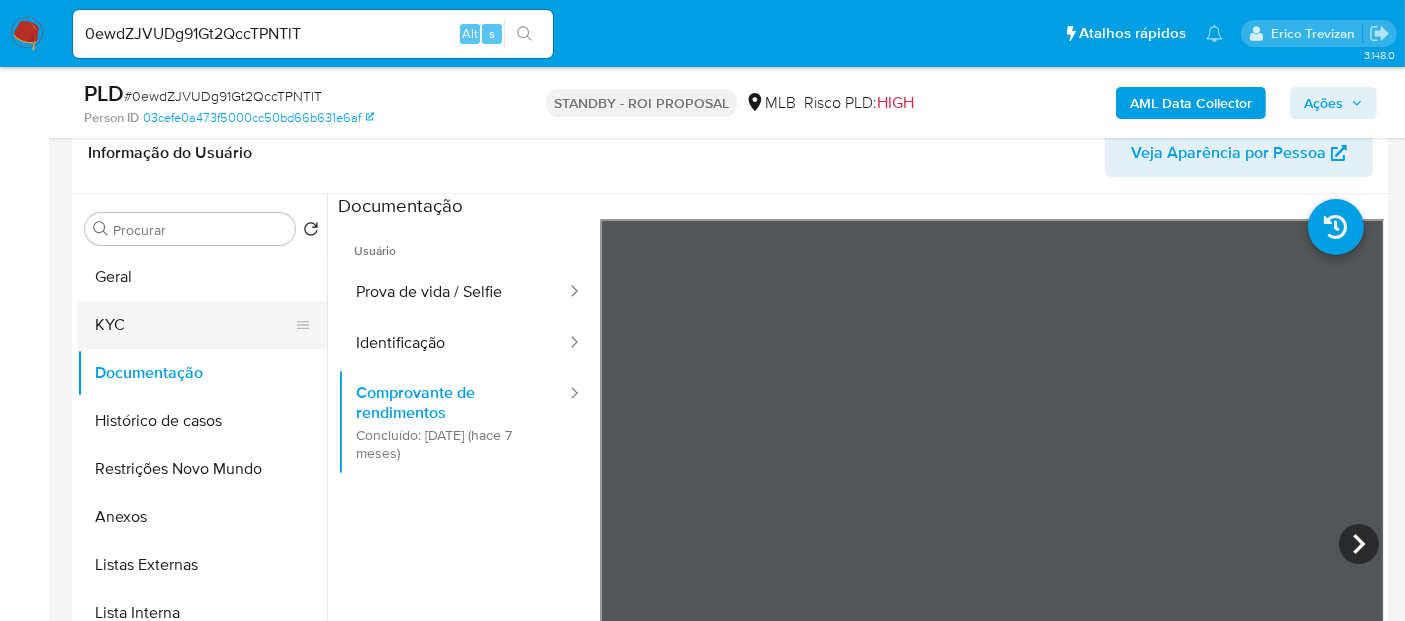 click on "KYC" at bounding box center (194, 325) 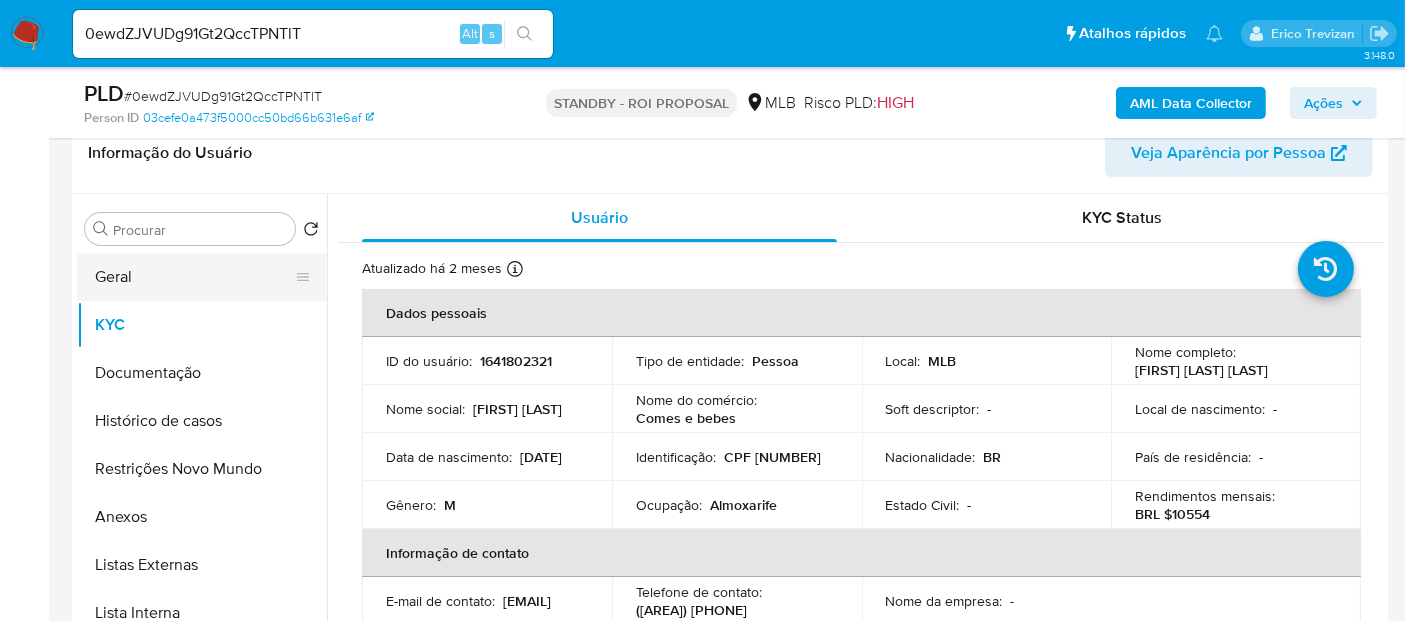 click on "Geral" at bounding box center [194, 277] 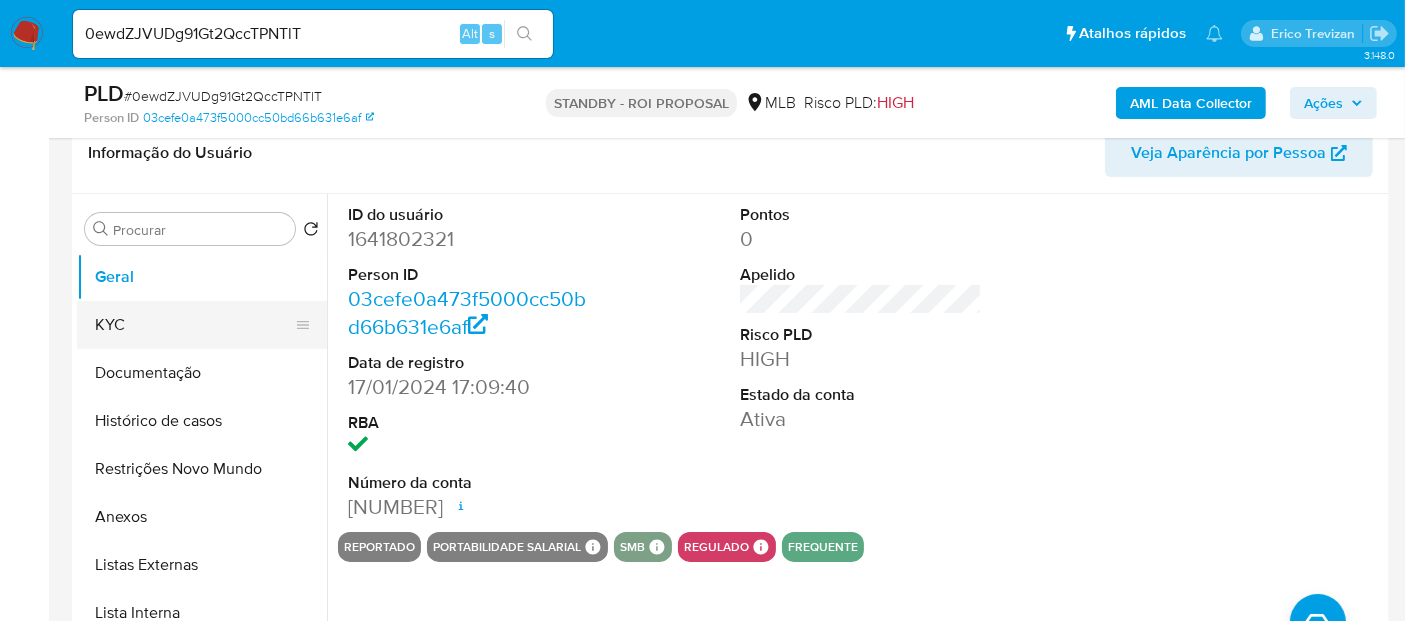 drag, startPoint x: 117, startPoint y: 331, endPoint x: 173, endPoint y: 330, distance: 56.008926 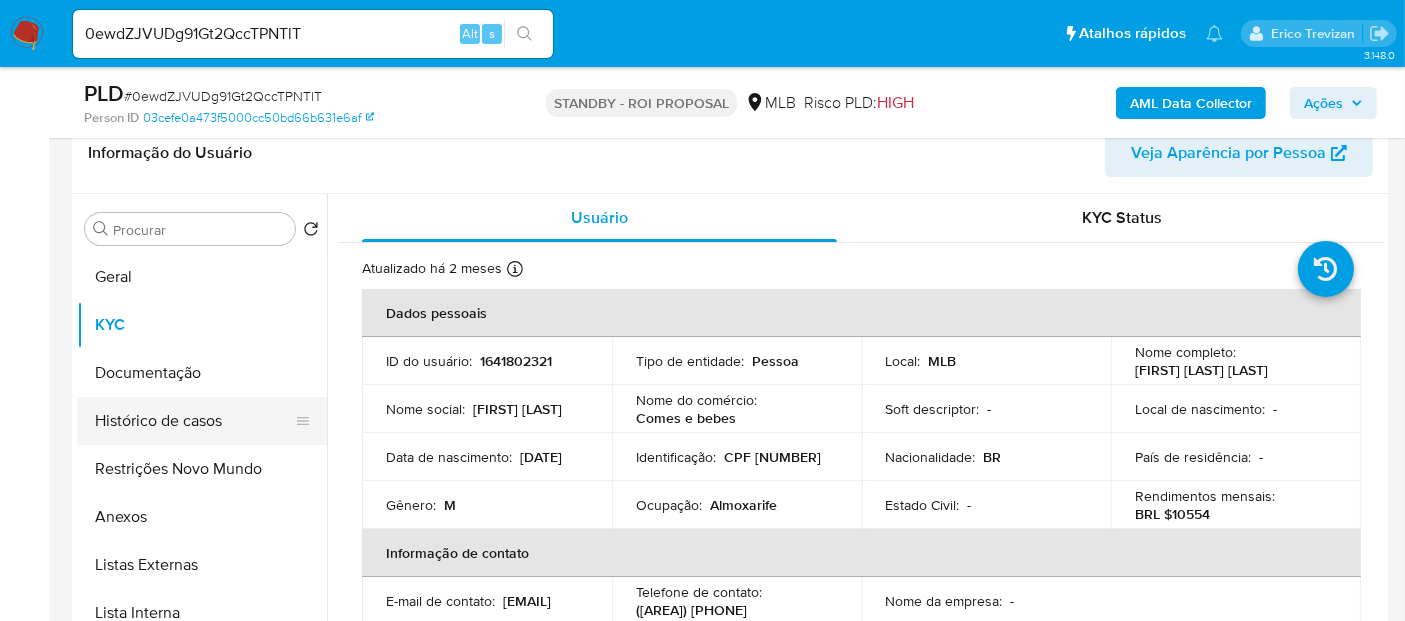 click on "Histórico de casos" at bounding box center (194, 421) 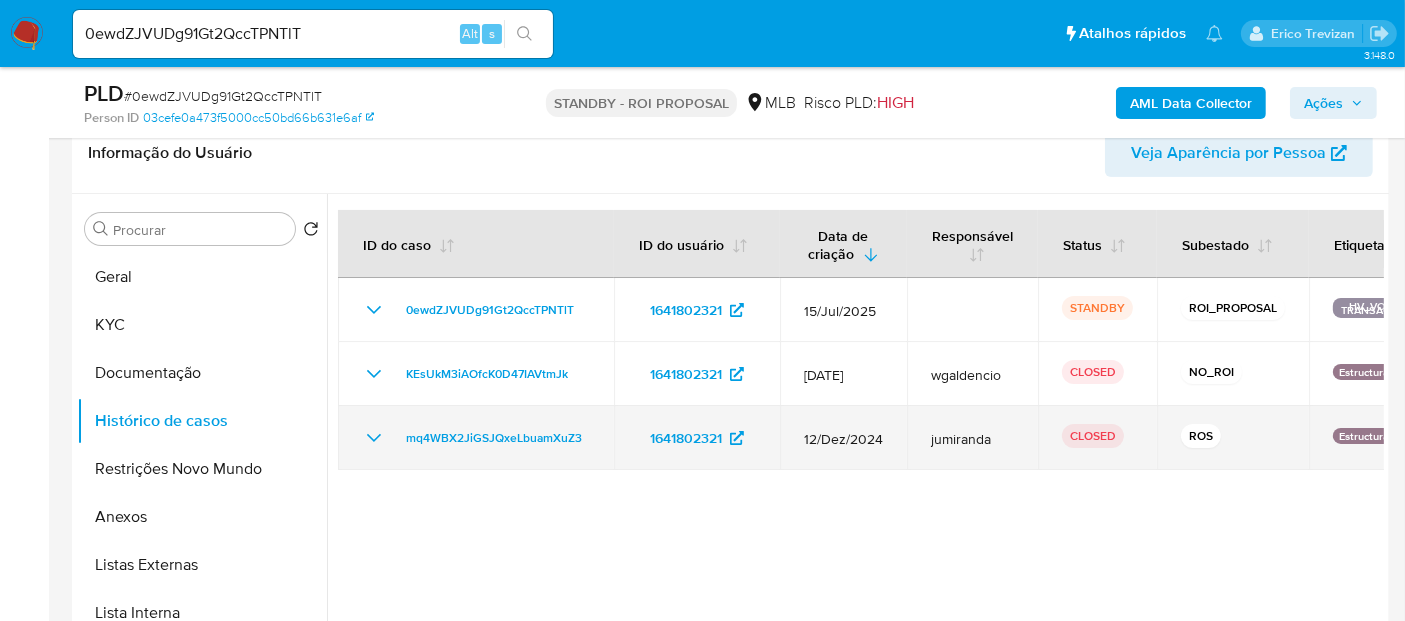 click on "mq4WBX2JiGSJQxeLbuamXuZ3" at bounding box center (476, 438) 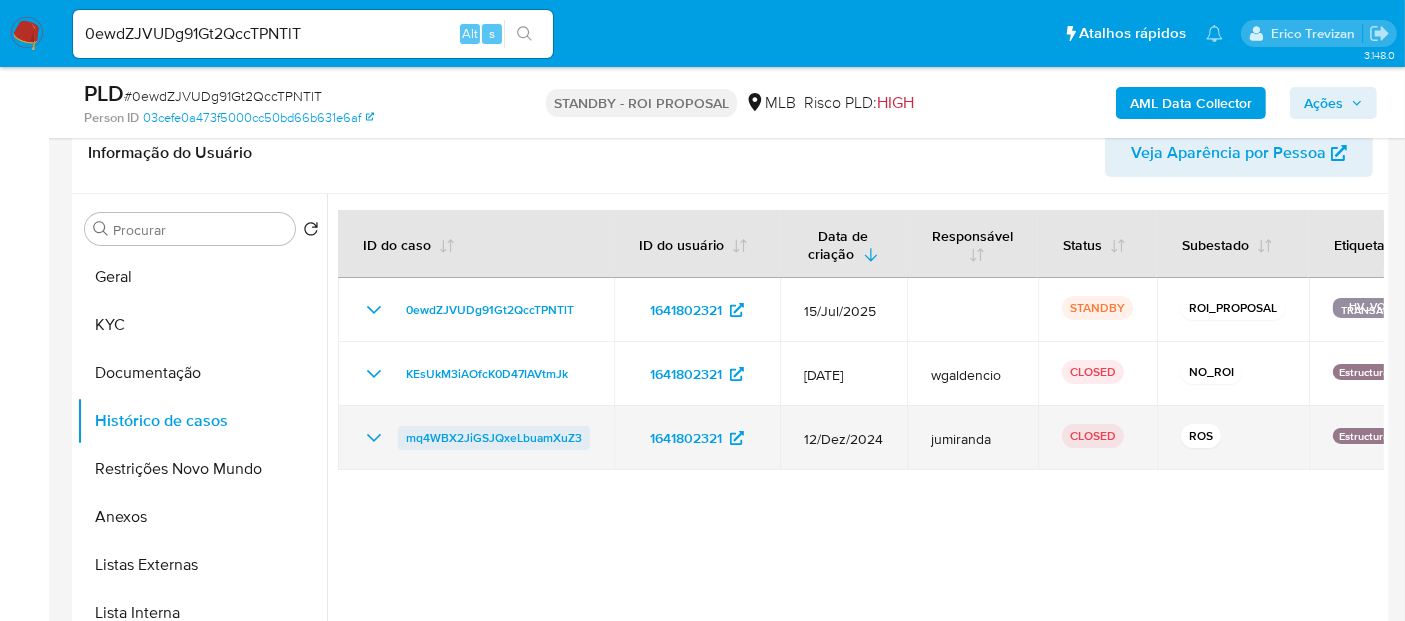click on "mq4WBX2JiGSJQxeLbuamXuZ3" at bounding box center (494, 438) 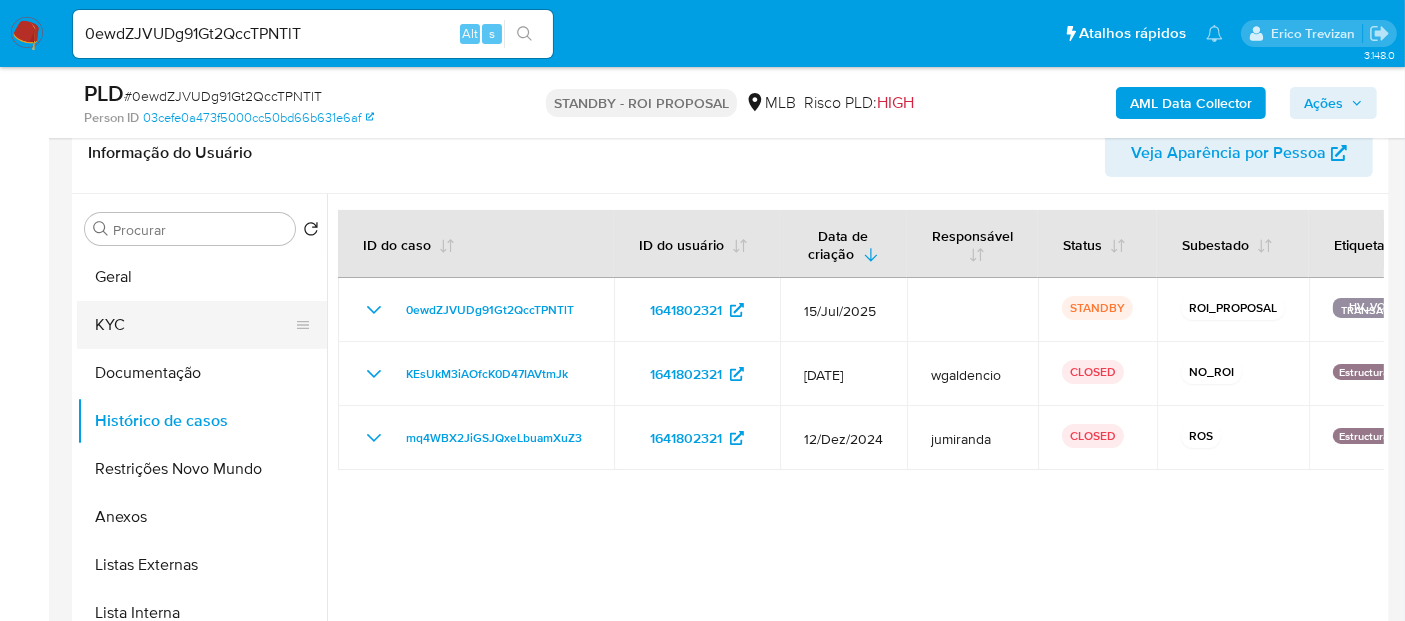 click on "KYC" at bounding box center (194, 325) 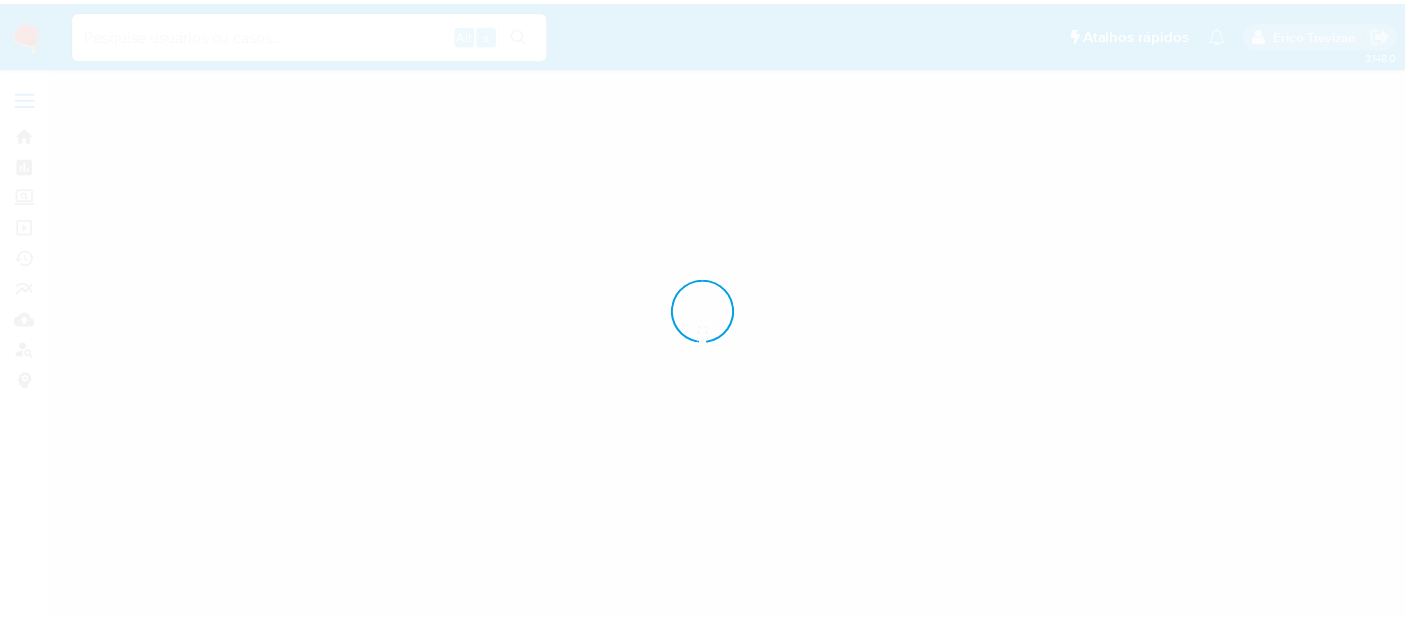 scroll, scrollTop: 0, scrollLeft: 0, axis: both 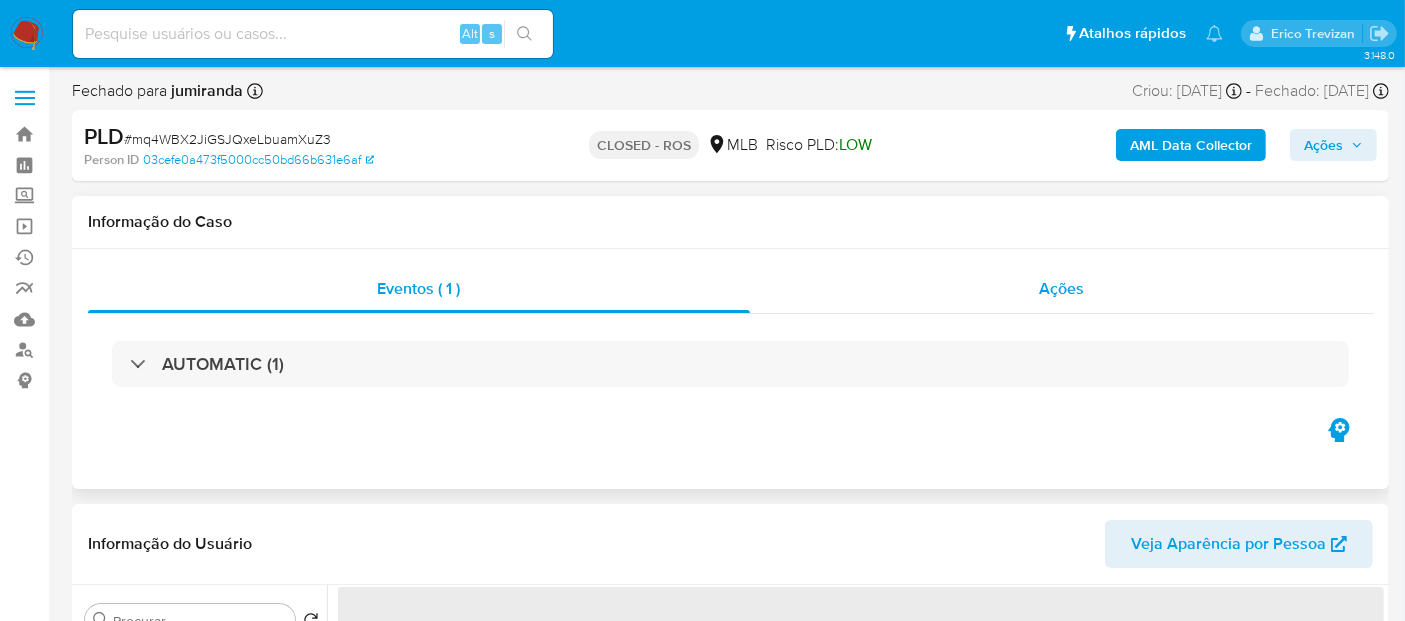 click on "Ações" at bounding box center [1061, 288] 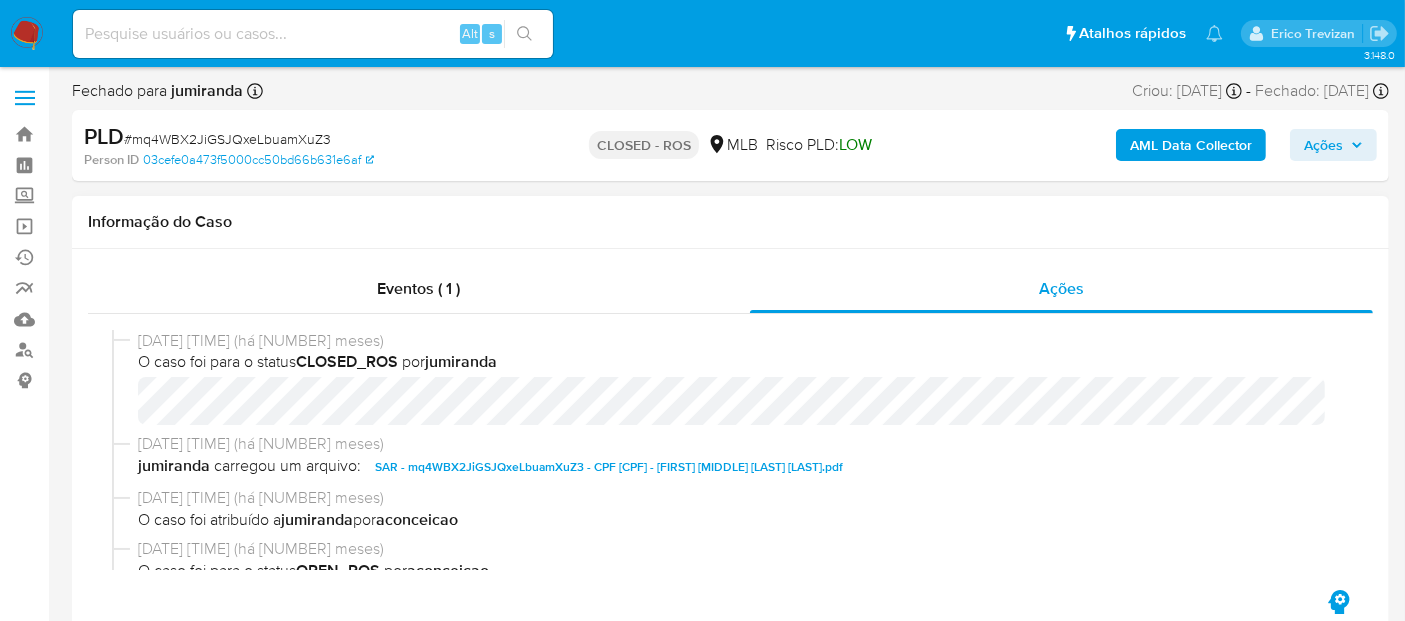 select on "10" 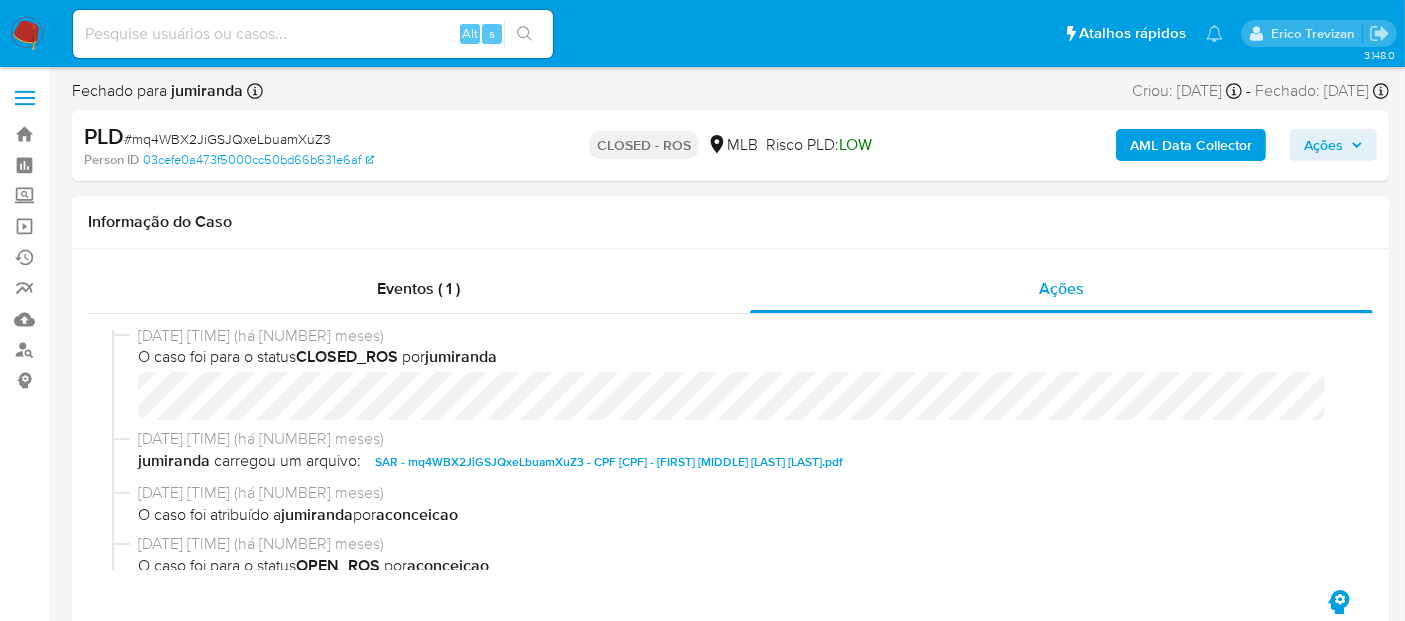 scroll, scrollTop: 0, scrollLeft: 0, axis: both 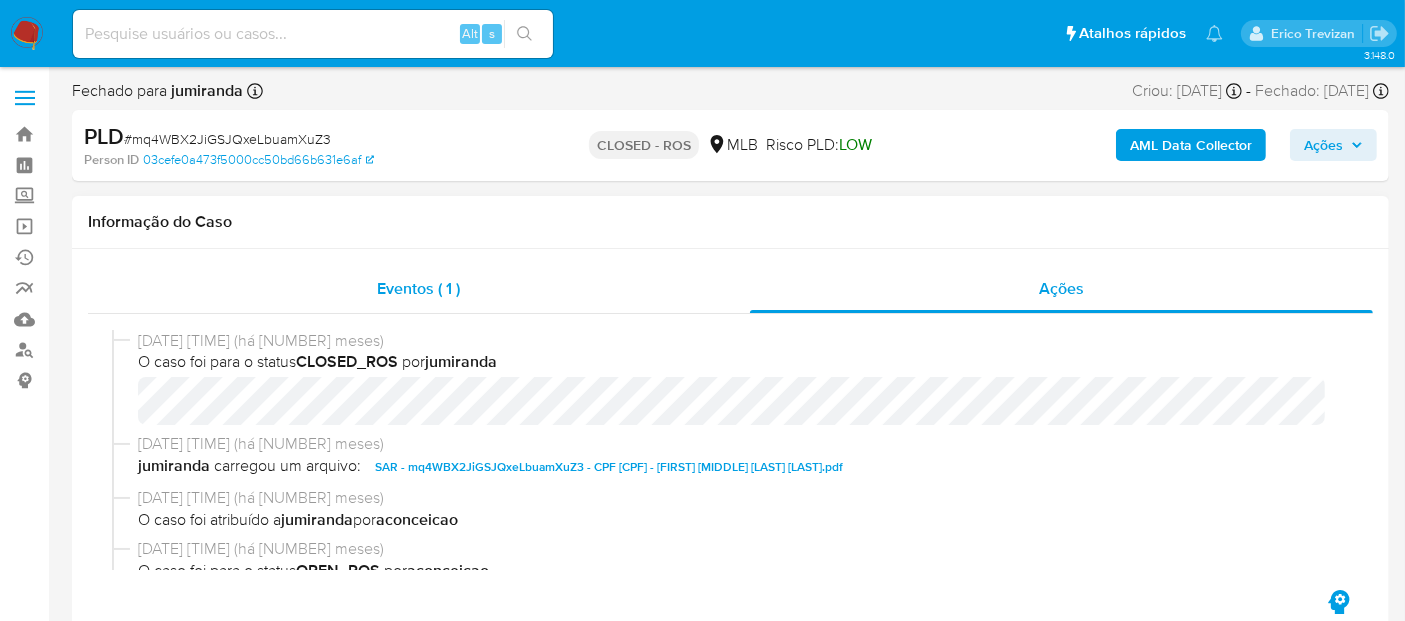drag, startPoint x: 417, startPoint y: 292, endPoint x: 457, endPoint y: 299, distance: 40.60788 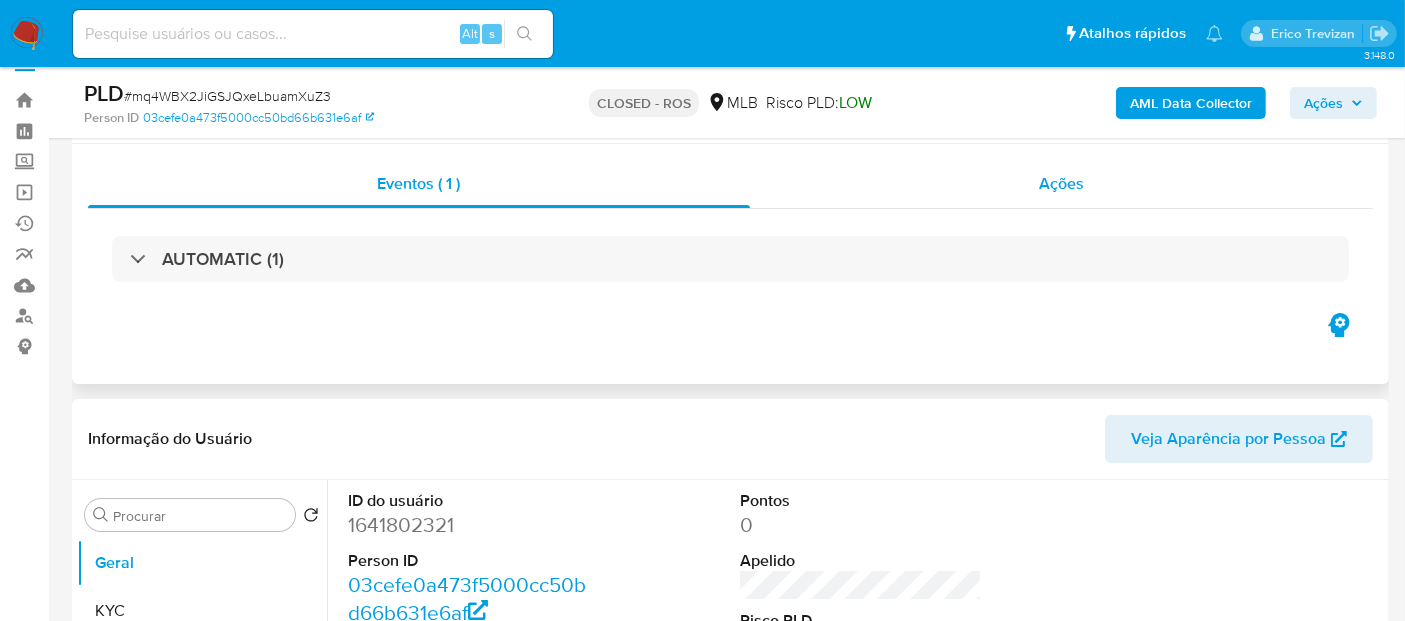 scroll, scrollTop: 0, scrollLeft: 0, axis: both 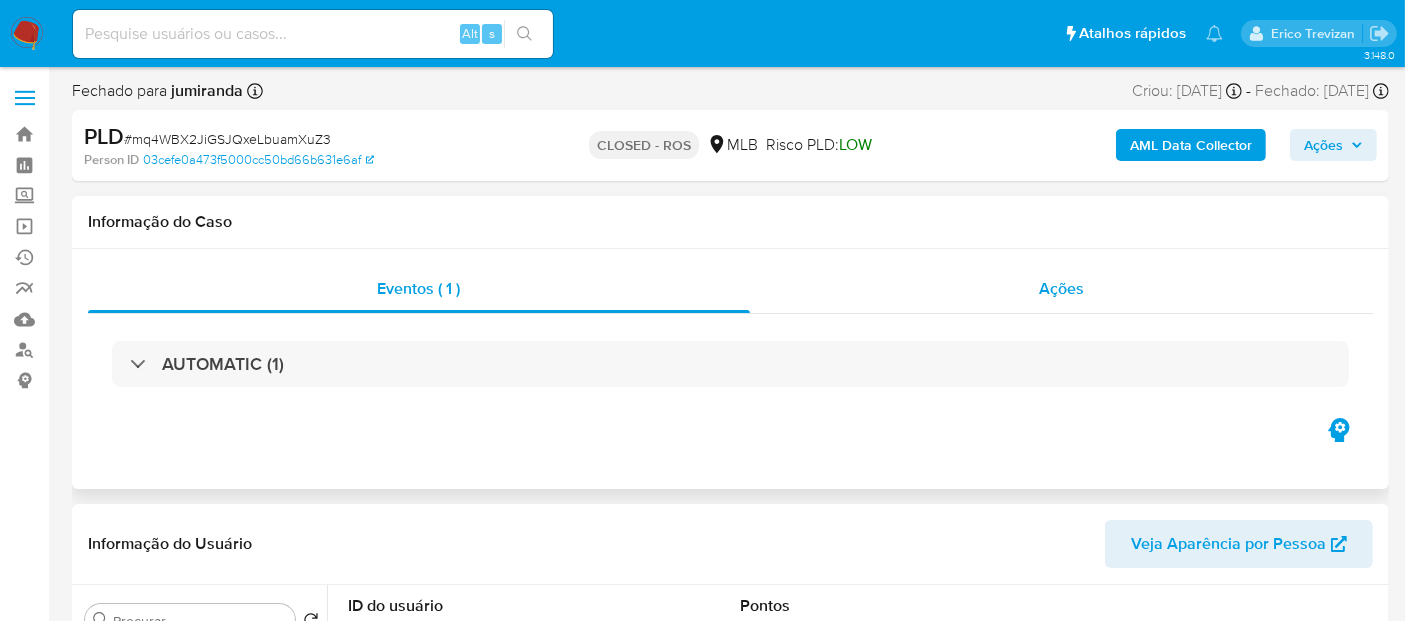 click on "Ações" at bounding box center (1061, 288) 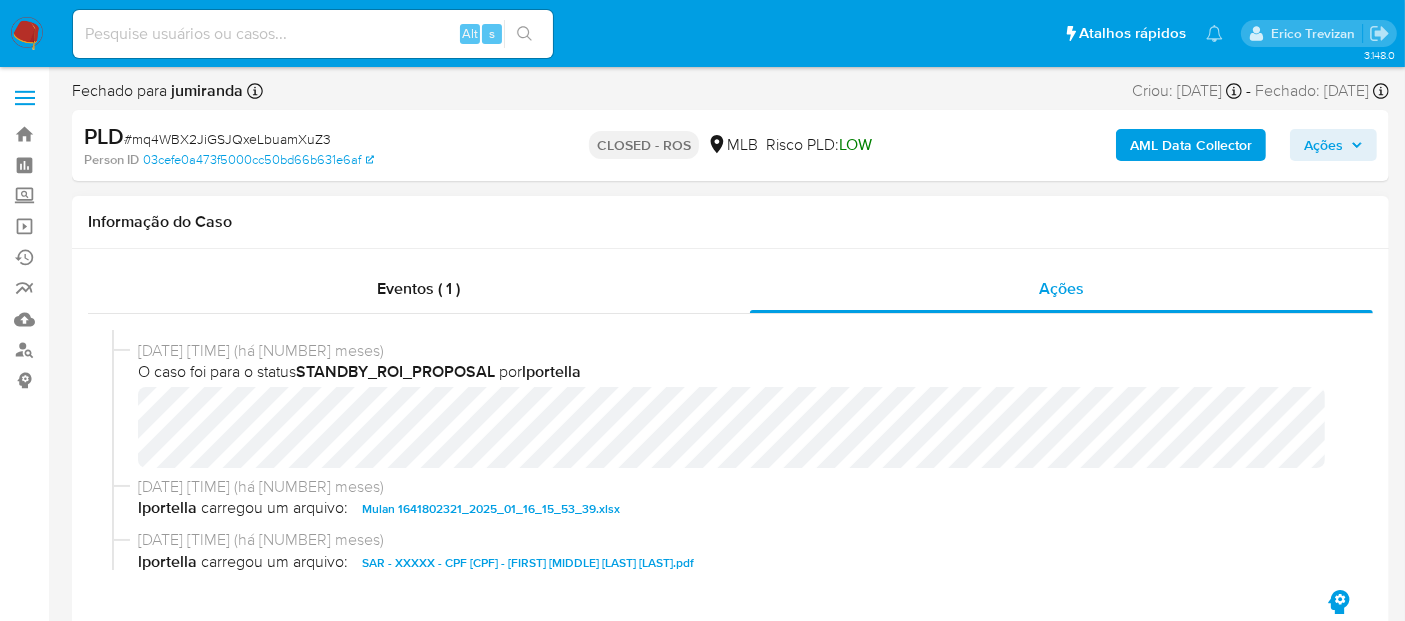scroll, scrollTop: 1150, scrollLeft: 0, axis: vertical 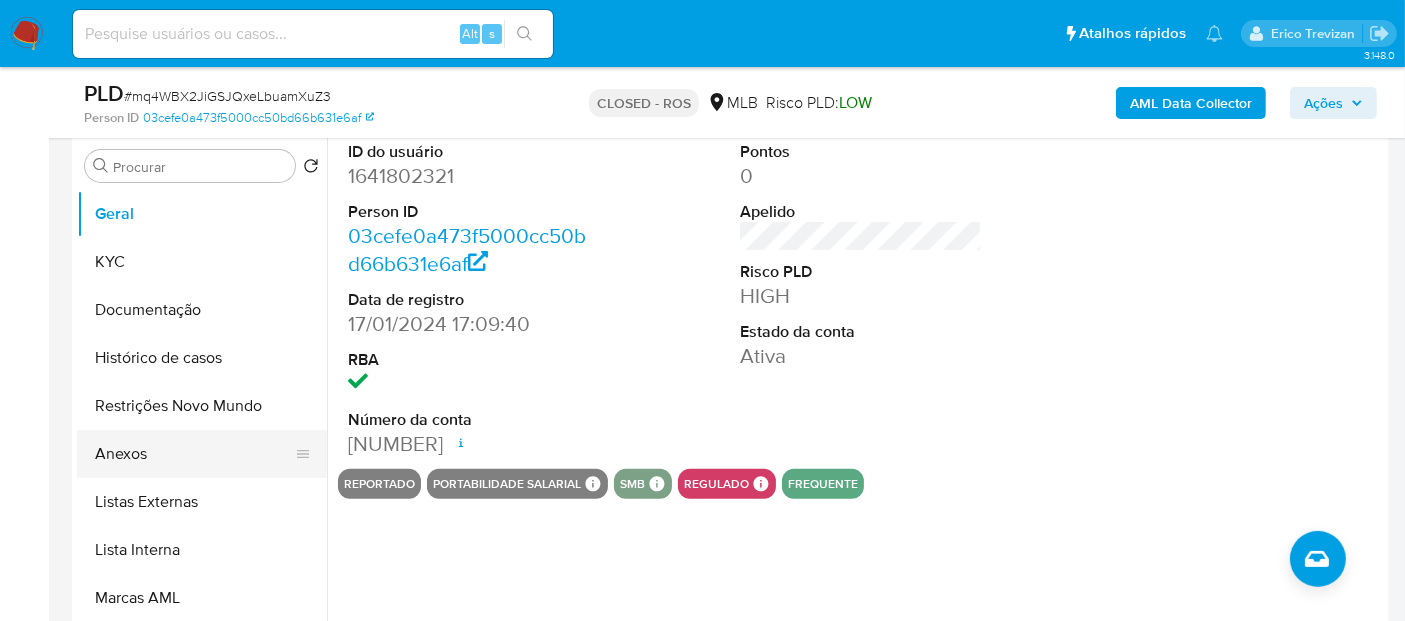 click on "Anexos" at bounding box center (194, 454) 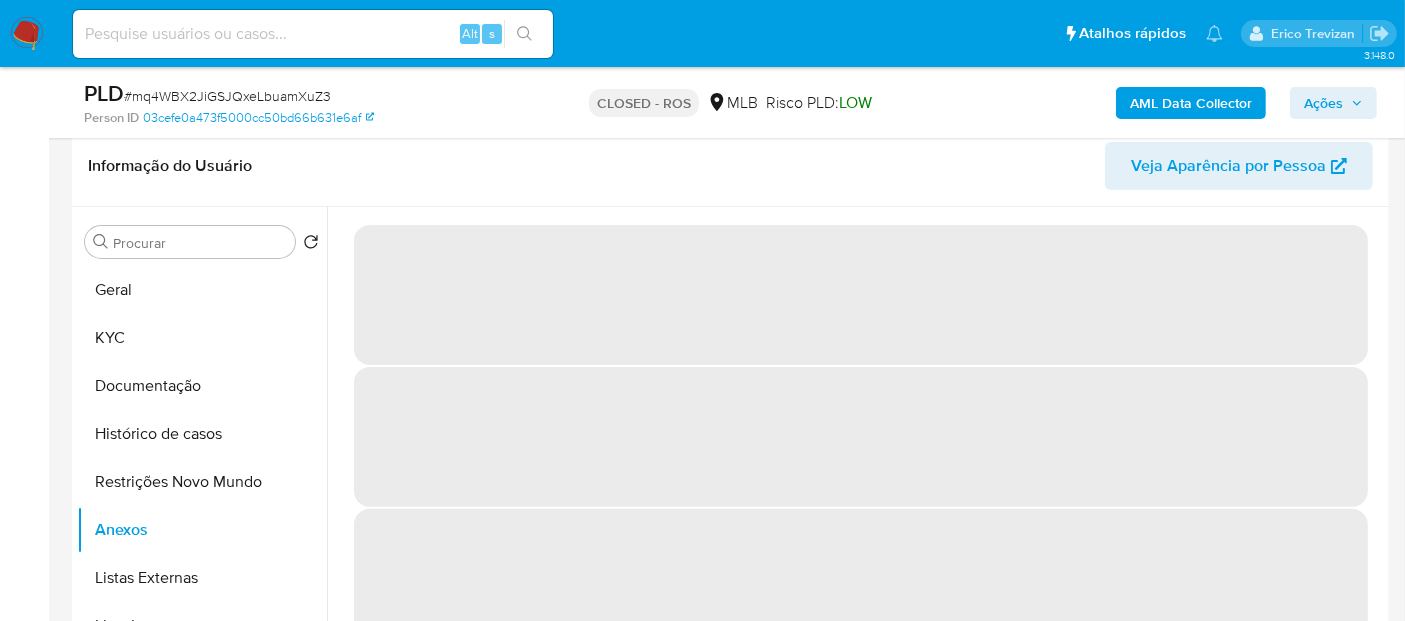 scroll, scrollTop: 419, scrollLeft: 0, axis: vertical 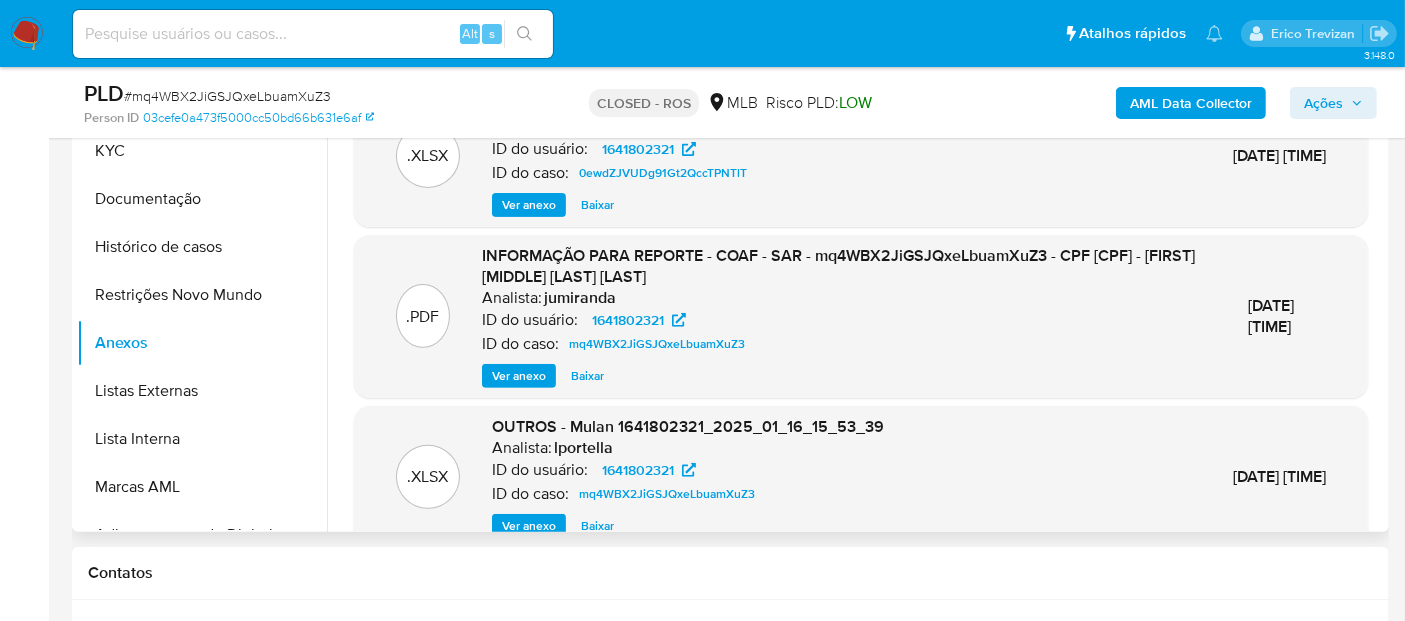 click on "Ver anexo" at bounding box center (519, 376) 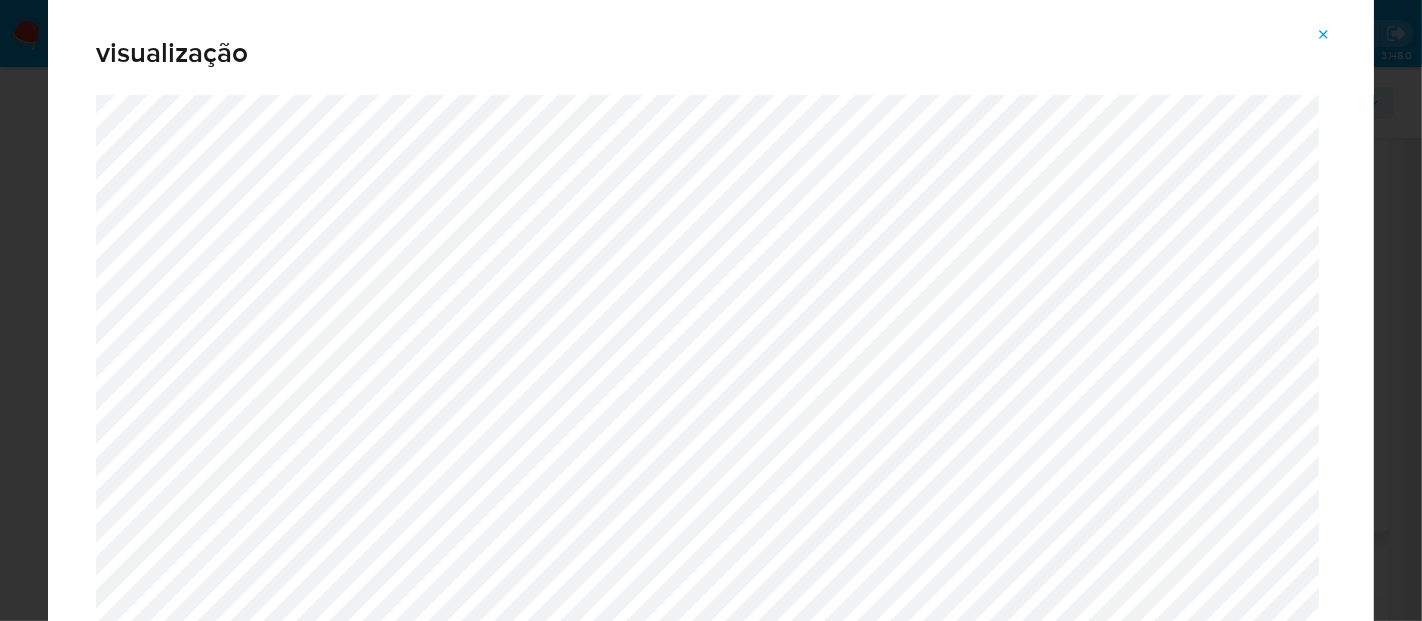 click 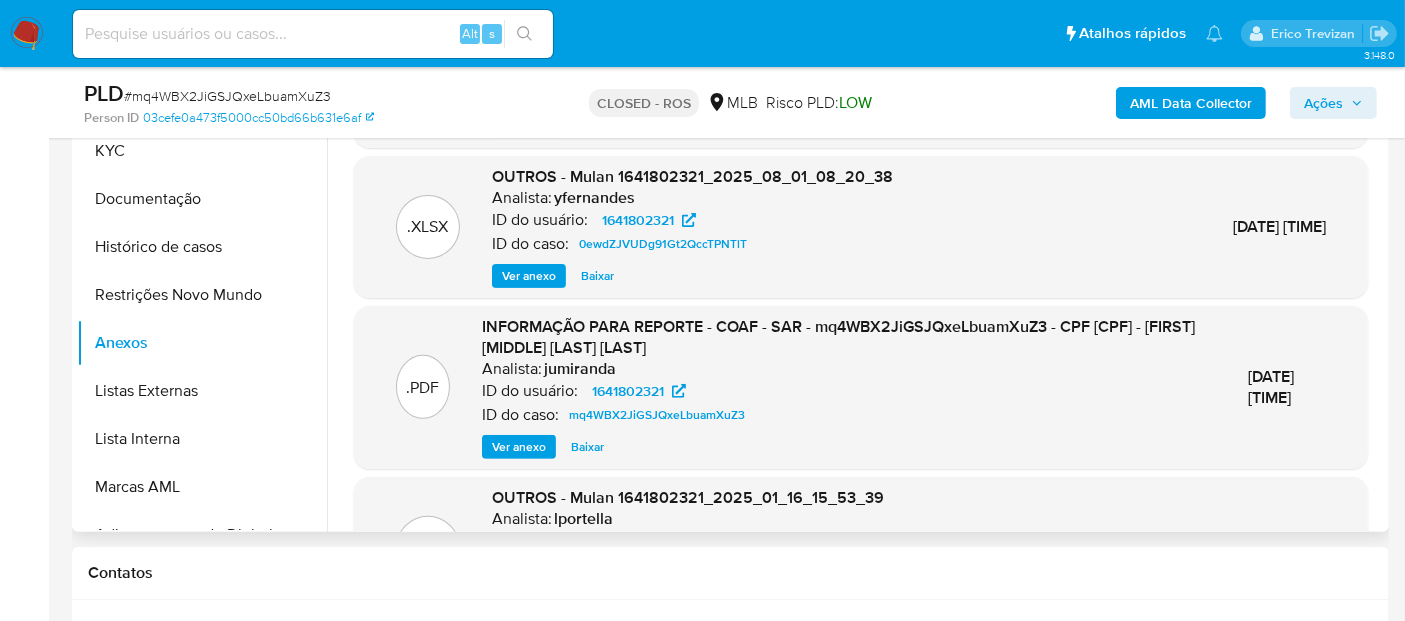 scroll, scrollTop: 0, scrollLeft: 0, axis: both 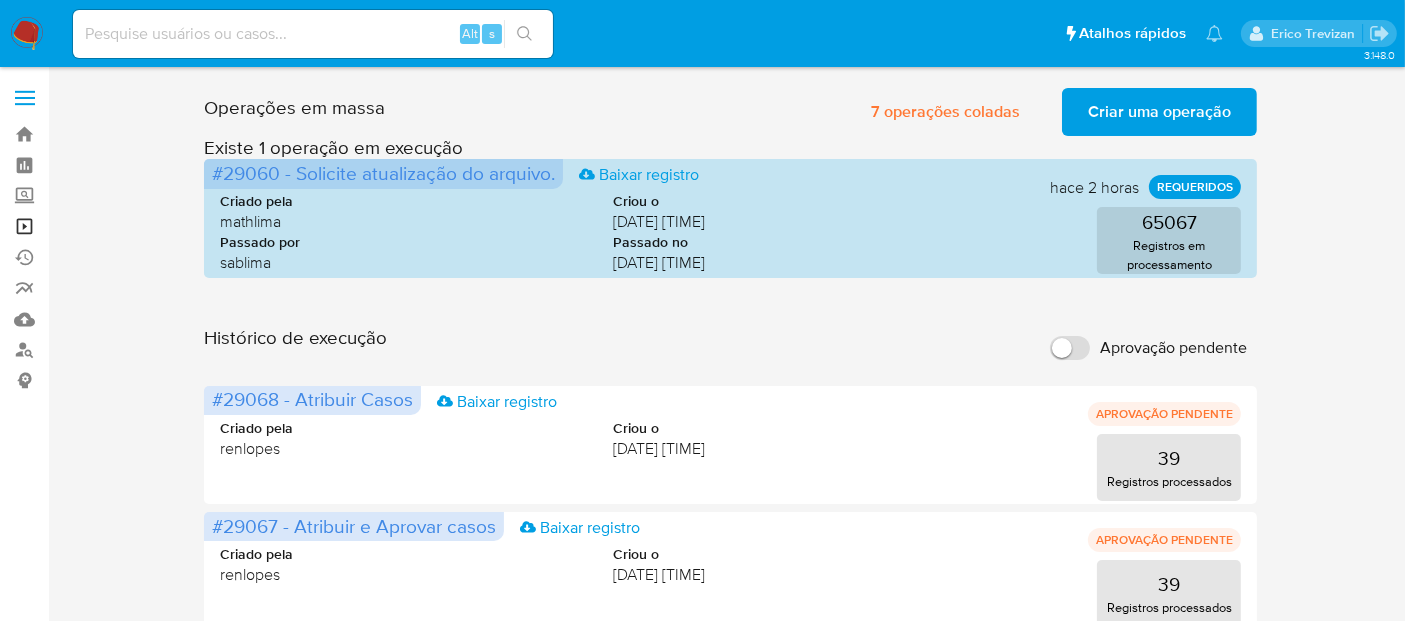 click on "Operações em massa" at bounding box center (119, 226) 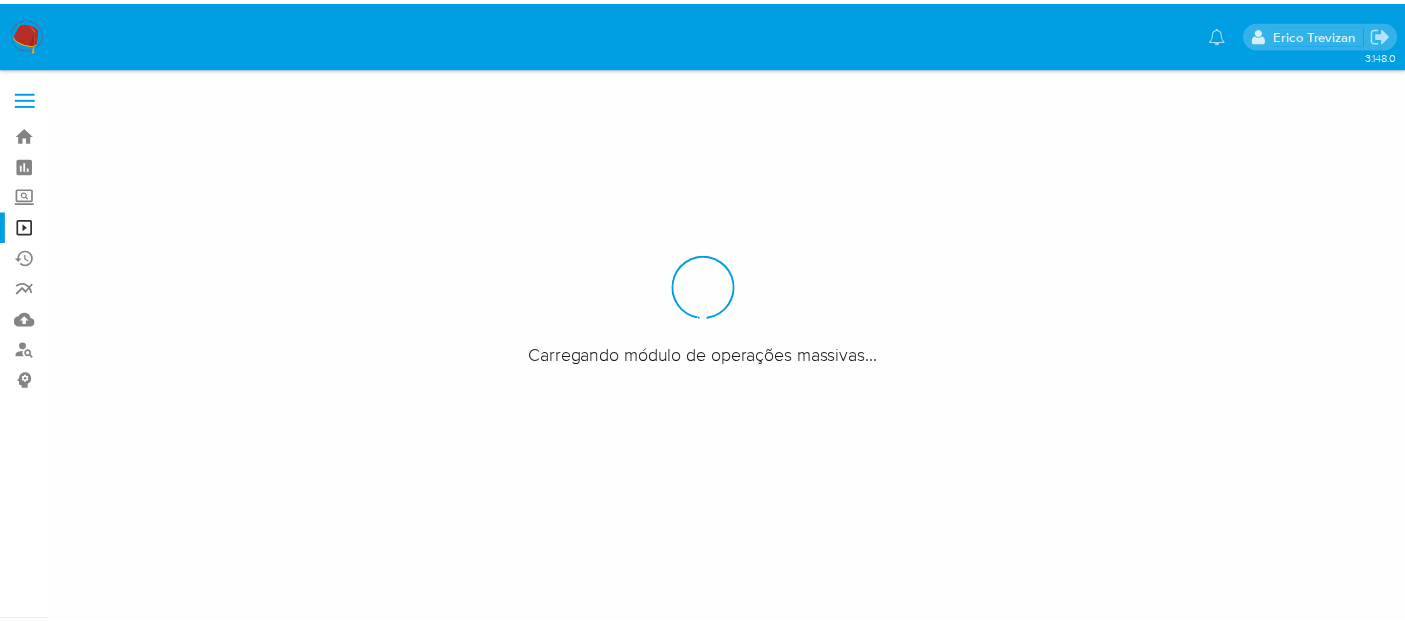 scroll, scrollTop: 0, scrollLeft: 0, axis: both 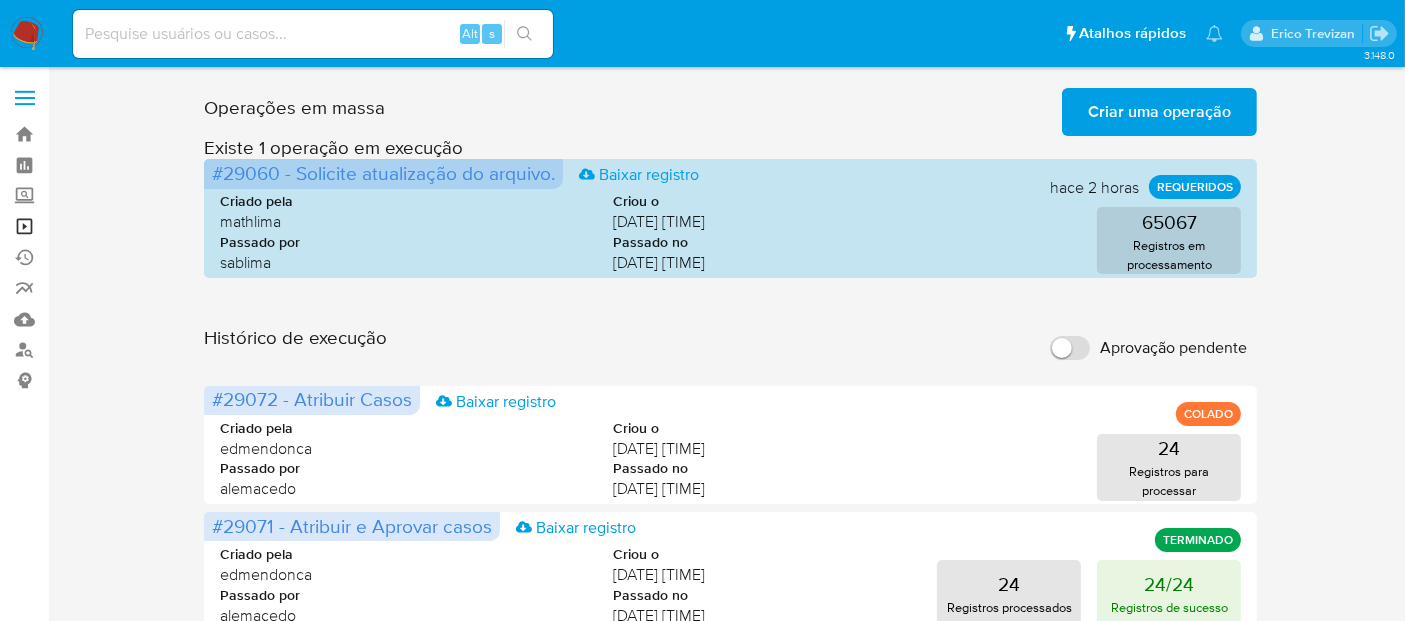 click on "Operações em massa" at bounding box center [119, 226] 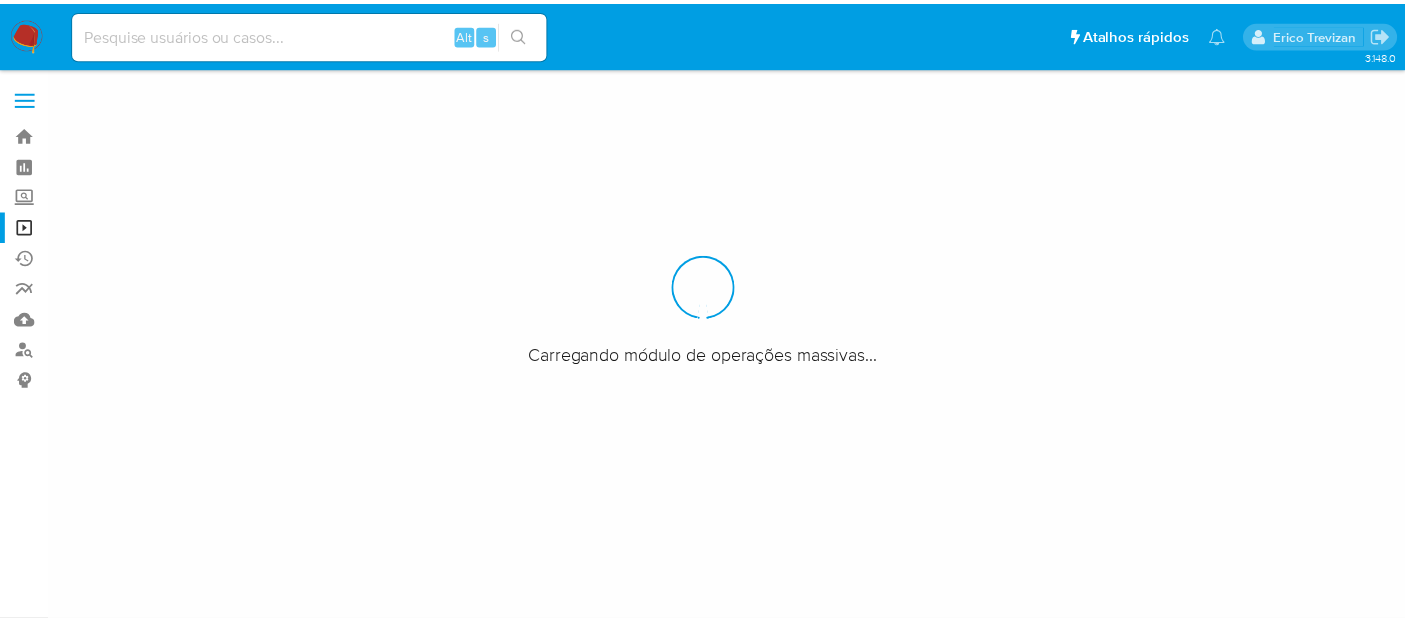 scroll, scrollTop: 0, scrollLeft: 0, axis: both 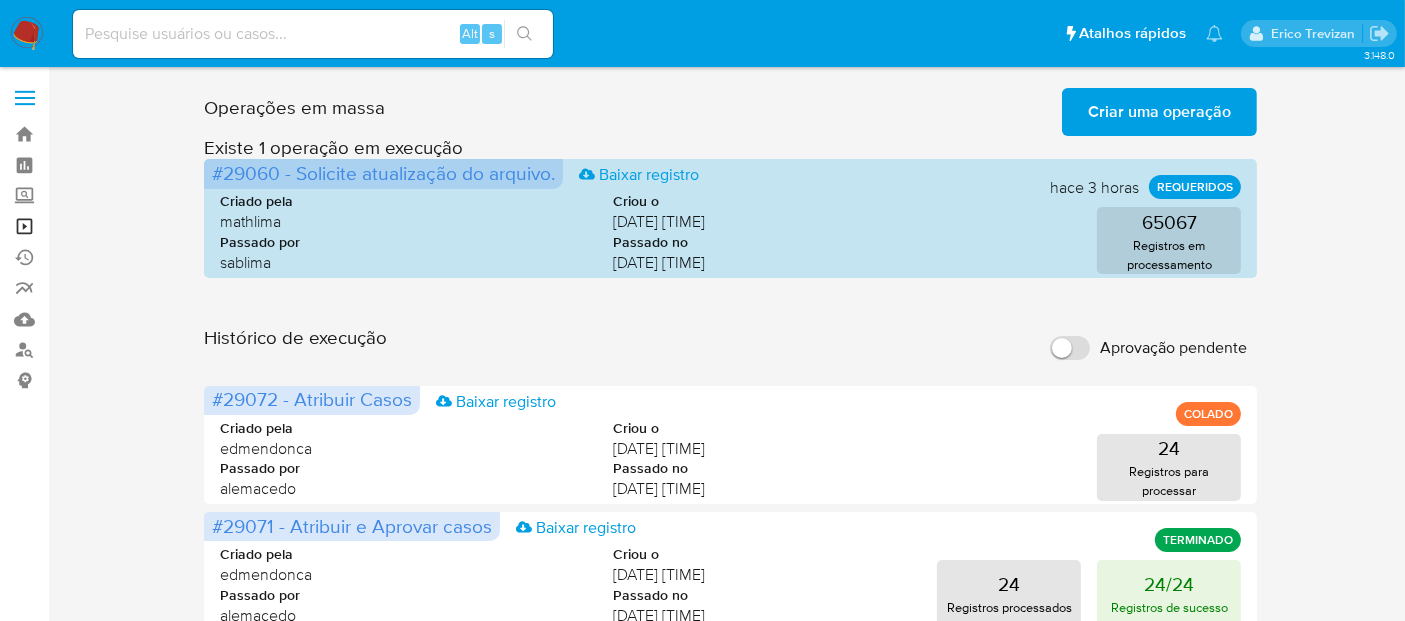 click on "Operações em massa" at bounding box center (119, 226) 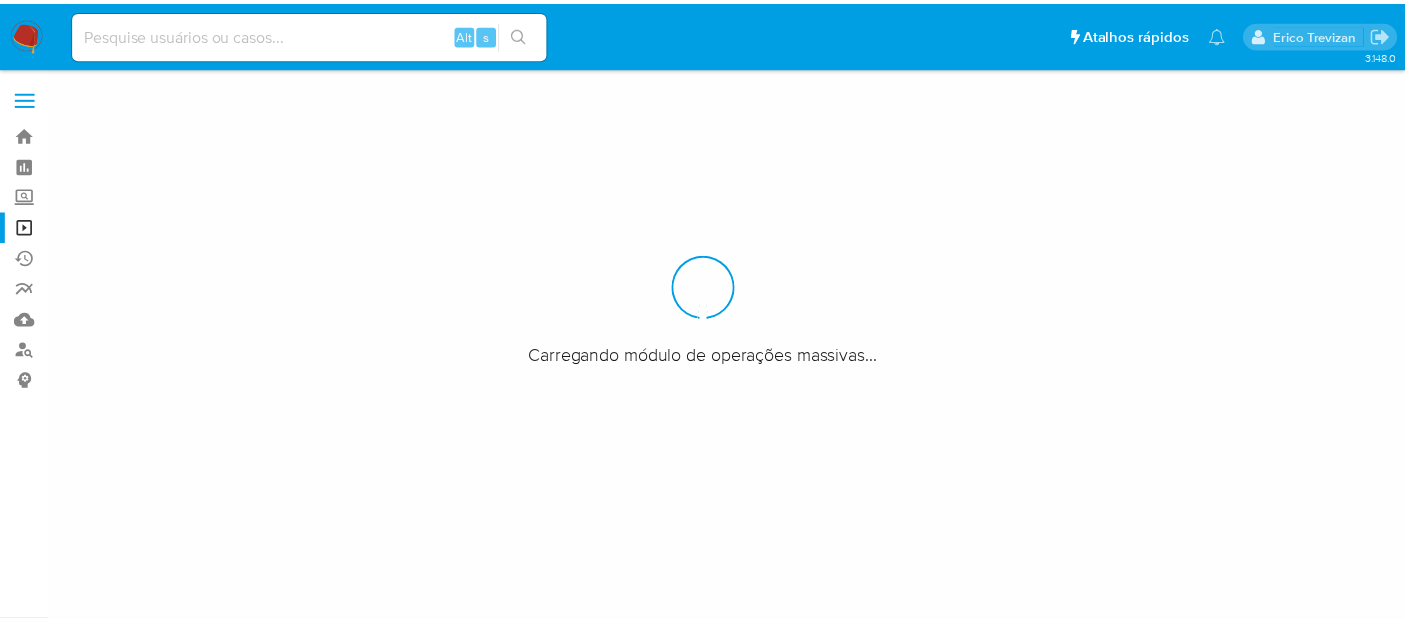 scroll, scrollTop: 0, scrollLeft: 0, axis: both 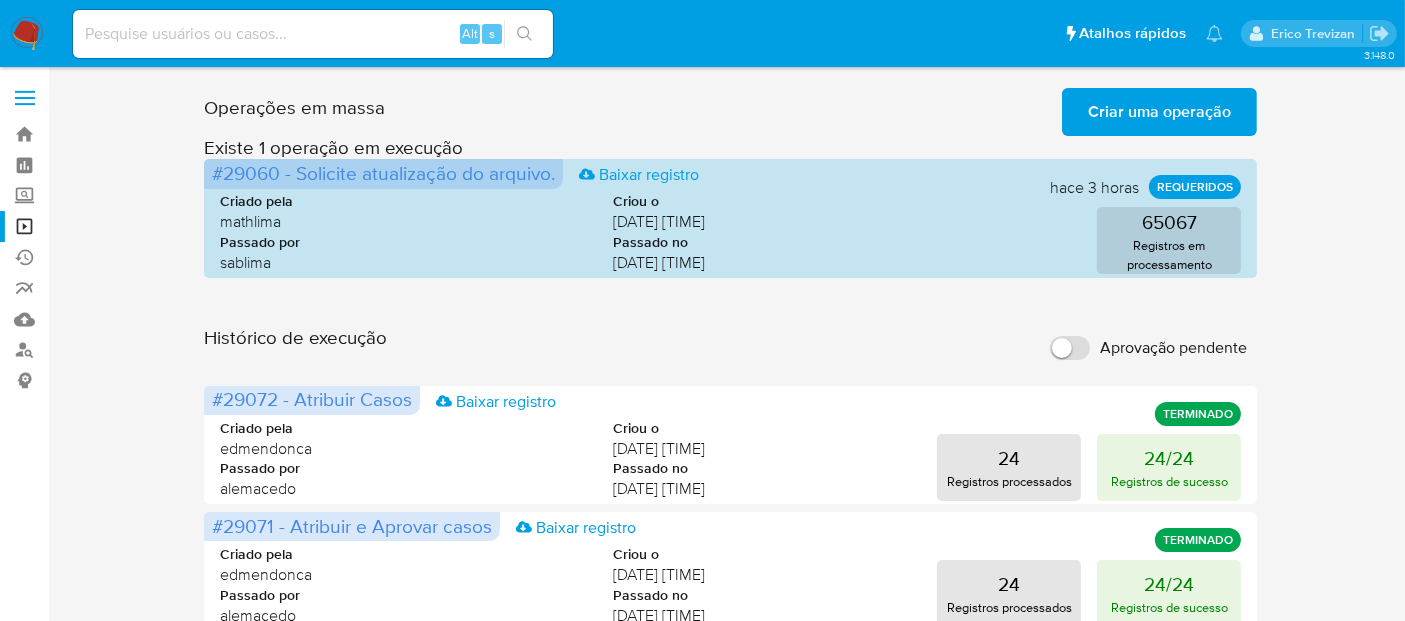 click on "Criar uma operação" at bounding box center (1159, 112) 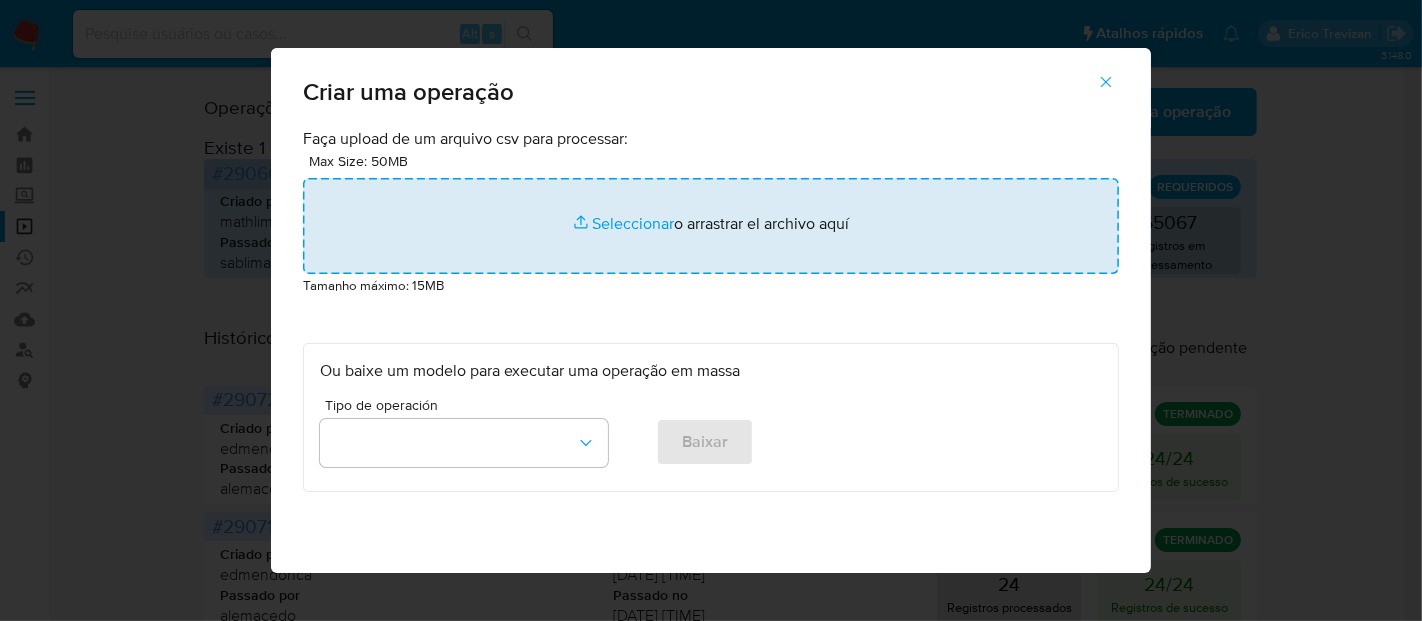 click at bounding box center [711, 226] 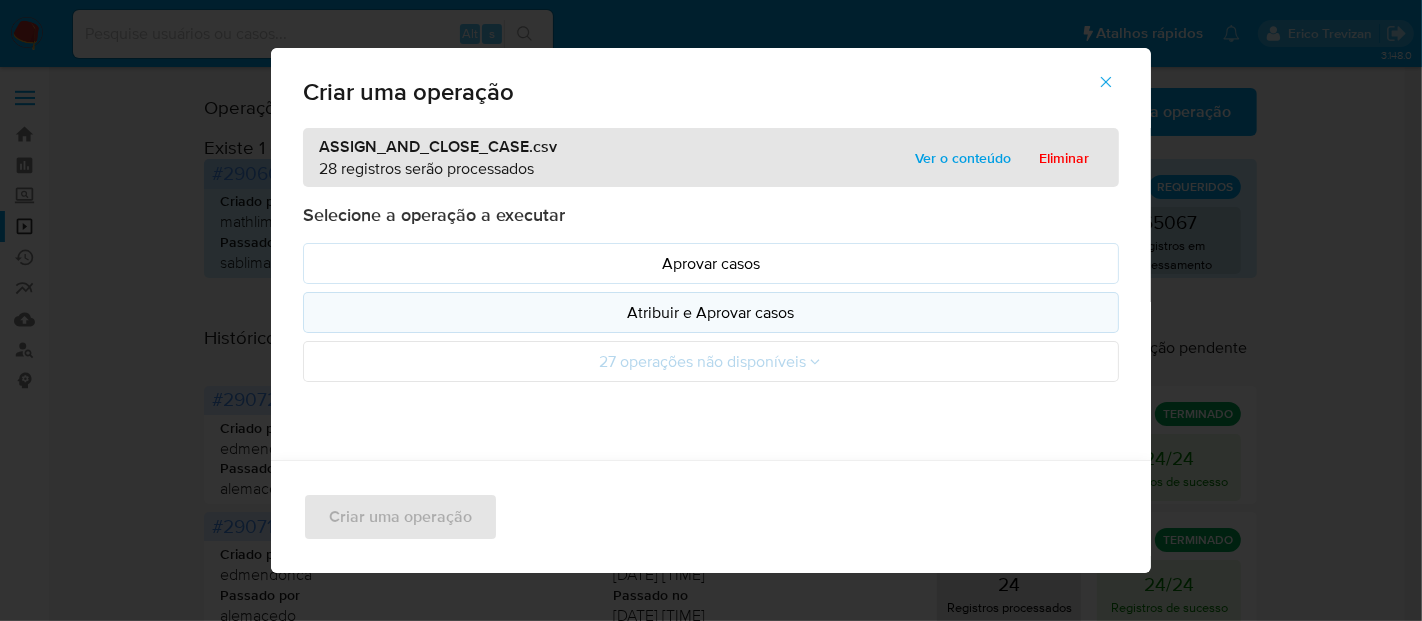 click on "Atribuir e Aprovar casos" at bounding box center [711, 312] 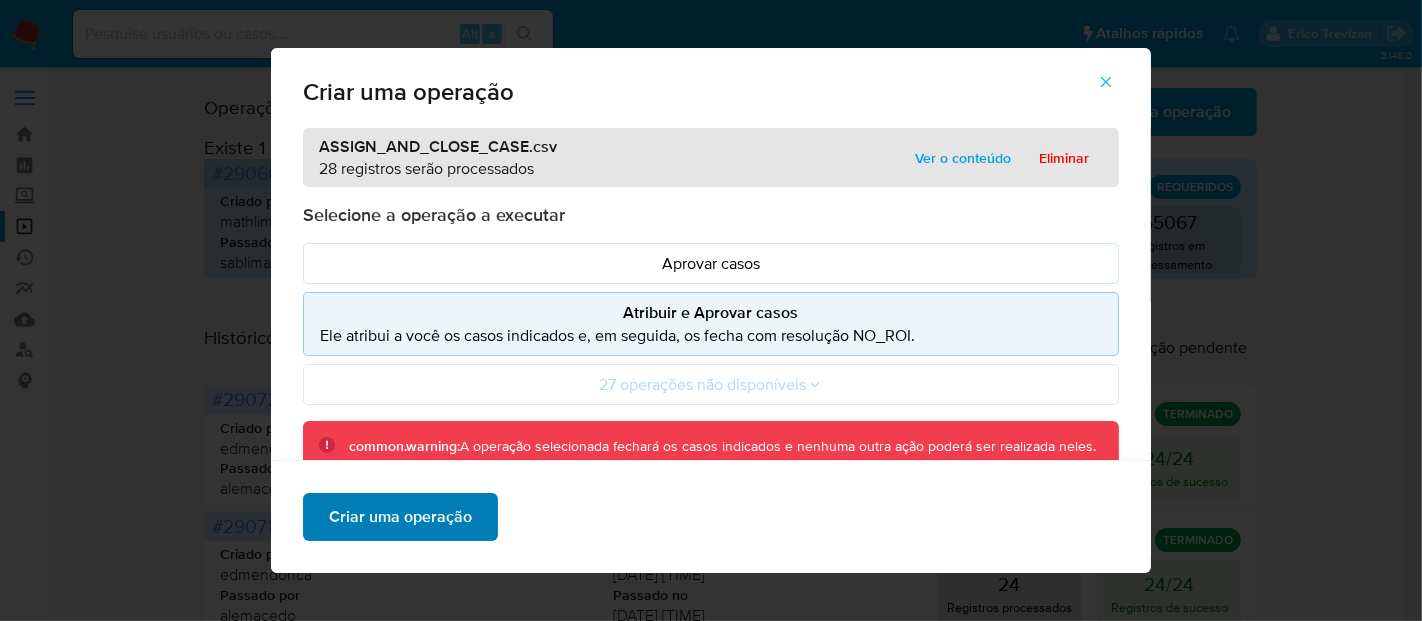 click on "Criar uma operação" at bounding box center [400, 517] 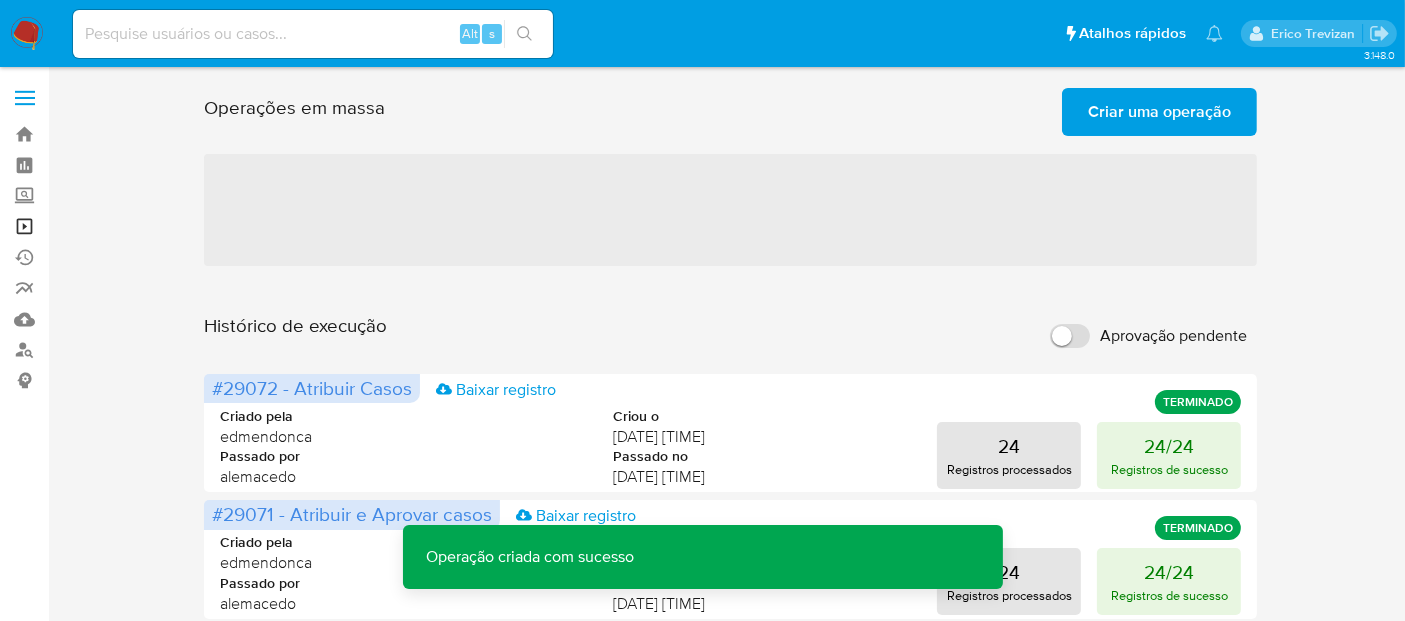 click on "Operações em massa" at bounding box center [119, 226] 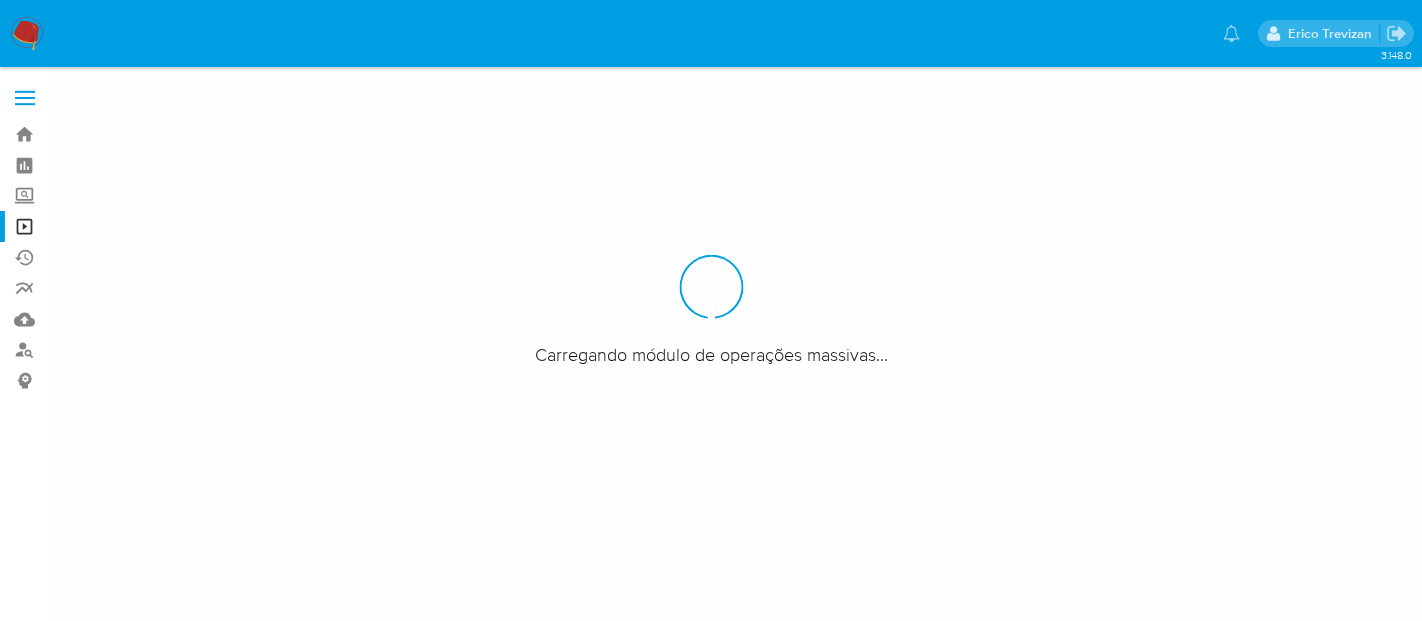 scroll, scrollTop: 0, scrollLeft: 0, axis: both 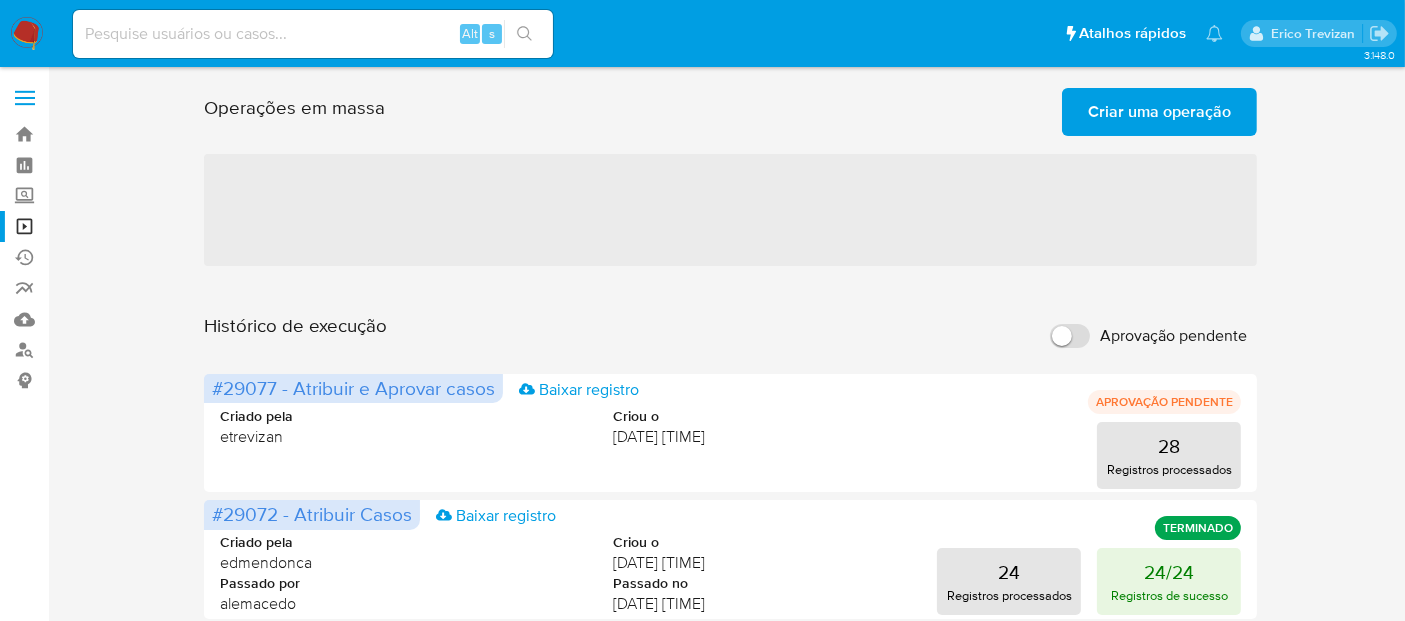 click on "Criar uma operação" at bounding box center (1159, 112) 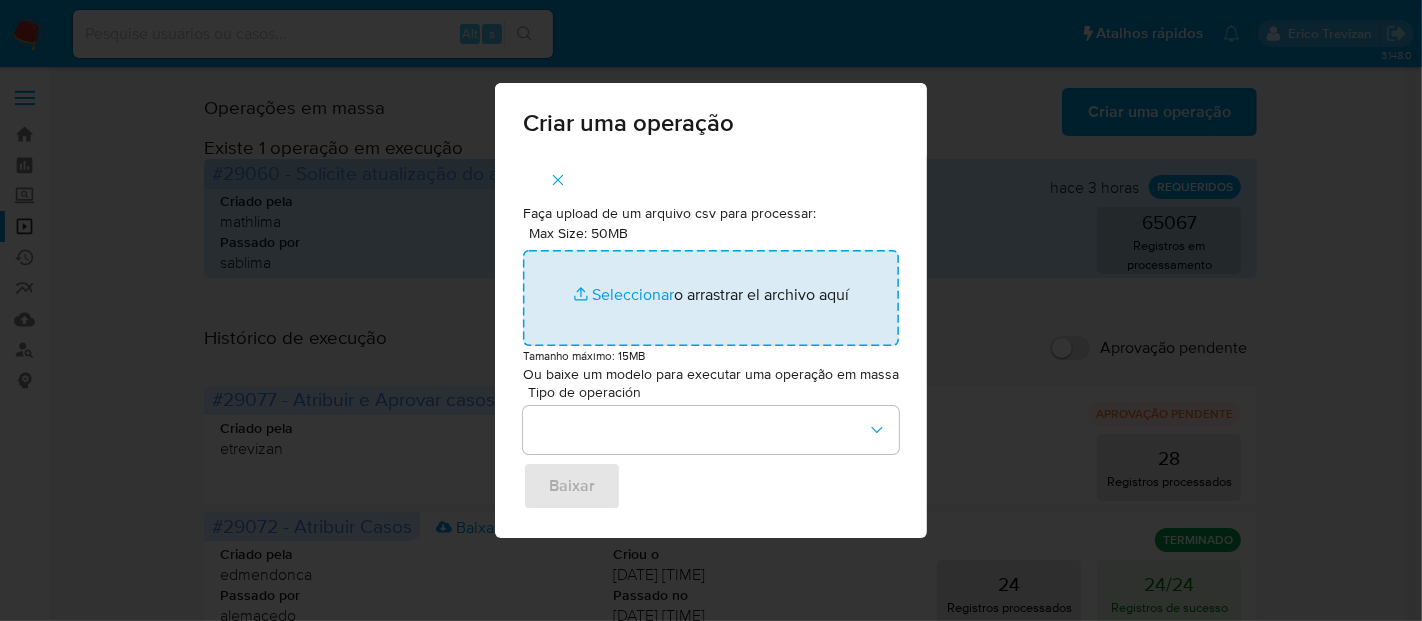 click on "Max Size: 50MB Seleccionar archivos" at bounding box center (711, 298) 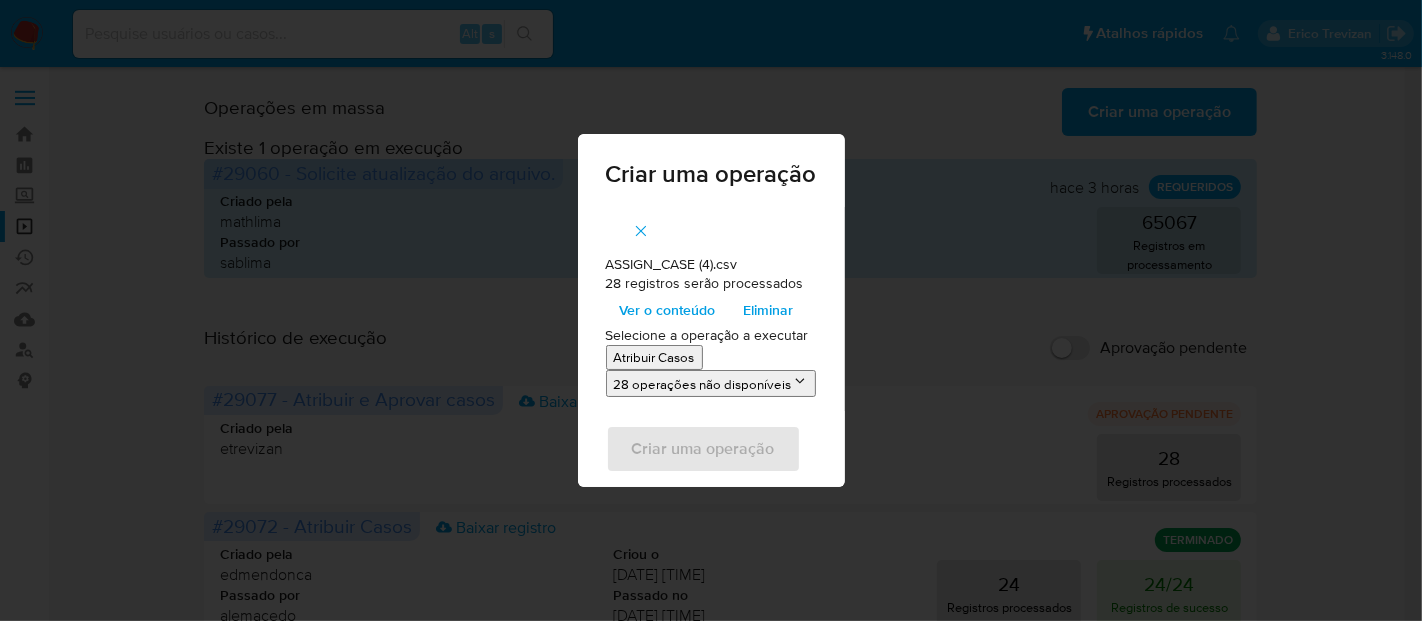 click 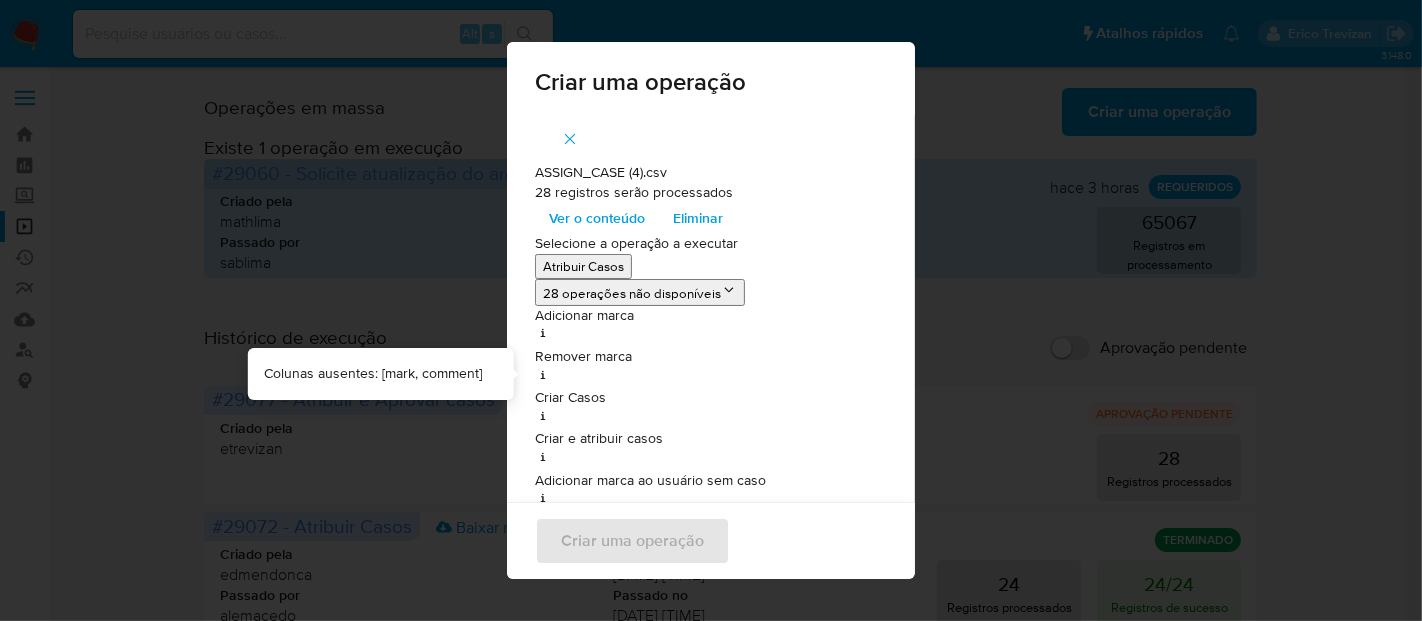 type 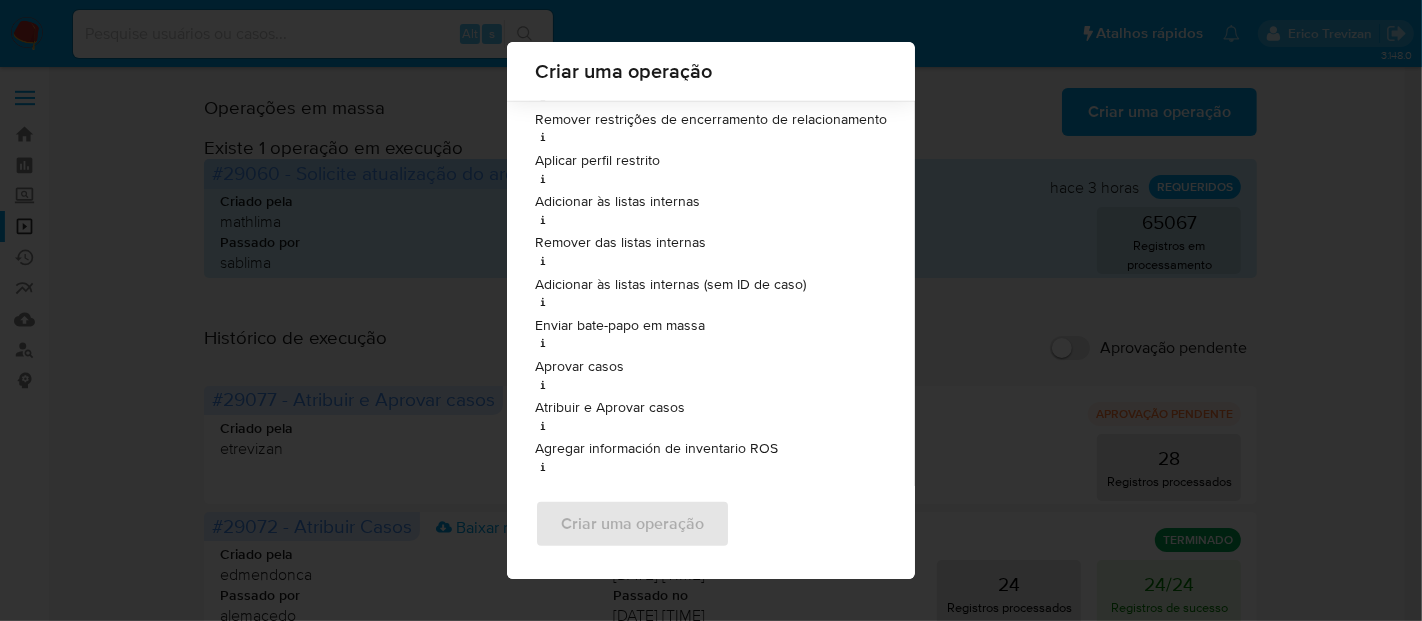 scroll, scrollTop: 968, scrollLeft: 0, axis: vertical 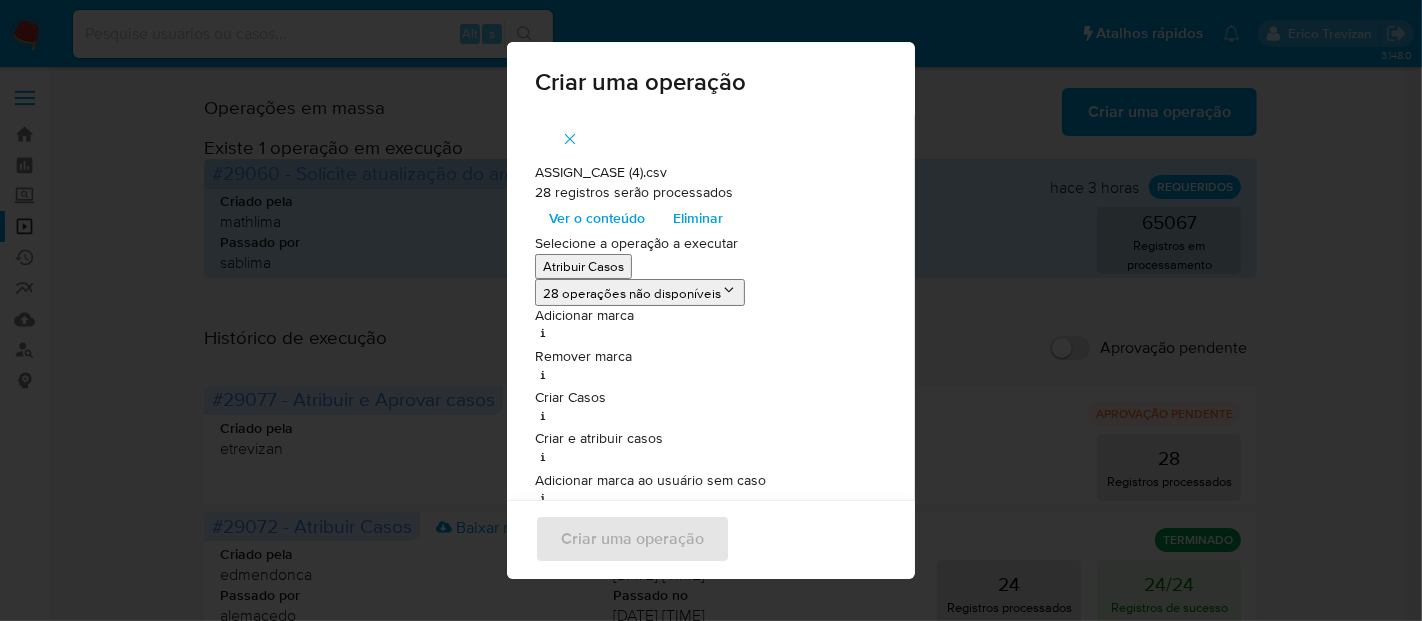 click 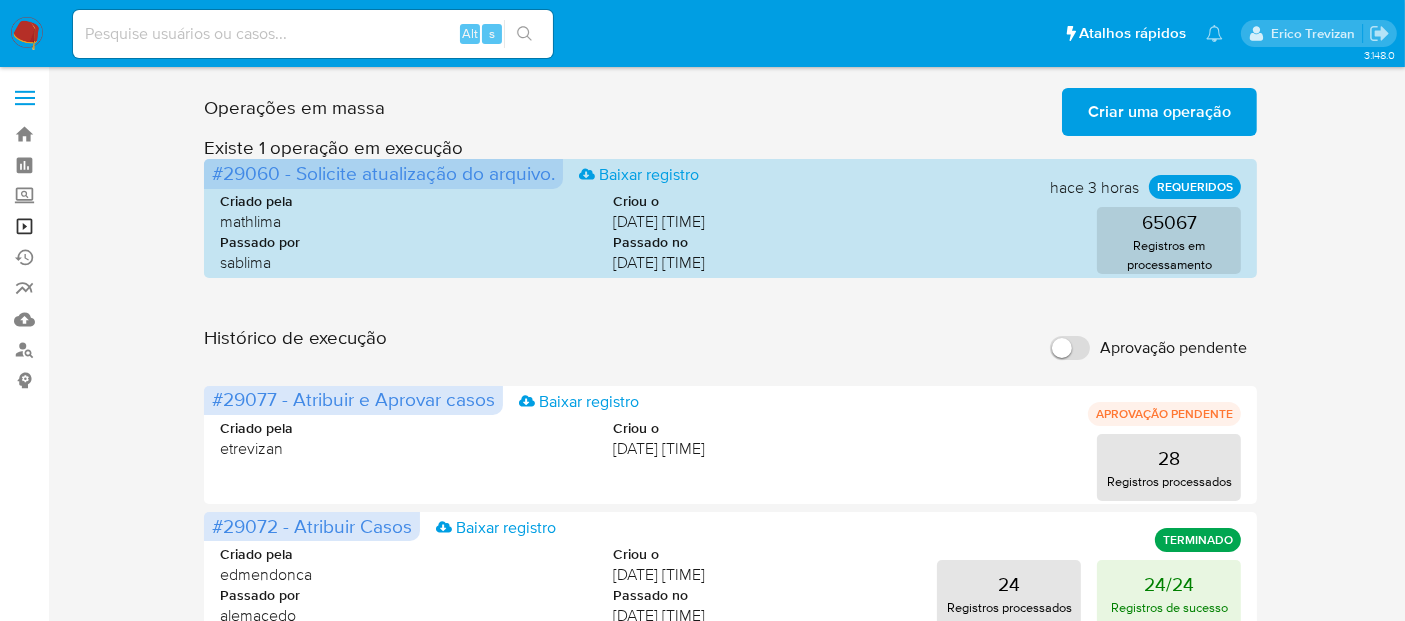click on "Operações em massa" at bounding box center [119, 226] 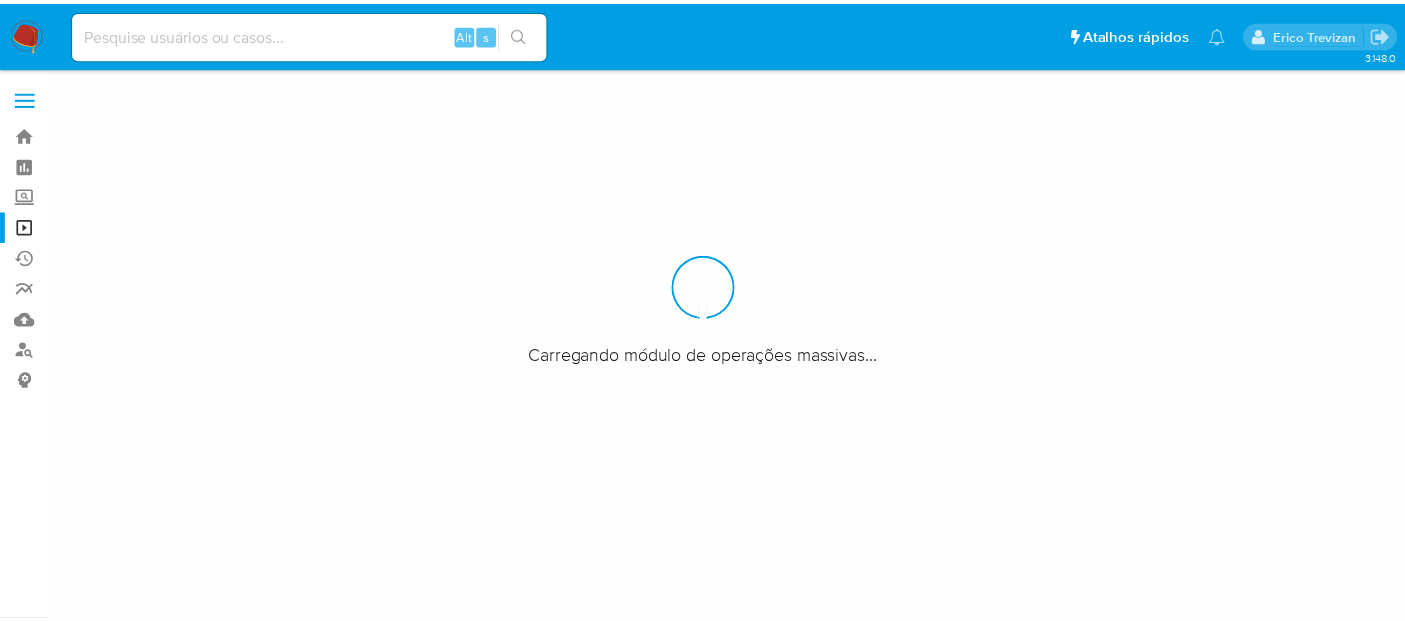 scroll, scrollTop: 0, scrollLeft: 0, axis: both 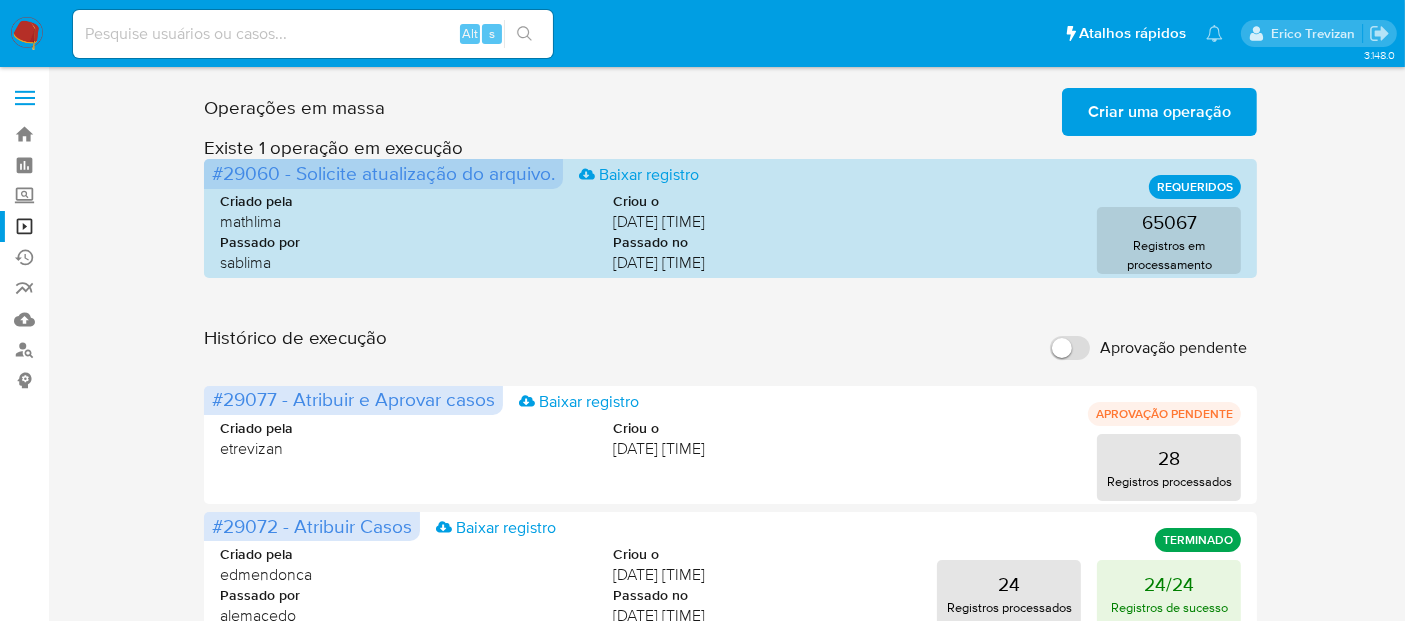 click on "Criar uma operação" at bounding box center (1159, 112) 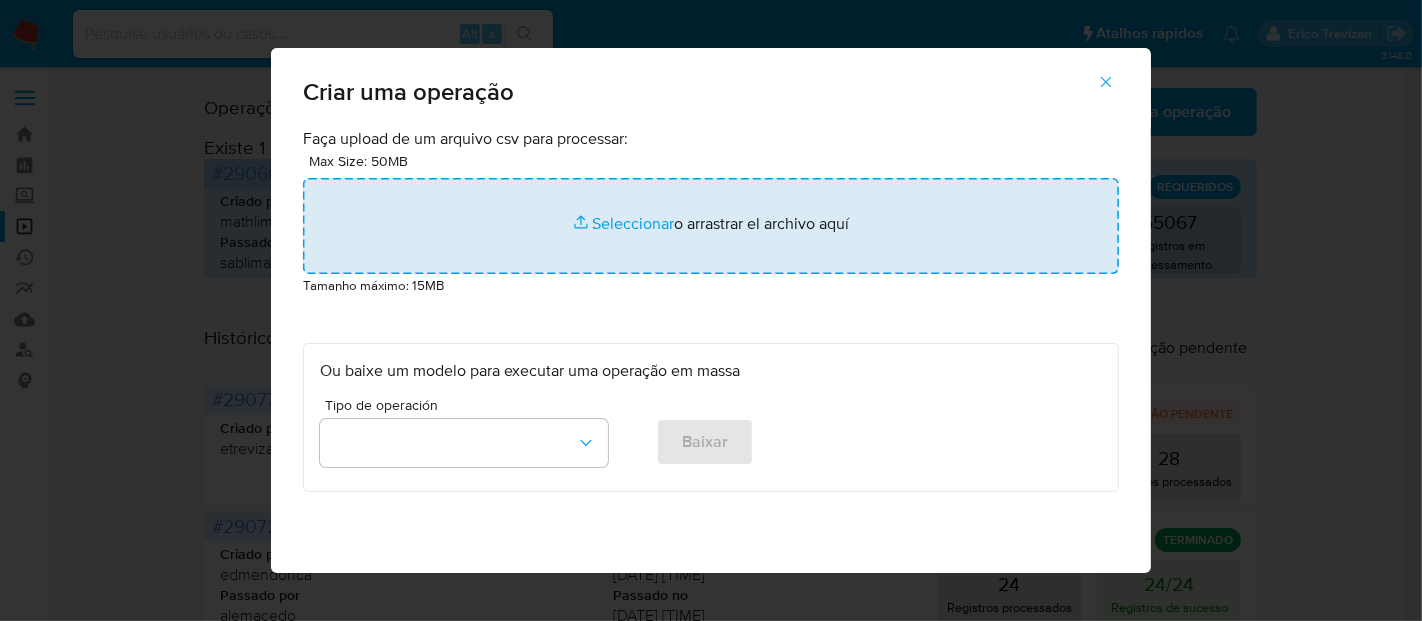 click at bounding box center (711, 226) 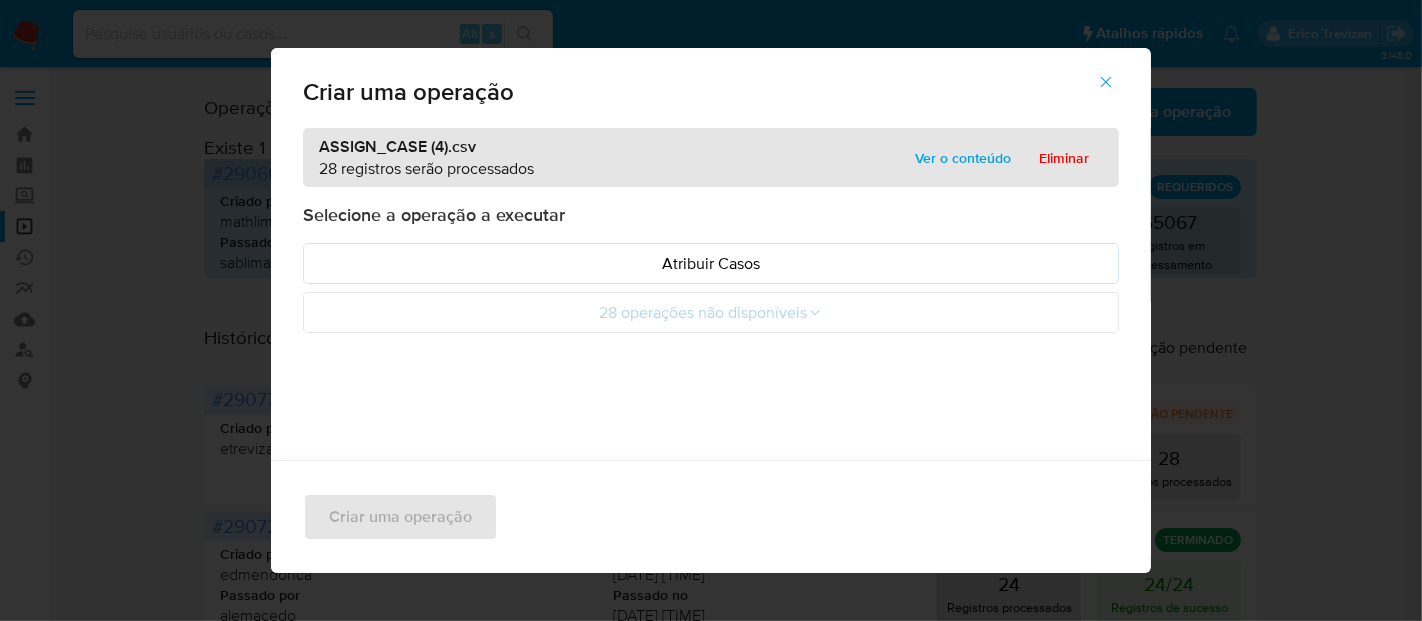 click on "Ver o conteúdo" at bounding box center [963, 158] 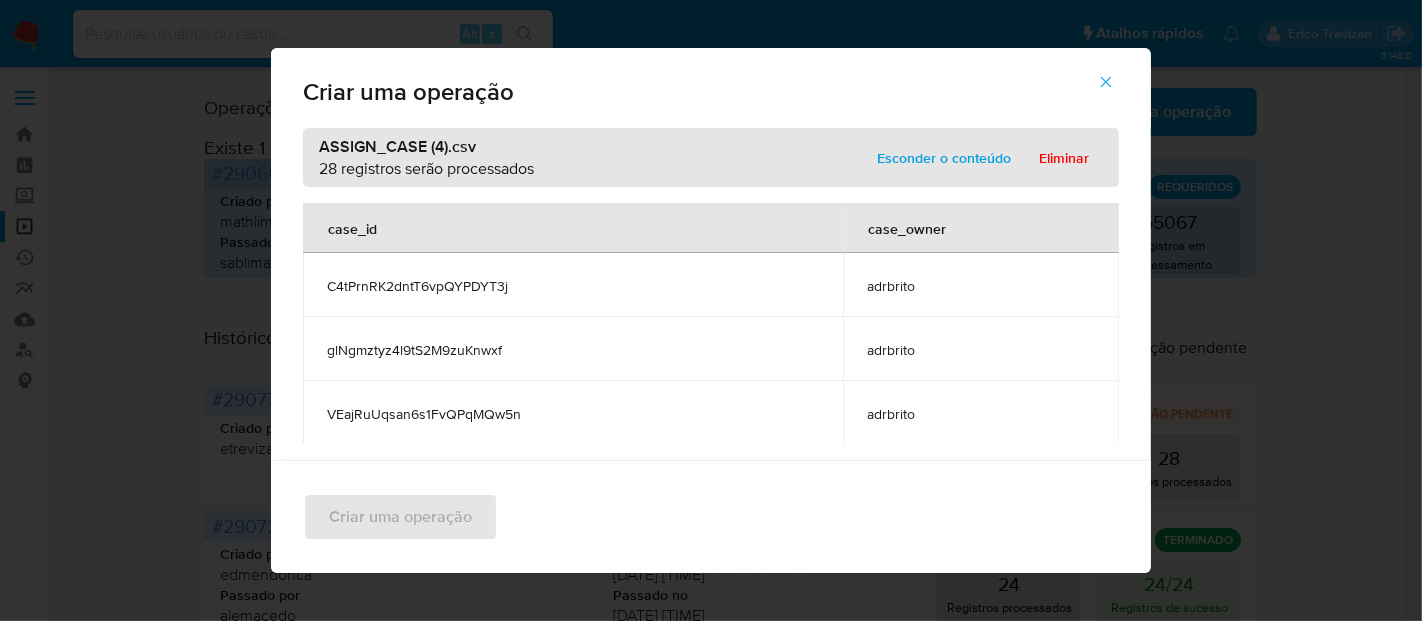 click on "Esconder o conteúdo" at bounding box center [944, 158] 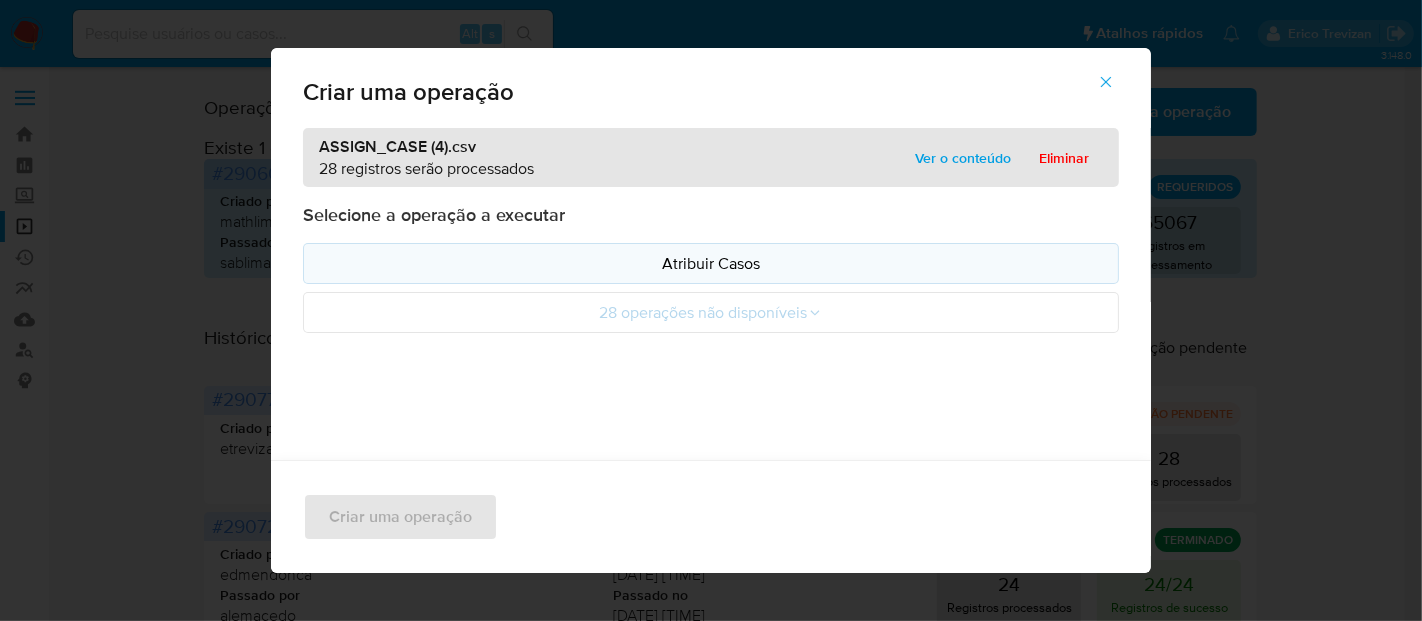 click on "Atribuir Casos" at bounding box center [711, 263] 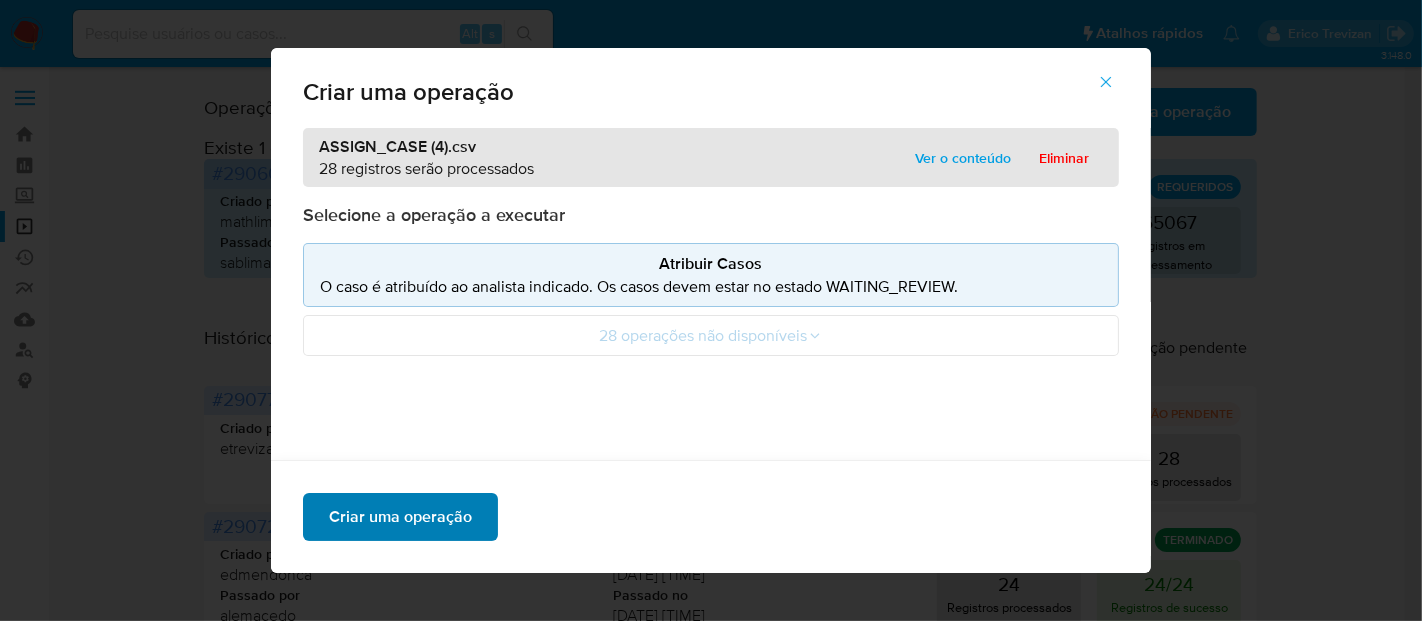 click on "Criar uma operação" at bounding box center (400, 517) 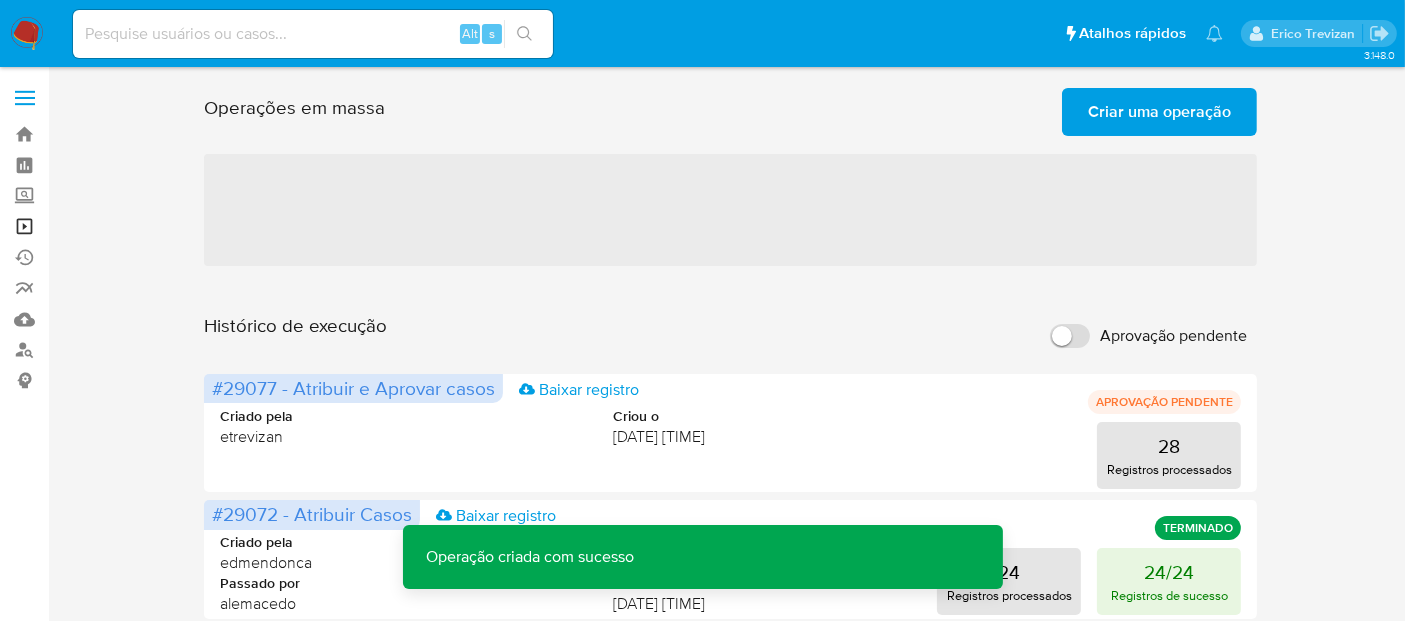 click on "Operações em massa" at bounding box center (119, 226) 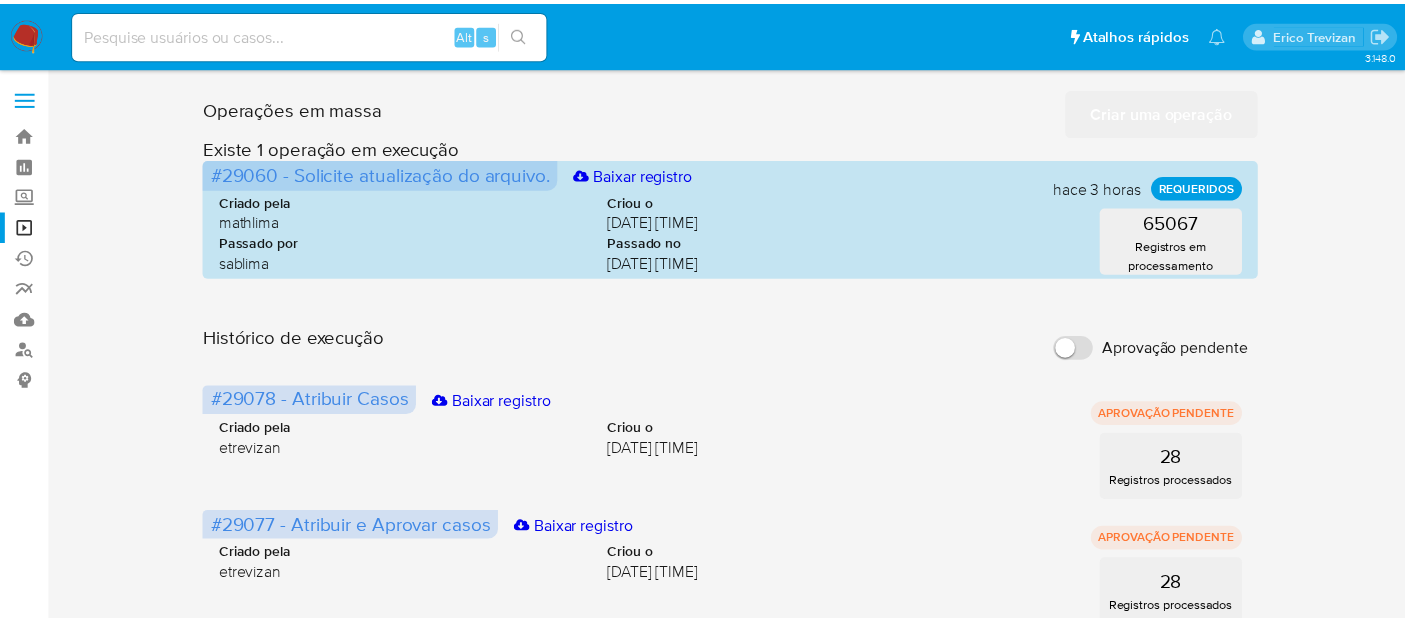 scroll, scrollTop: 0, scrollLeft: 0, axis: both 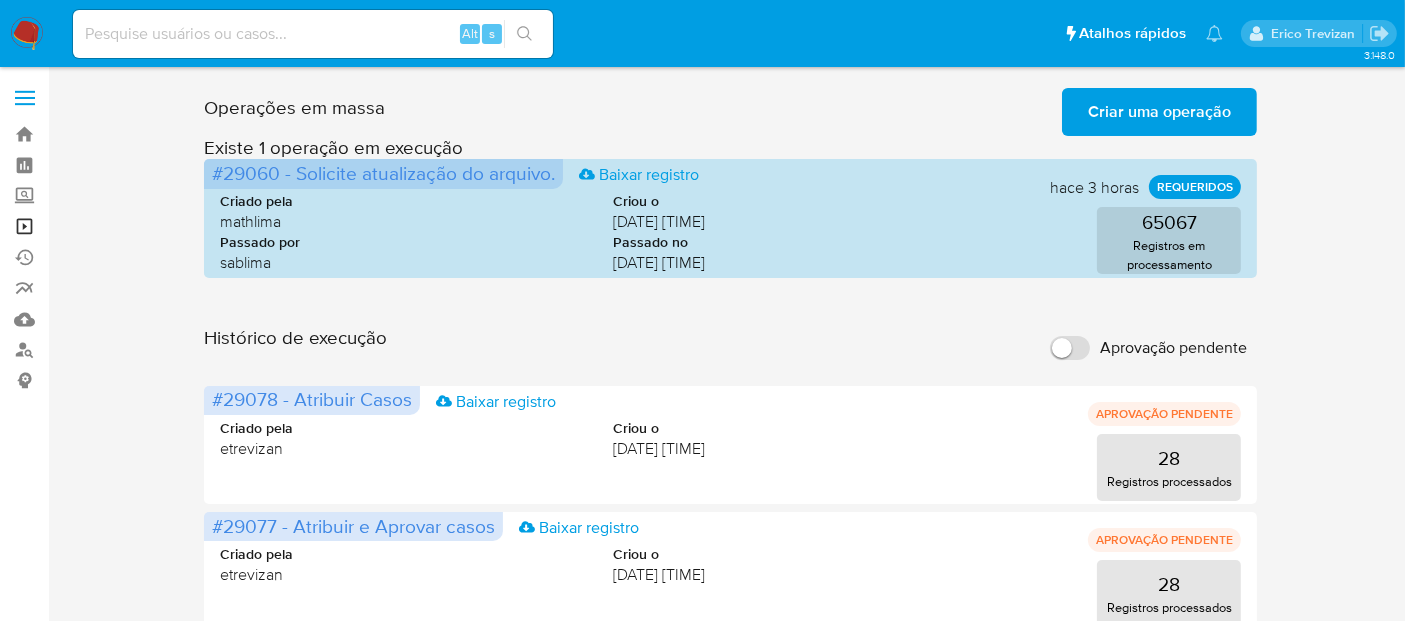 click on "Operações em massa" at bounding box center [119, 226] 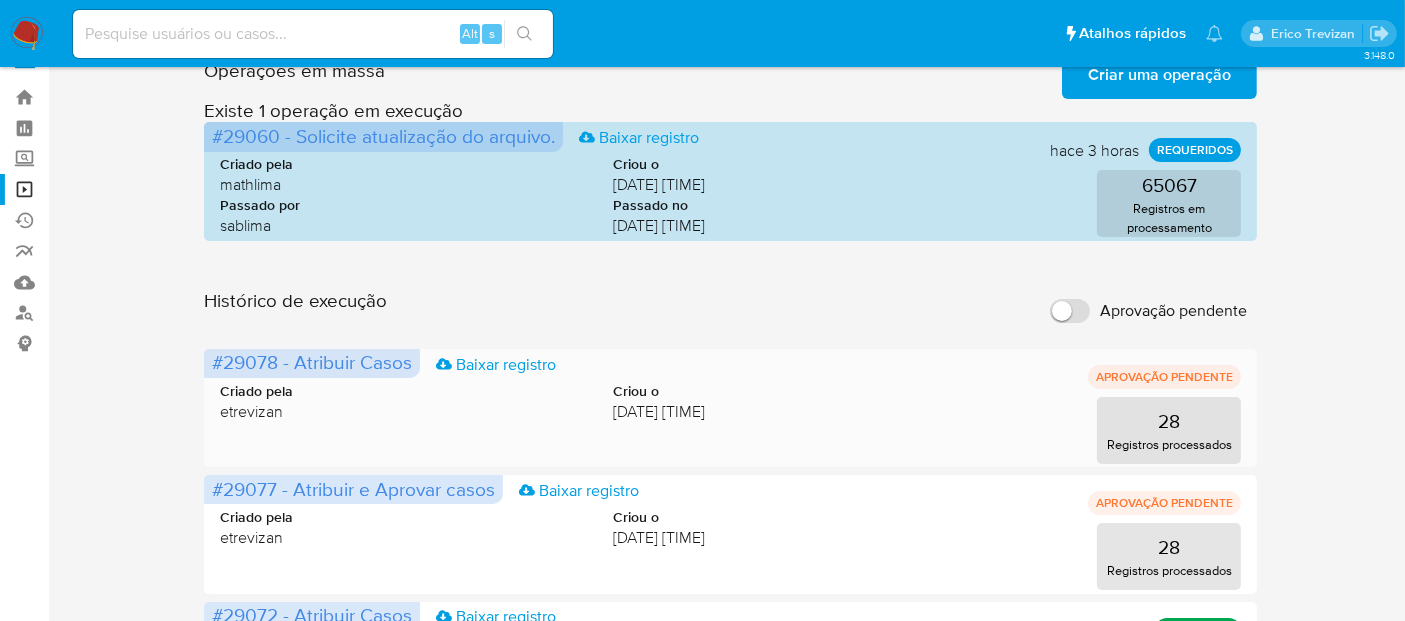 scroll, scrollTop: 0, scrollLeft: 0, axis: both 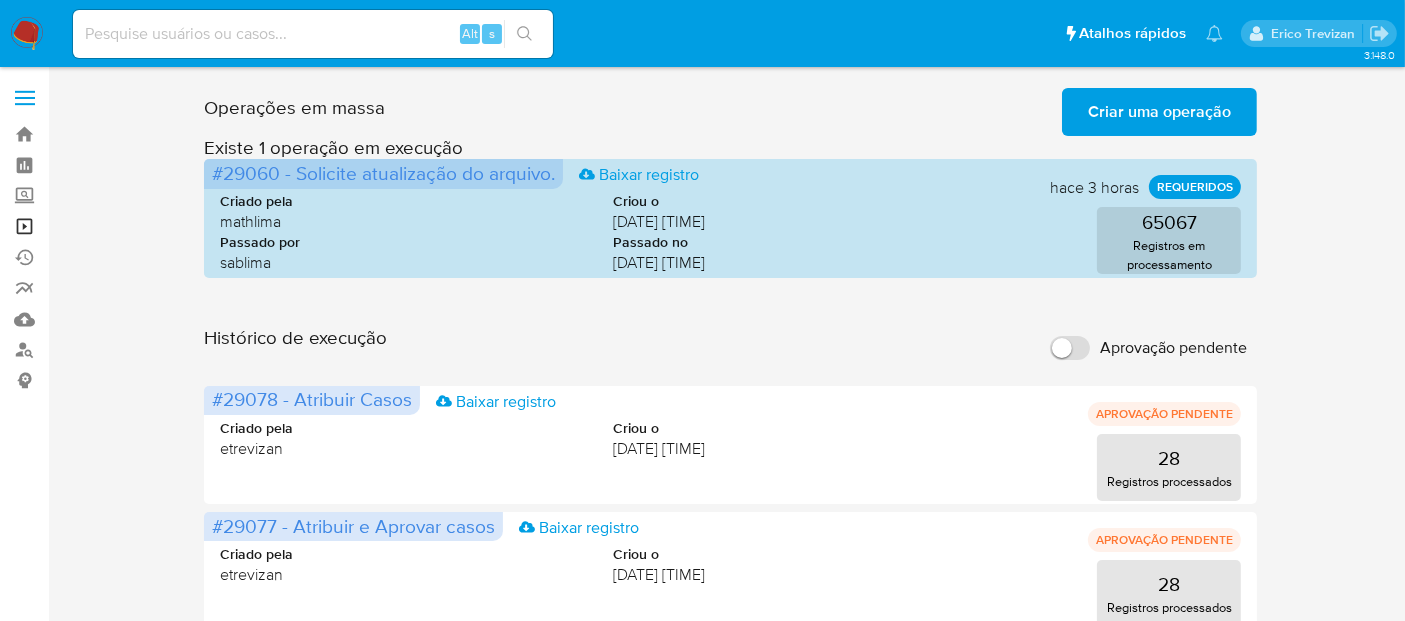 drag, startPoint x: 21, startPoint y: 226, endPoint x: 189, endPoint y: 266, distance: 172.69626 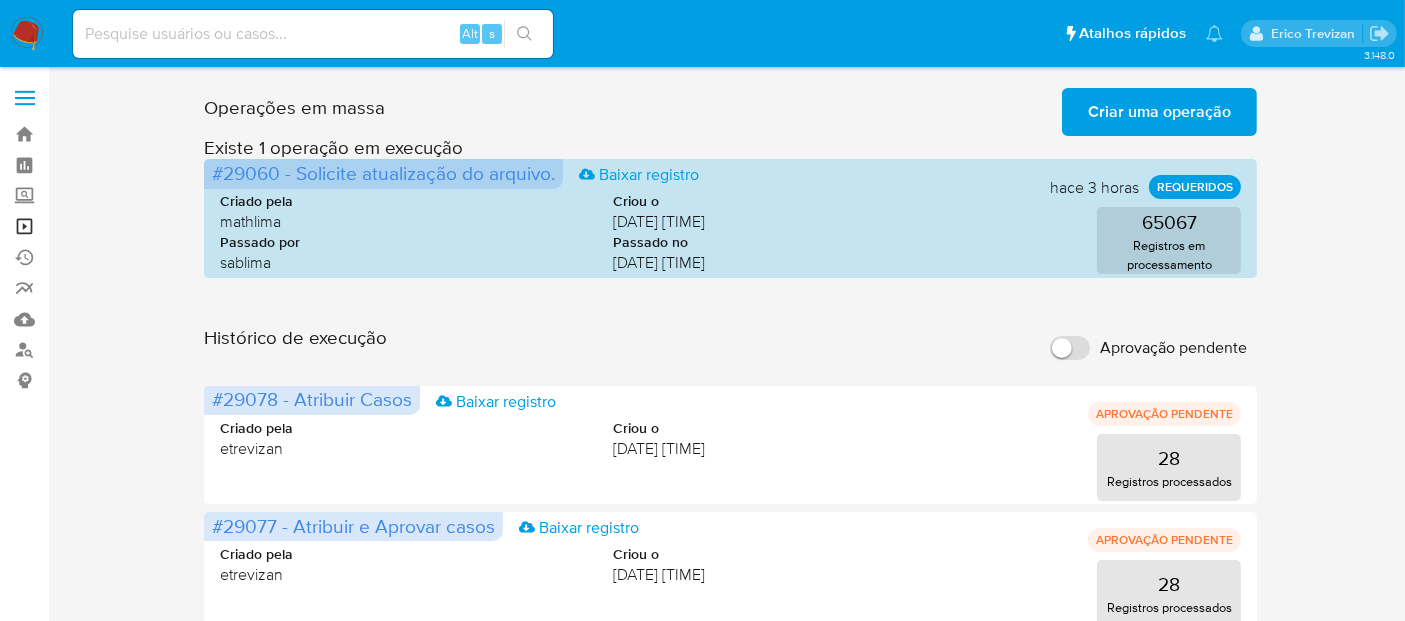 click on "Operações em massa" at bounding box center (119, 226) 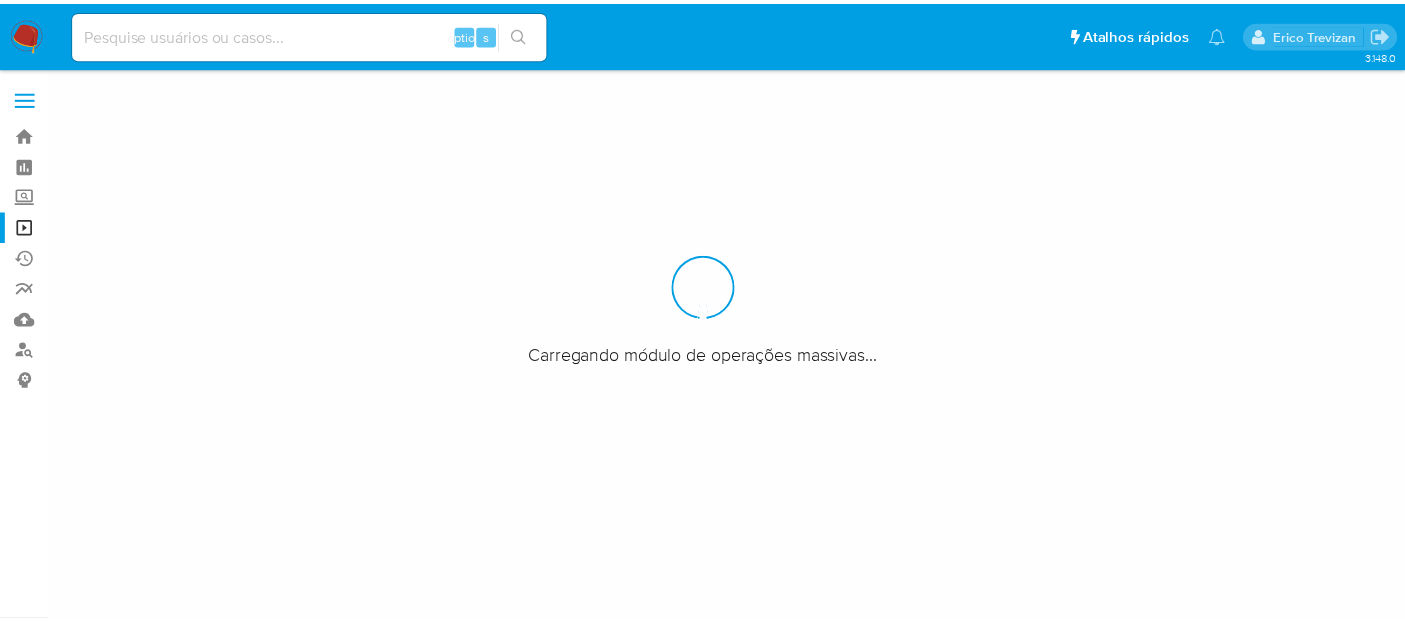 scroll, scrollTop: 0, scrollLeft: 0, axis: both 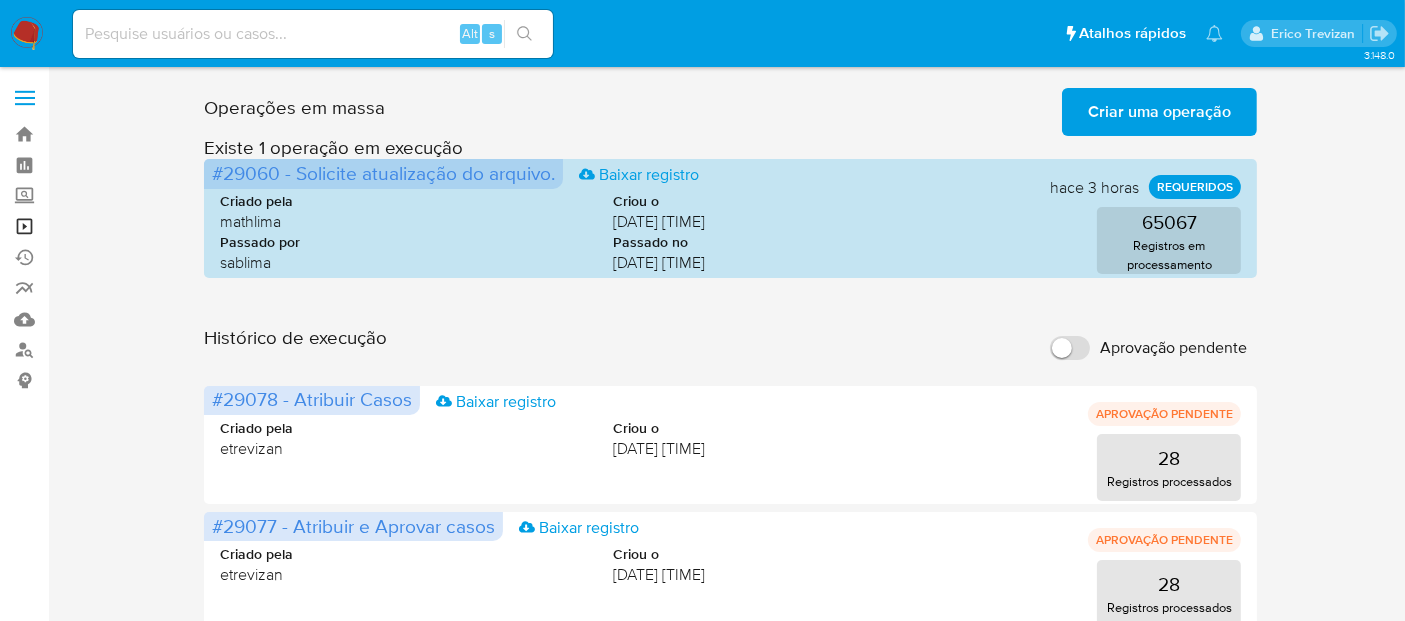 click on "Operações em massa" at bounding box center [119, 226] 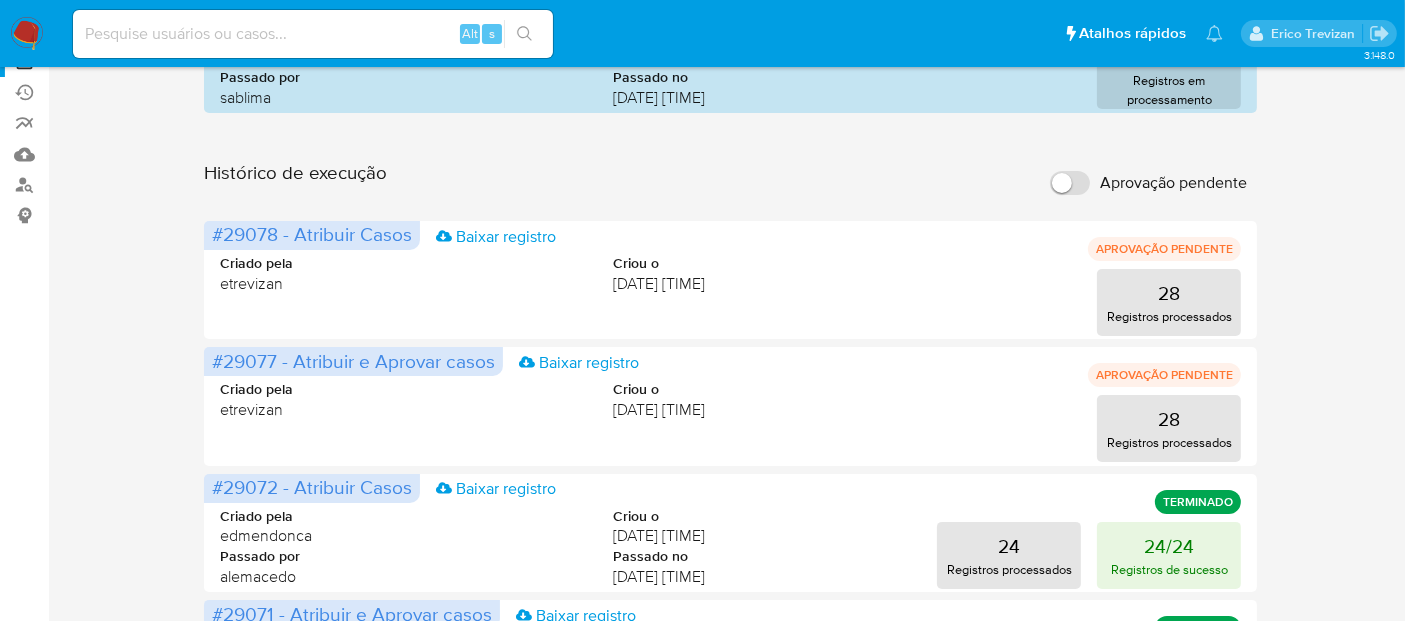 scroll, scrollTop: 0, scrollLeft: 0, axis: both 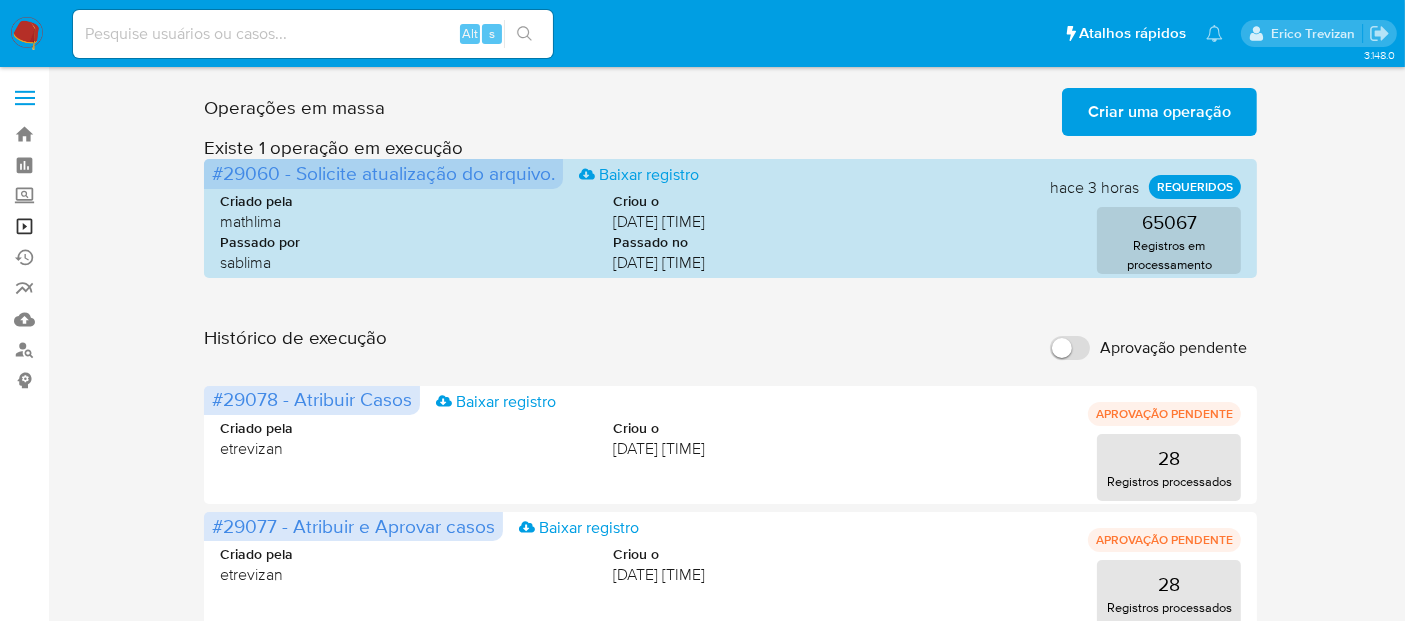 click on "Operações em massa" at bounding box center (119, 226) 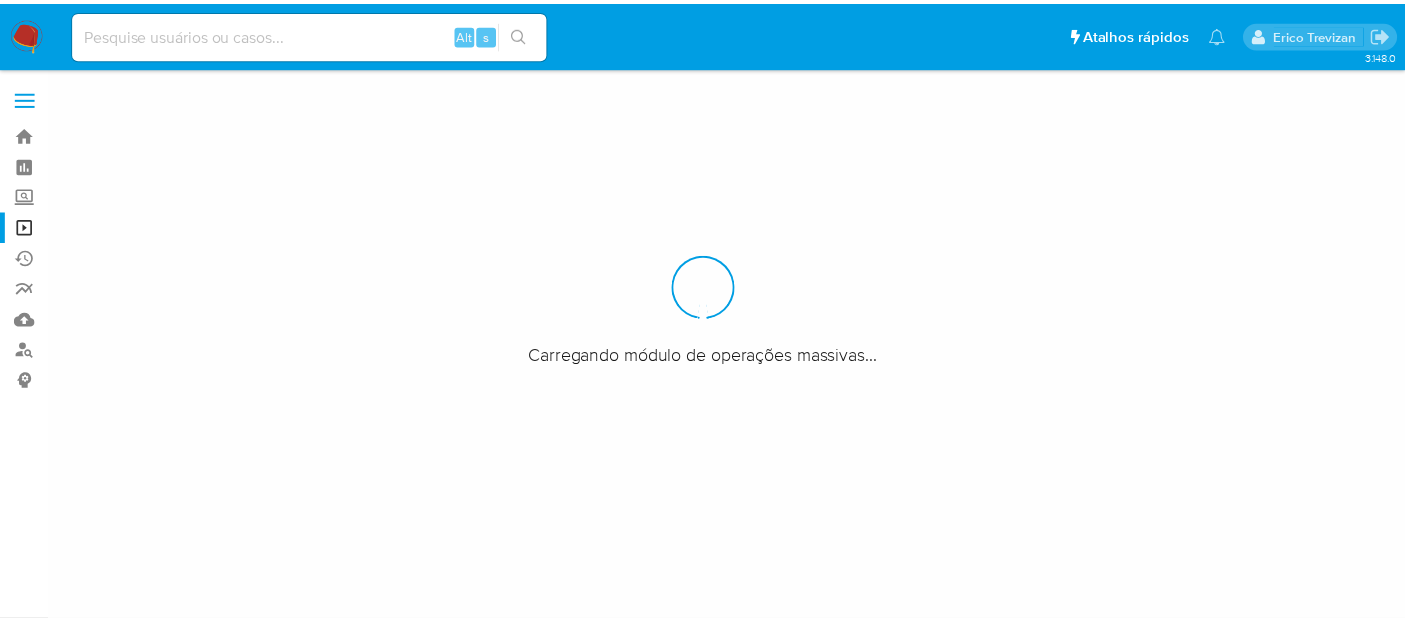 scroll, scrollTop: 0, scrollLeft: 0, axis: both 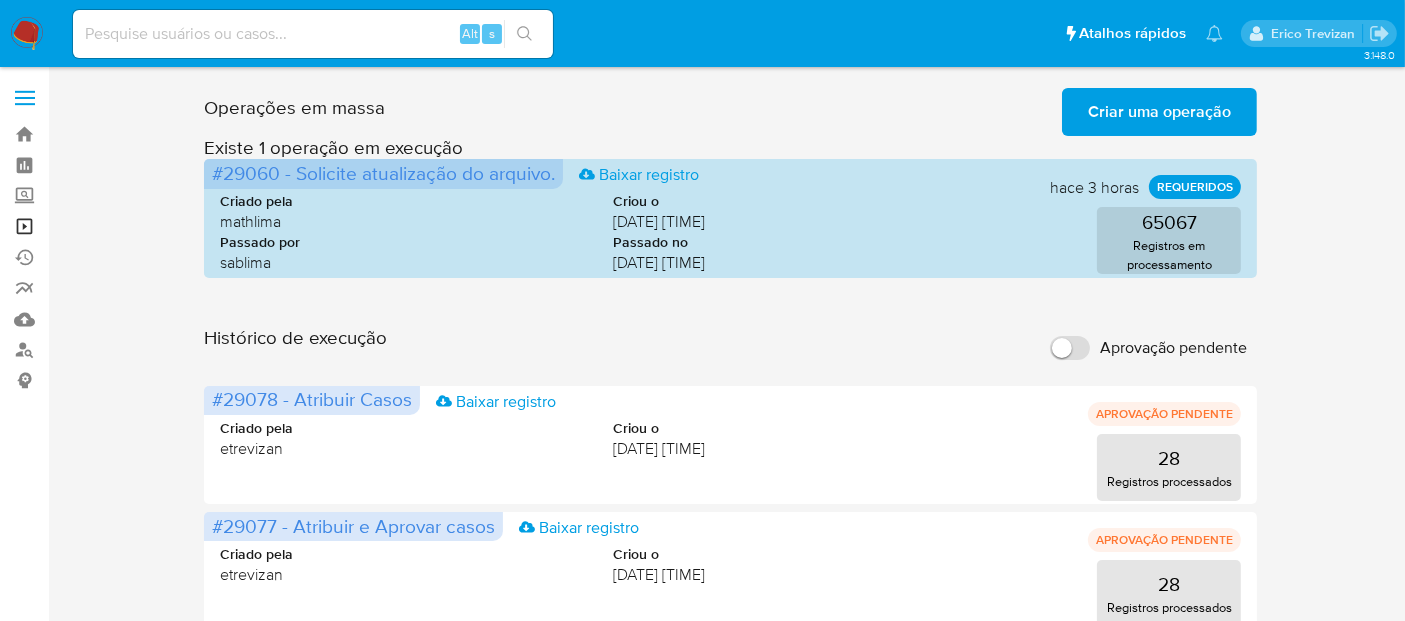 click on "Operações em massa" at bounding box center [119, 226] 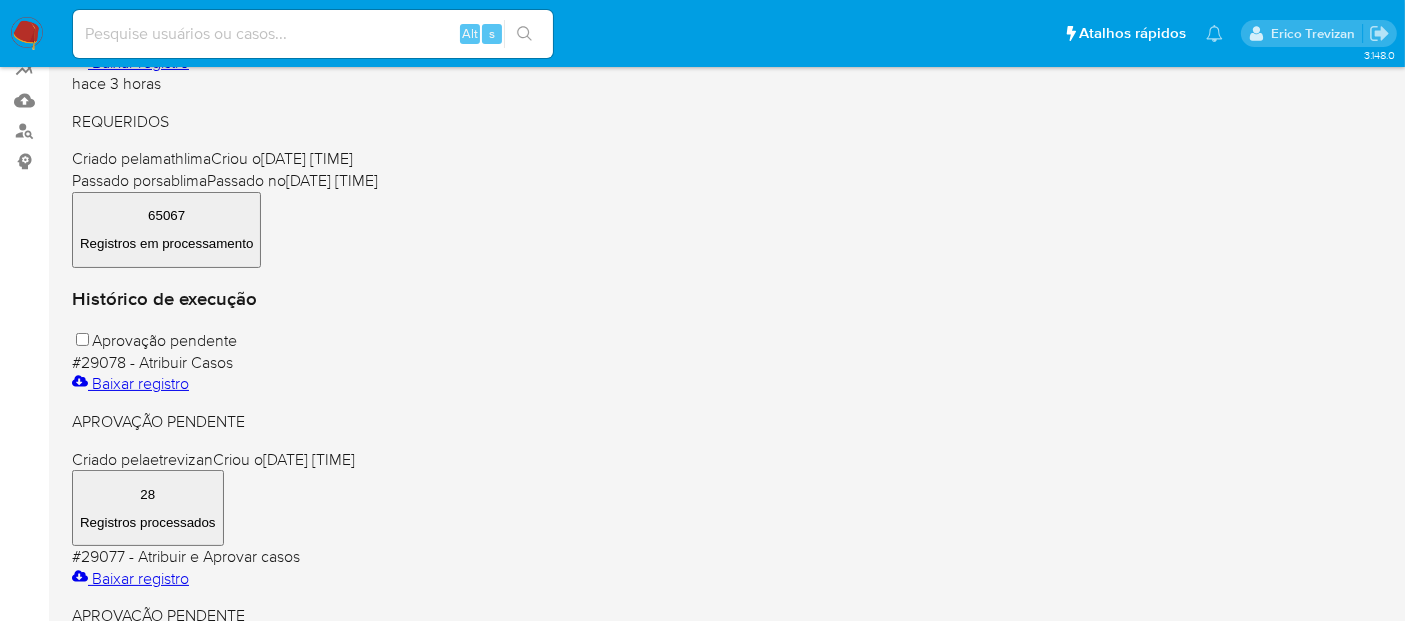 scroll, scrollTop: 0, scrollLeft: 0, axis: both 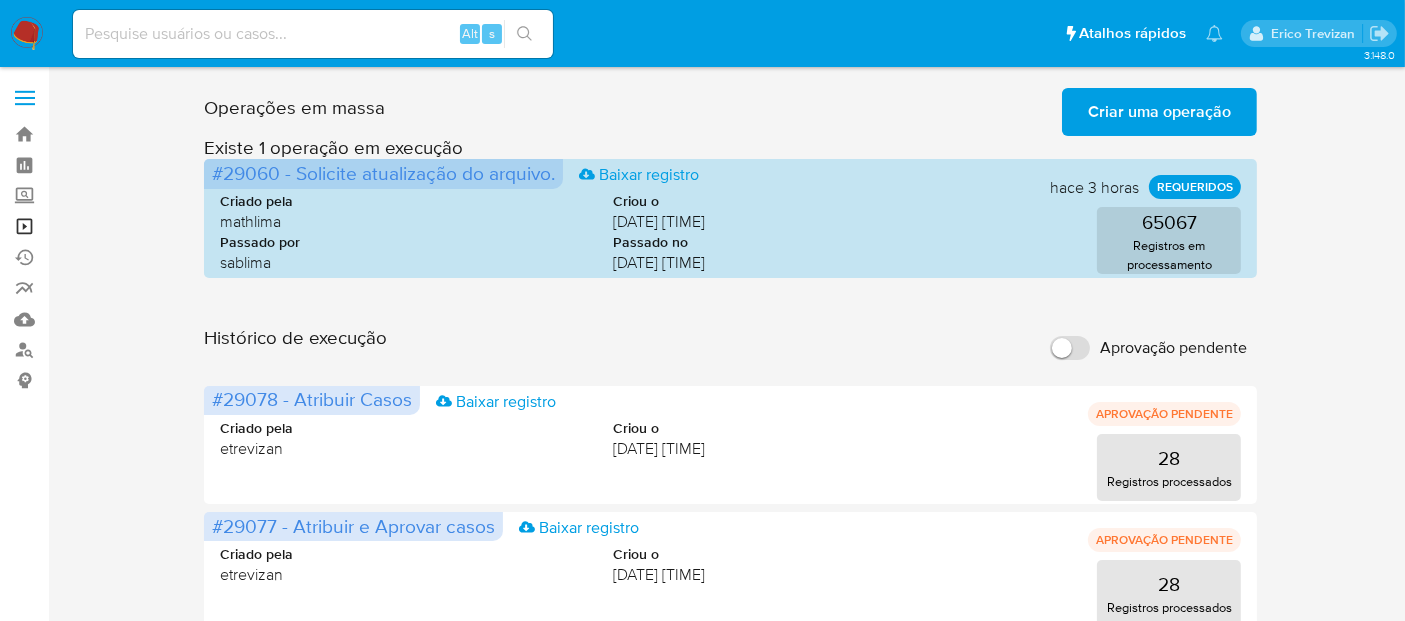click on "Operações em massa" at bounding box center (119, 226) 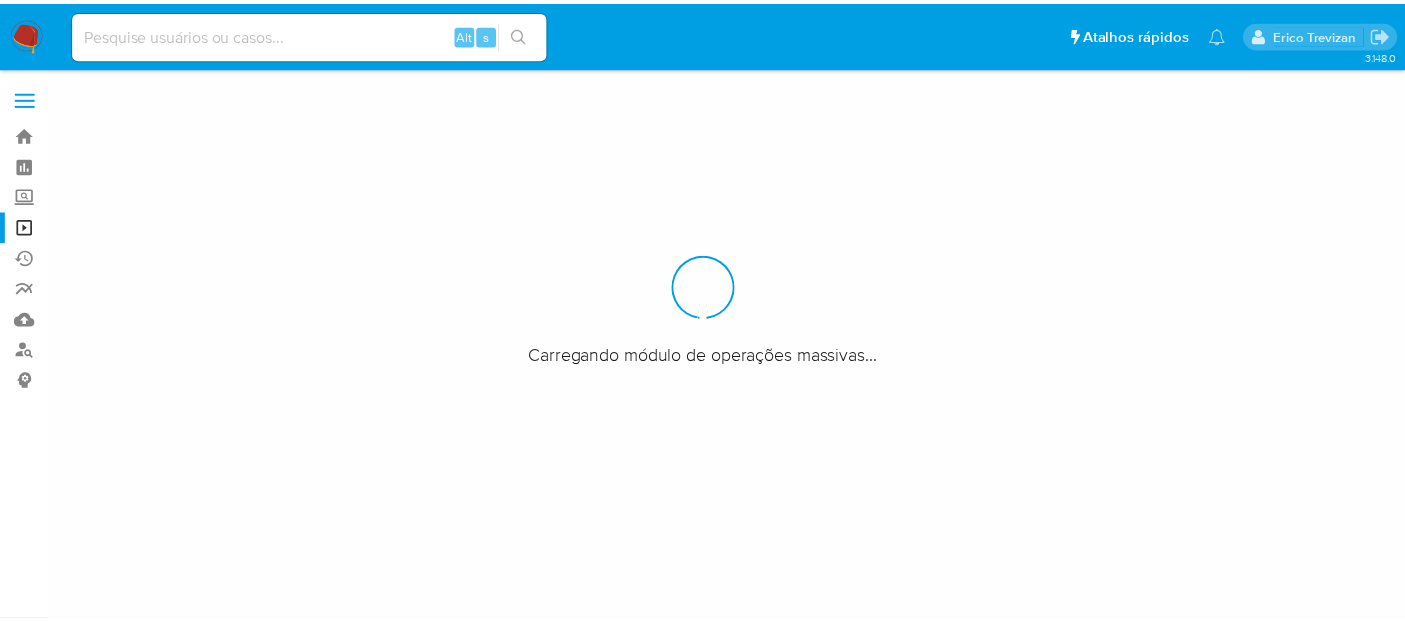 scroll, scrollTop: 0, scrollLeft: 0, axis: both 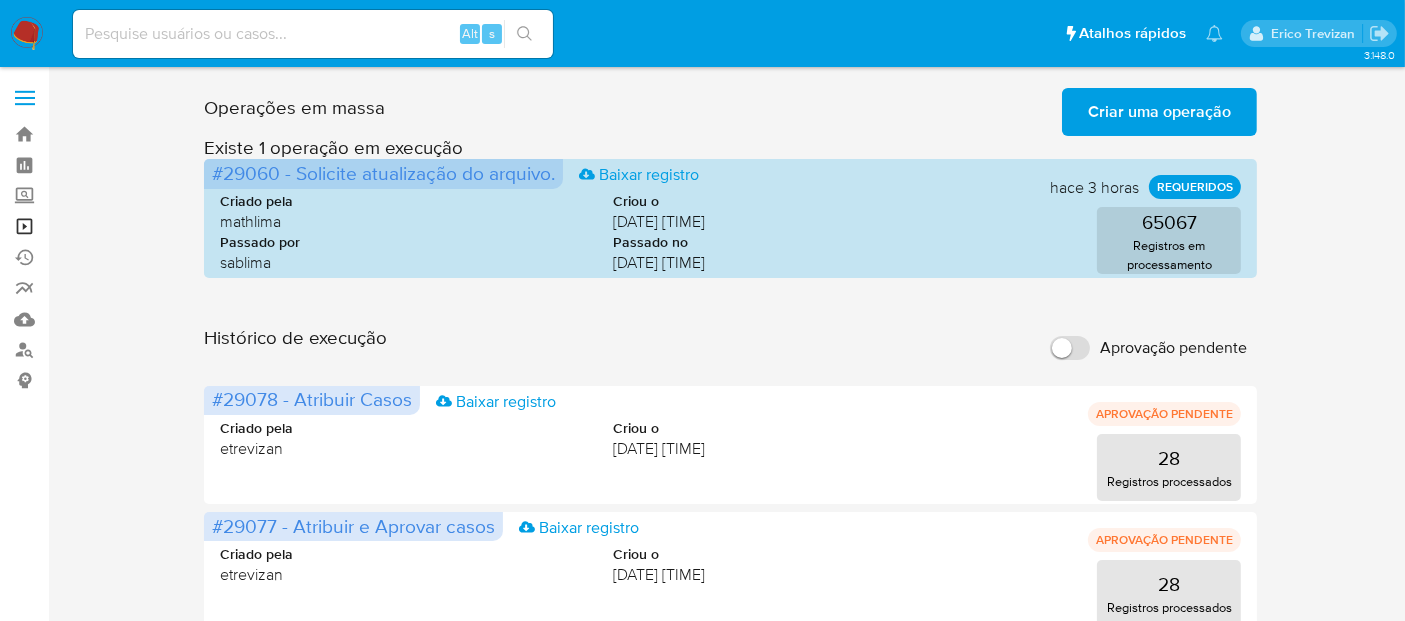 click on "Operações em massa" at bounding box center (119, 226) 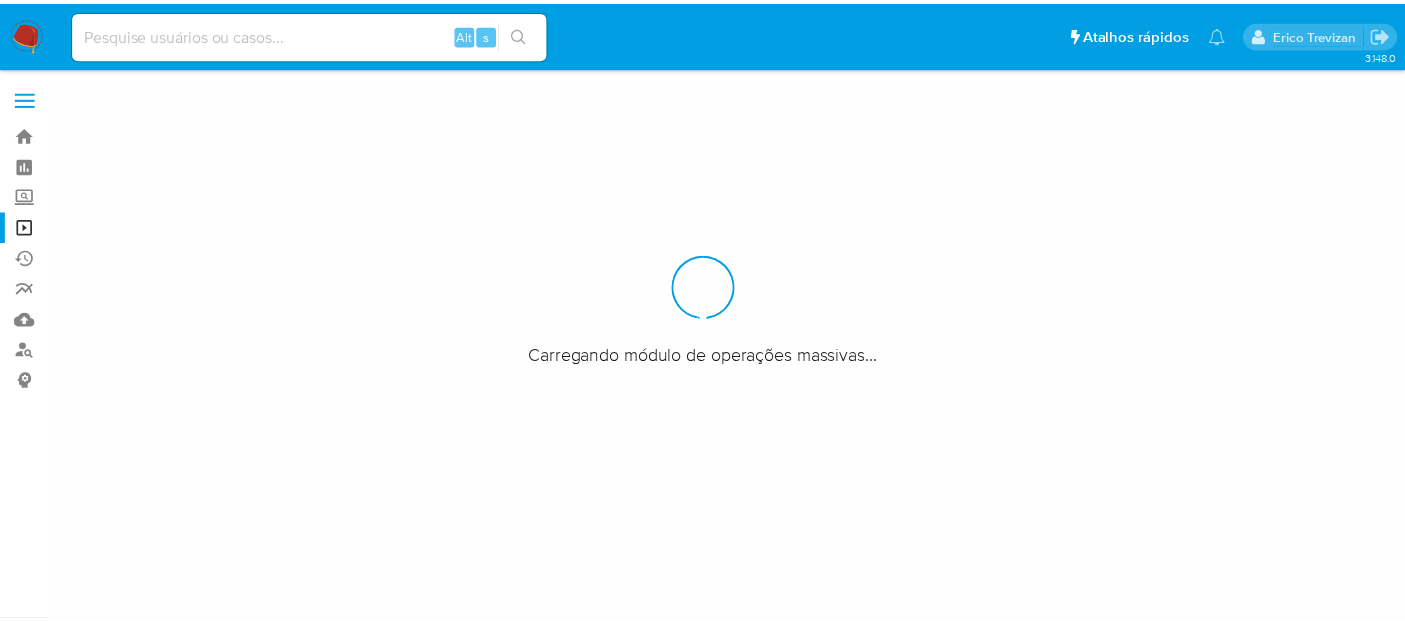 scroll, scrollTop: 0, scrollLeft: 0, axis: both 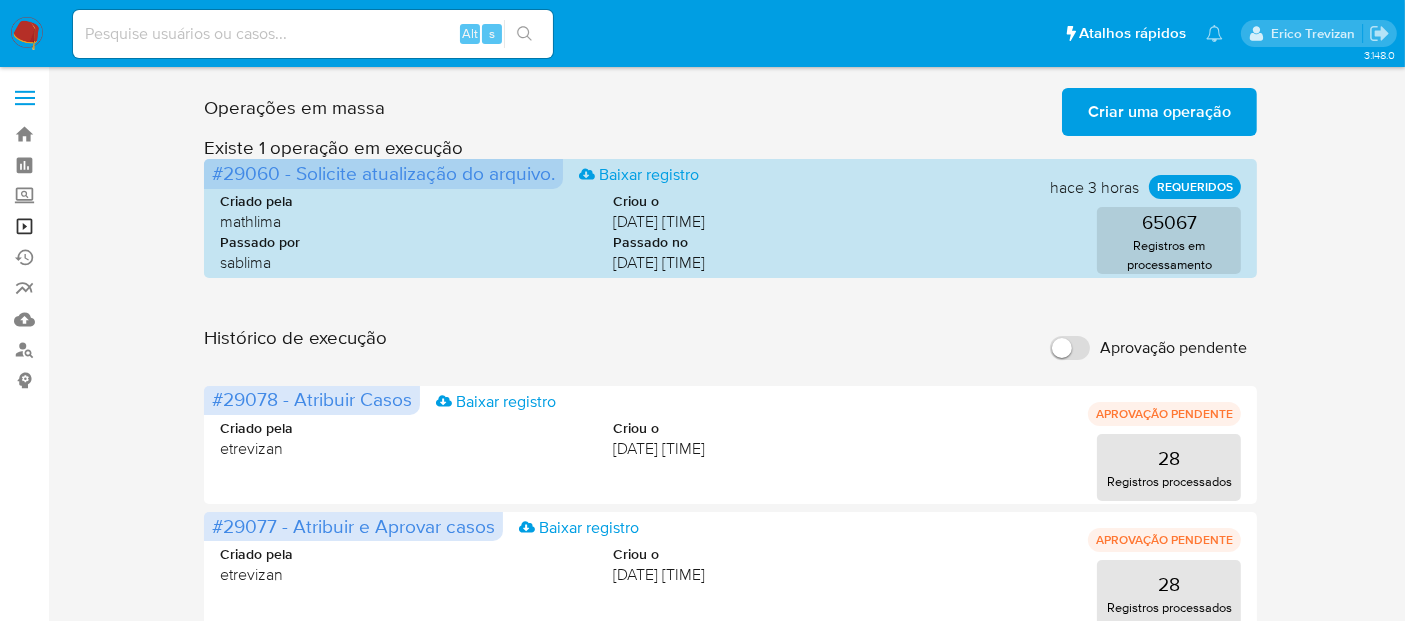 click on "Operações em massa" at bounding box center [119, 226] 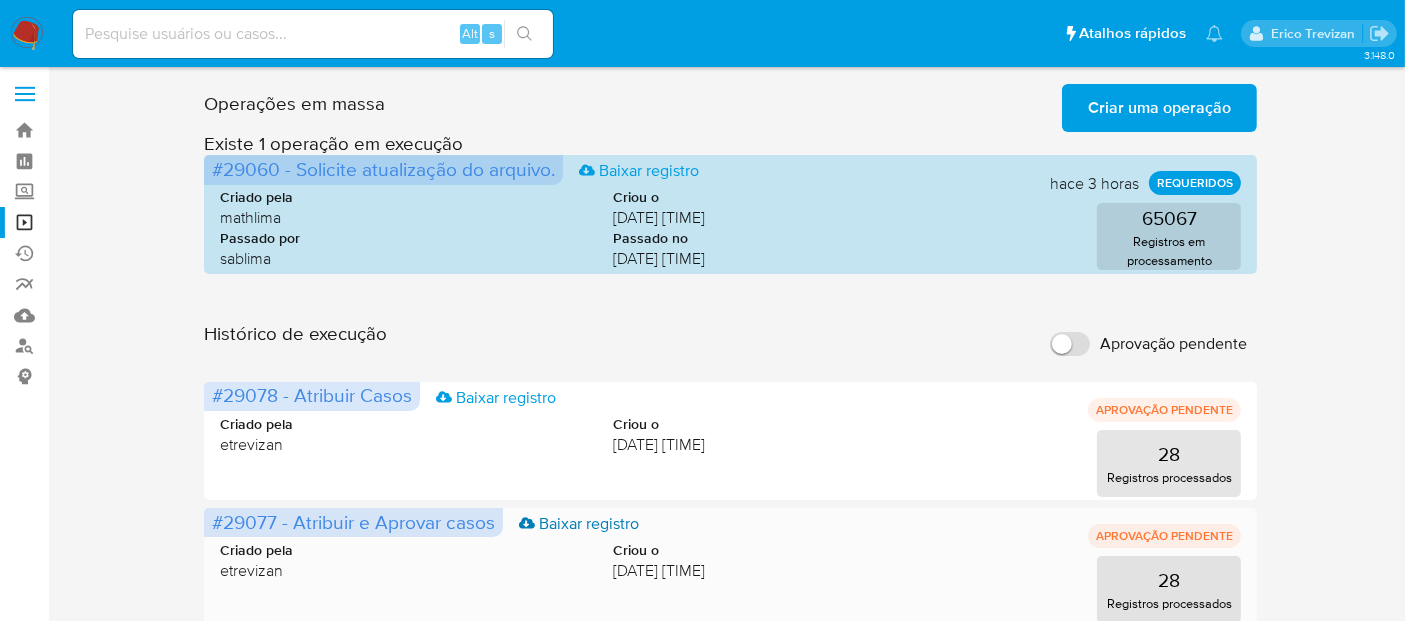 scroll, scrollTop: 0, scrollLeft: 0, axis: both 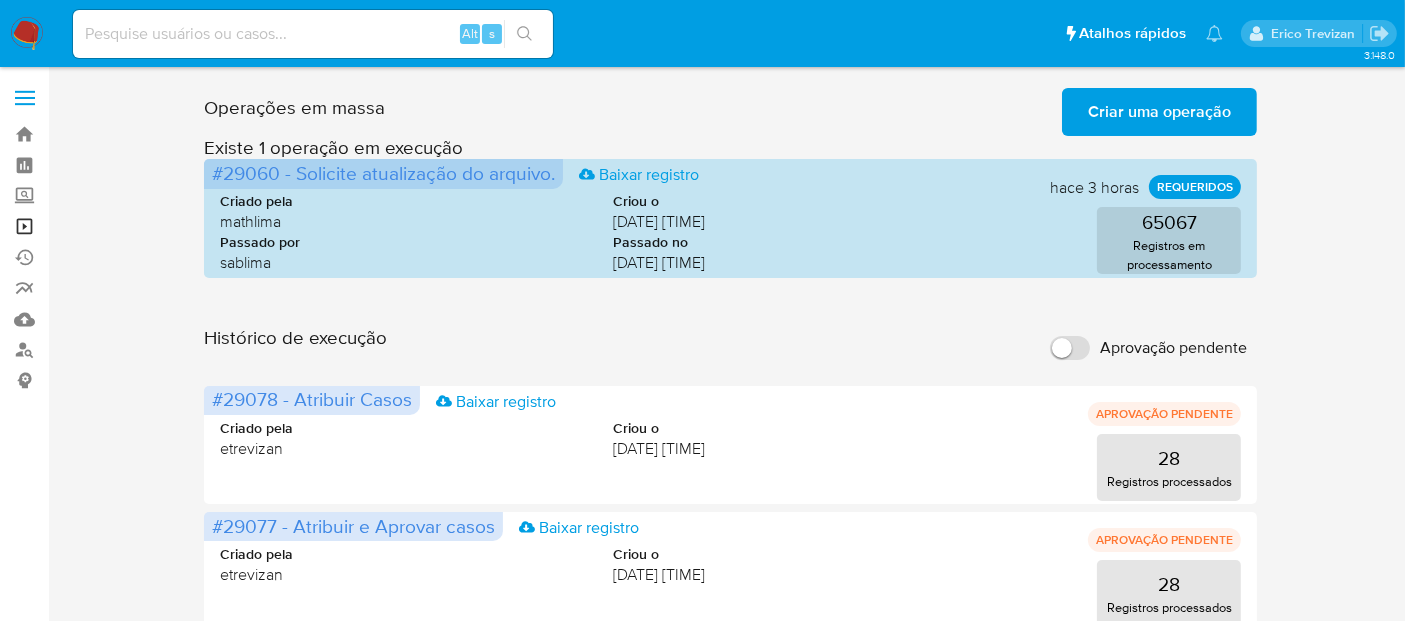 click on "Operações em massa" at bounding box center (119, 226) 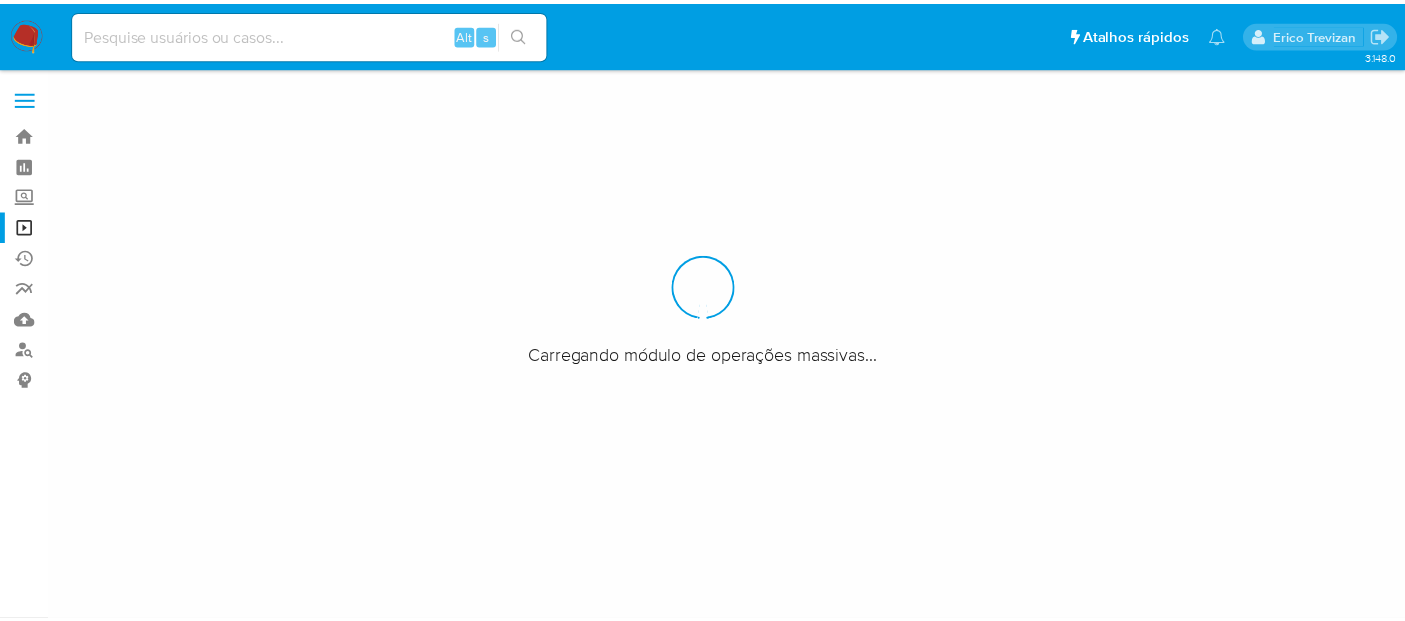 scroll, scrollTop: 0, scrollLeft: 0, axis: both 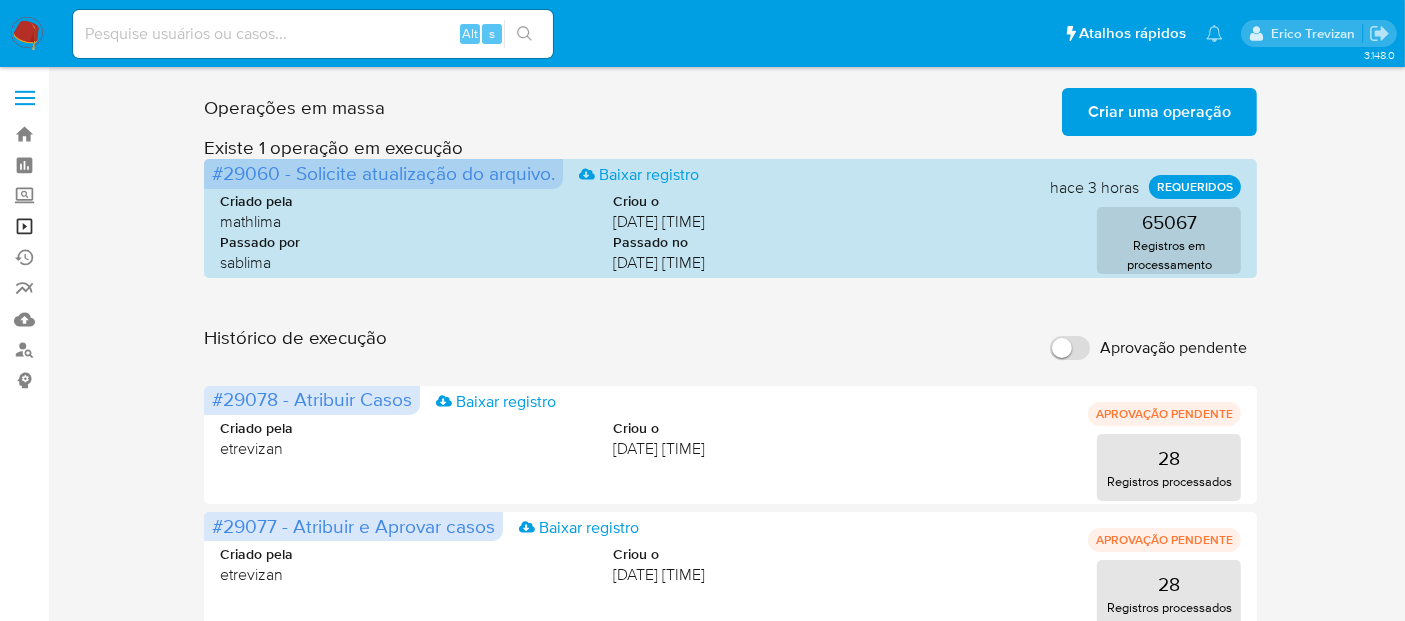 click on "Operações em massa" at bounding box center [119, 226] 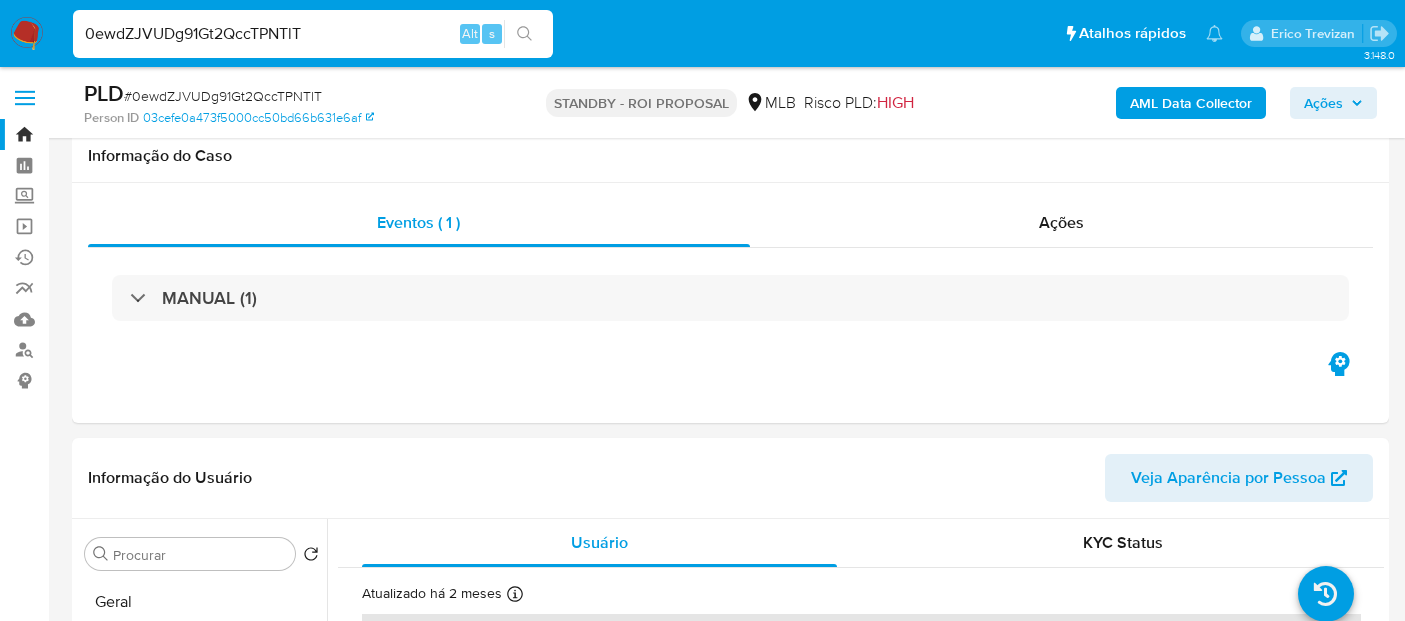 select on "10" 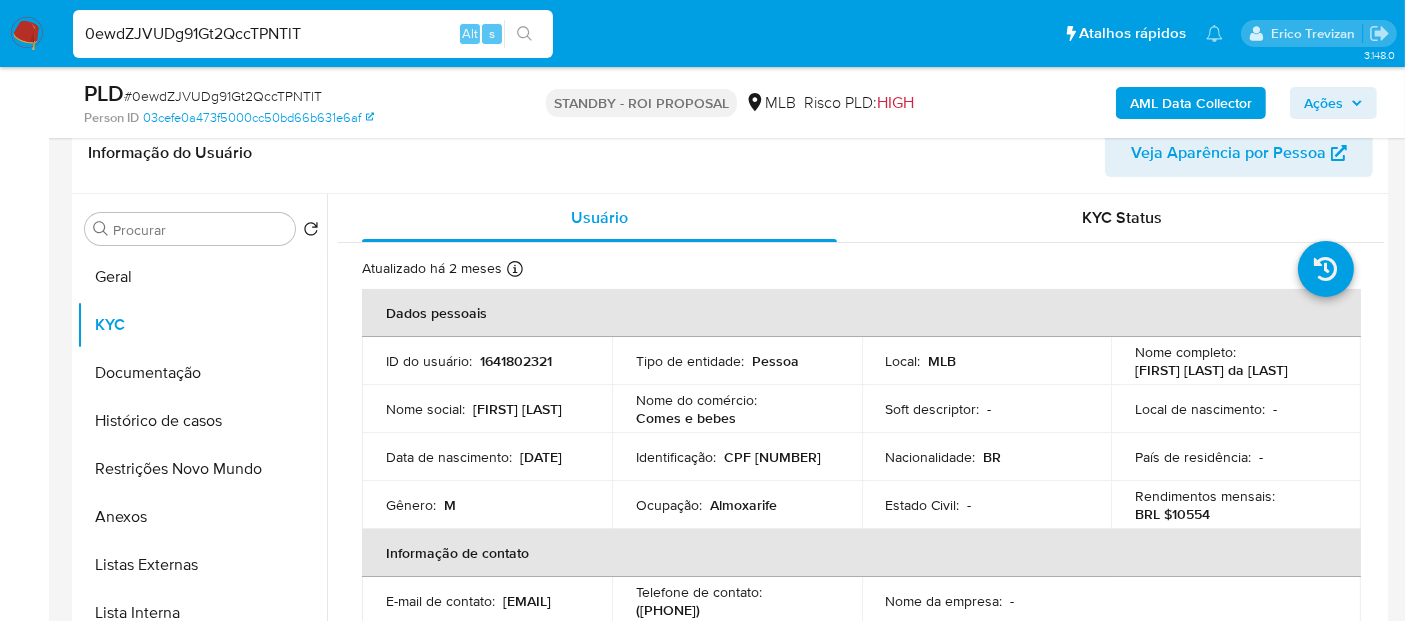 scroll, scrollTop: 325, scrollLeft: 0, axis: vertical 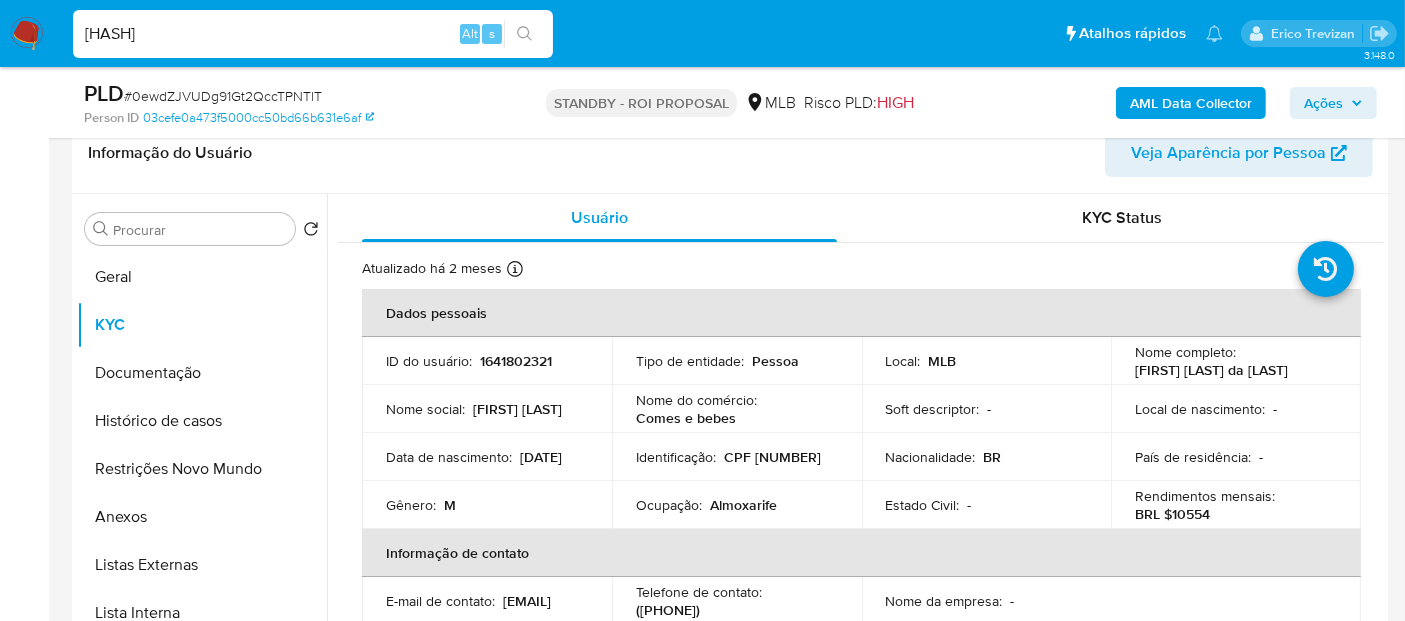 type on "[HASH]" 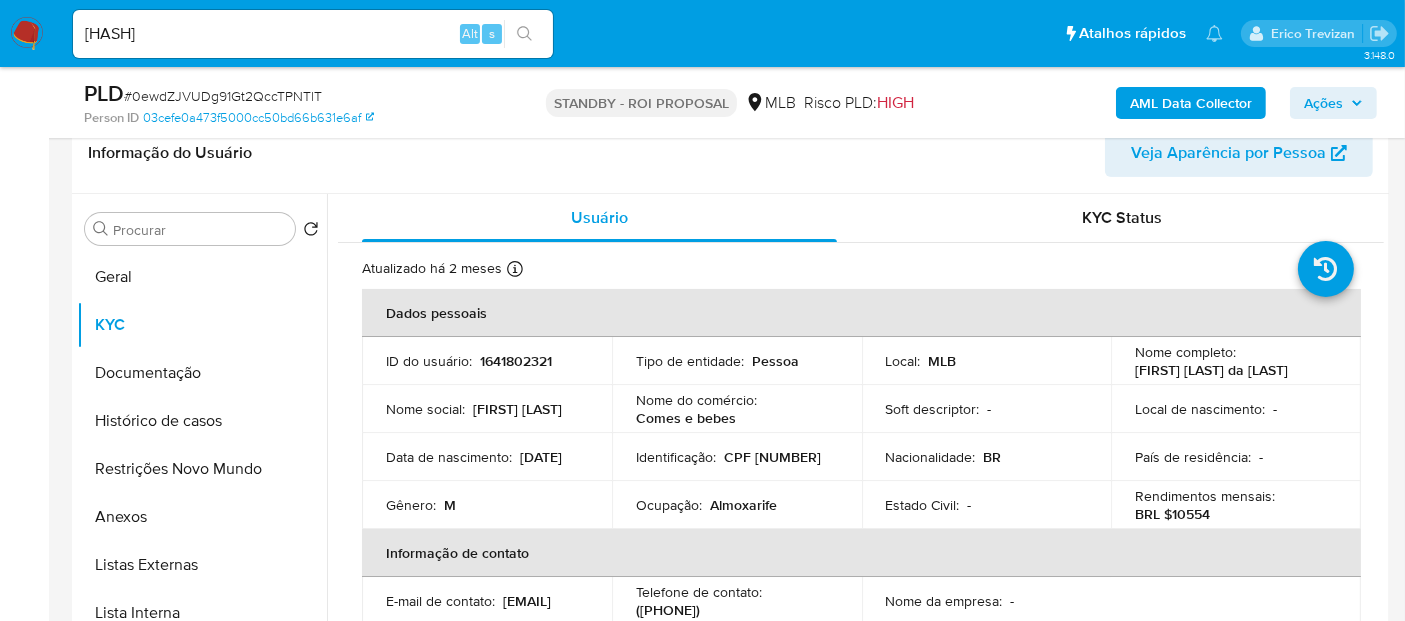 click at bounding box center [524, 34] 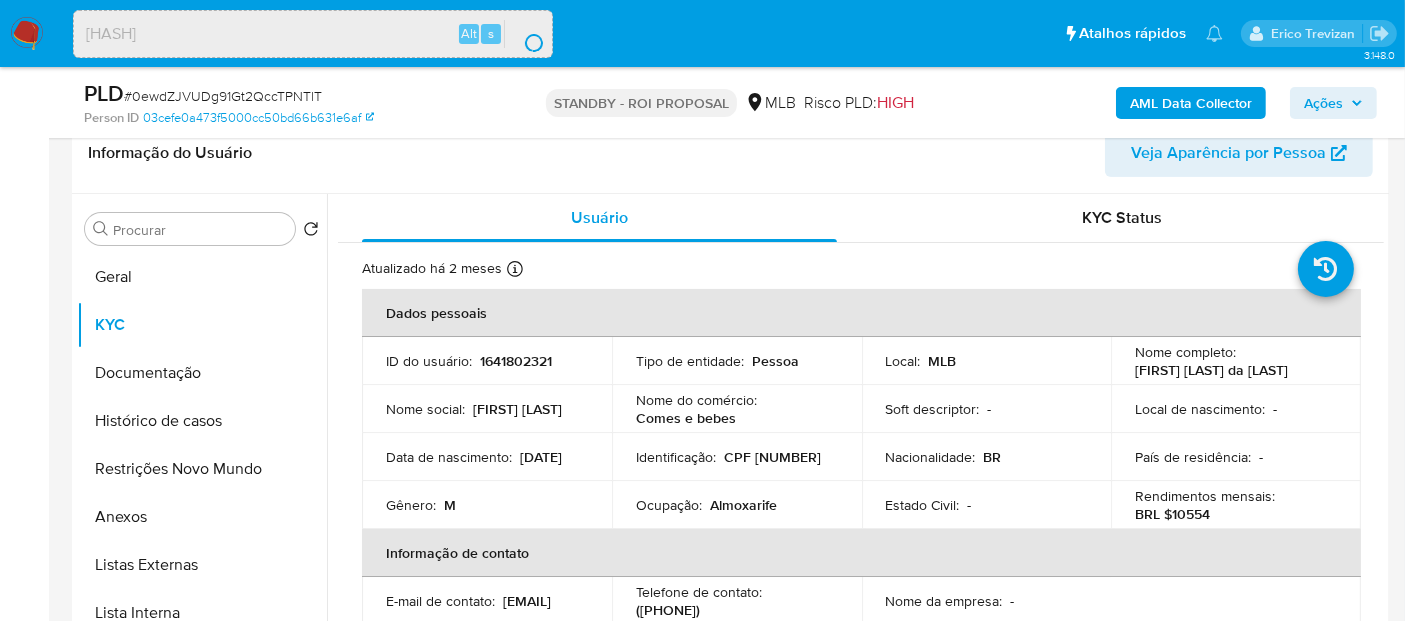 scroll, scrollTop: 0, scrollLeft: 0, axis: both 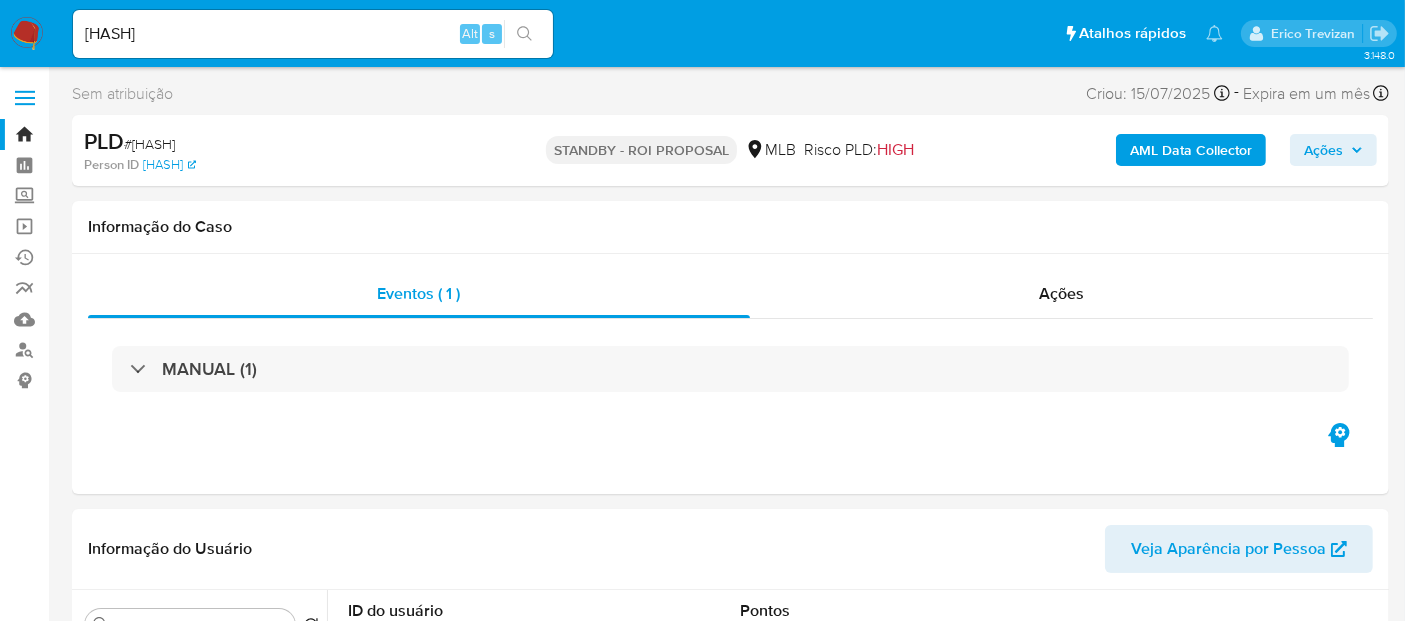 select on "10" 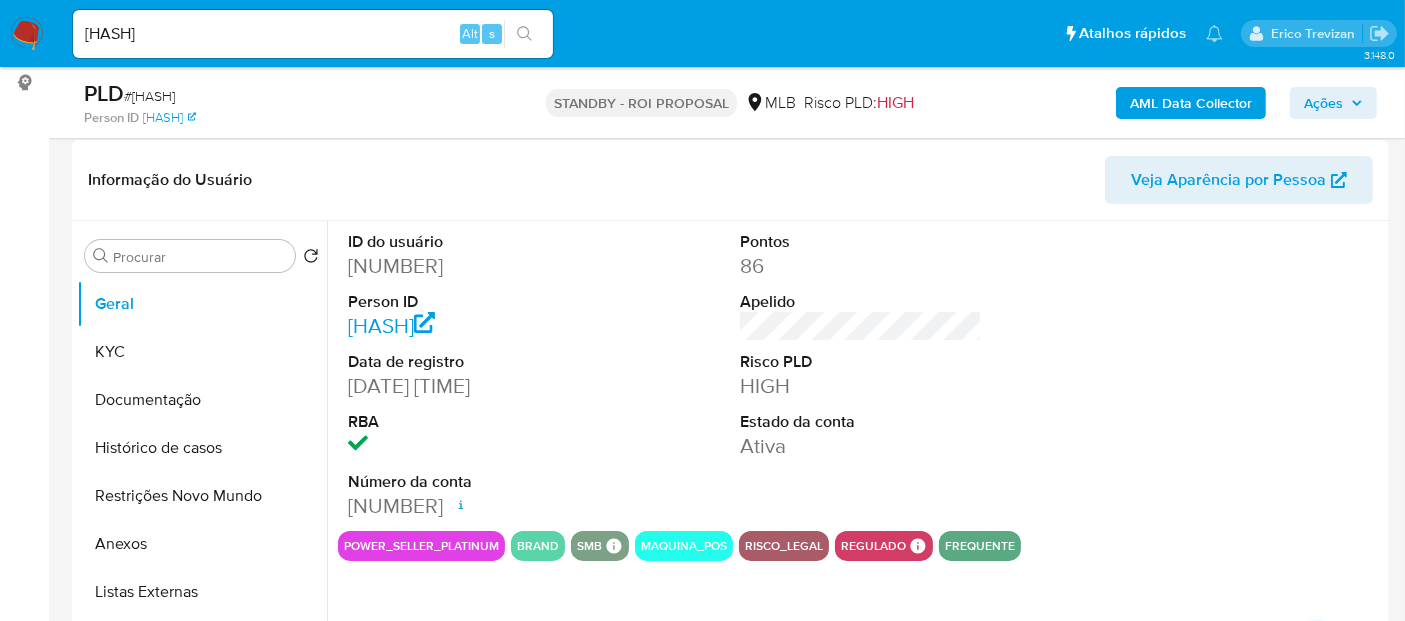 scroll, scrollTop: 333, scrollLeft: 0, axis: vertical 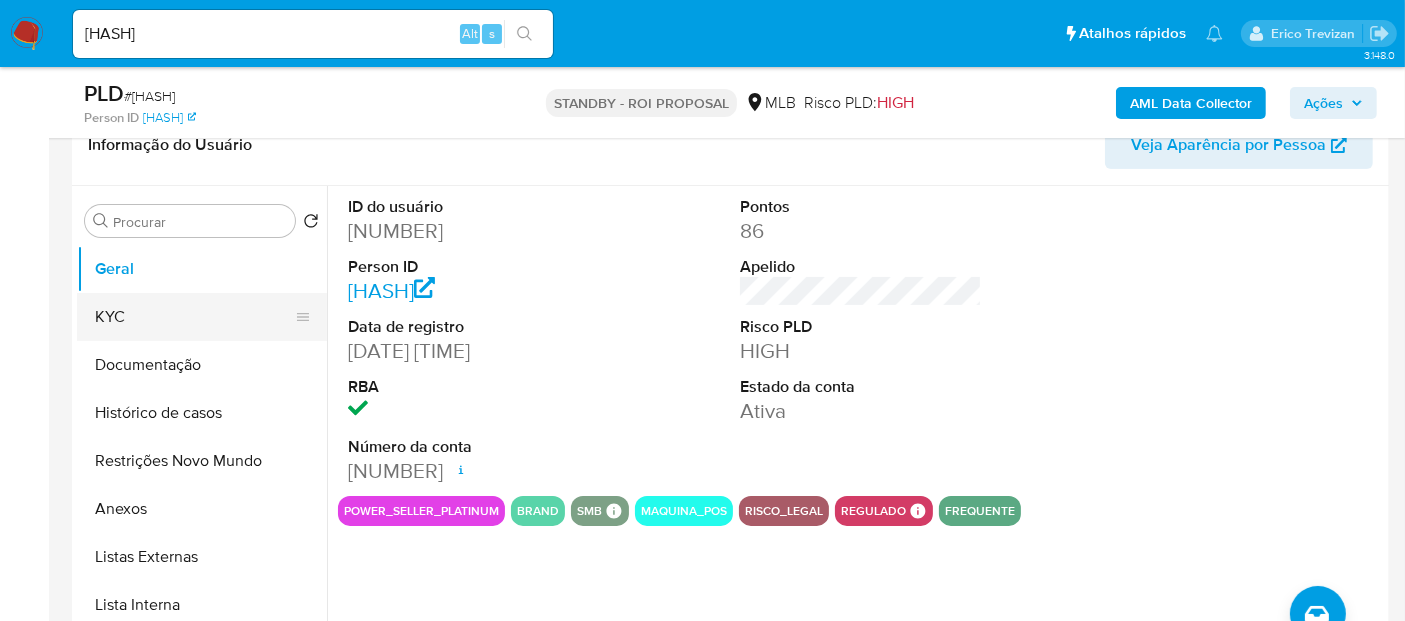 click on "KYC" at bounding box center (194, 317) 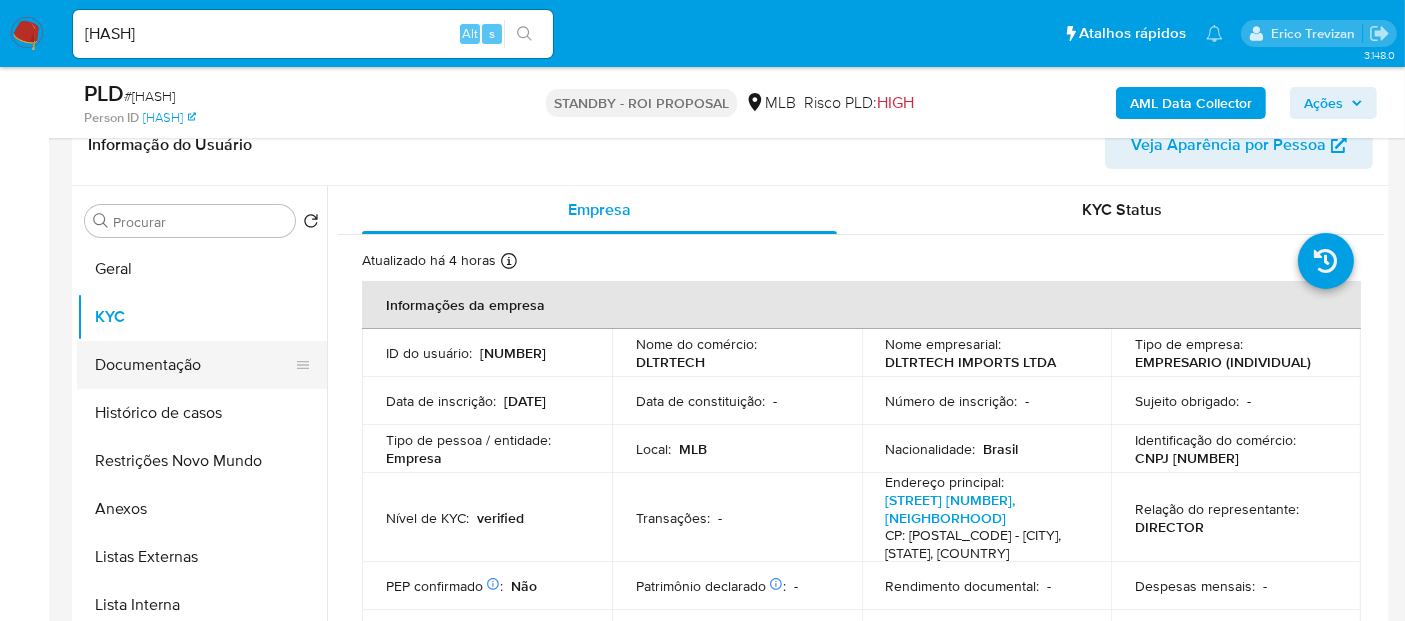 click on "Documentação" at bounding box center (194, 365) 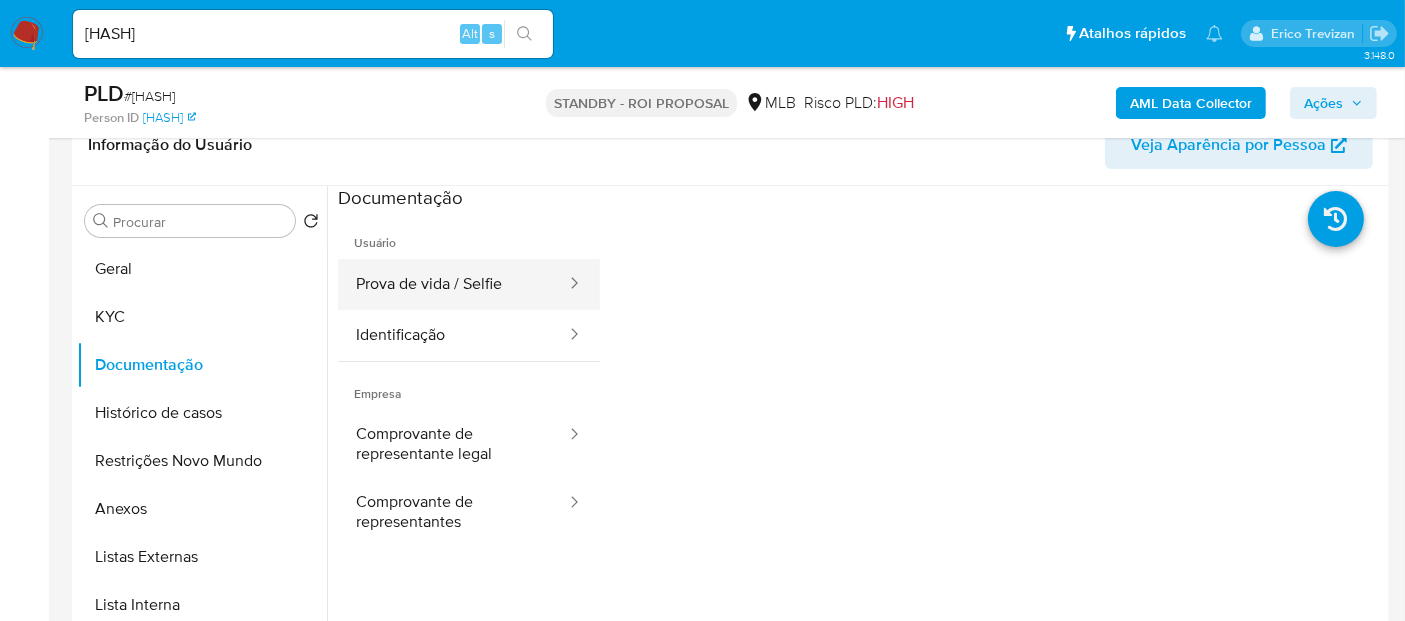 click on "Prova de vida / Selfie" at bounding box center [453, 284] 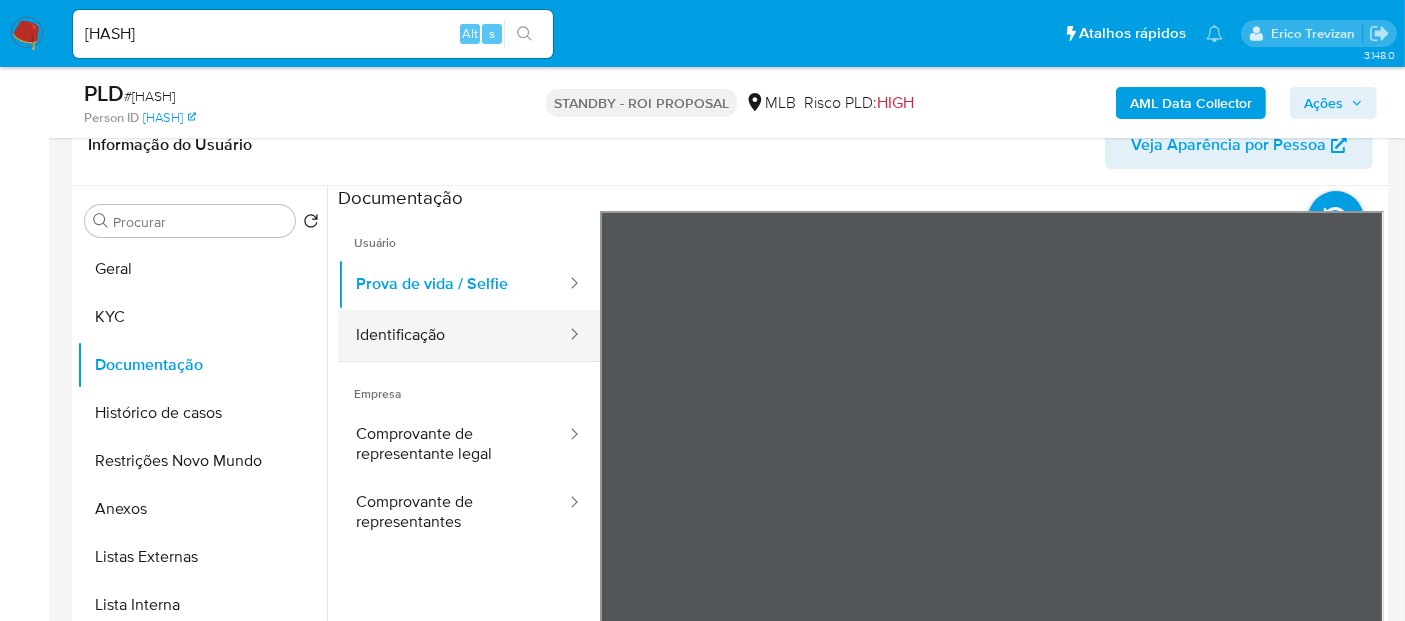 drag, startPoint x: 440, startPoint y: 324, endPoint x: 465, endPoint y: 324, distance: 25 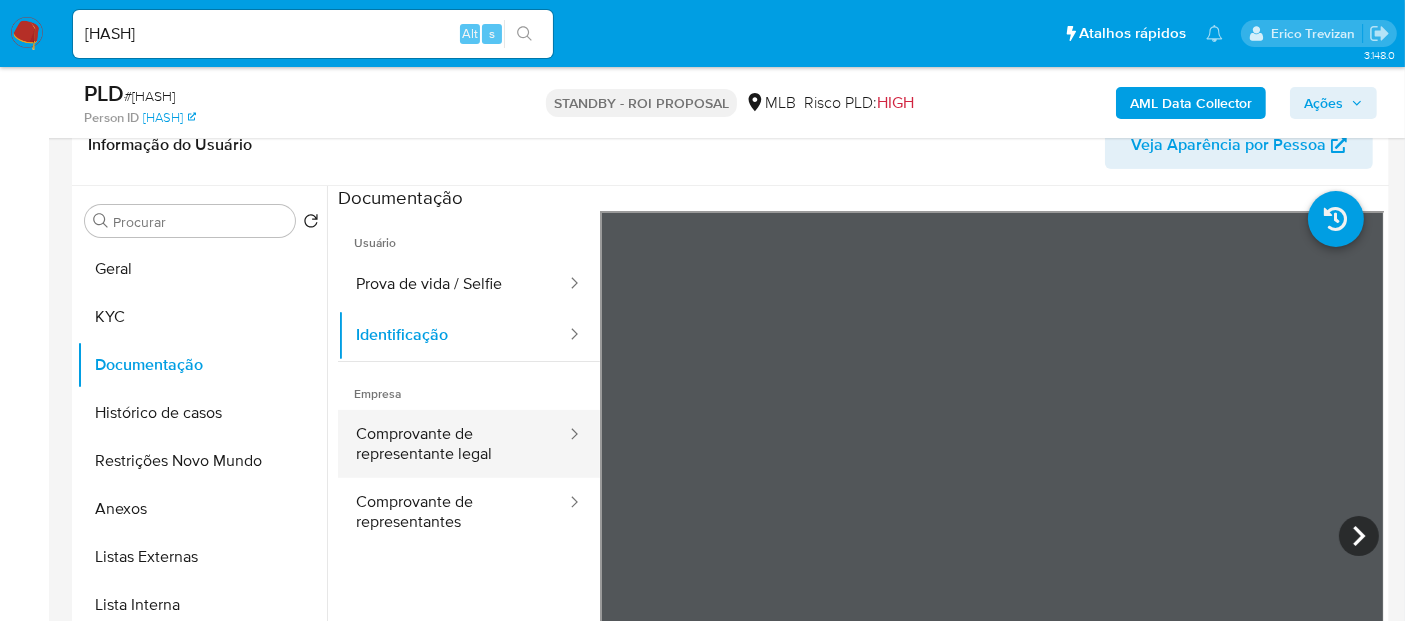 drag, startPoint x: 442, startPoint y: 430, endPoint x: 542, endPoint y: 433, distance: 100.04499 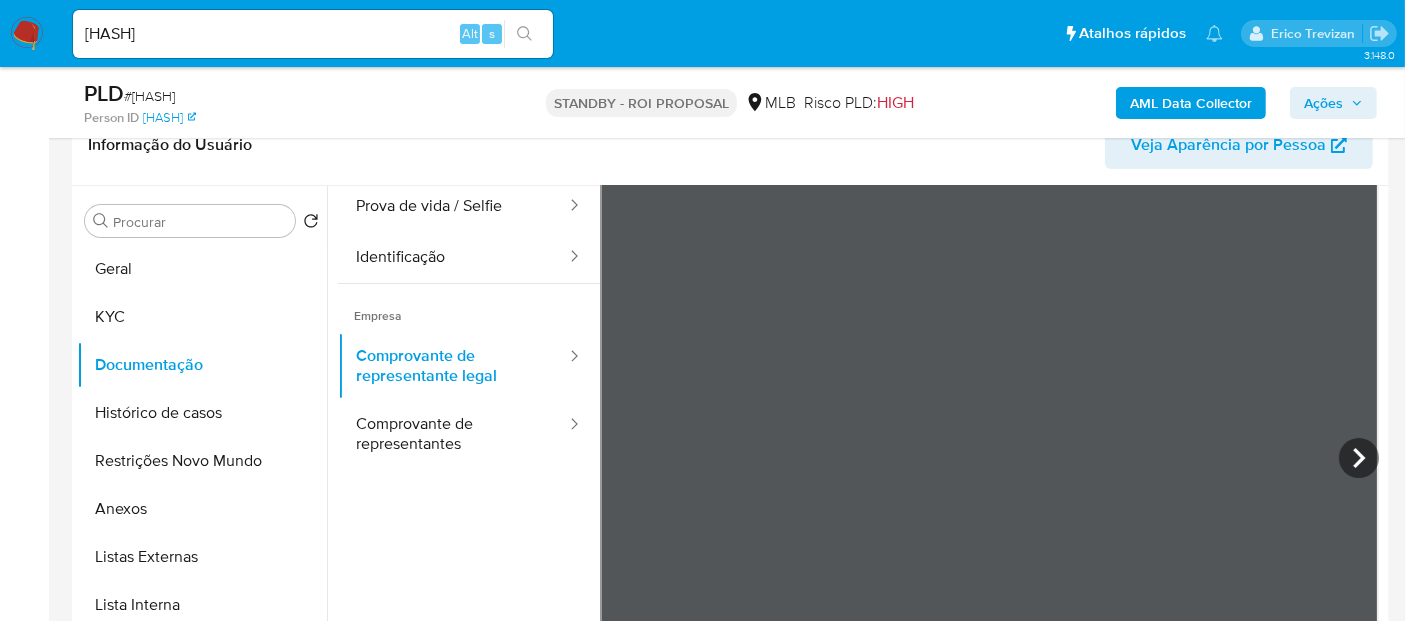 scroll, scrollTop: 111, scrollLeft: 0, axis: vertical 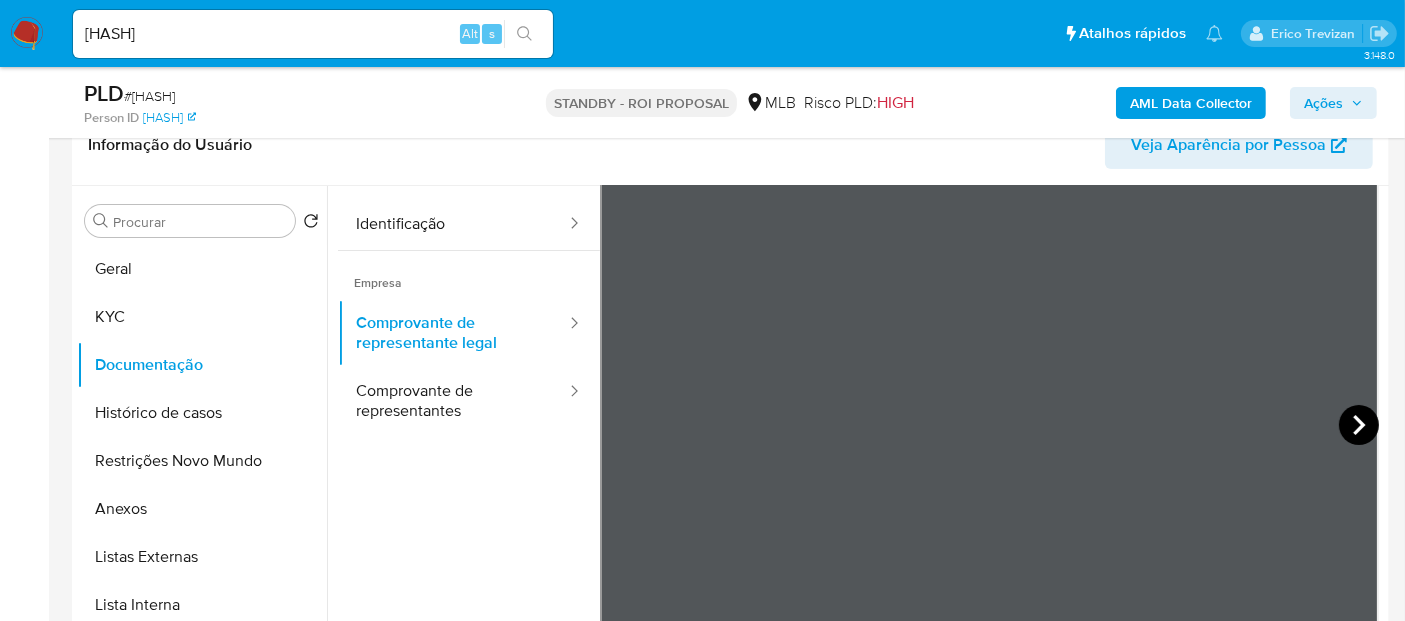 click 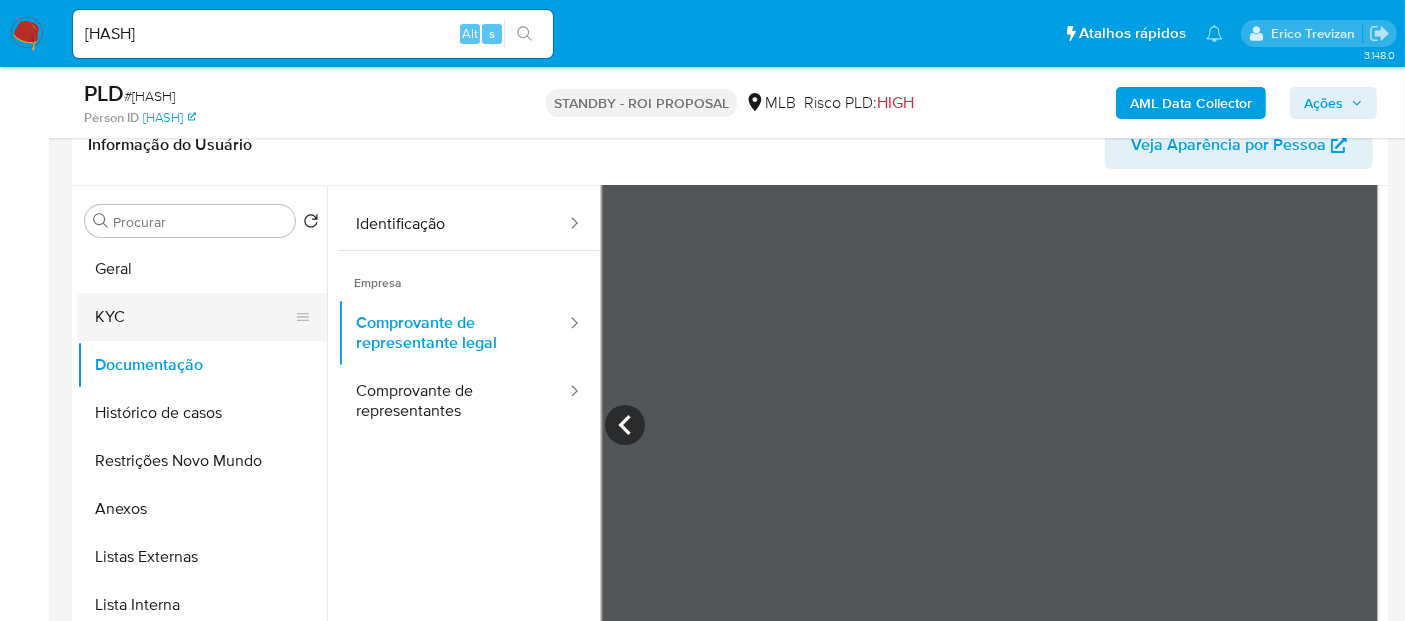 drag, startPoint x: 142, startPoint y: 307, endPoint x: 200, endPoint y: 310, distance: 58.077534 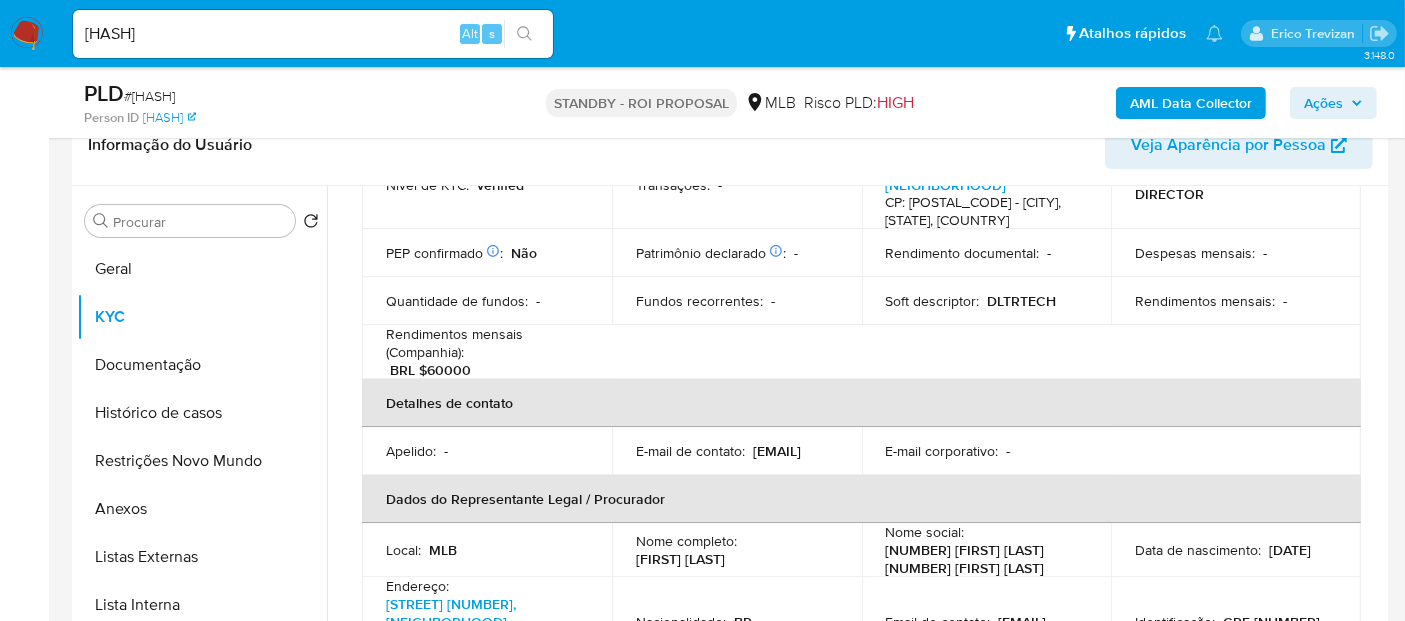 scroll, scrollTop: 222, scrollLeft: 0, axis: vertical 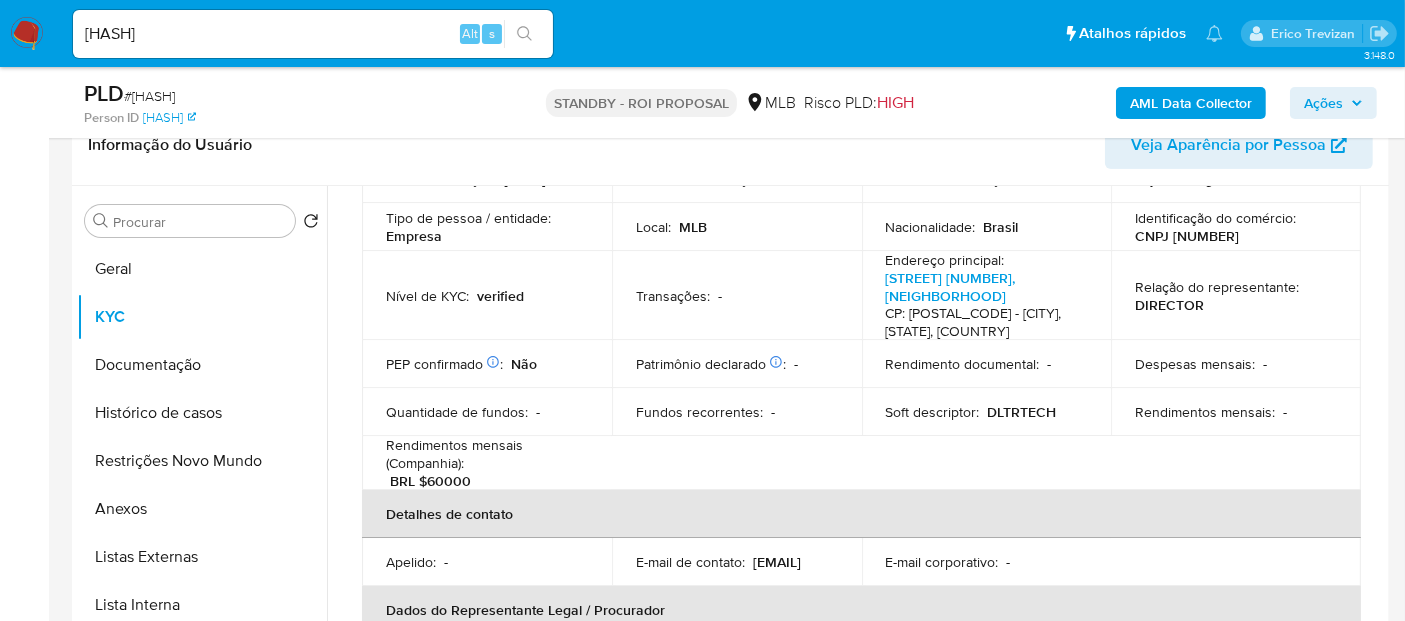 drag, startPoint x: 1384, startPoint y: 295, endPoint x: 1367, endPoint y: 238, distance: 59.48109 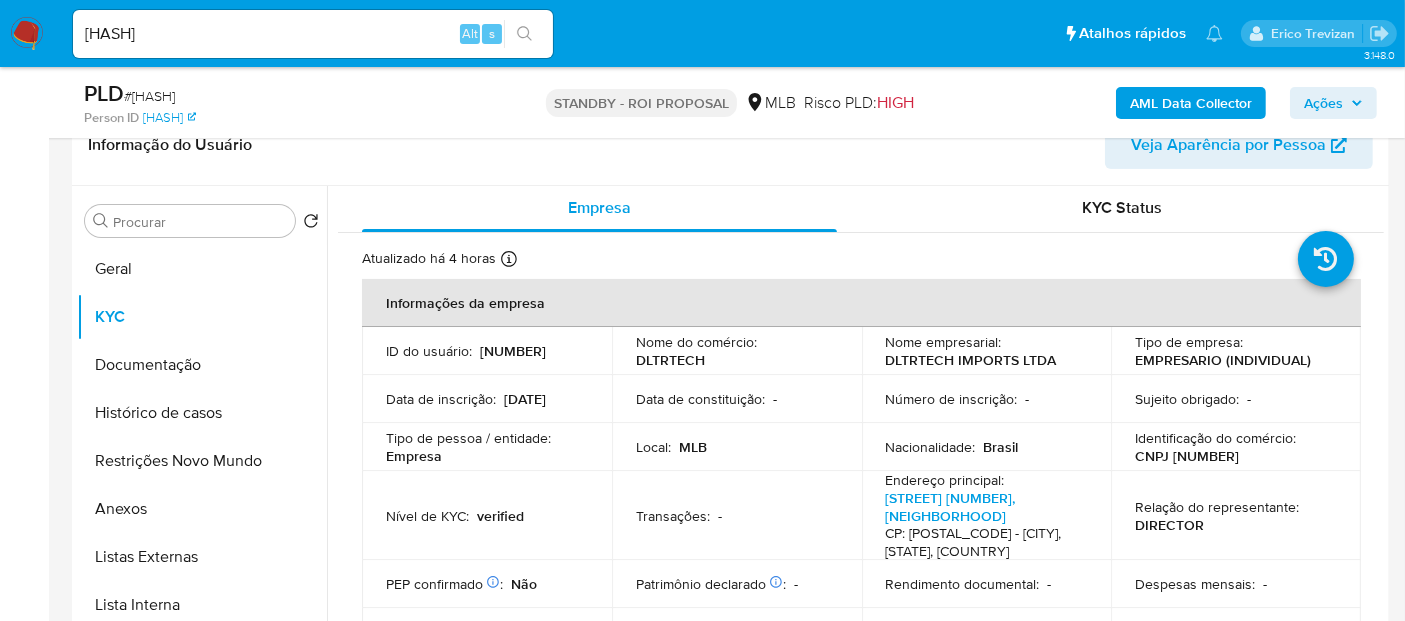 scroll, scrollTop: 0, scrollLeft: 0, axis: both 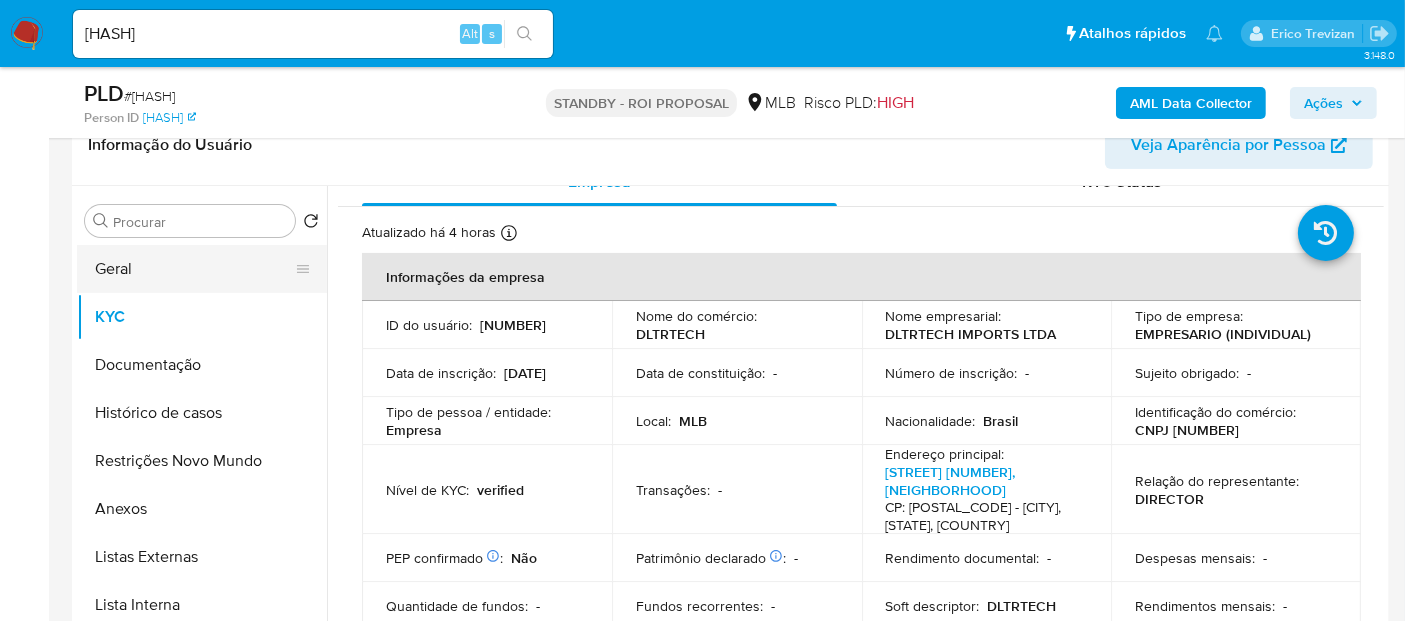drag, startPoint x: 104, startPoint y: 258, endPoint x: 197, endPoint y: 270, distance: 93.770996 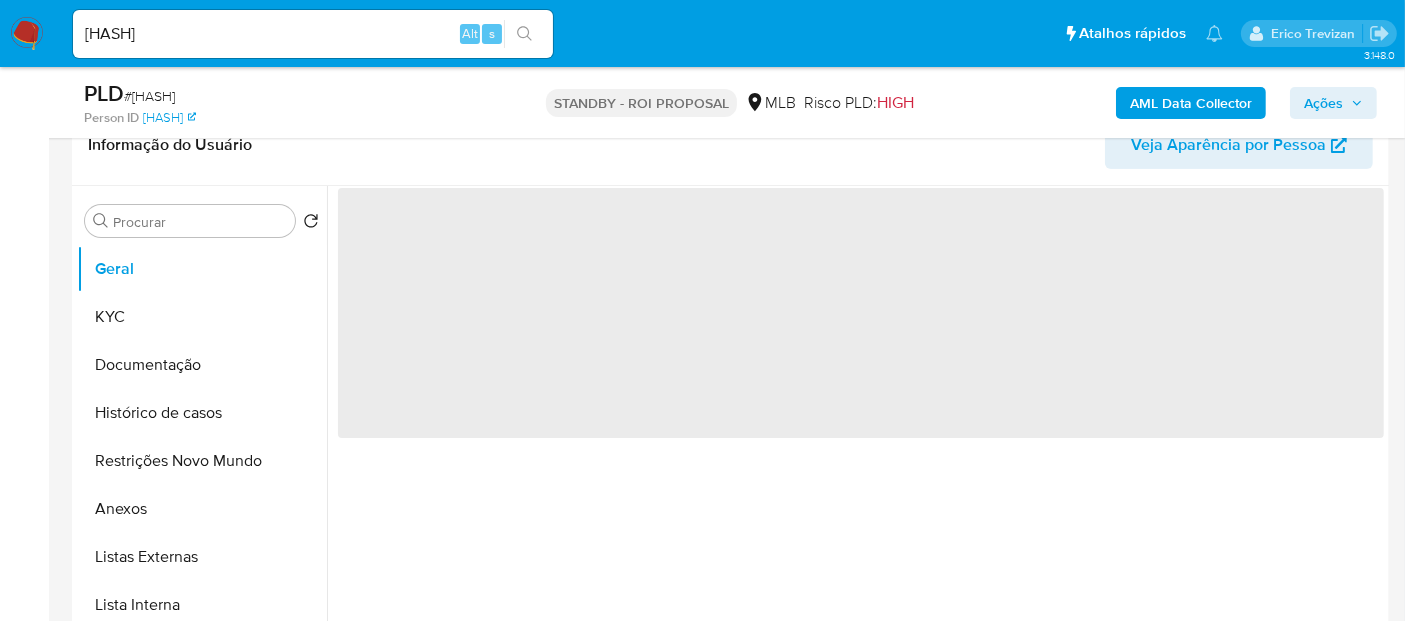 scroll, scrollTop: 0, scrollLeft: 0, axis: both 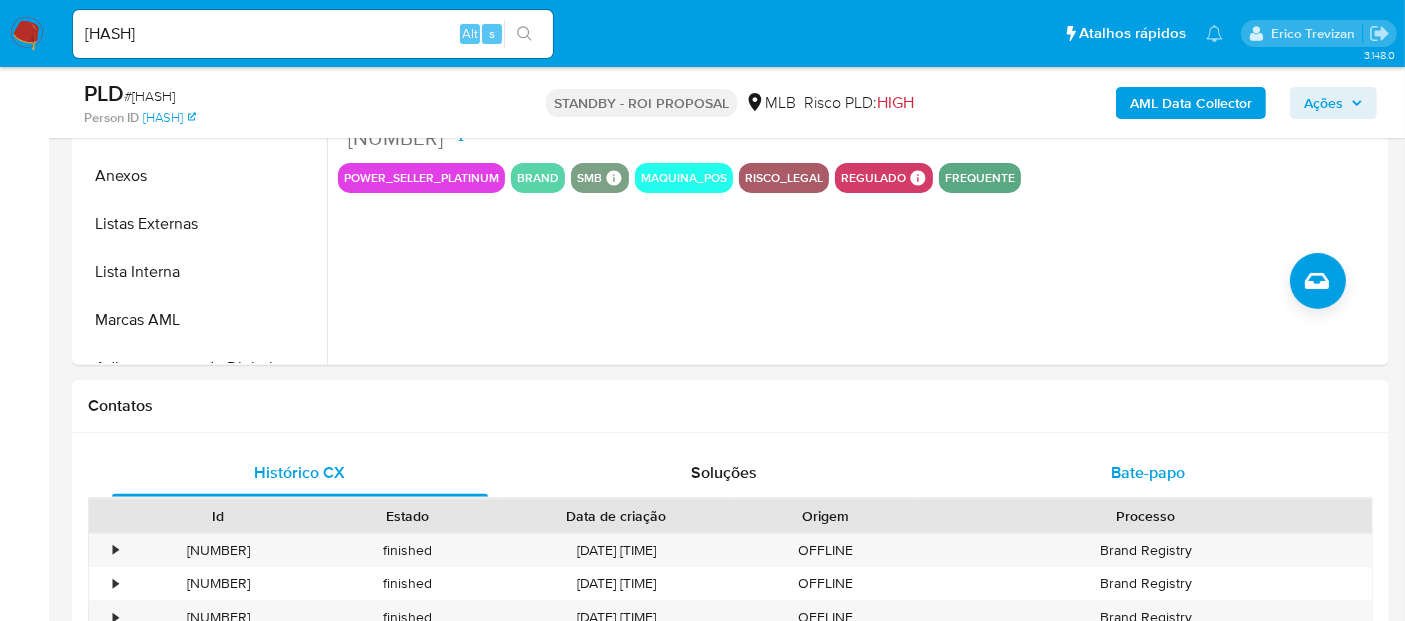 click on "Bate-papo" at bounding box center [1148, 472] 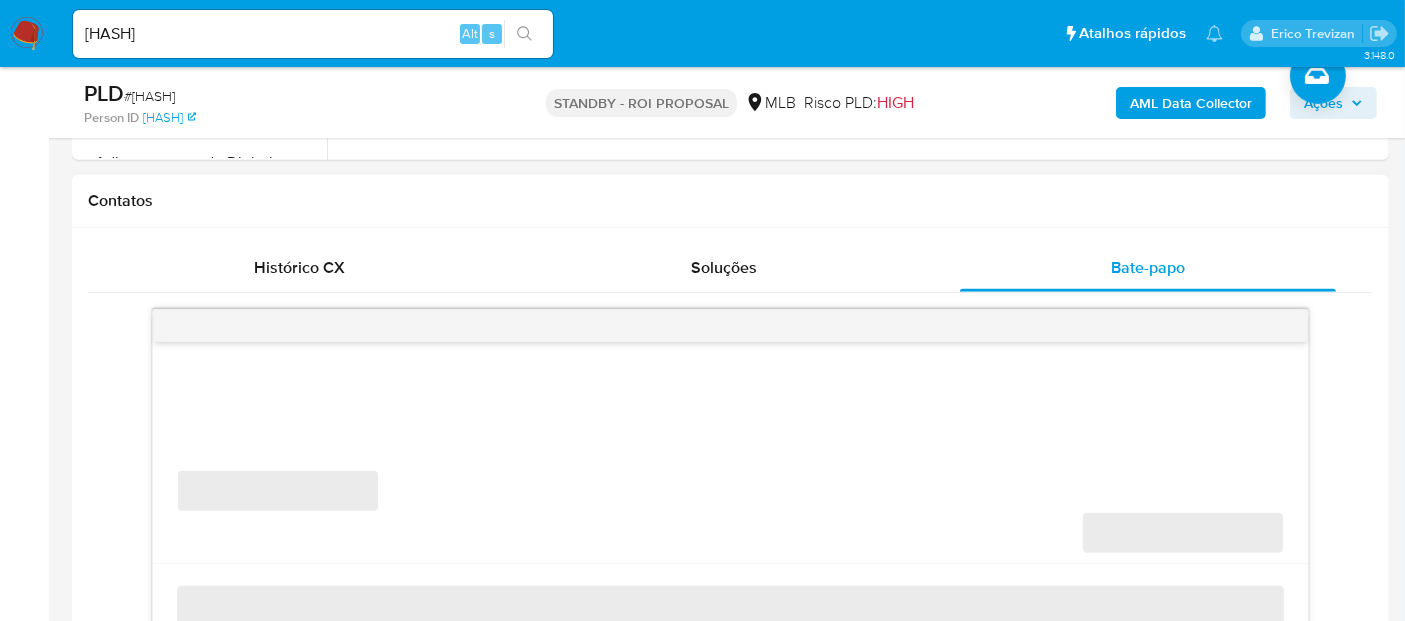 scroll, scrollTop: 888, scrollLeft: 0, axis: vertical 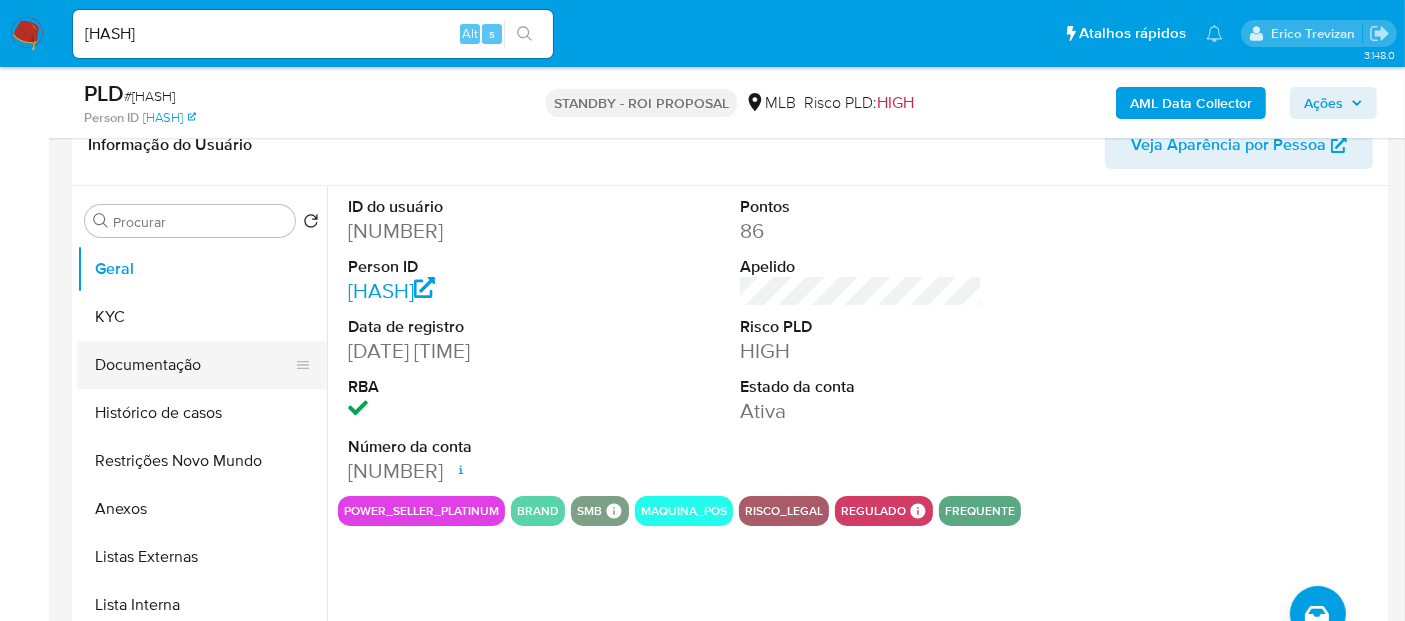 click on "Documentação" at bounding box center (194, 365) 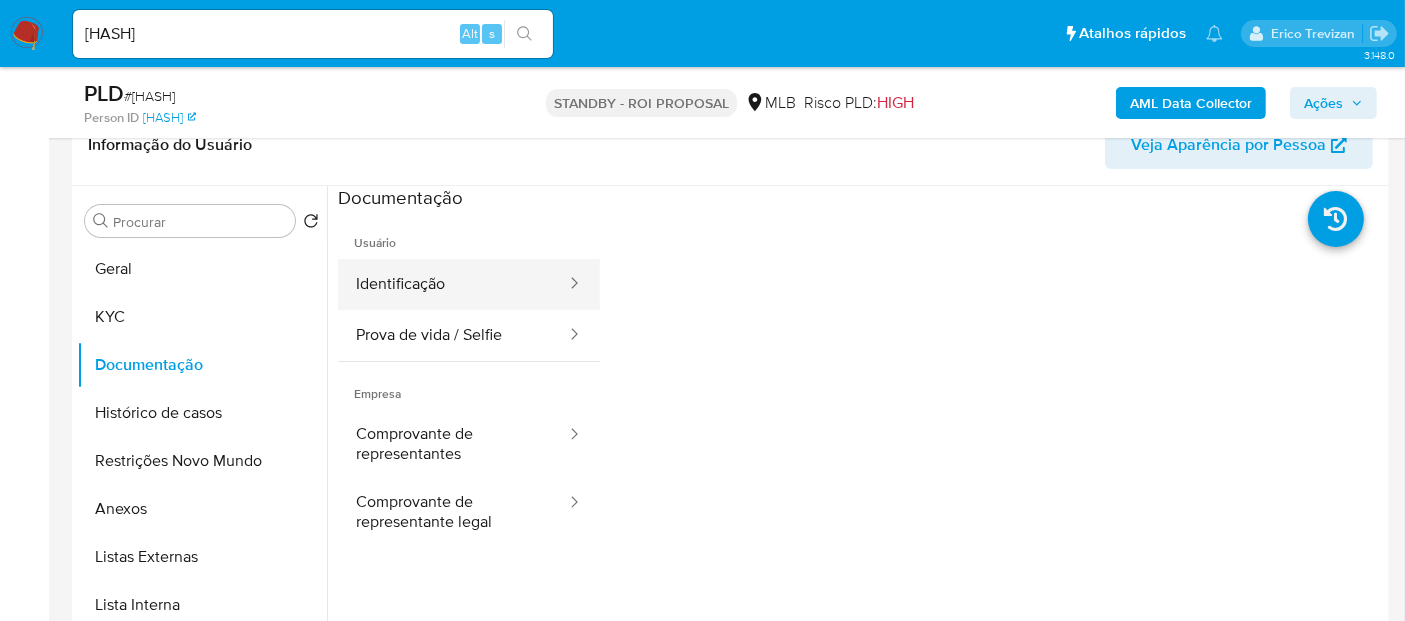 drag, startPoint x: 458, startPoint y: 290, endPoint x: 520, endPoint y: 295, distance: 62.201286 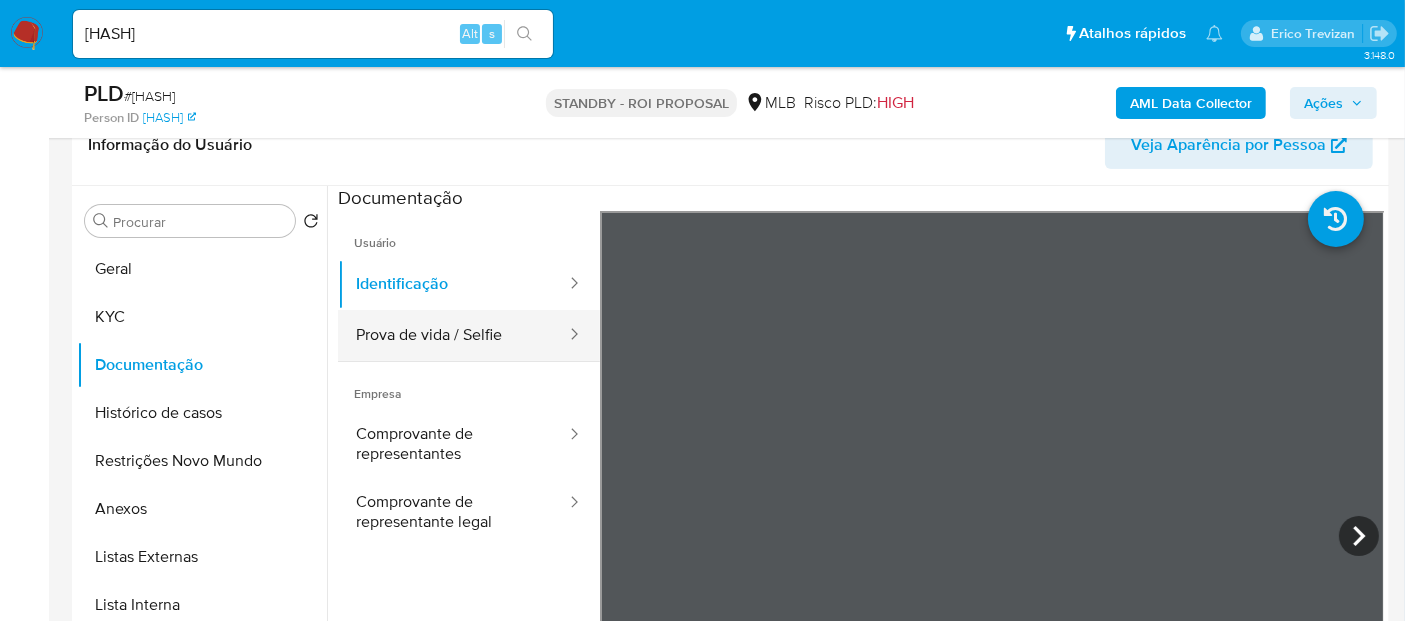 click on "Prova de vida / Selfie" at bounding box center (453, 335) 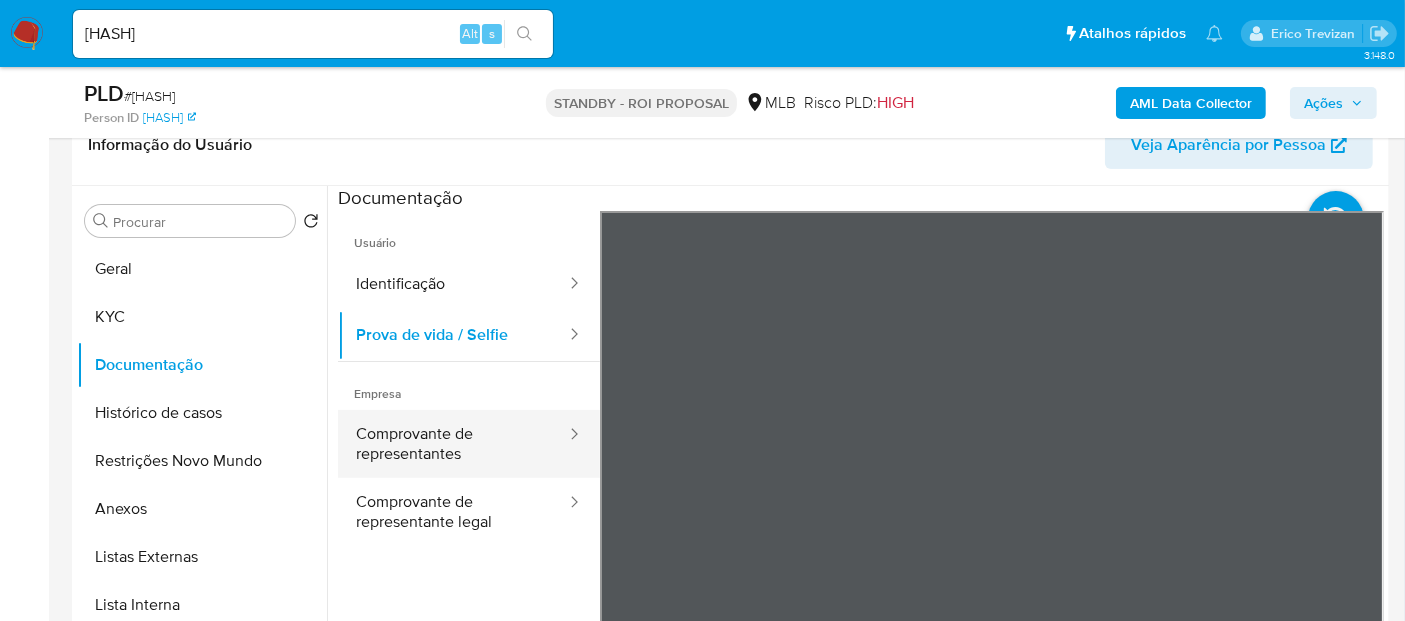 drag, startPoint x: 422, startPoint y: 437, endPoint x: 437, endPoint y: 436, distance: 15.033297 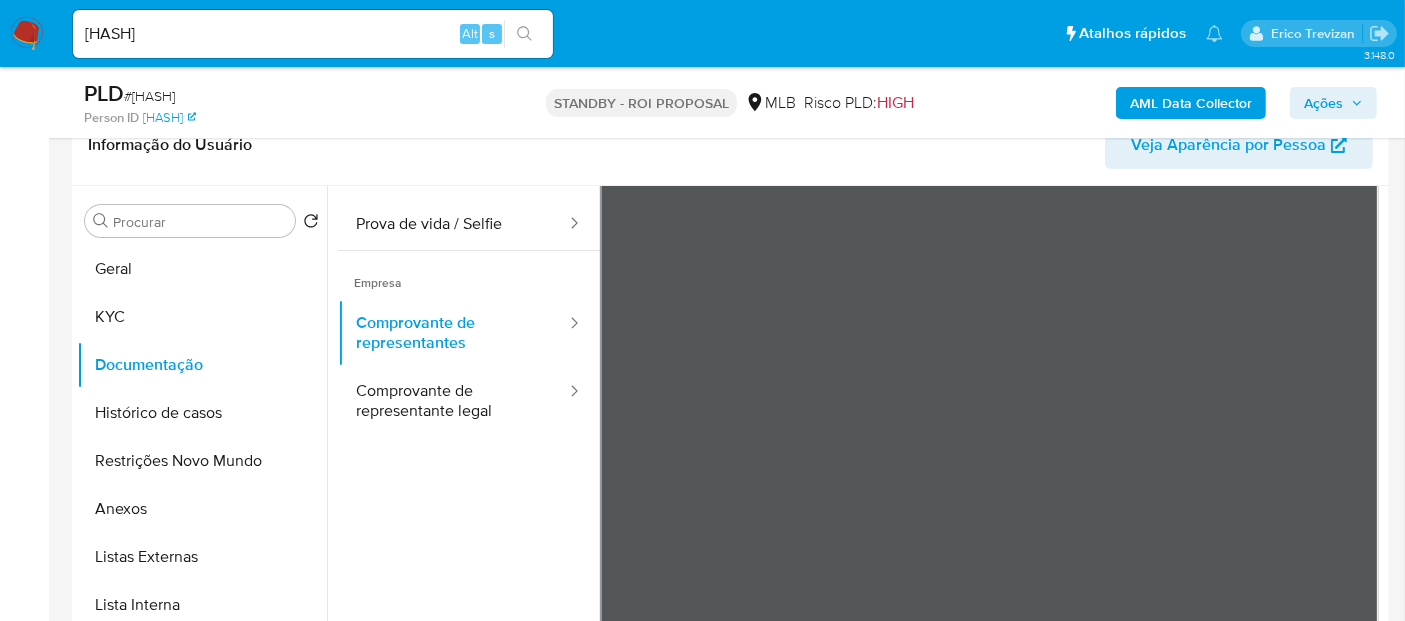 scroll, scrollTop: 174, scrollLeft: 0, axis: vertical 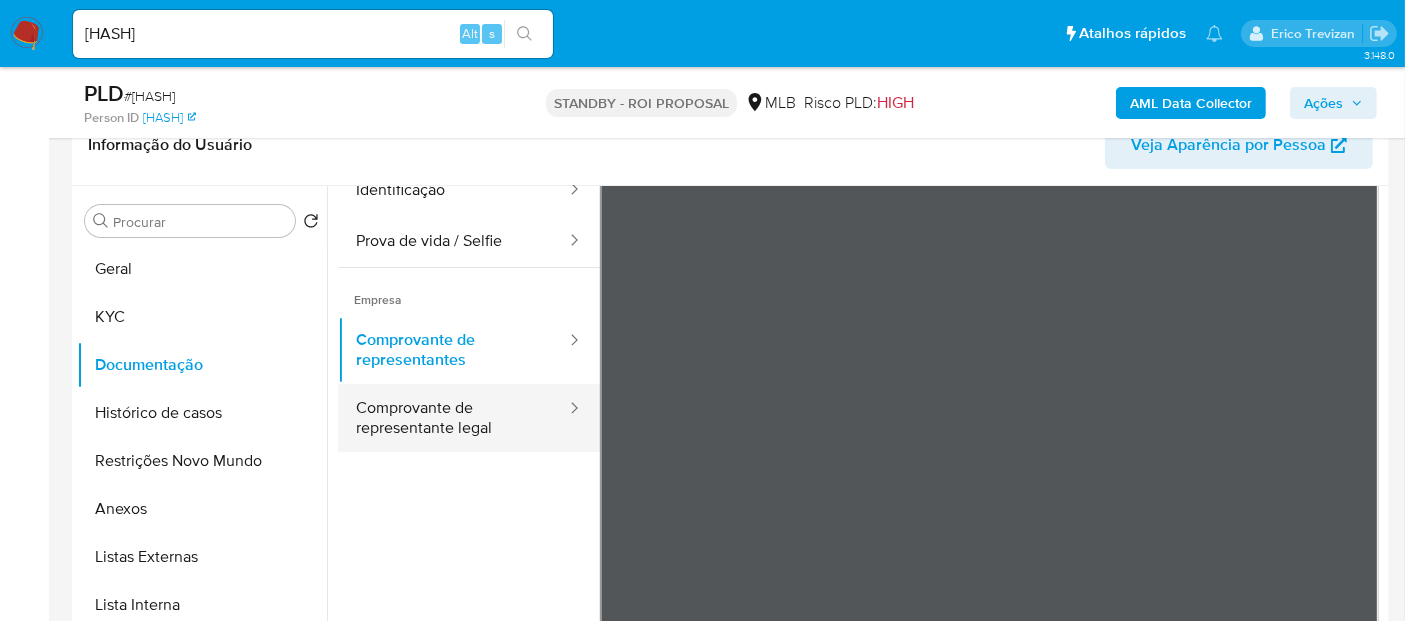 click on "Comprovante de representante legal" at bounding box center (453, 418) 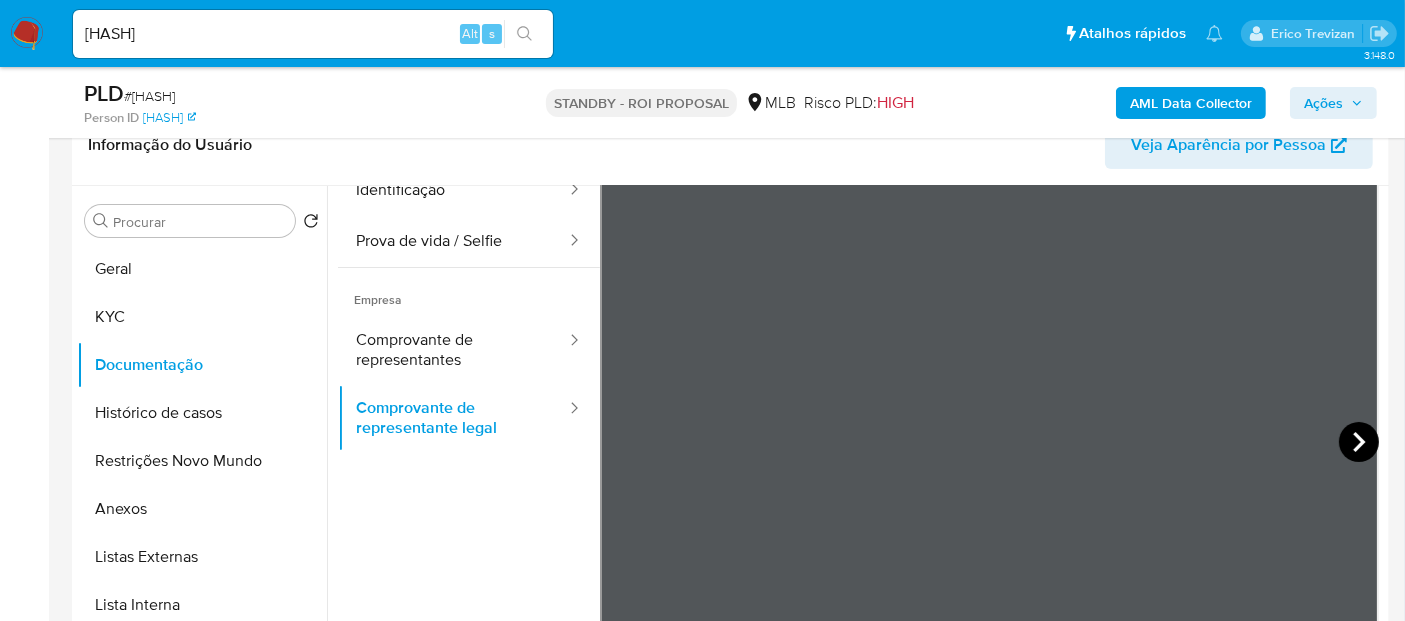click 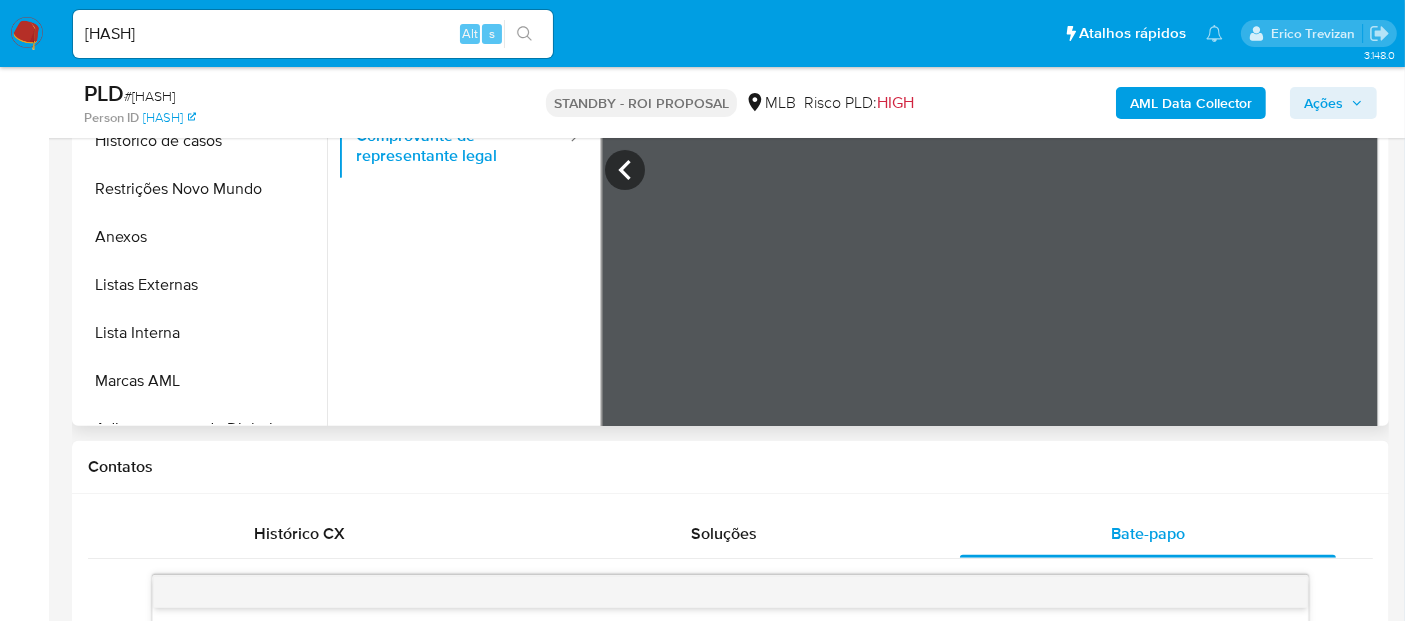 scroll, scrollTop: 555, scrollLeft: 0, axis: vertical 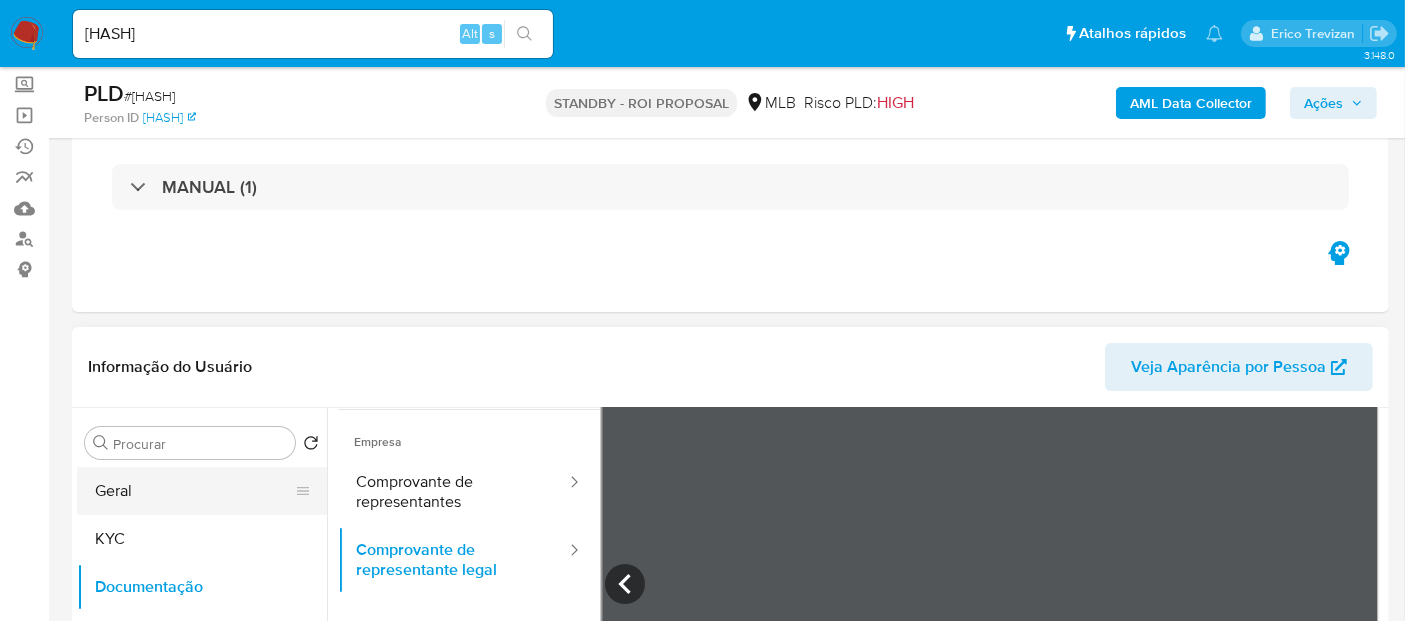 click on "Geral" at bounding box center (194, 491) 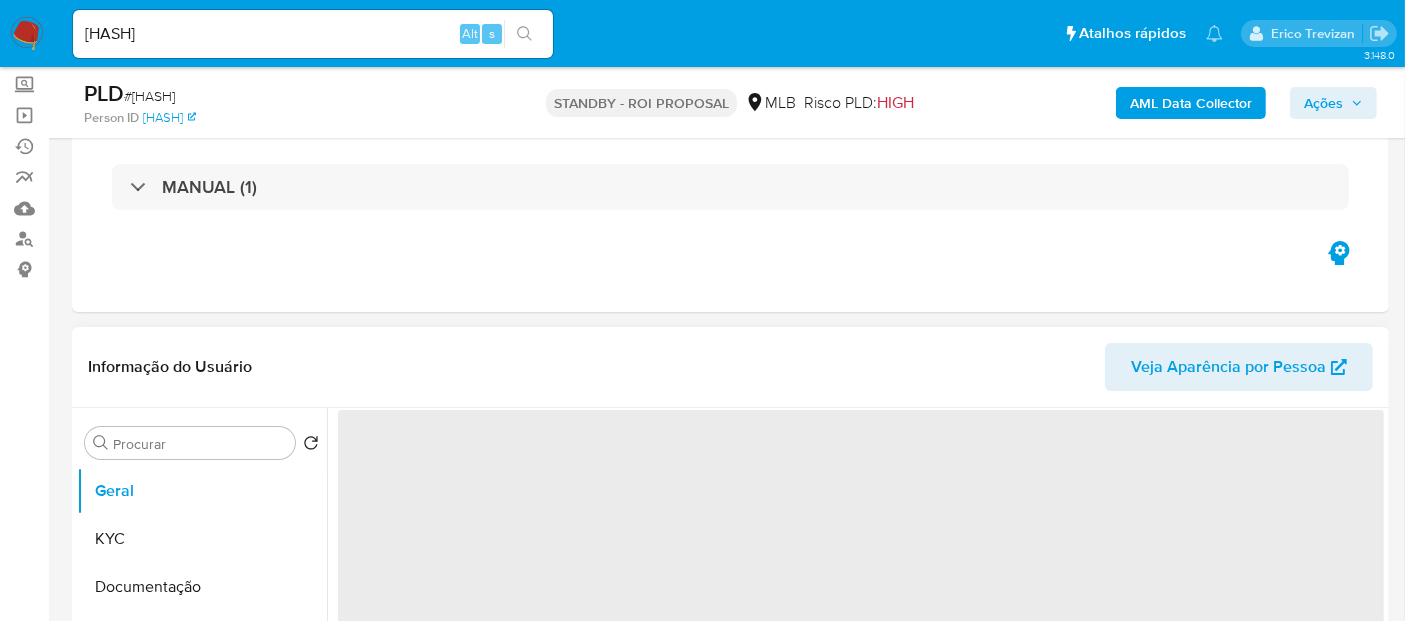 scroll, scrollTop: 0, scrollLeft: 0, axis: both 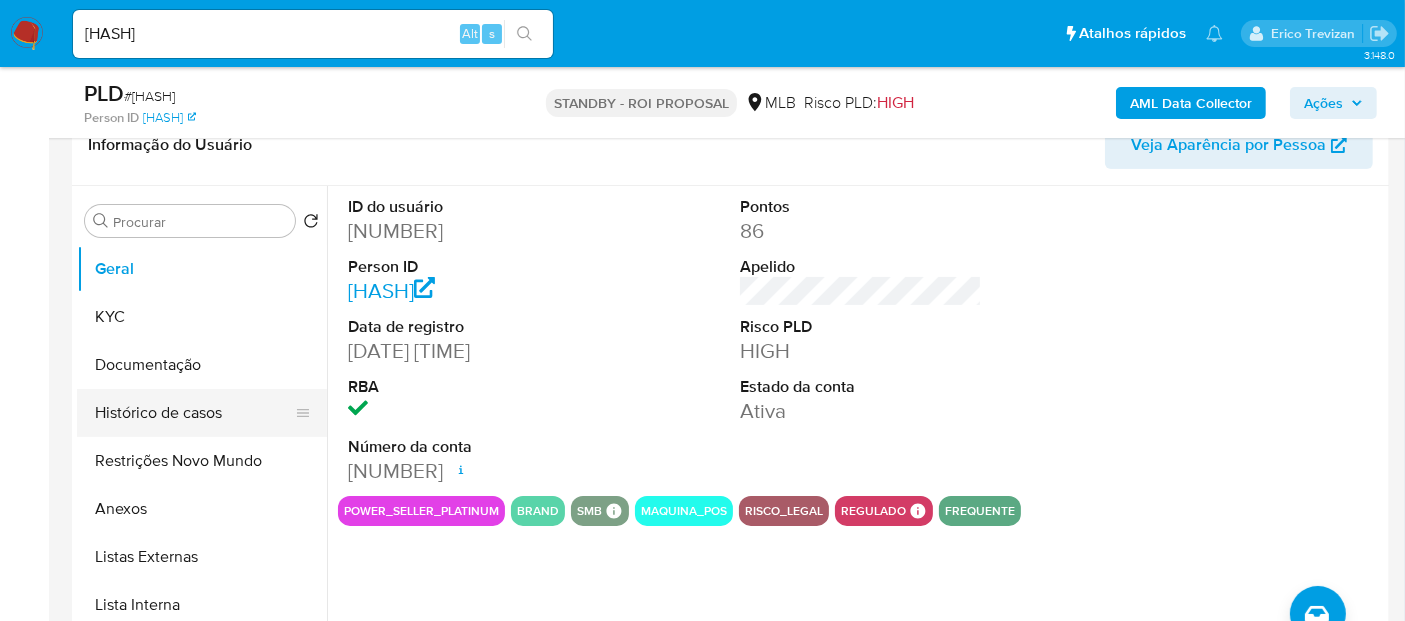 click on "Histórico de casos" at bounding box center (194, 413) 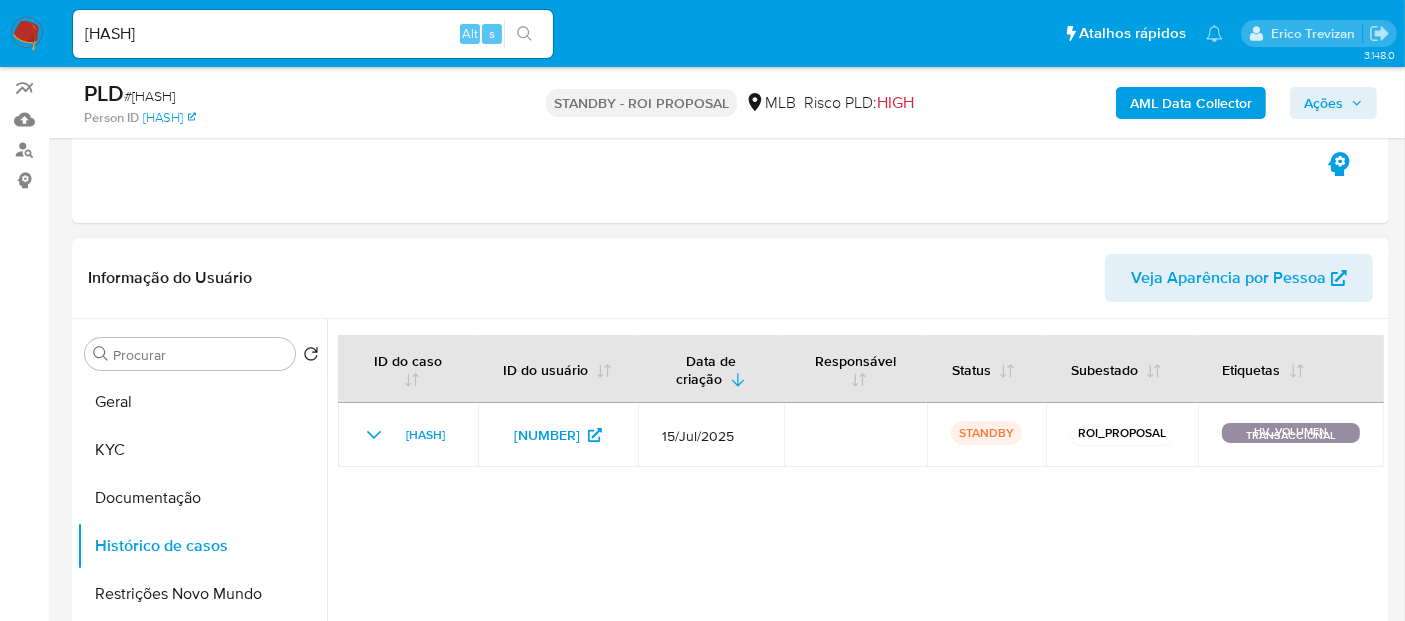 scroll, scrollTop: 222, scrollLeft: 0, axis: vertical 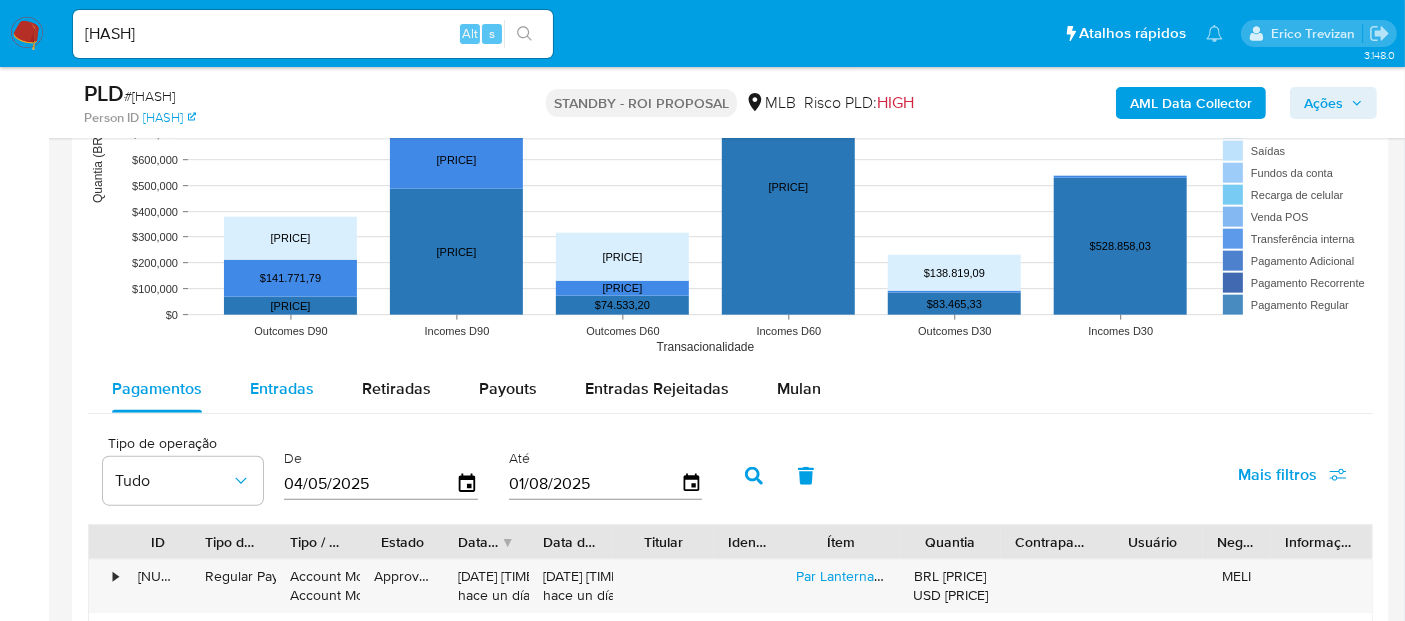 click on "Entradas" at bounding box center (282, 388) 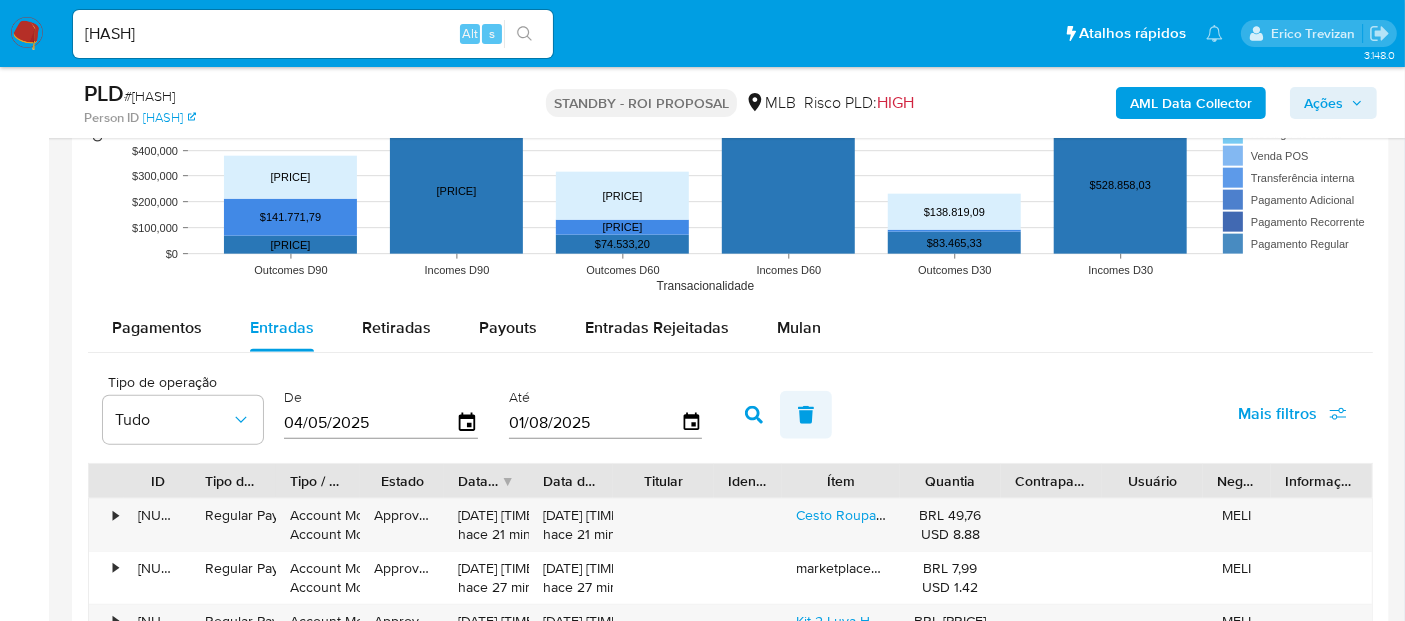 scroll, scrollTop: 2187, scrollLeft: 0, axis: vertical 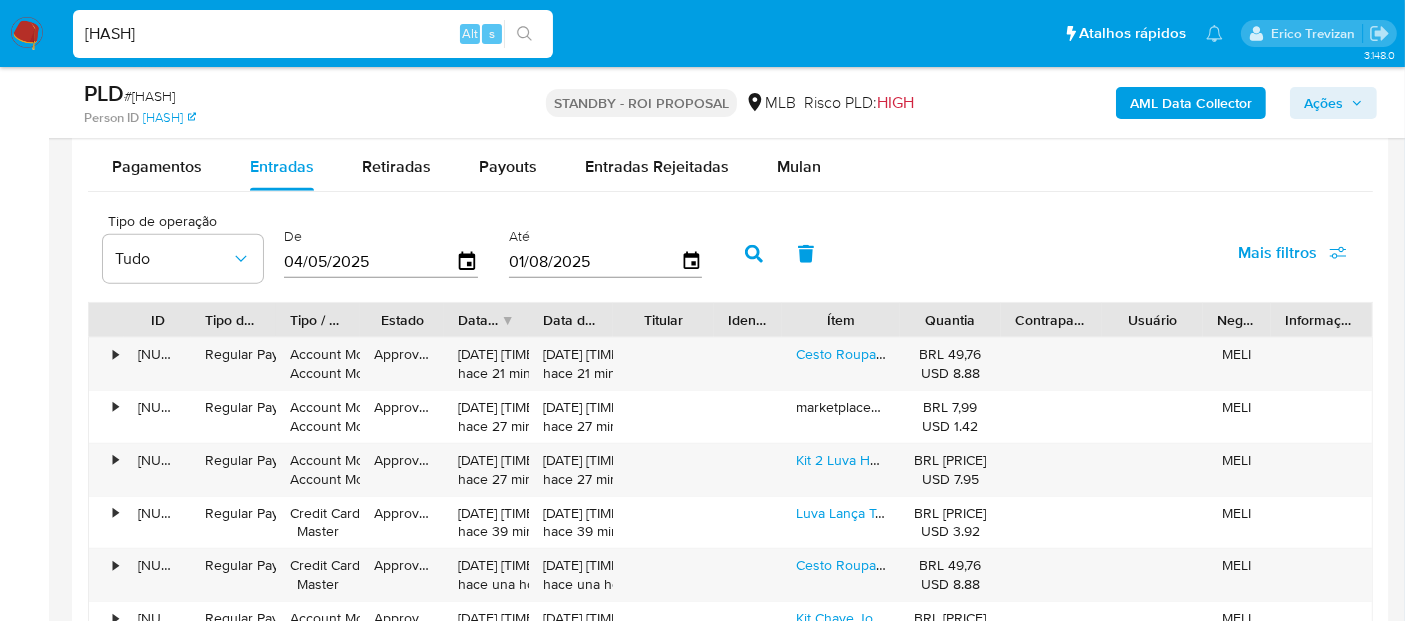 drag, startPoint x: 344, startPoint y: 34, endPoint x: 0, endPoint y: 34, distance: 344 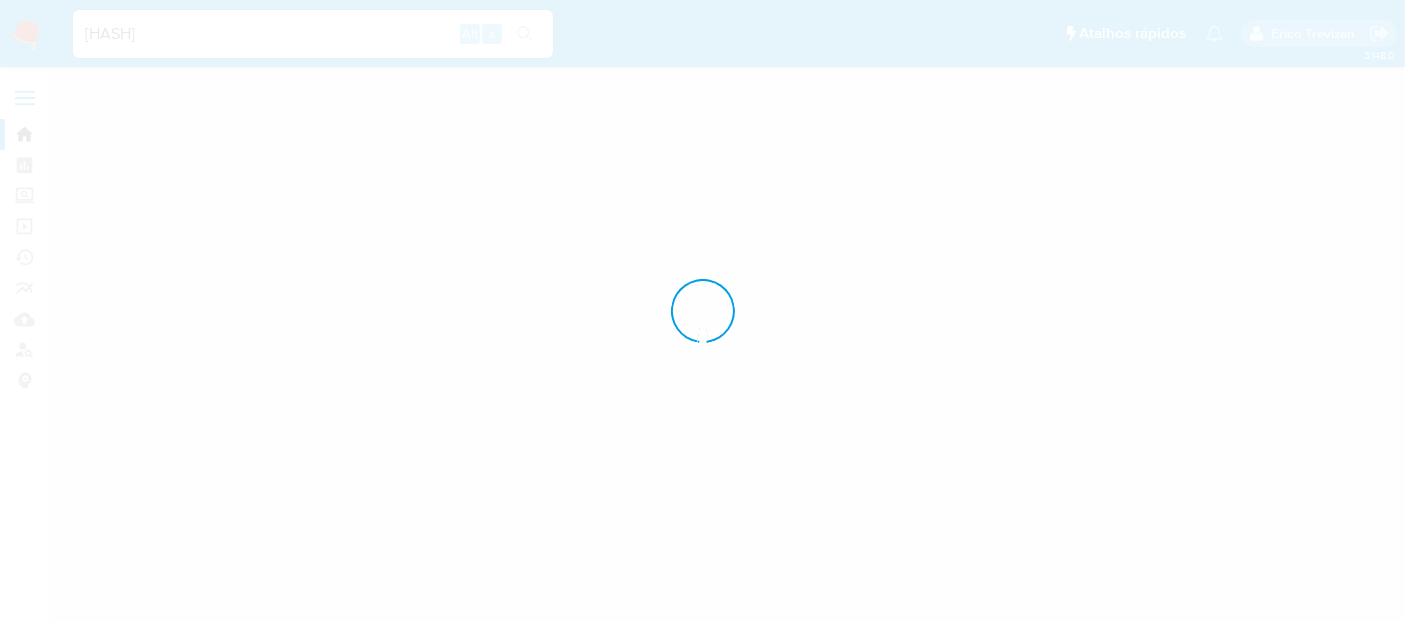 scroll, scrollTop: 0, scrollLeft: 0, axis: both 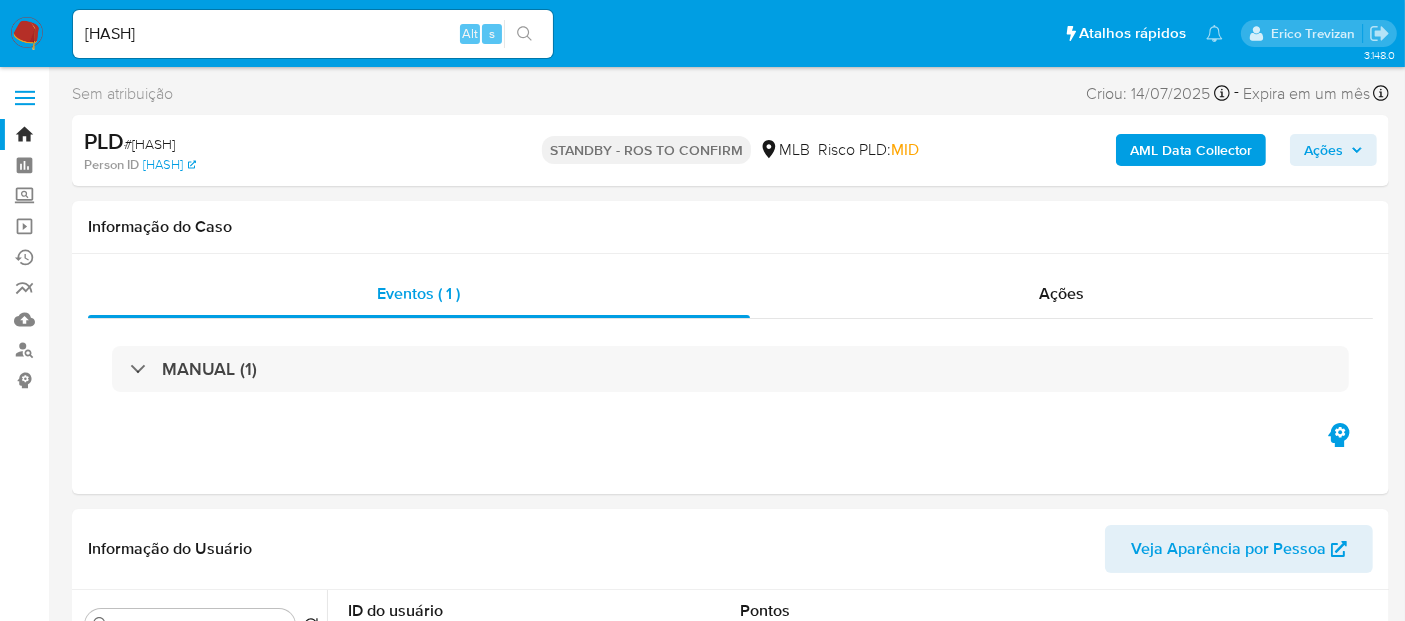 select on "10" 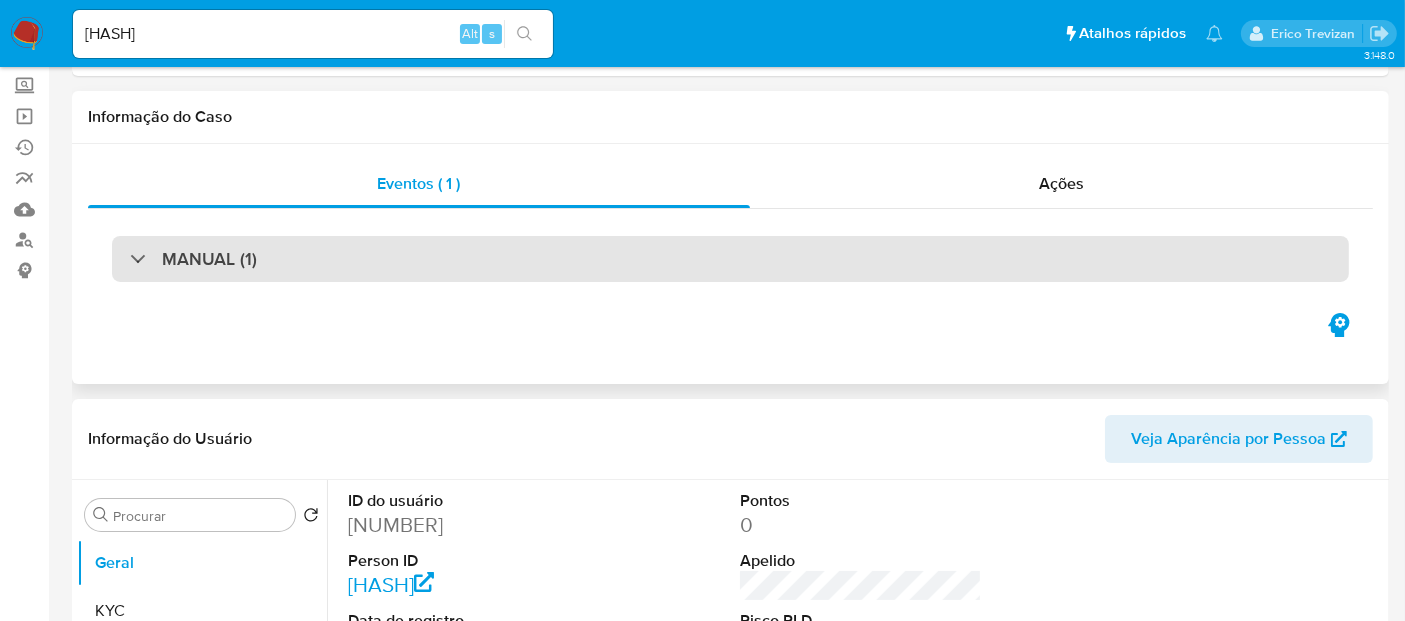 scroll, scrollTop: 0, scrollLeft: 0, axis: both 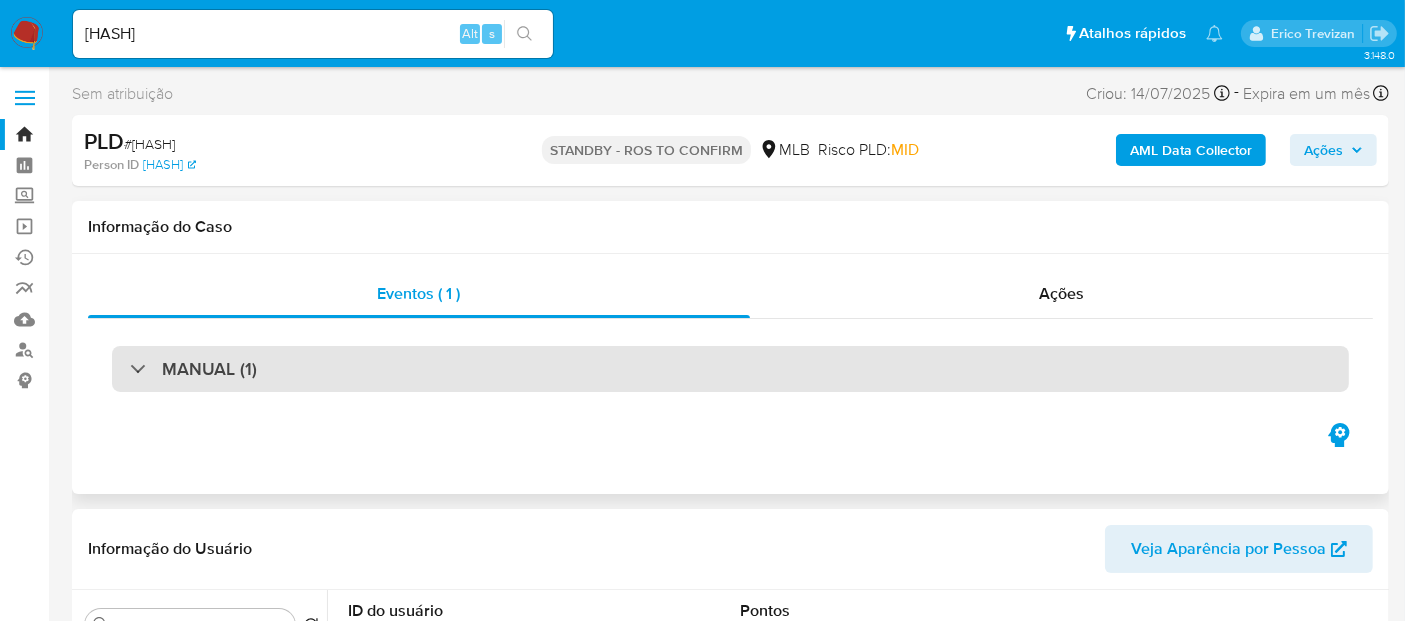 click on "MANUAL (1)" at bounding box center [730, 369] 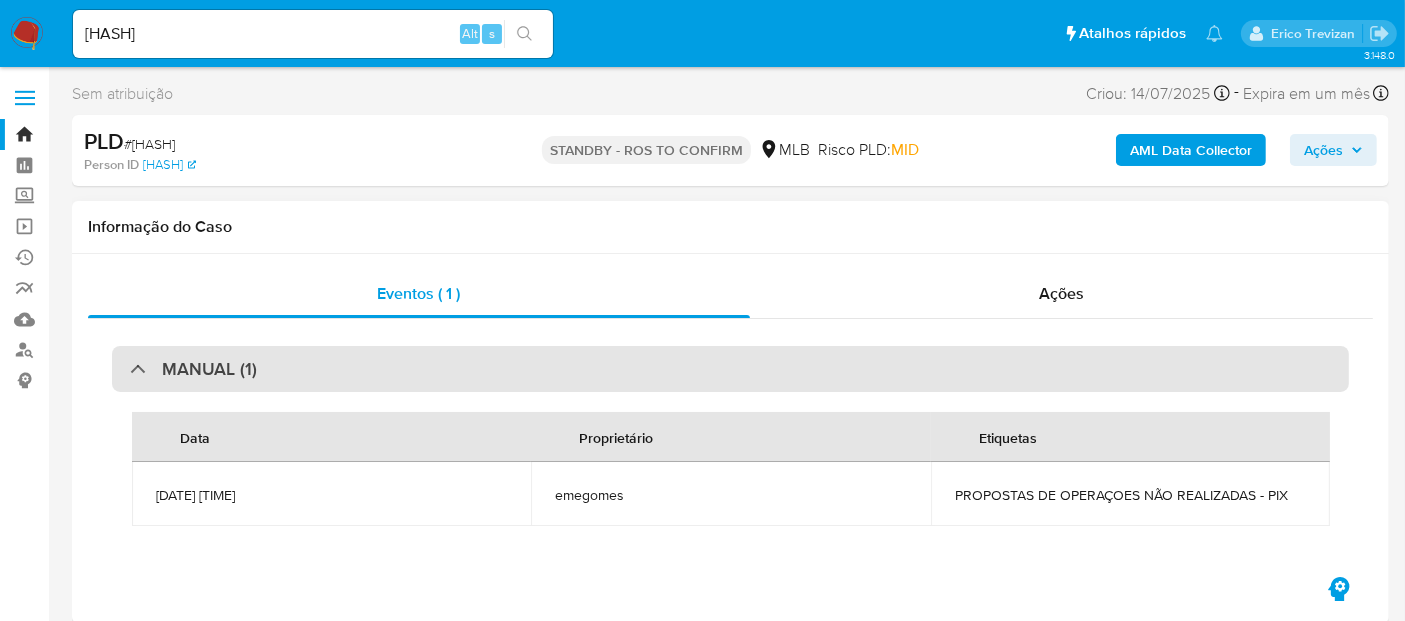 click on "MANUAL (1)" at bounding box center (730, 369) 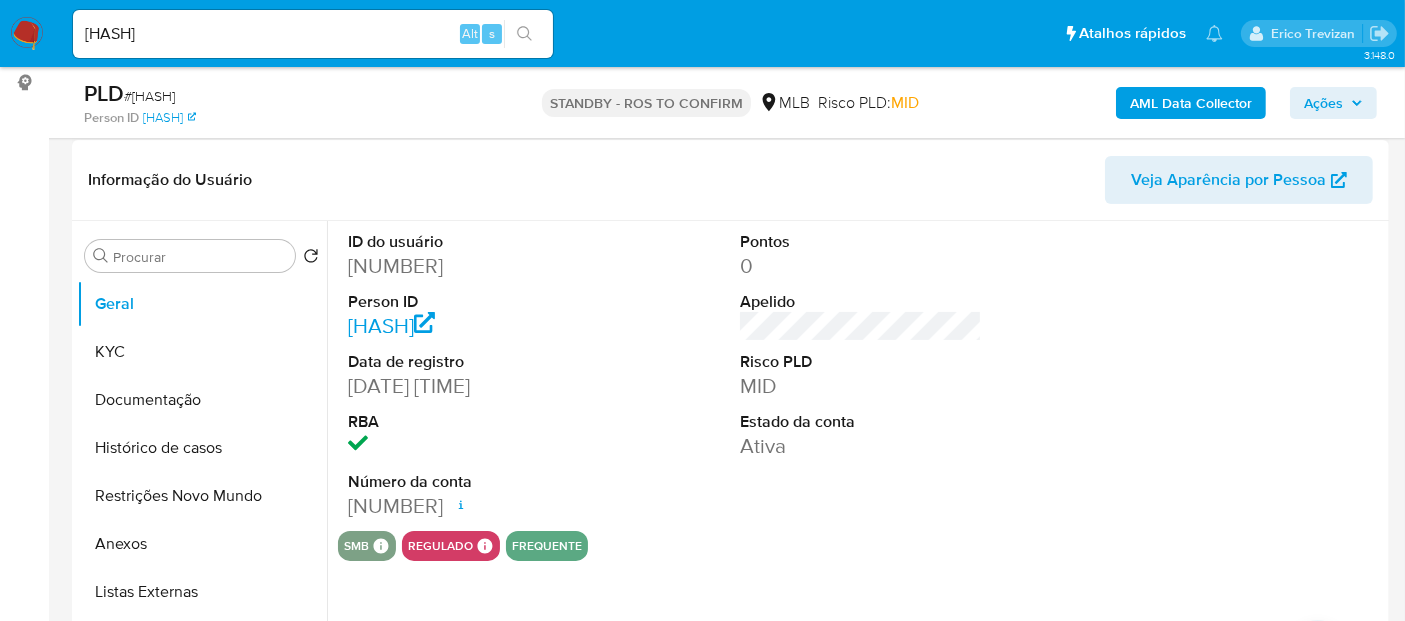 scroll, scrollTop: 333, scrollLeft: 0, axis: vertical 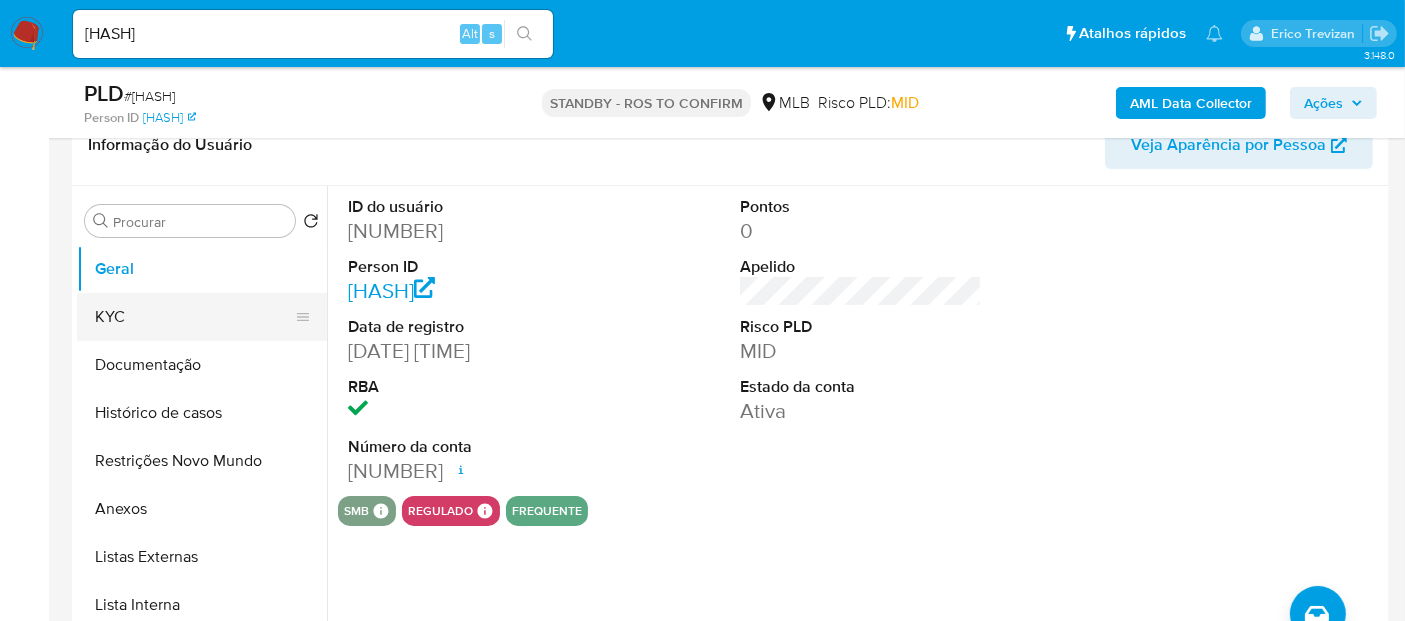 click on "KYC" at bounding box center (194, 317) 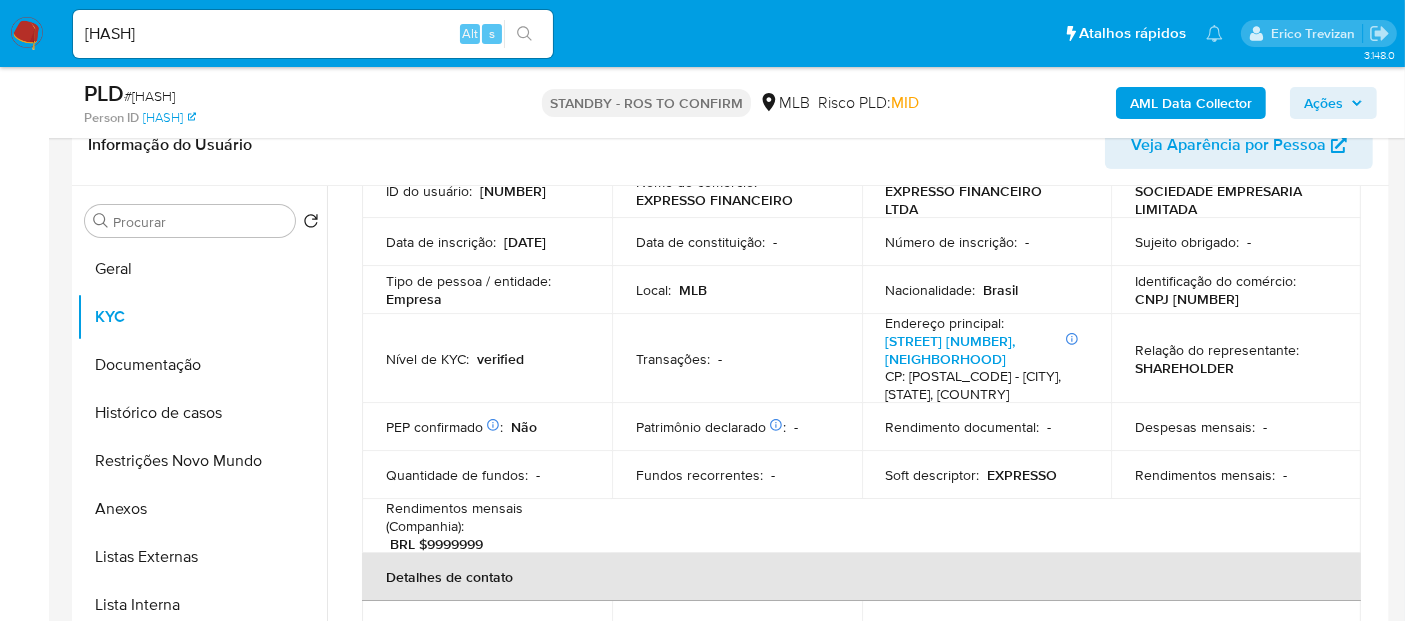 scroll, scrollTop: 111, scrollLeft: 0, axis: vertical 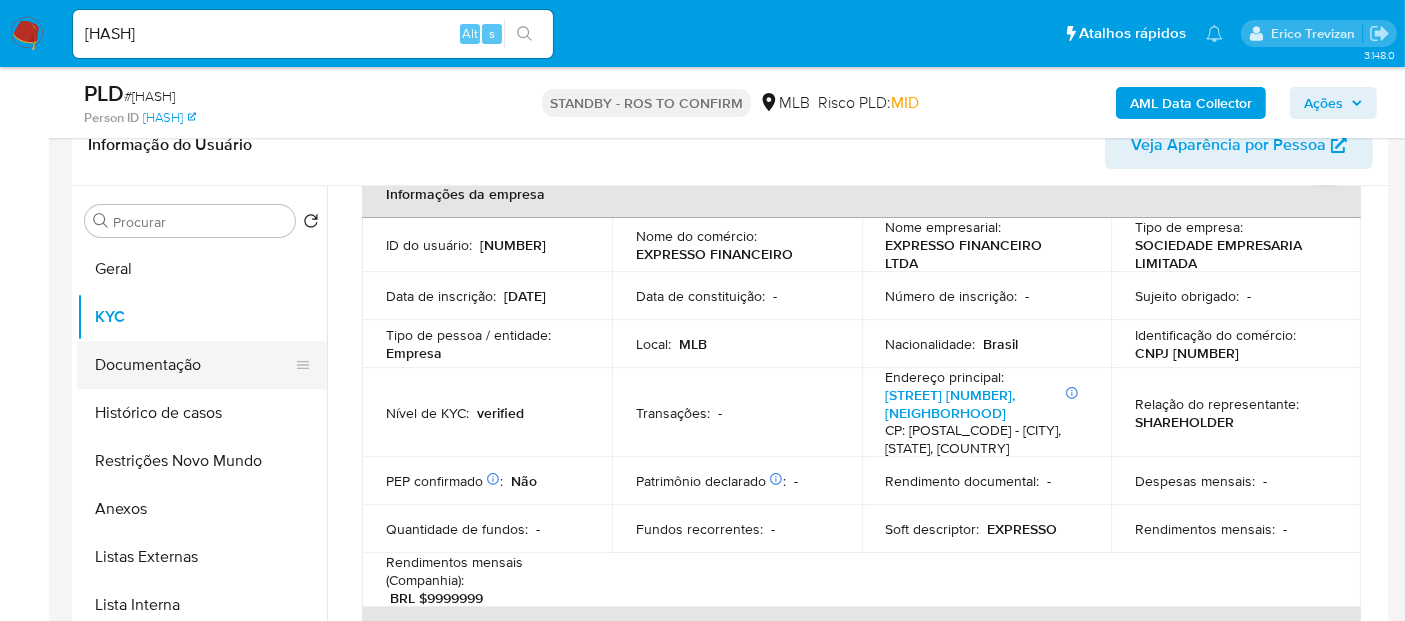 click on "Documentação" at bounding box center (194, 365) 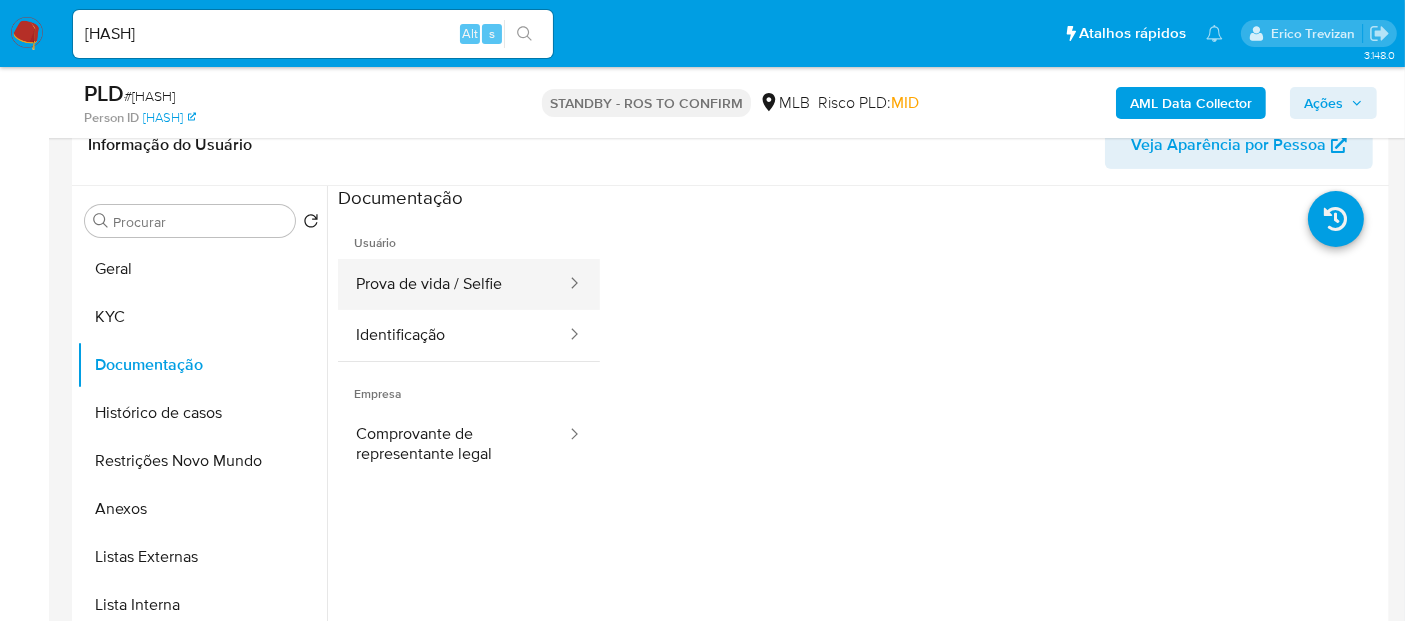 click on "Prova de vida / Selfie" at bounding box center (453, 284) 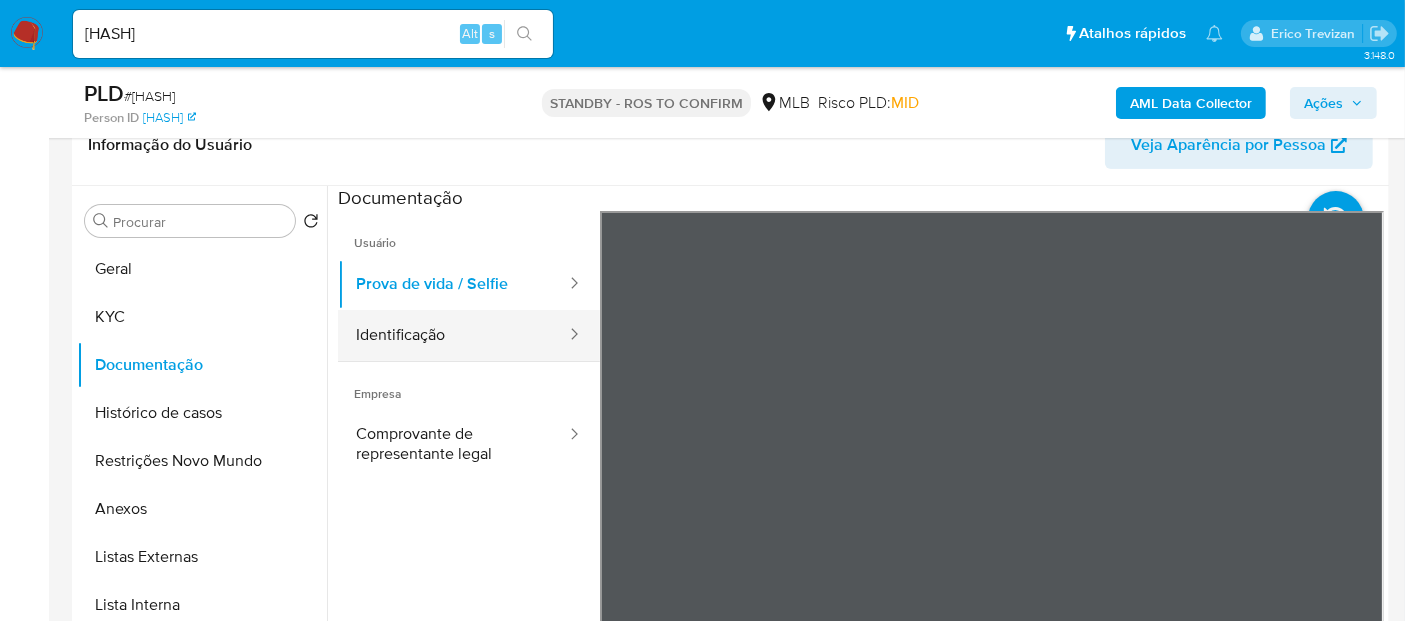 click on "Identificação" at bounding box center [453, 335] 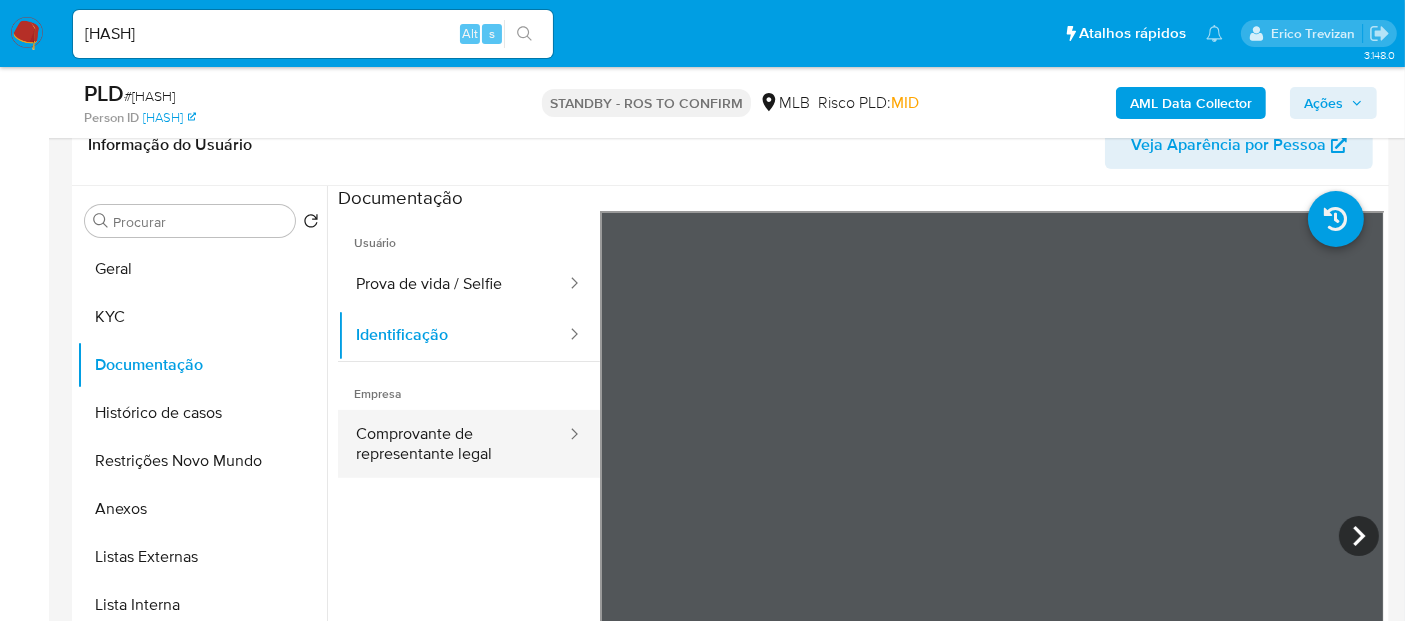 click on "Comprovante de representante legal" at bounding box center (453, 444) 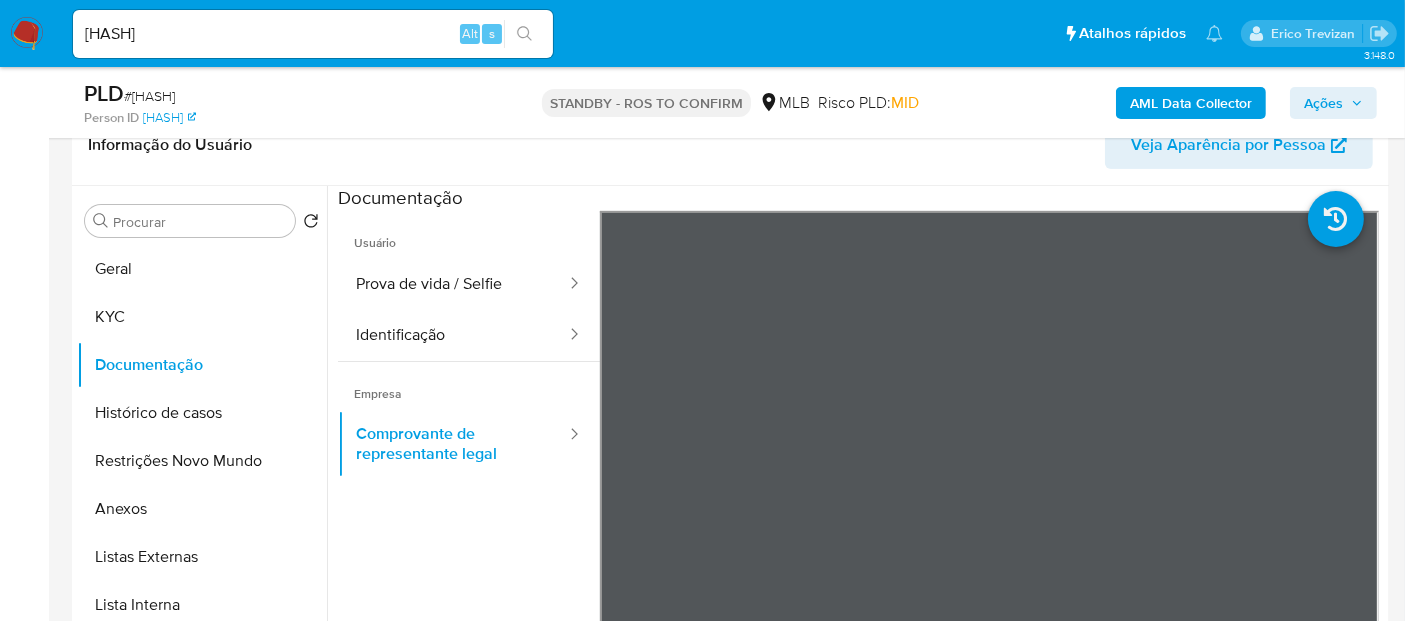 scroll, scrollTop: 308, scrollLeft: 0, axis: vertical 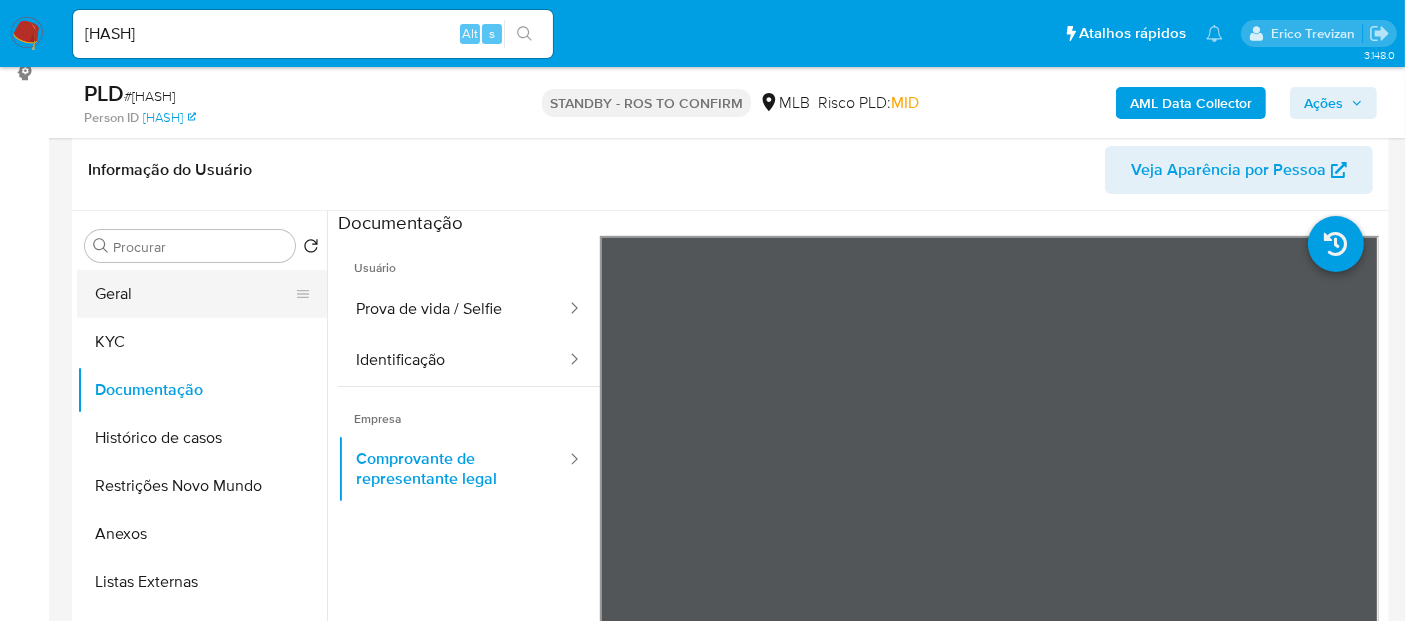 click on "Geral" at bounding box center [194, 294] 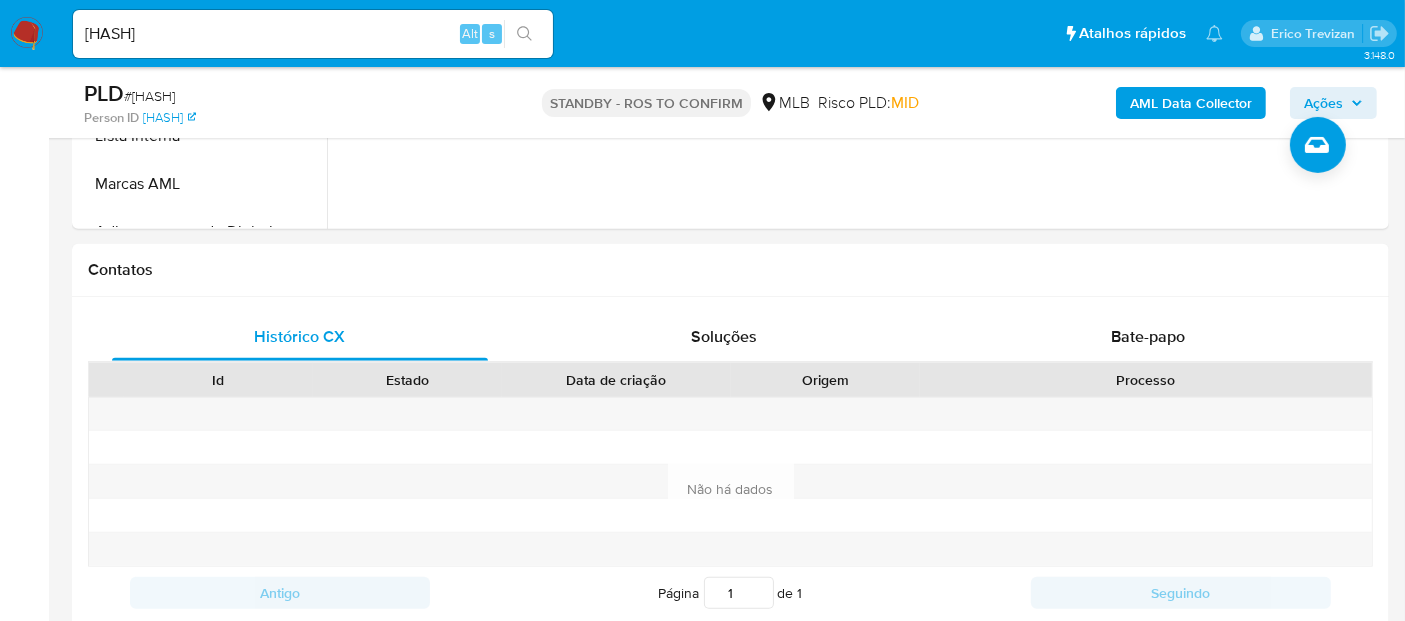 scroll, scrollTop: 820, scrollLeft: 0, axis: vertical 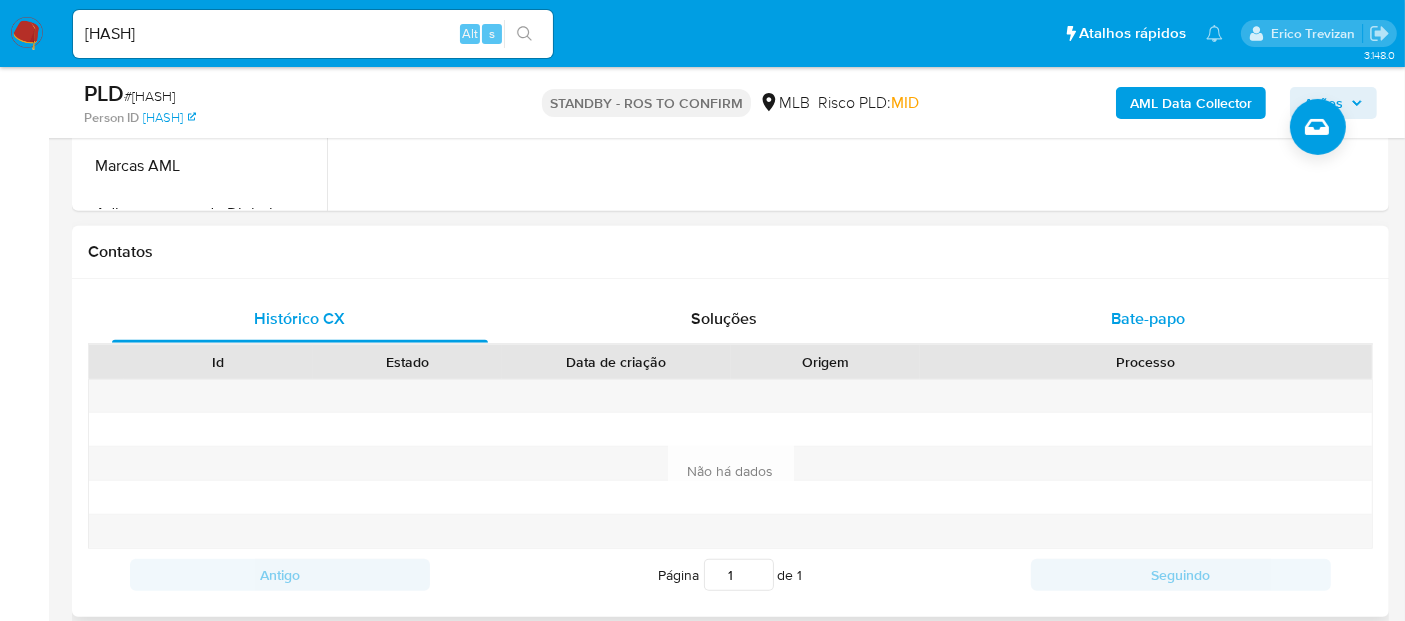 click on "Bate-papo" at bounding box center (1148, 318) 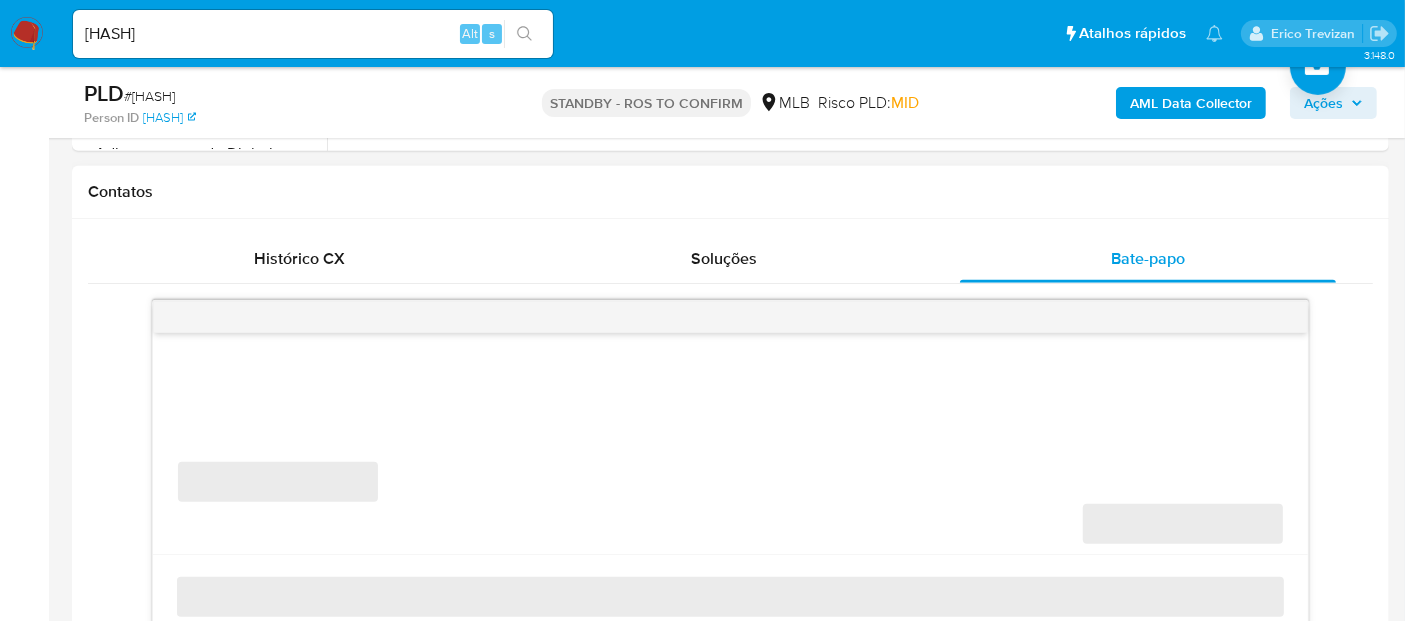 scroll, scrollTop: 931, scrollLeft: 0, axis: vertical 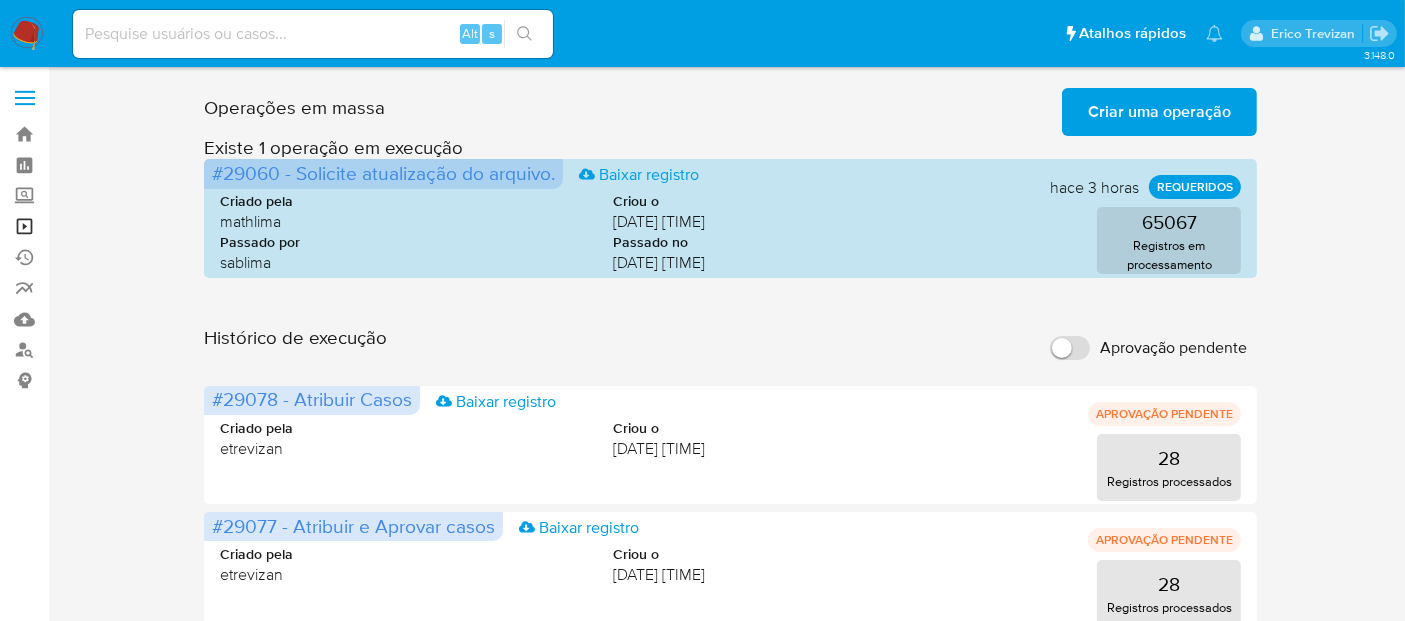 click on "Operações em massa" at bounding box center [119, 226] 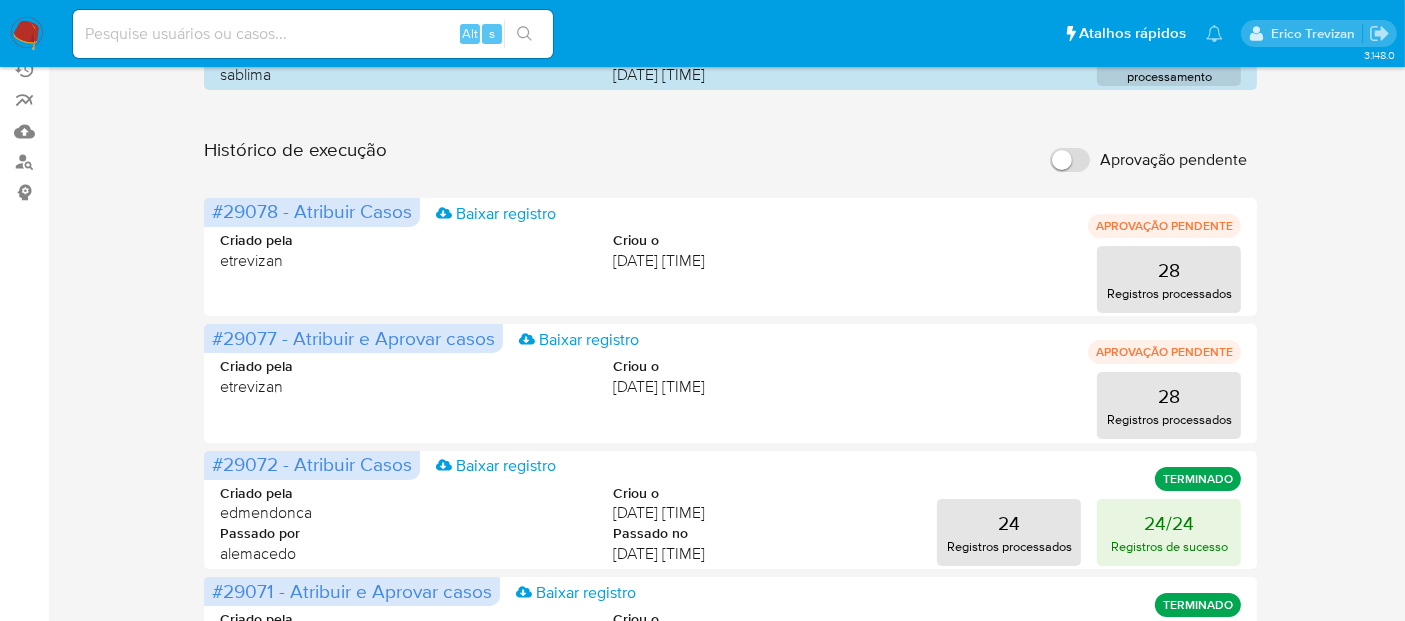 scroll, scrollTop: 222, scrollLeft: 0, axis: vertical 